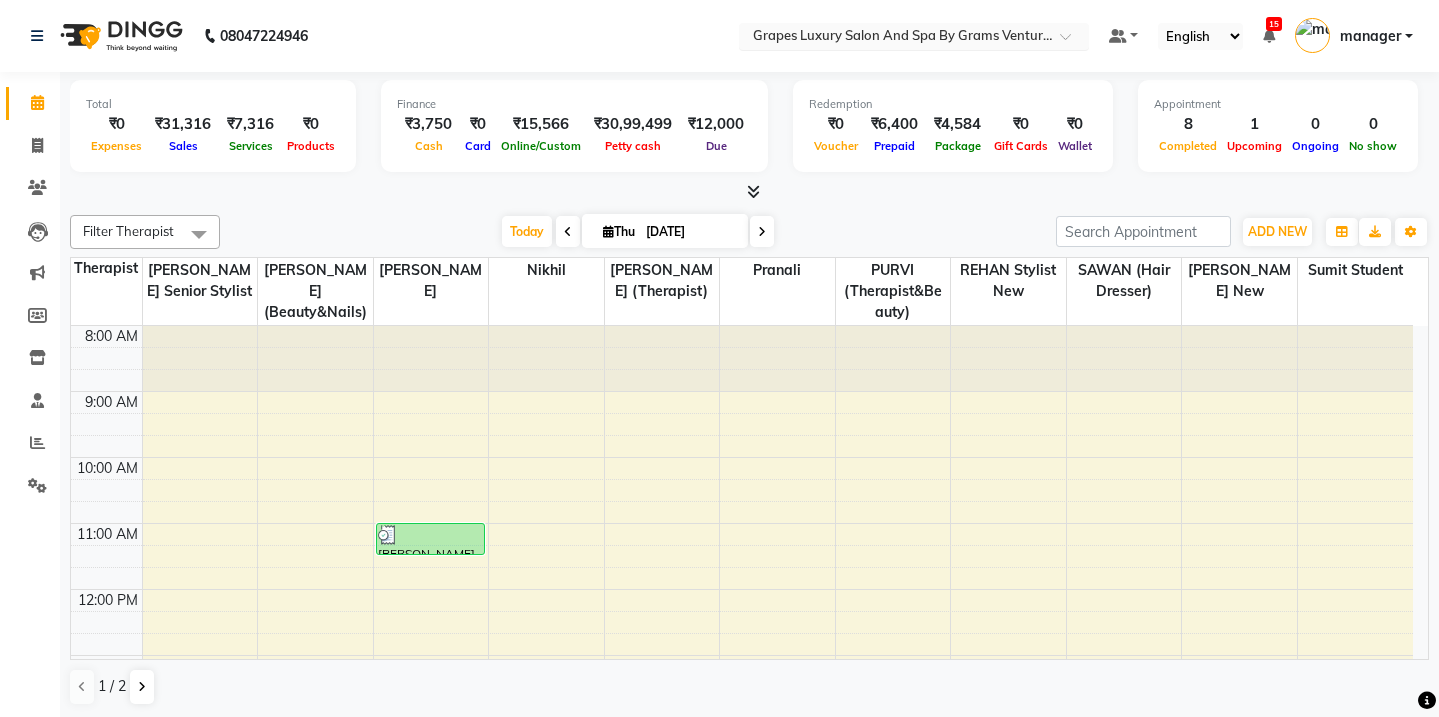 scroll, scrollTop: 0, scrollLeft: 0, axis: both 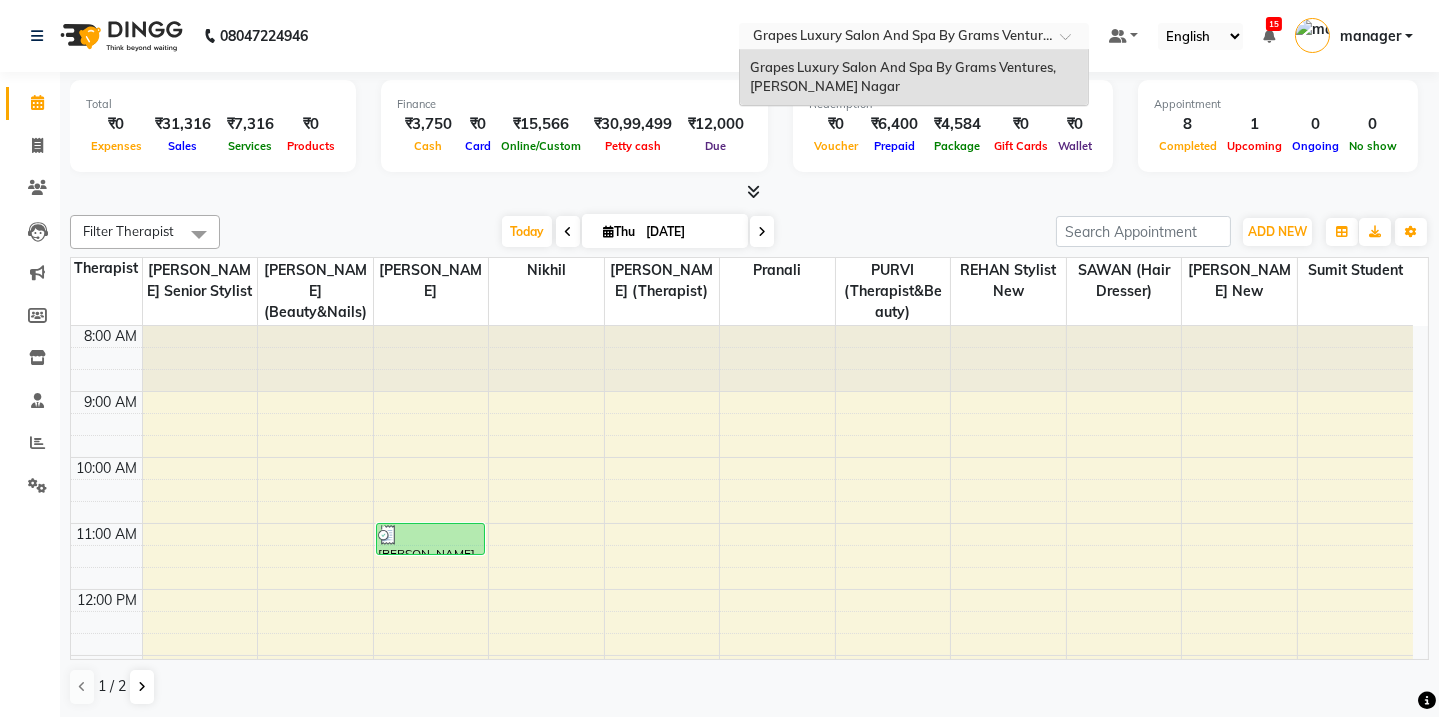 click at bounding box center [1072, 42] 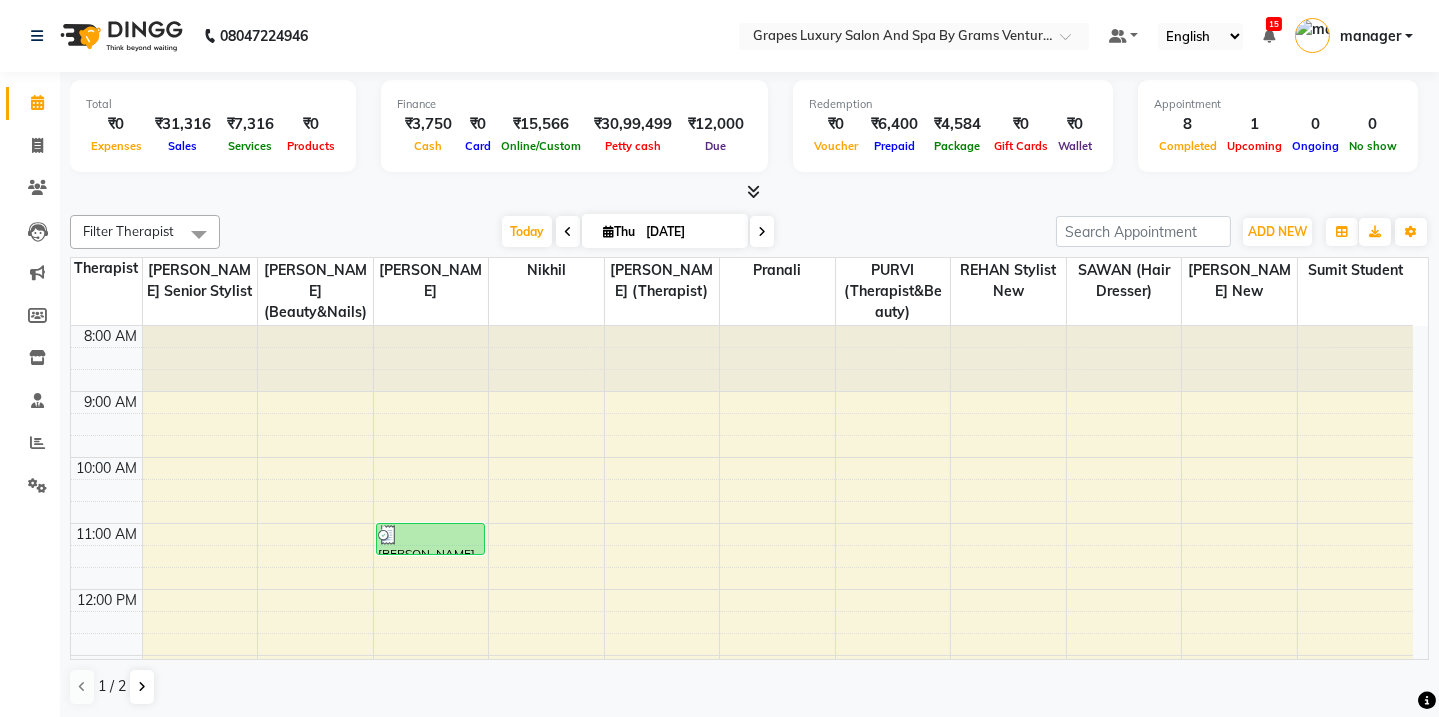 click on "08047224946 Select Location × Grapes Luxury Salon And Spa By Grams Ventures, Trimurti Nagar Default Panel My Panel English ENGLISH Español العربية मराठी हिंदी ગુજરાતી தமிழ் 中文 15 Notifications nothing to show manager Manage Profile Change Password Sign out  Version:3.15.4" 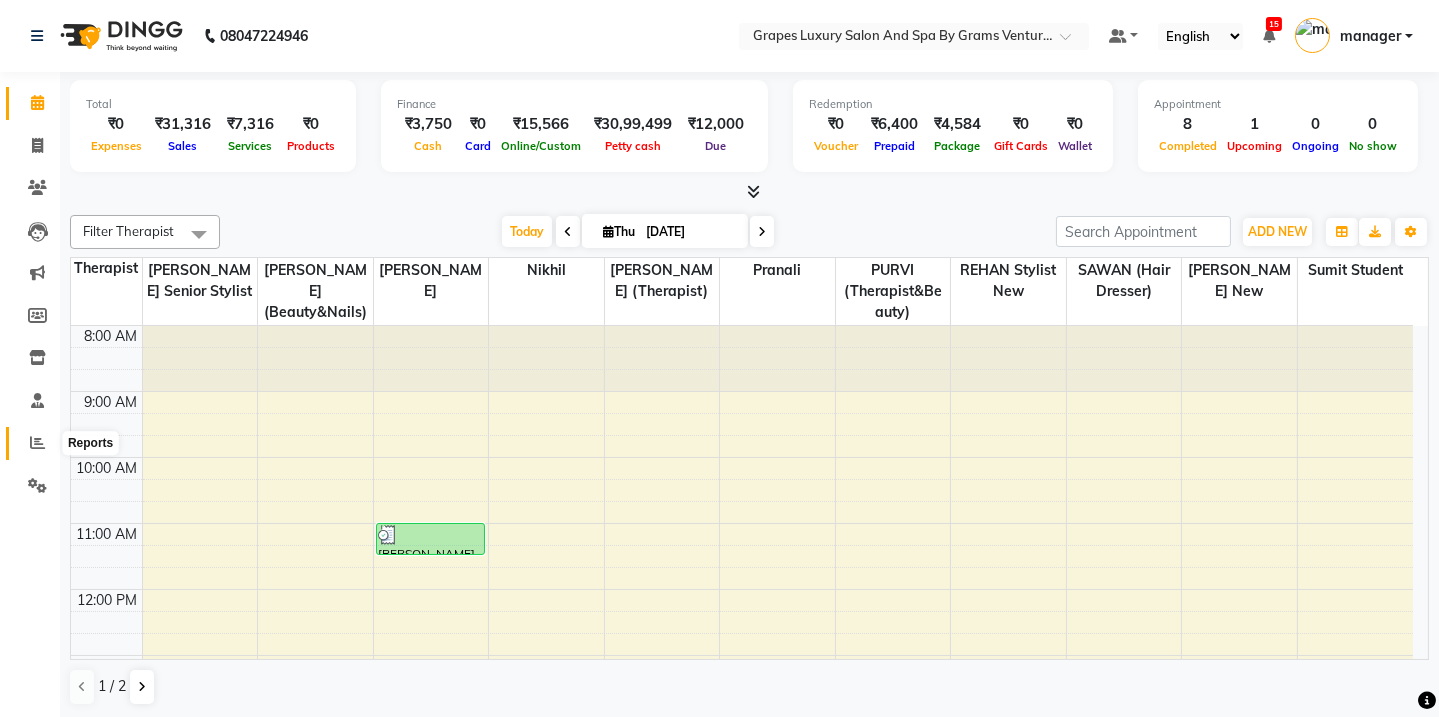 click 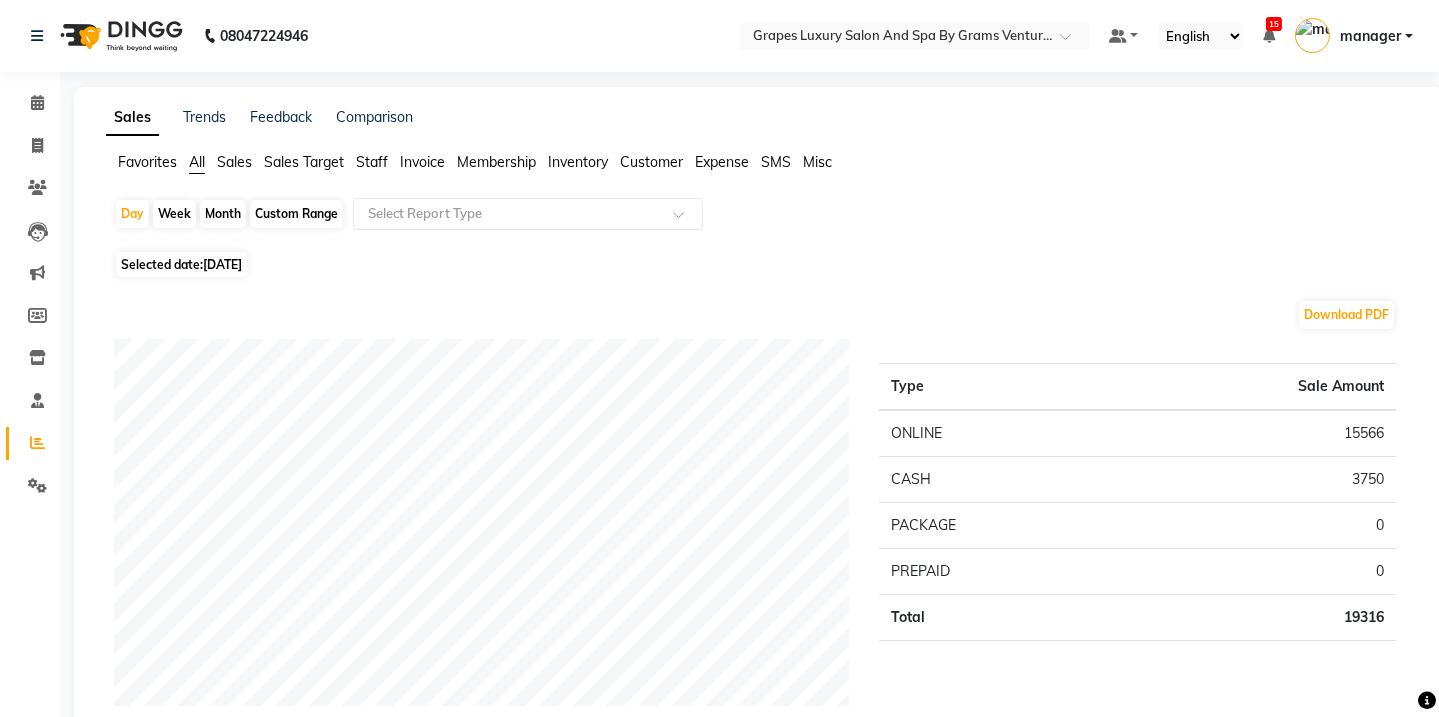 click on "Month" 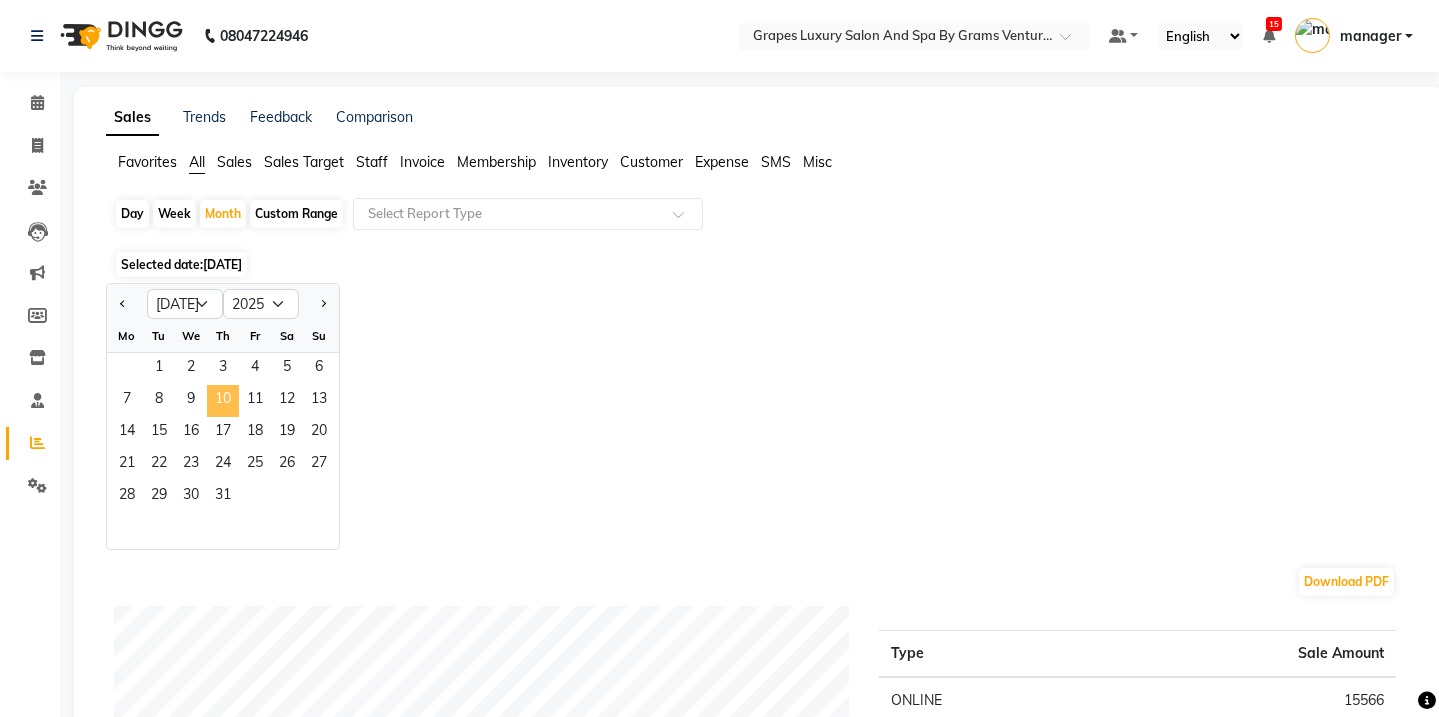 click on "10" 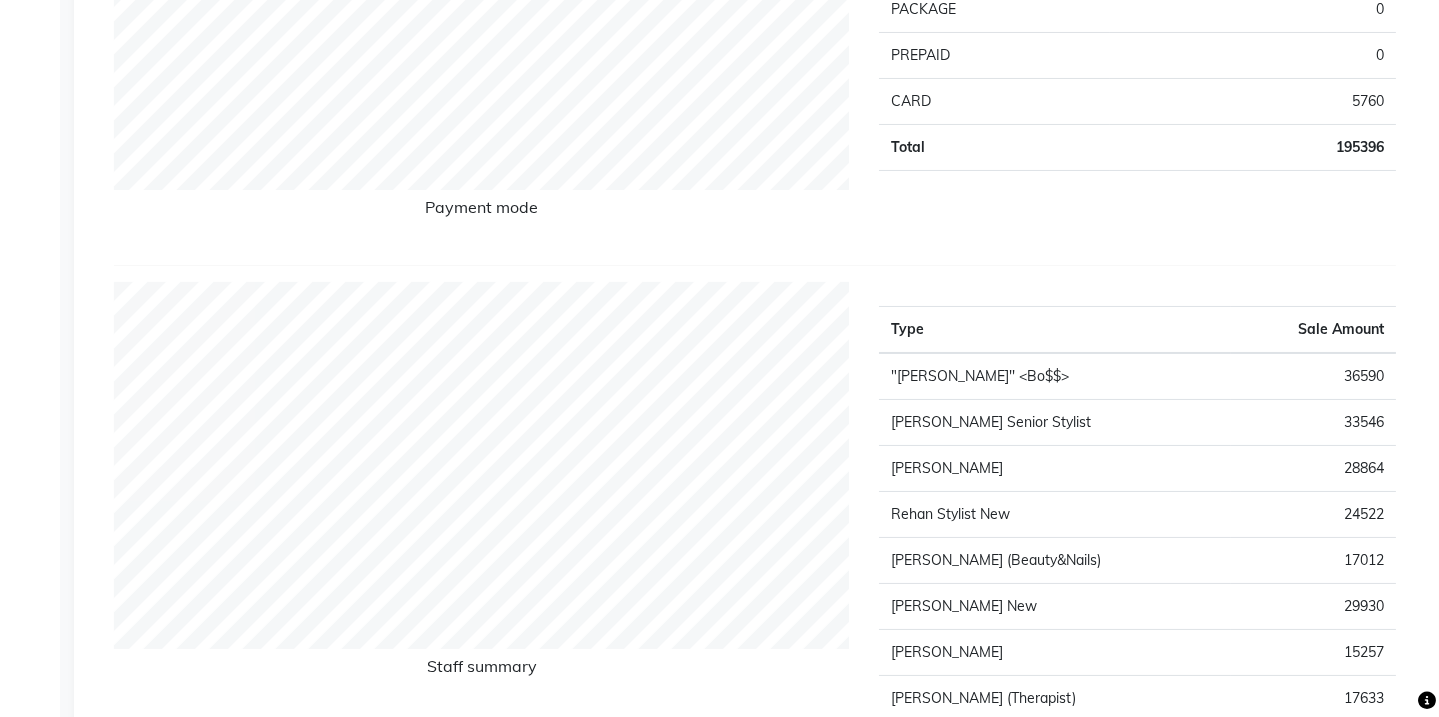scroll, scrollTop: 803, scrollLeft: 0, axis: vertical 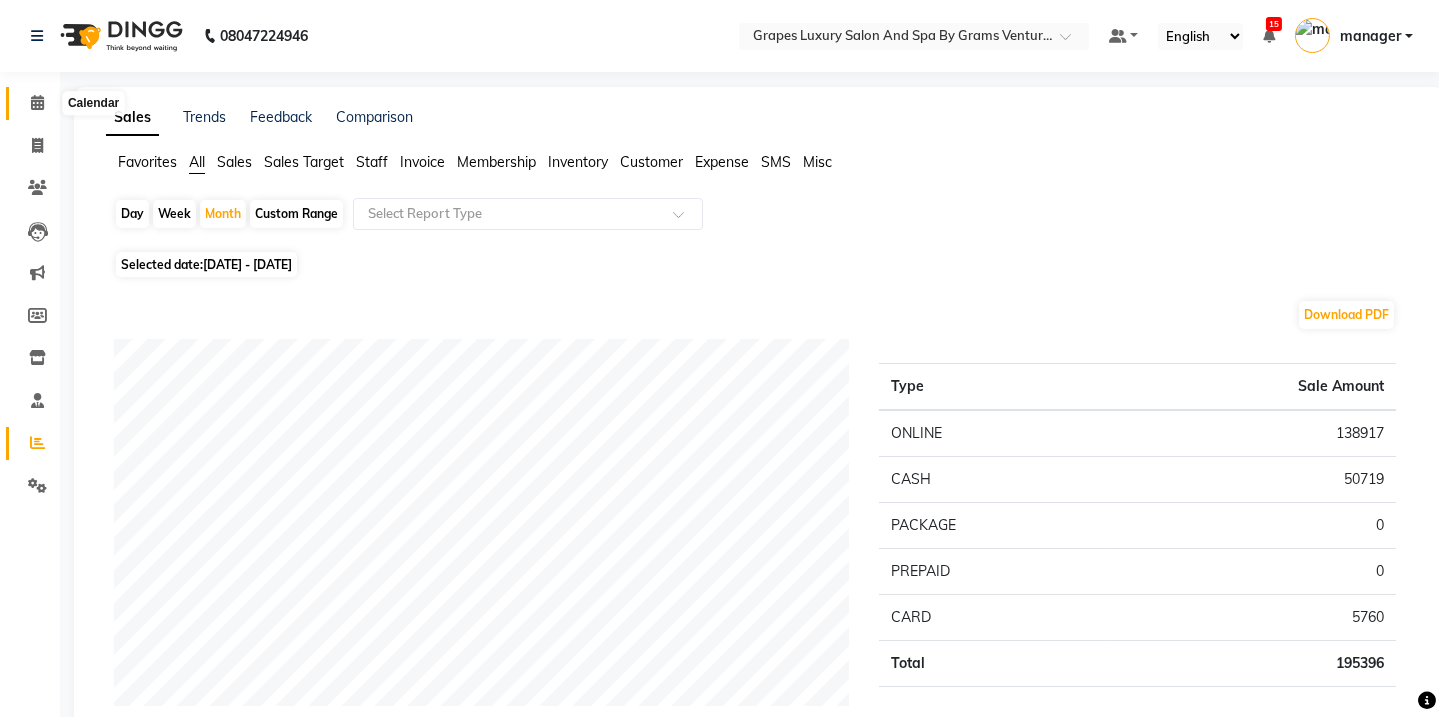 click 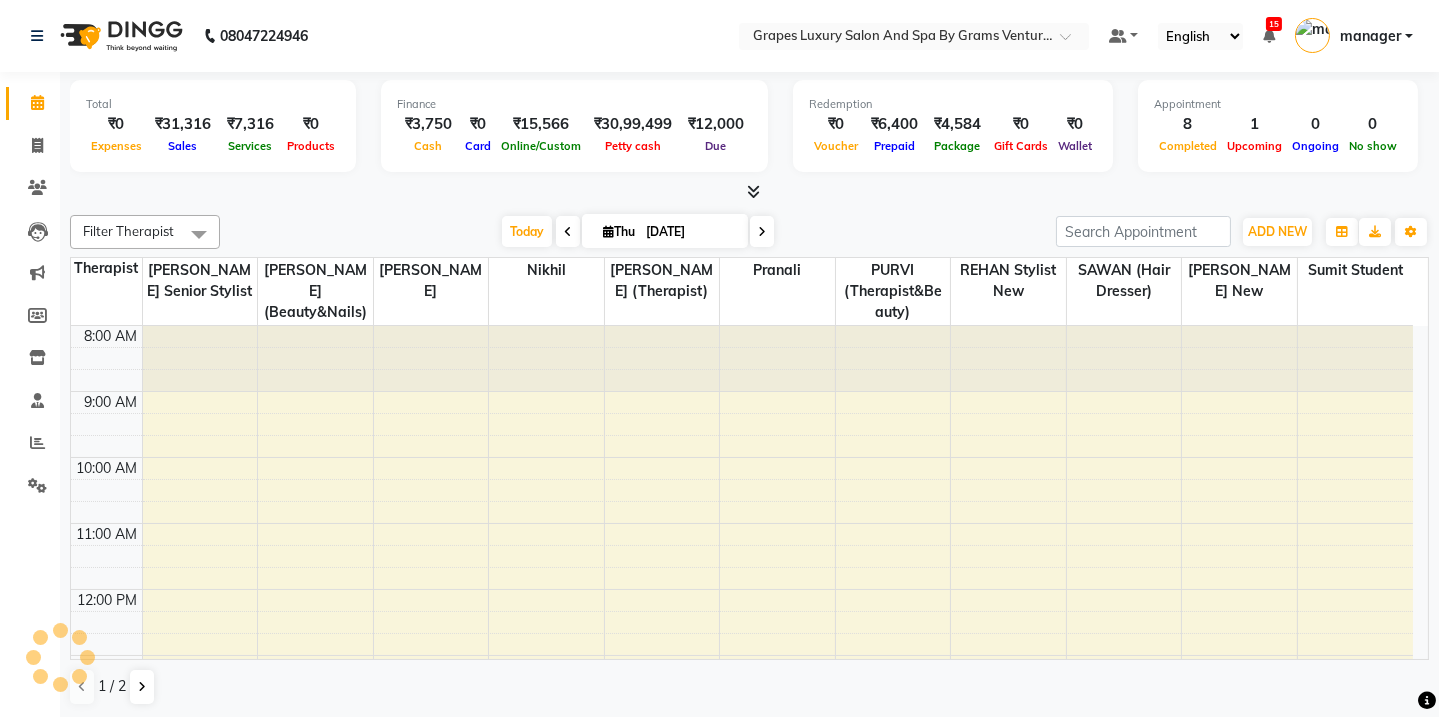 scroll, scrollTop: 0, scrollLeft: 0, axis: both 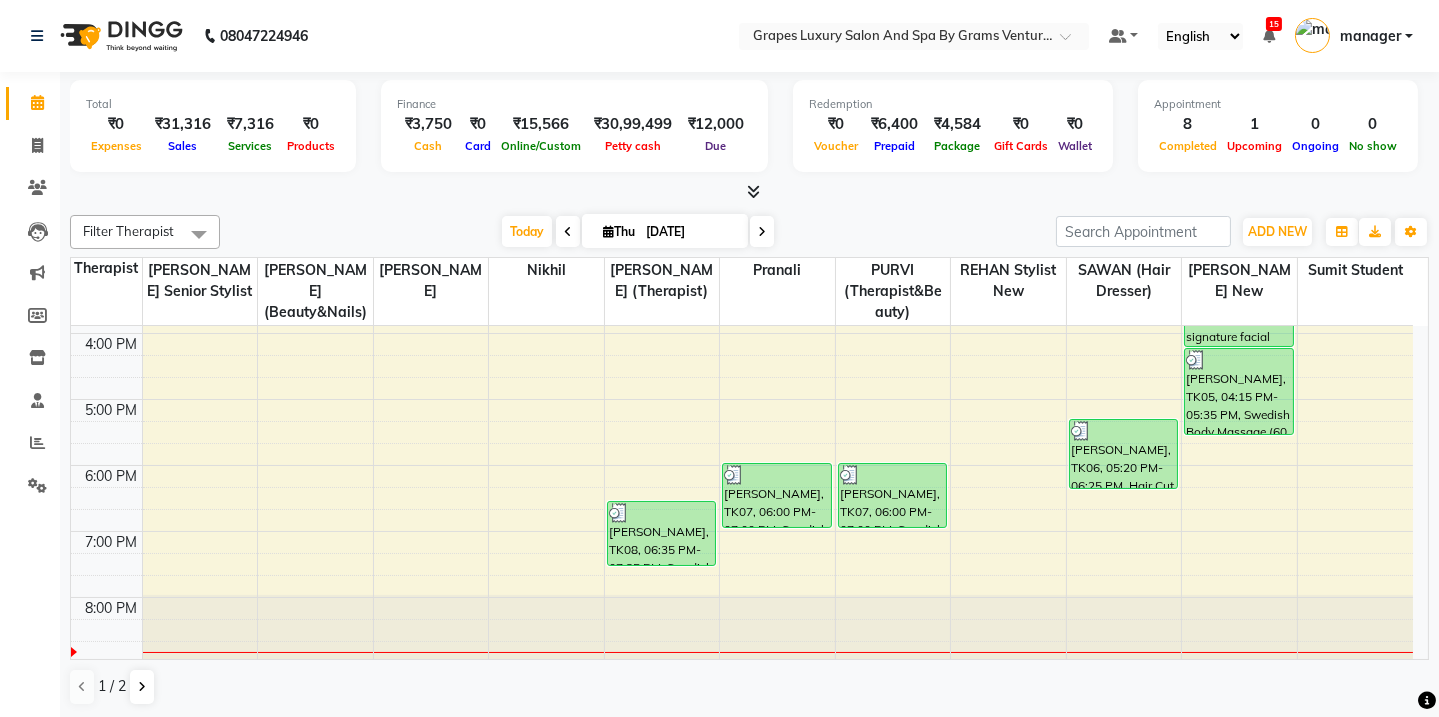 click at bounding box center (777, 498) 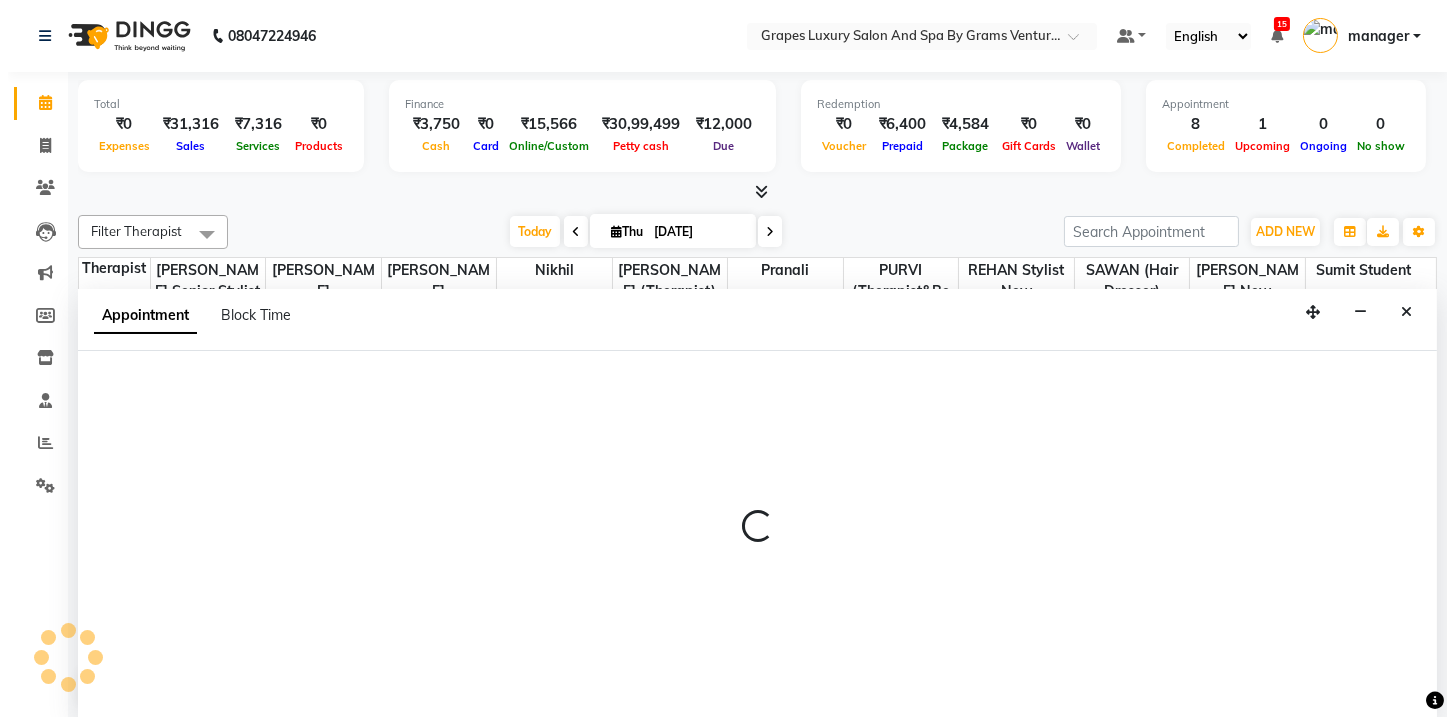 scroll, scrollTop: 0, scrollLeft: 0, axis: both 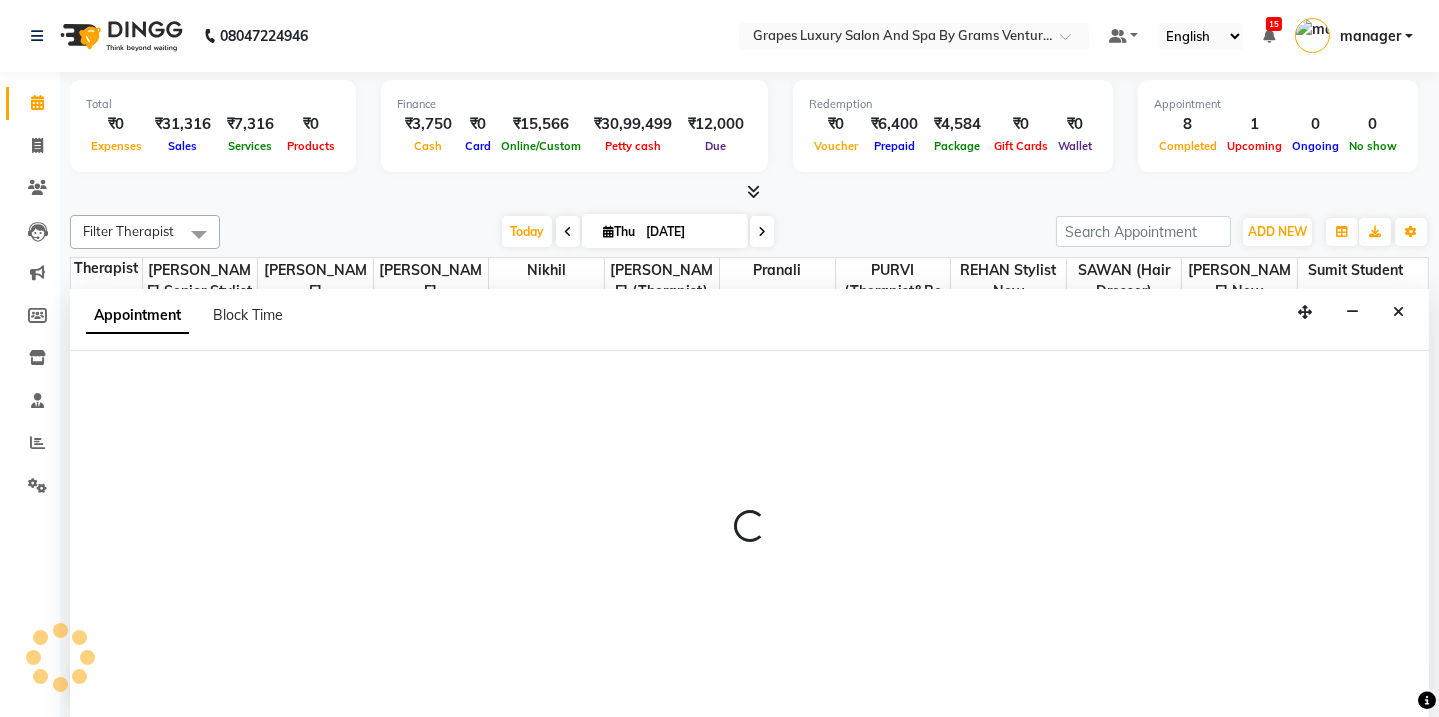 select on "71245" 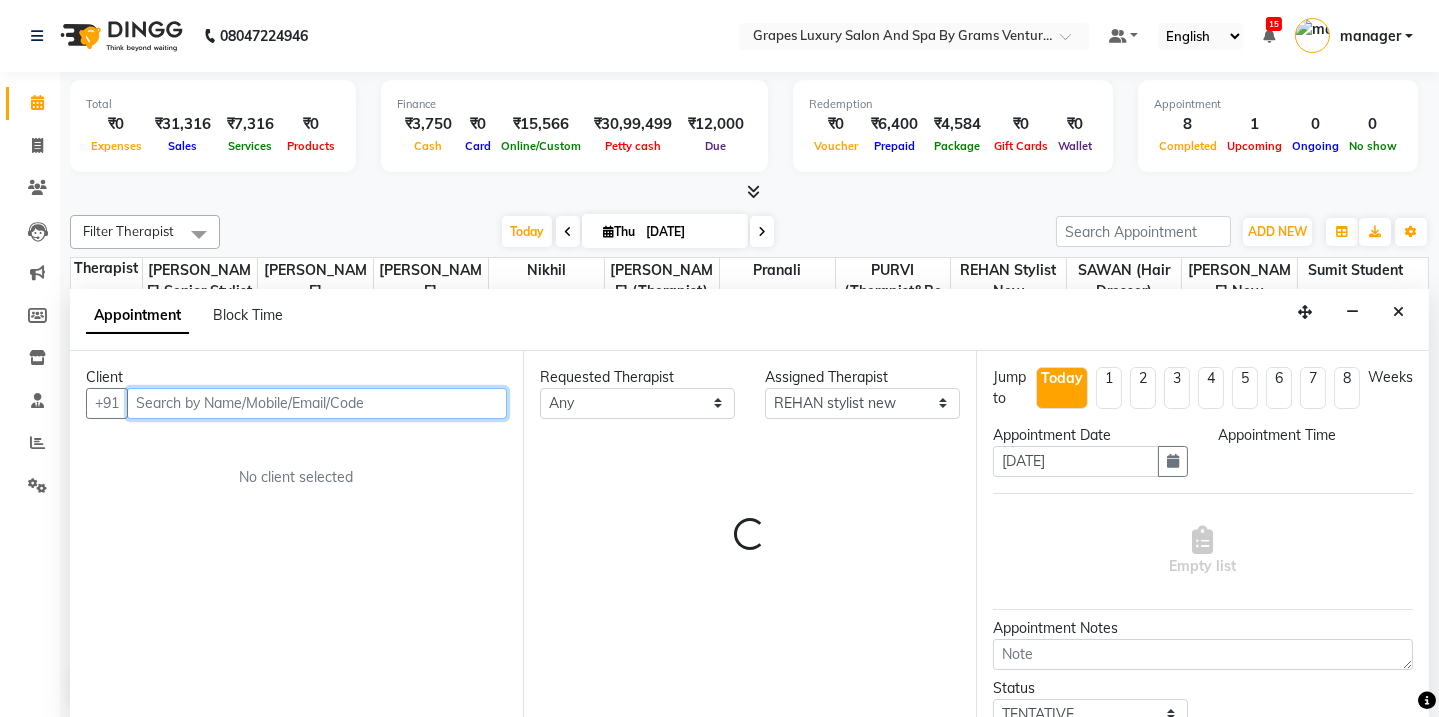 select on "1080" 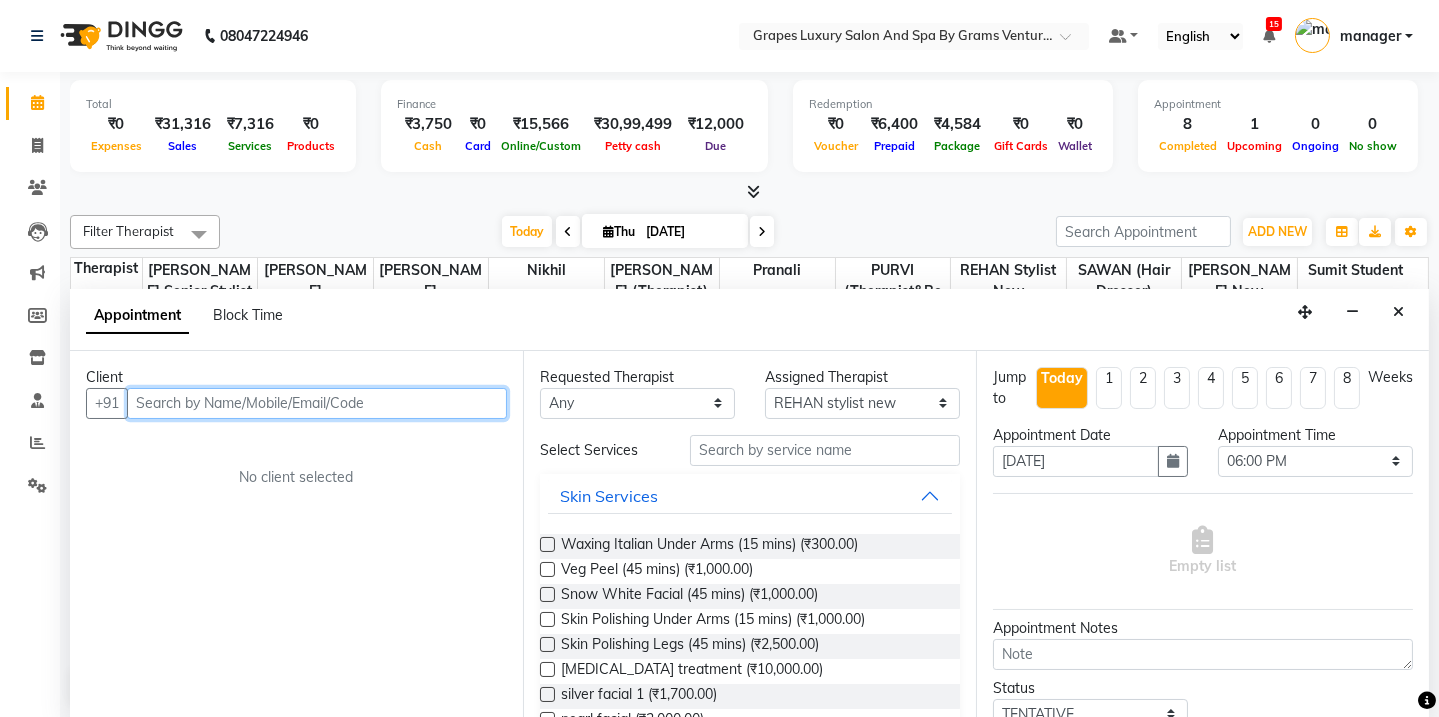 click at bounding box center [317, 403] 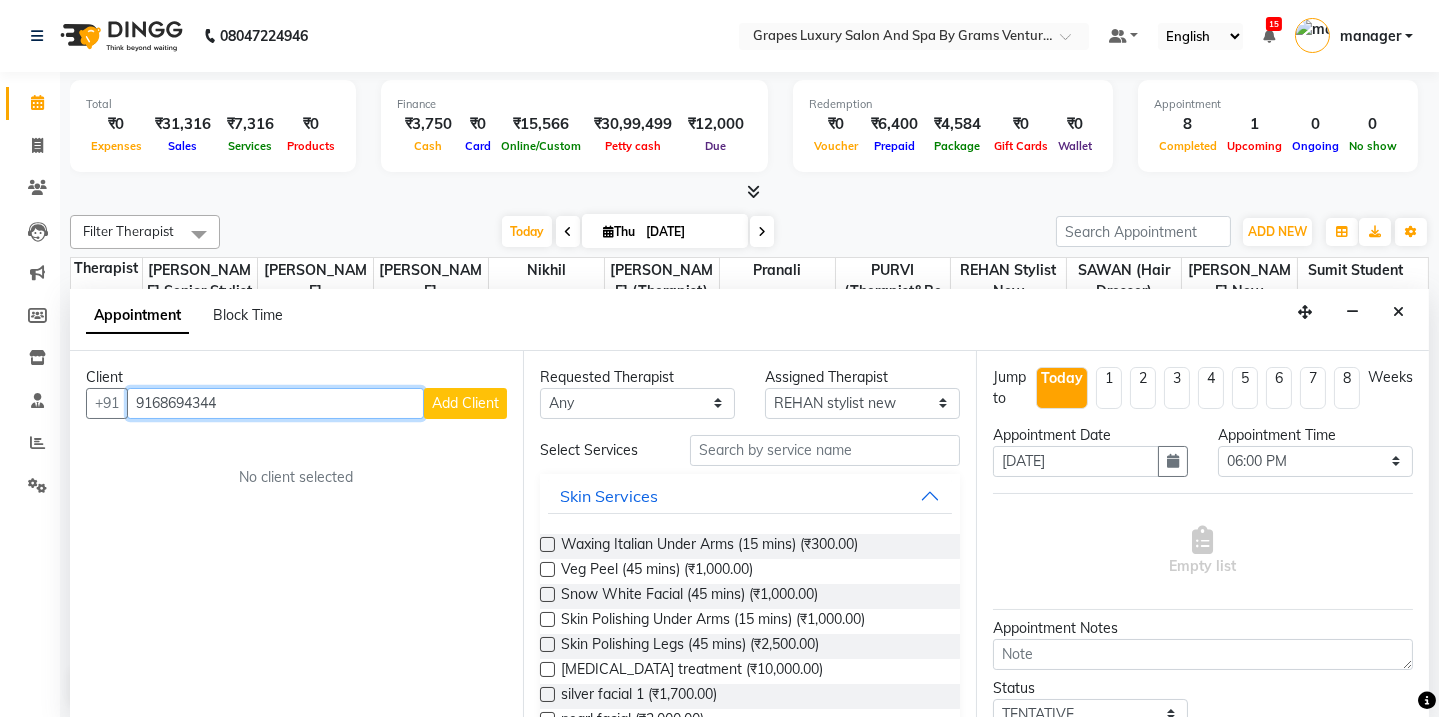 type on "9168694344" 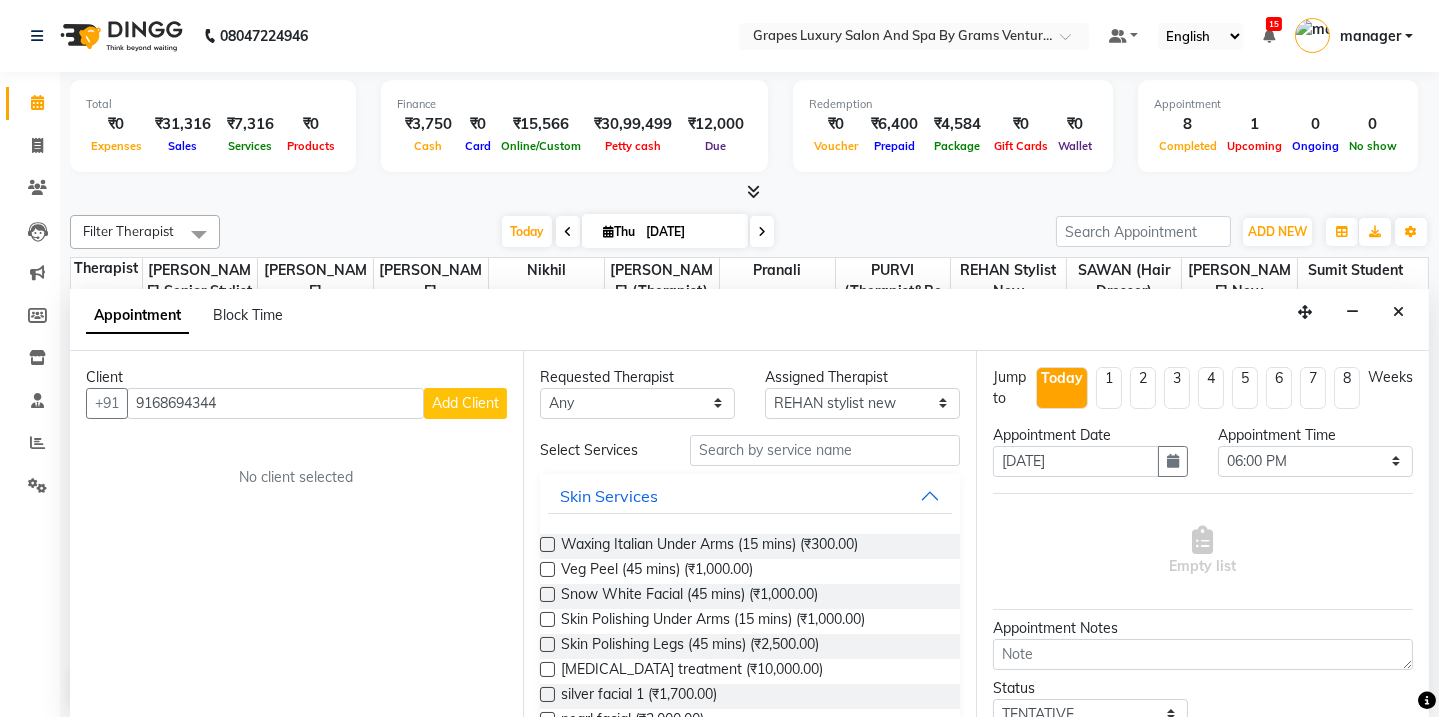 click on "Add Client" at bounding box center [465, 403] 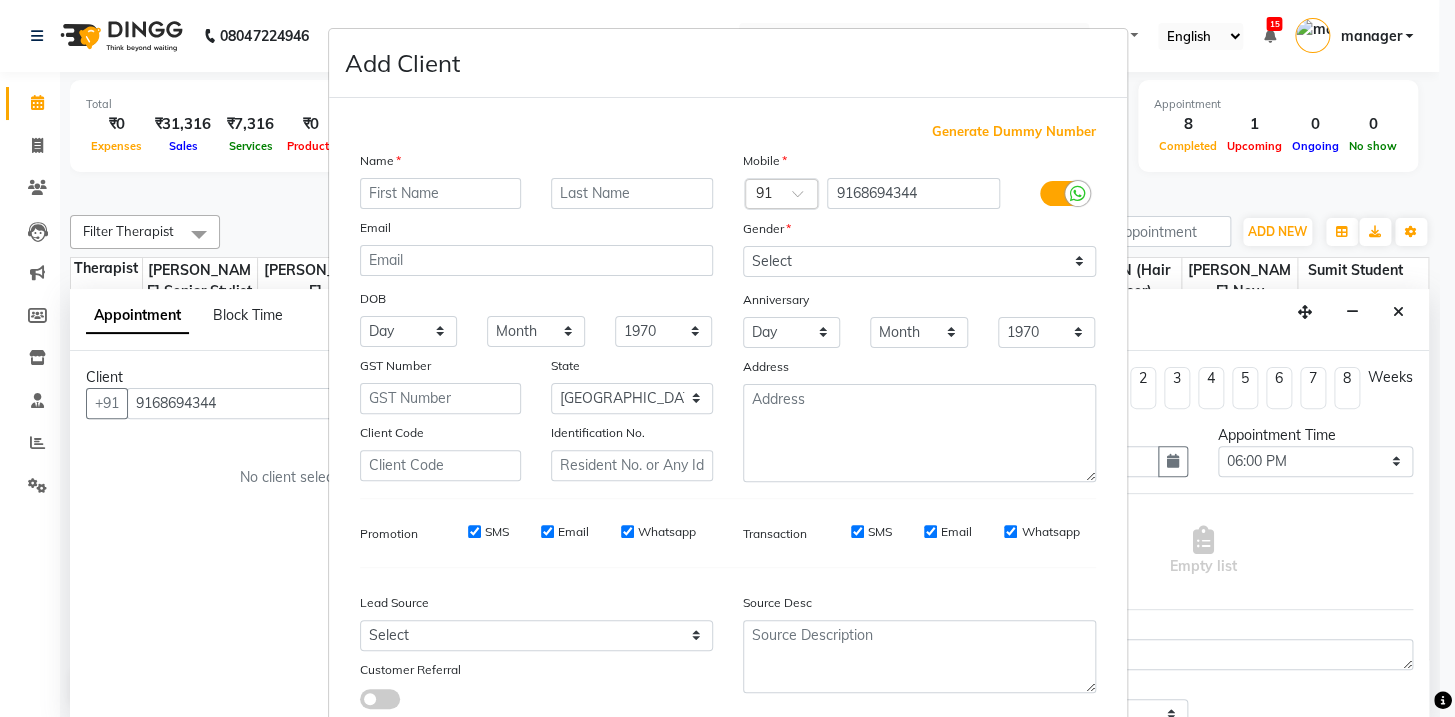 click at bounding box center [441, 193] 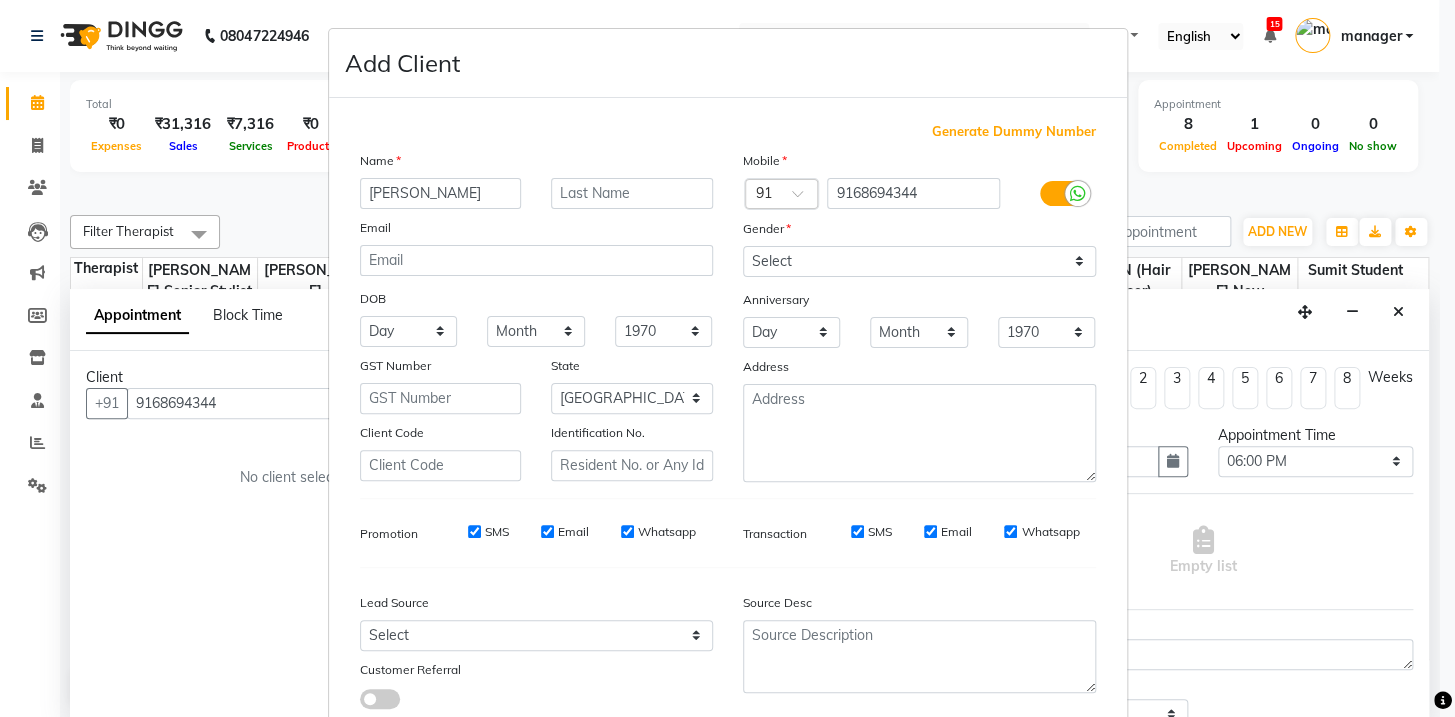 type on "parth" 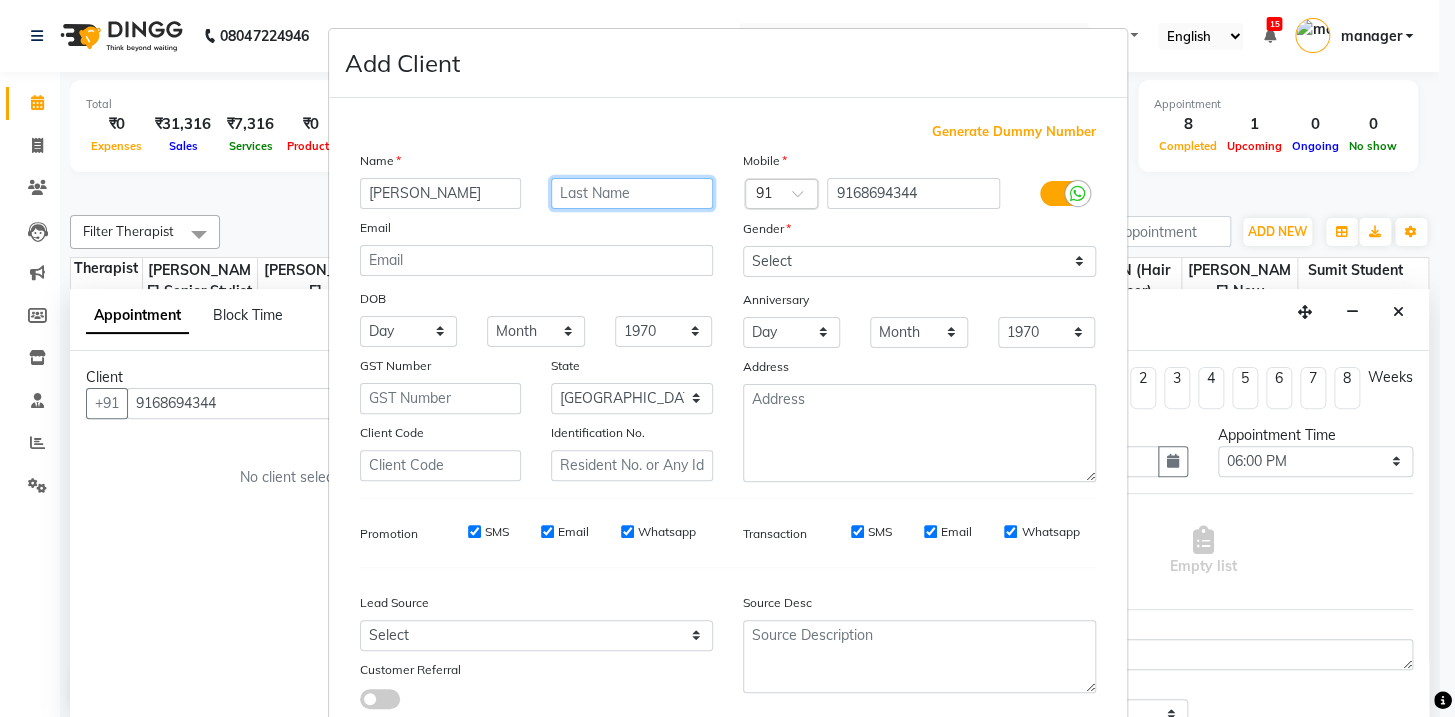 click at bounding box center (632, 193) 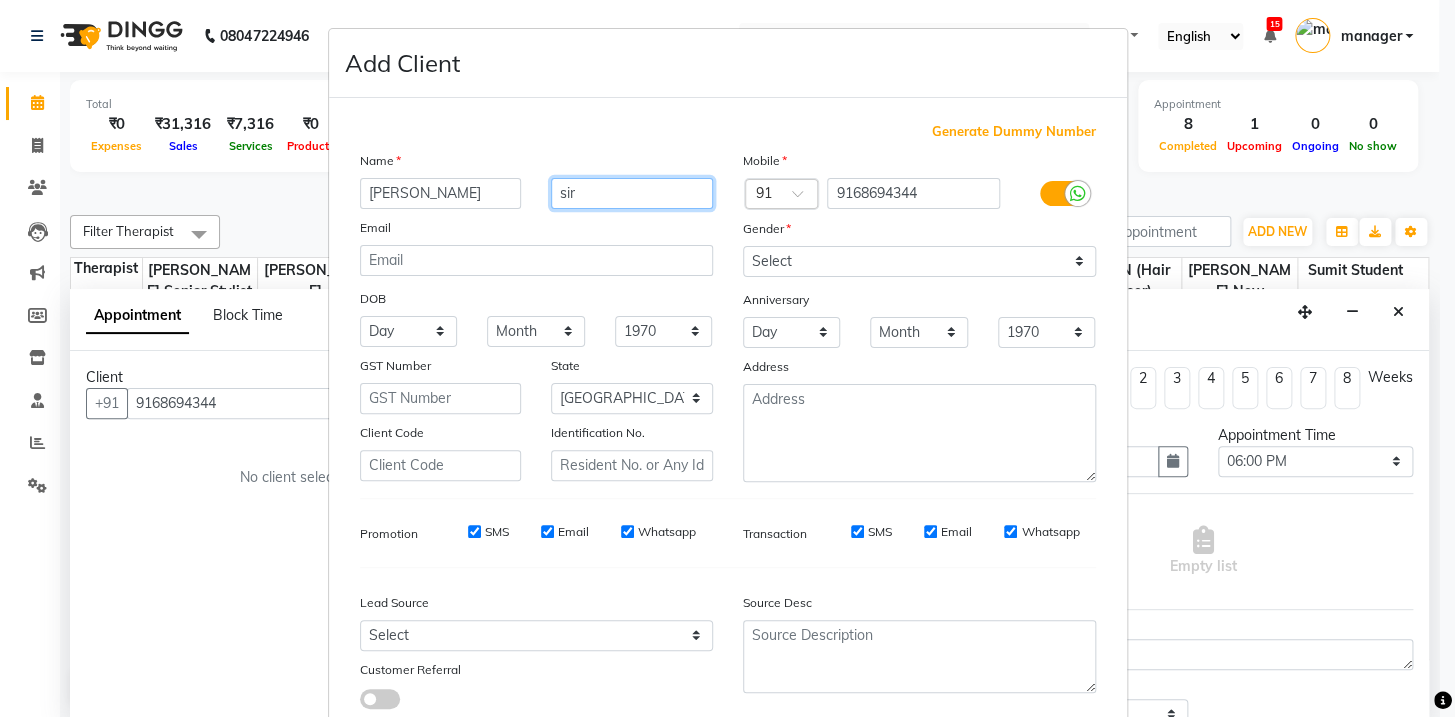 type on "sir" 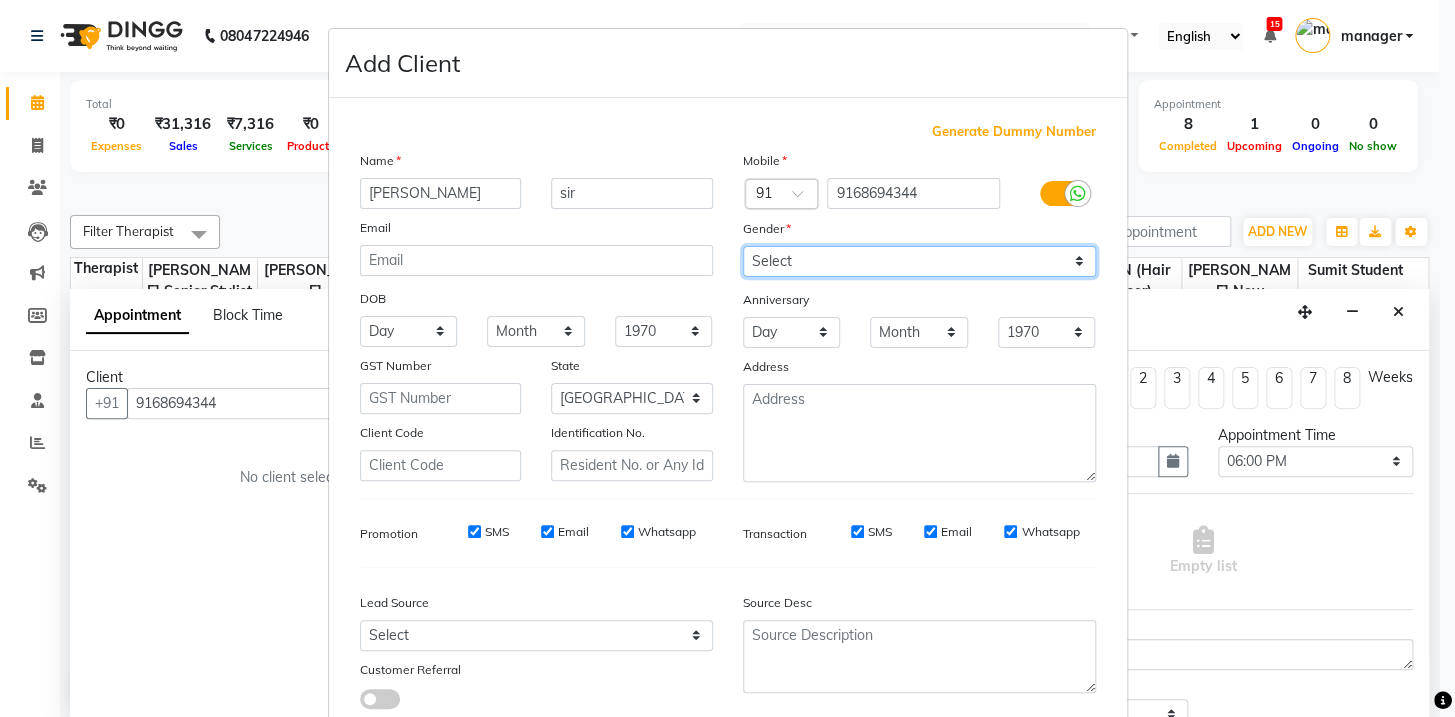 click on "Select Male Female Other Prefer Not To Say" at bounding box center (919, 261) 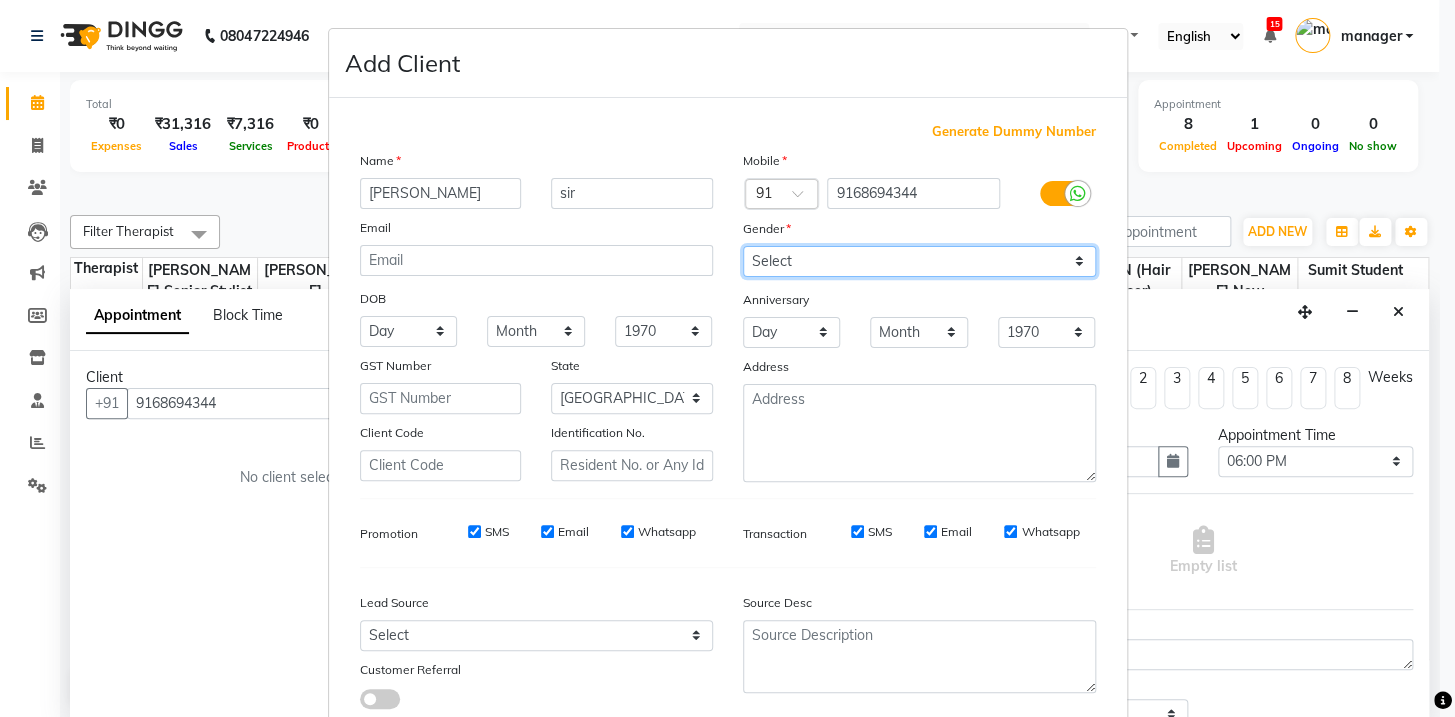 select on "male" 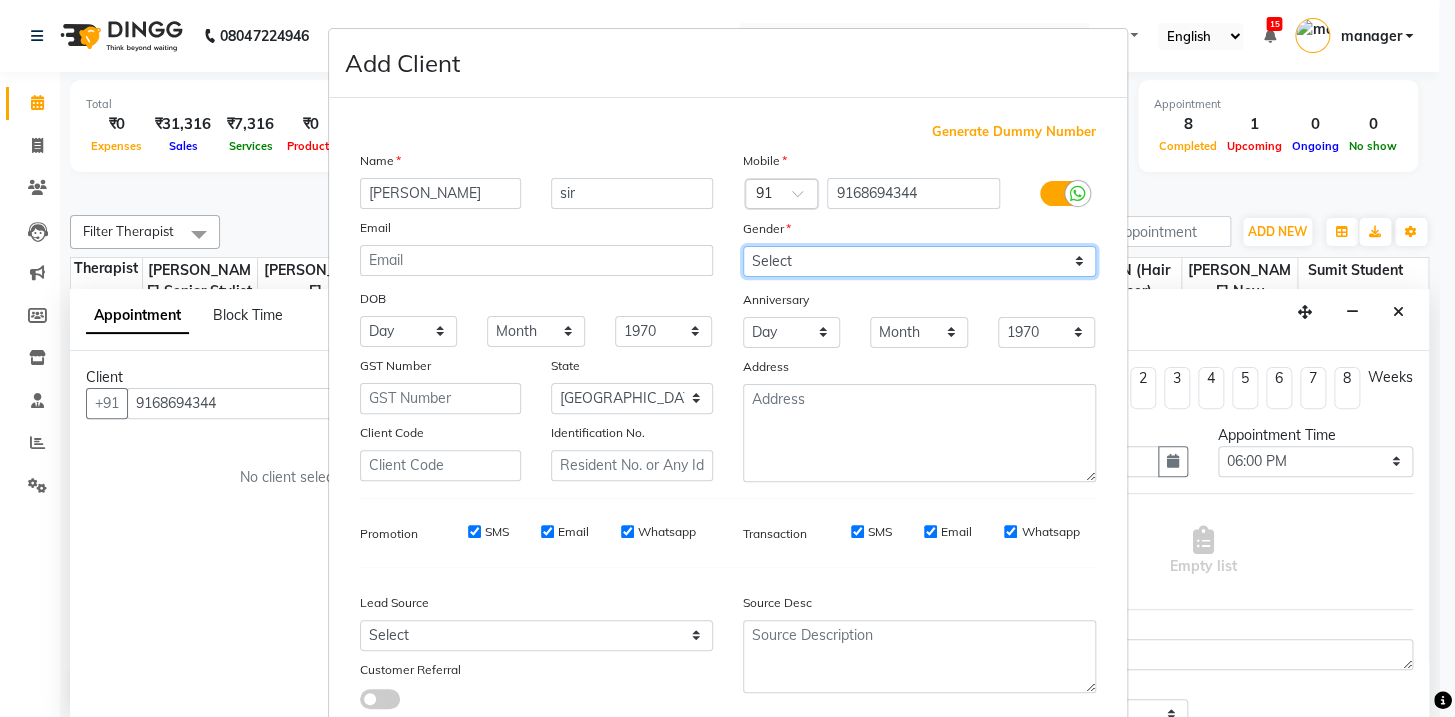 click on "Select Male Female Other Prefer Not To Say" at bounding box center (919, 261) 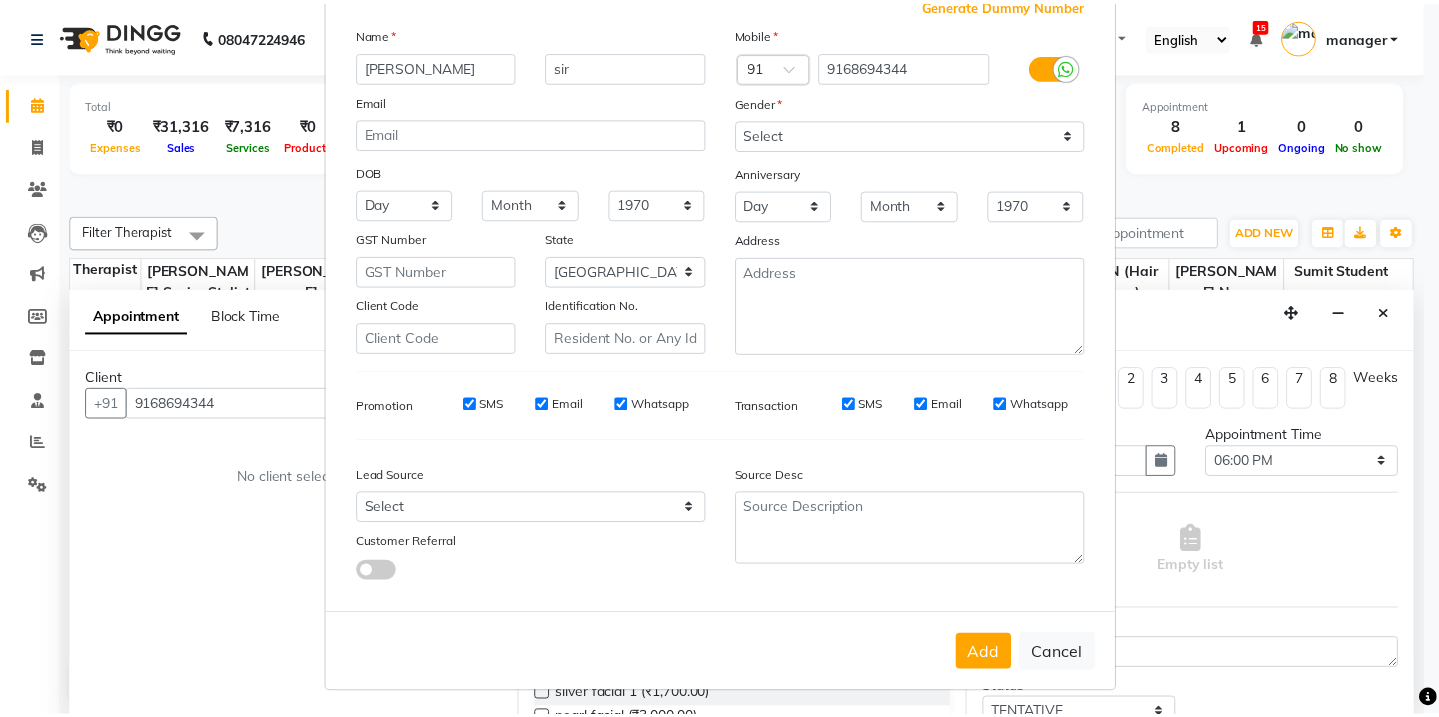 scroll, scrollTop: 136, scrollLeft: 0, axis: vertical 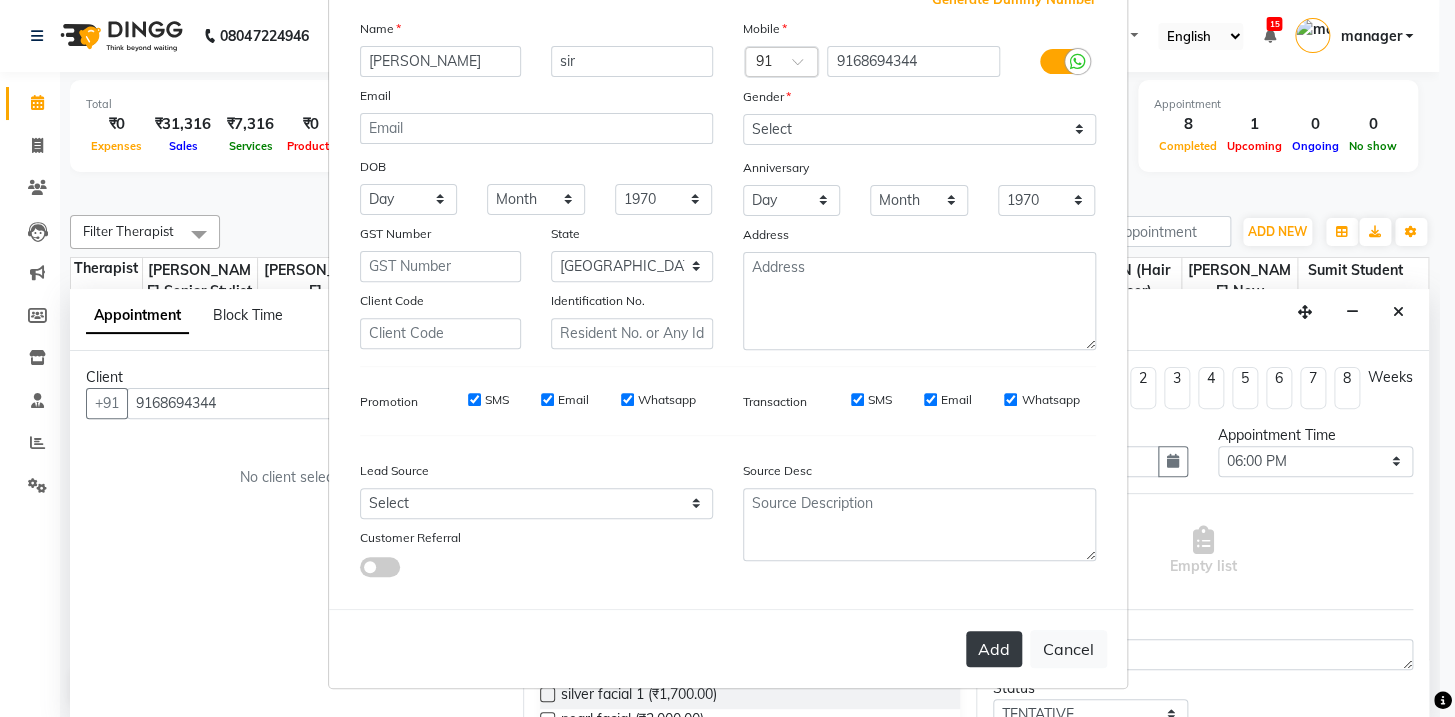 click on "Add" at bounding box center (994, 649) 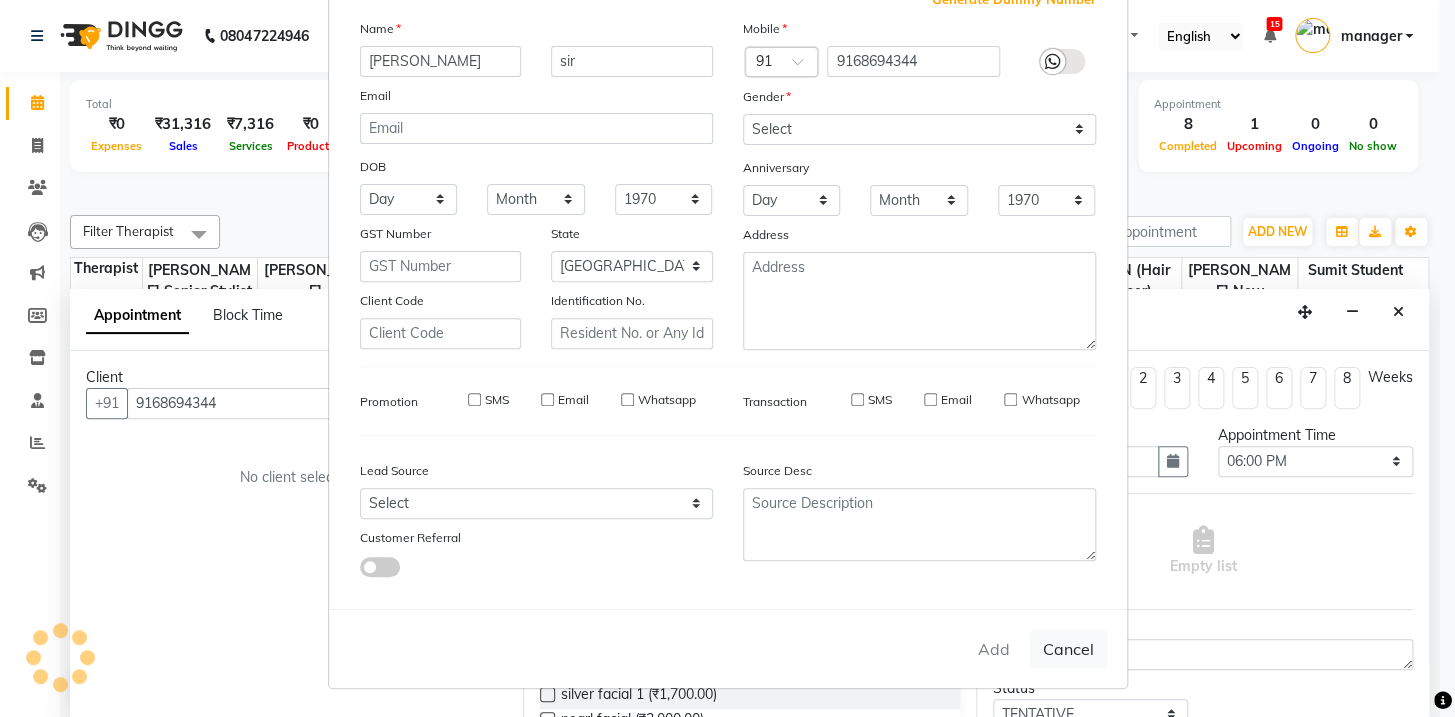 type 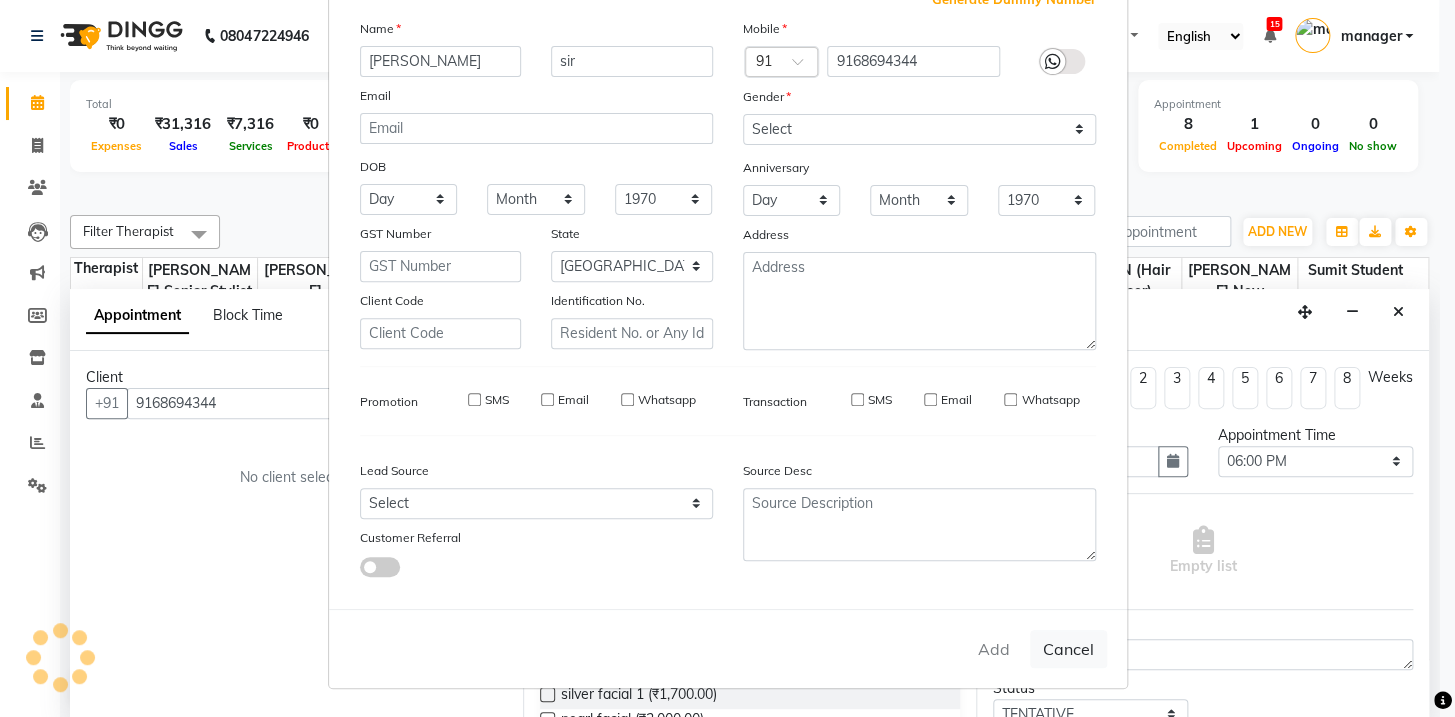 type 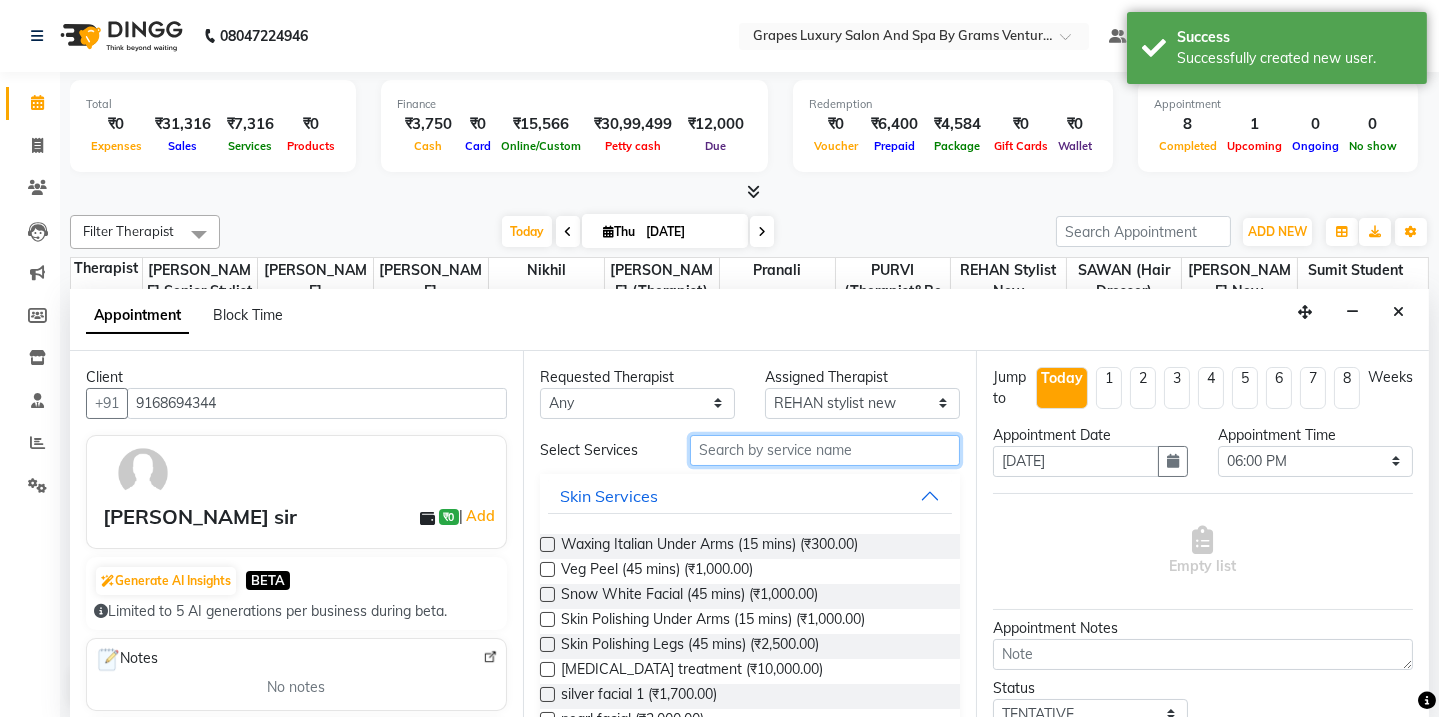 click at bounding box center (825, 450) 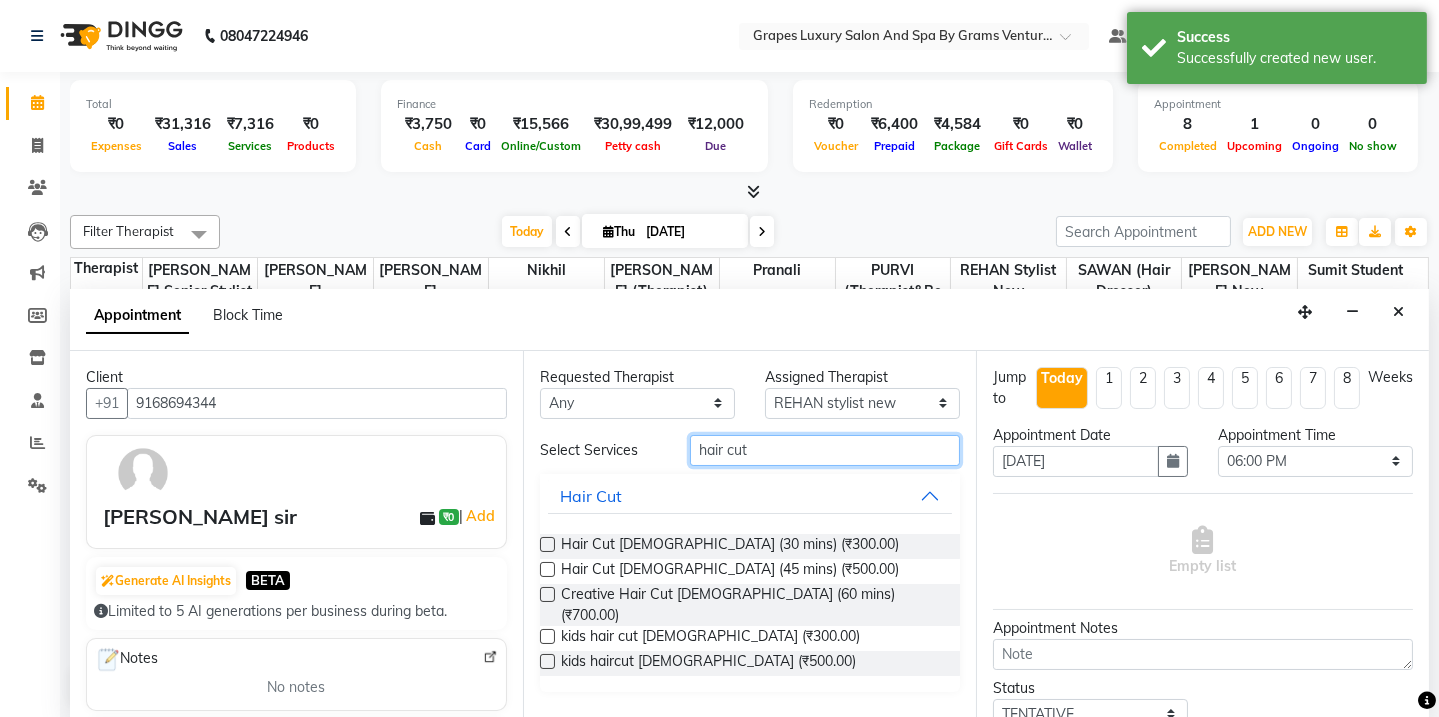 type on "hair cut" 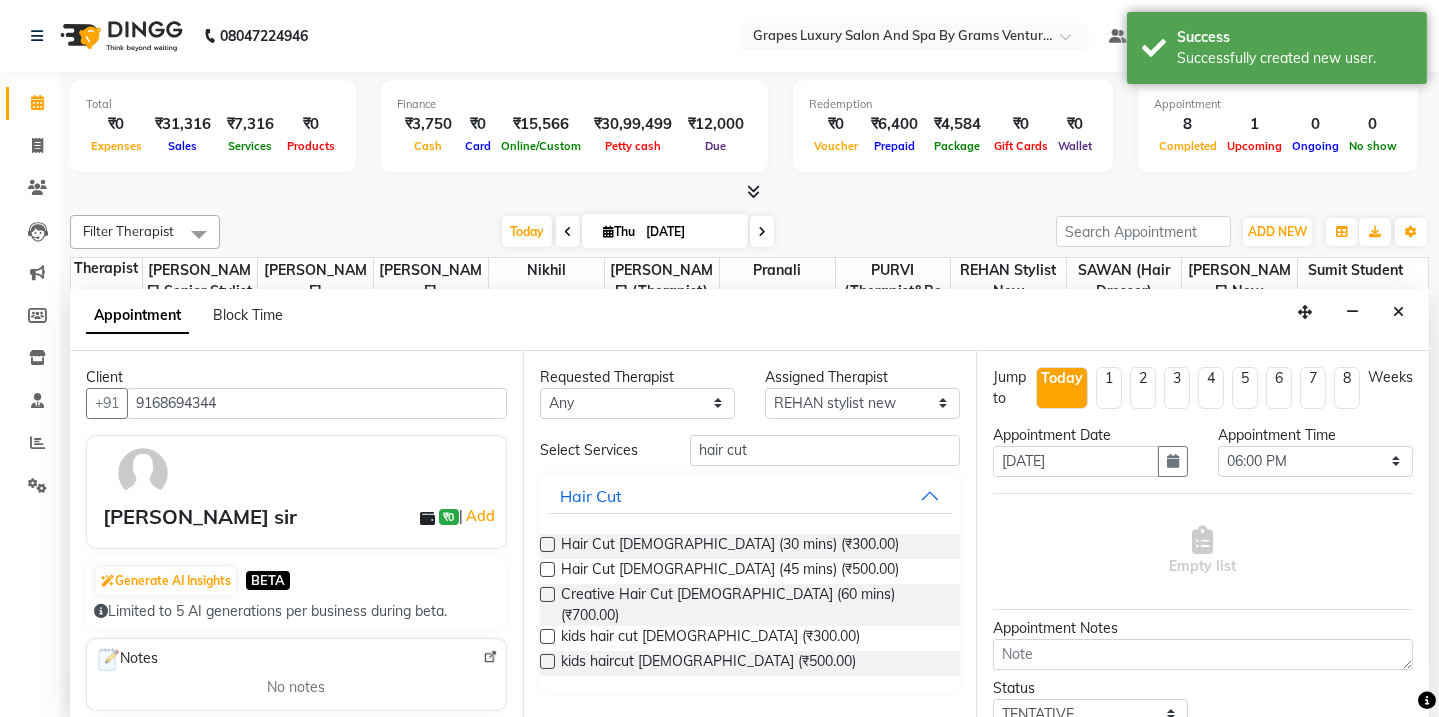 click at bounding box center (547, 544) 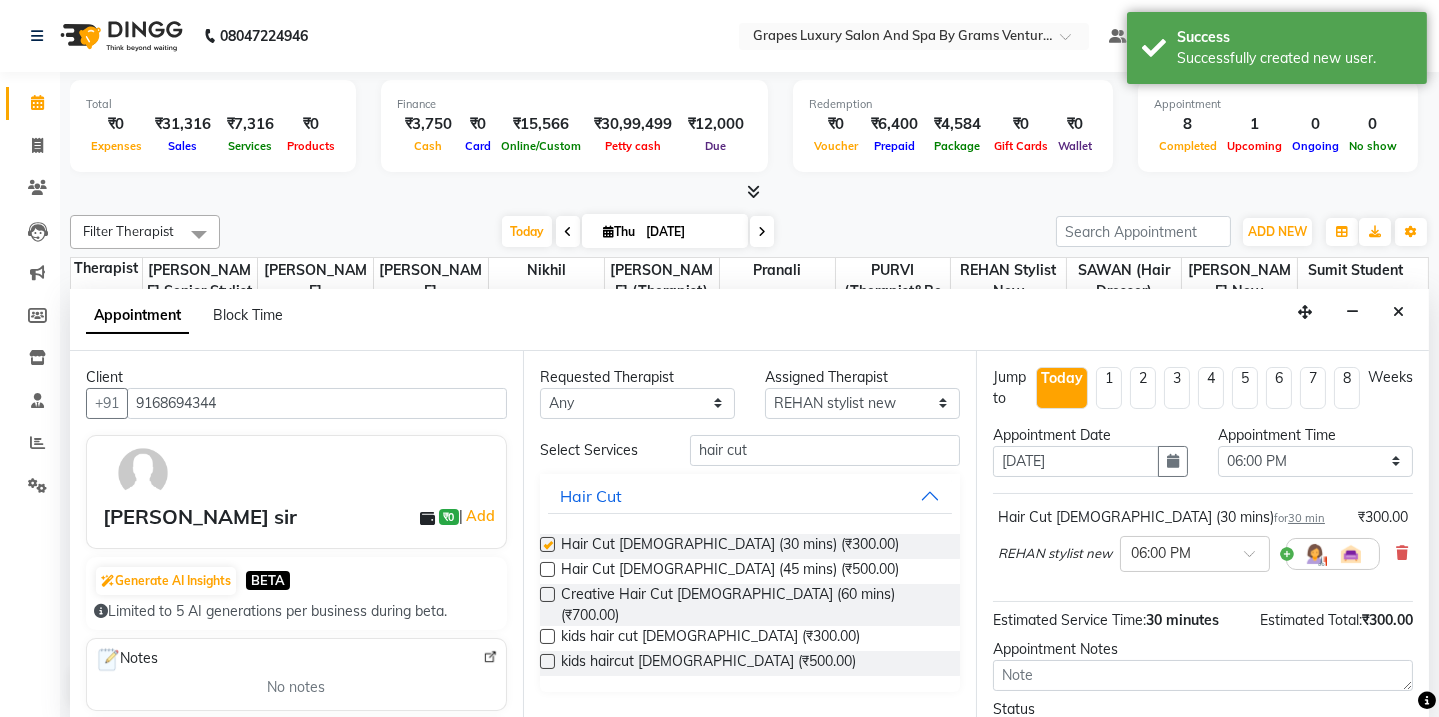 checkbox on "false" 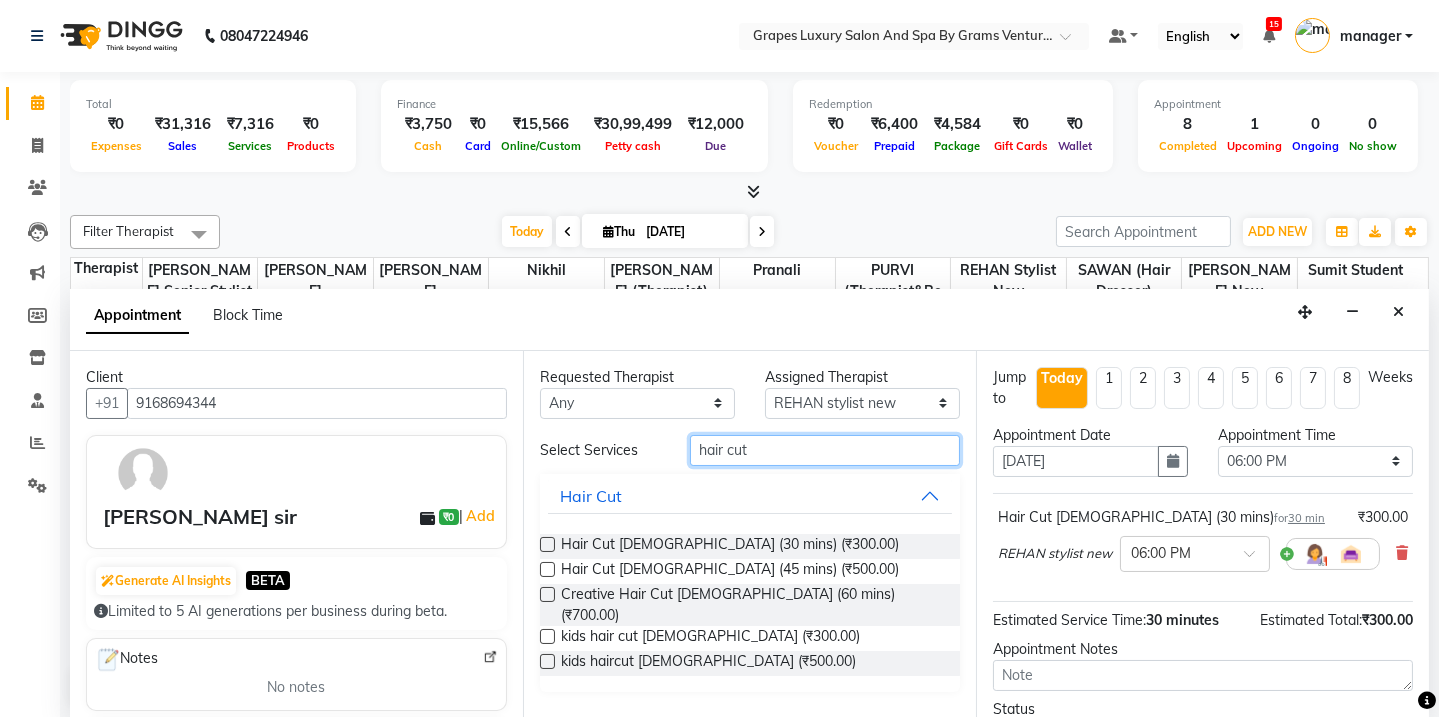 click on "hair cut" at bounding box center [825, 450] 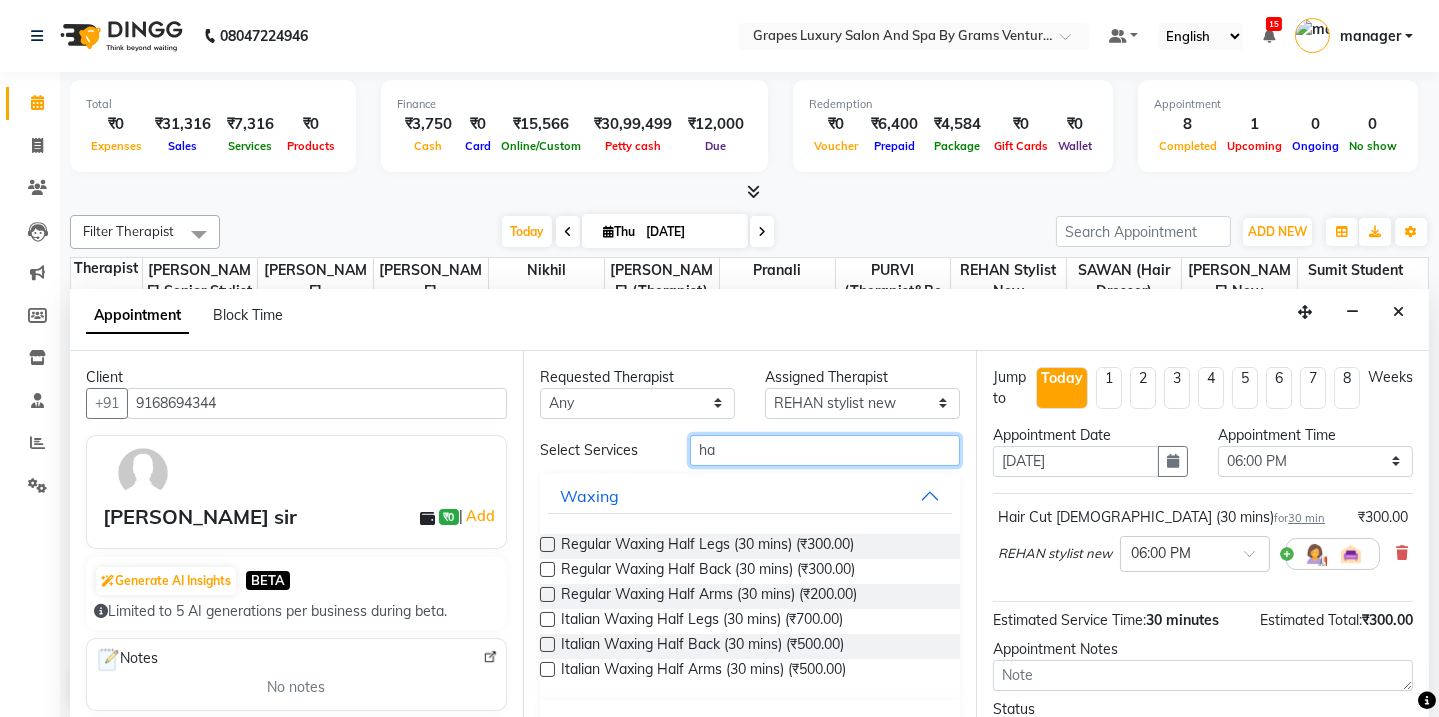 type on "h" 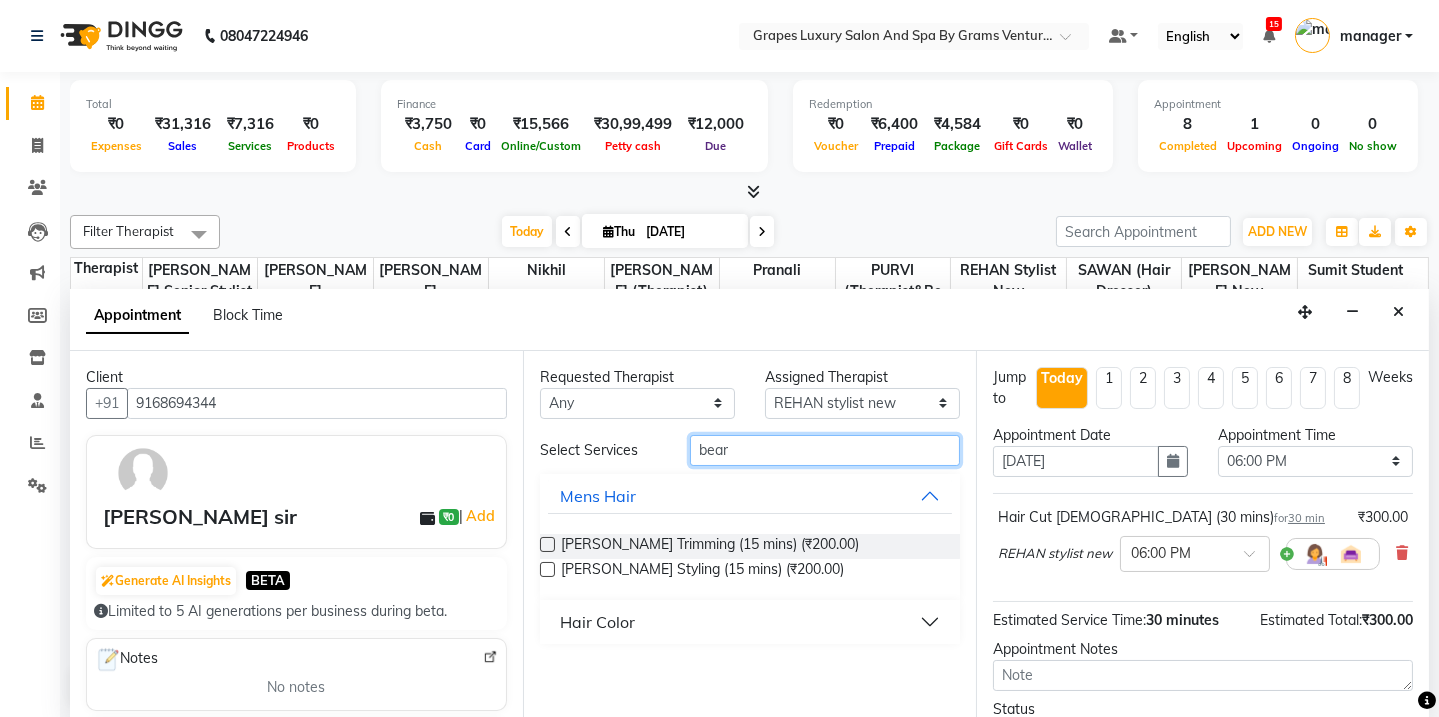 type on "bear" 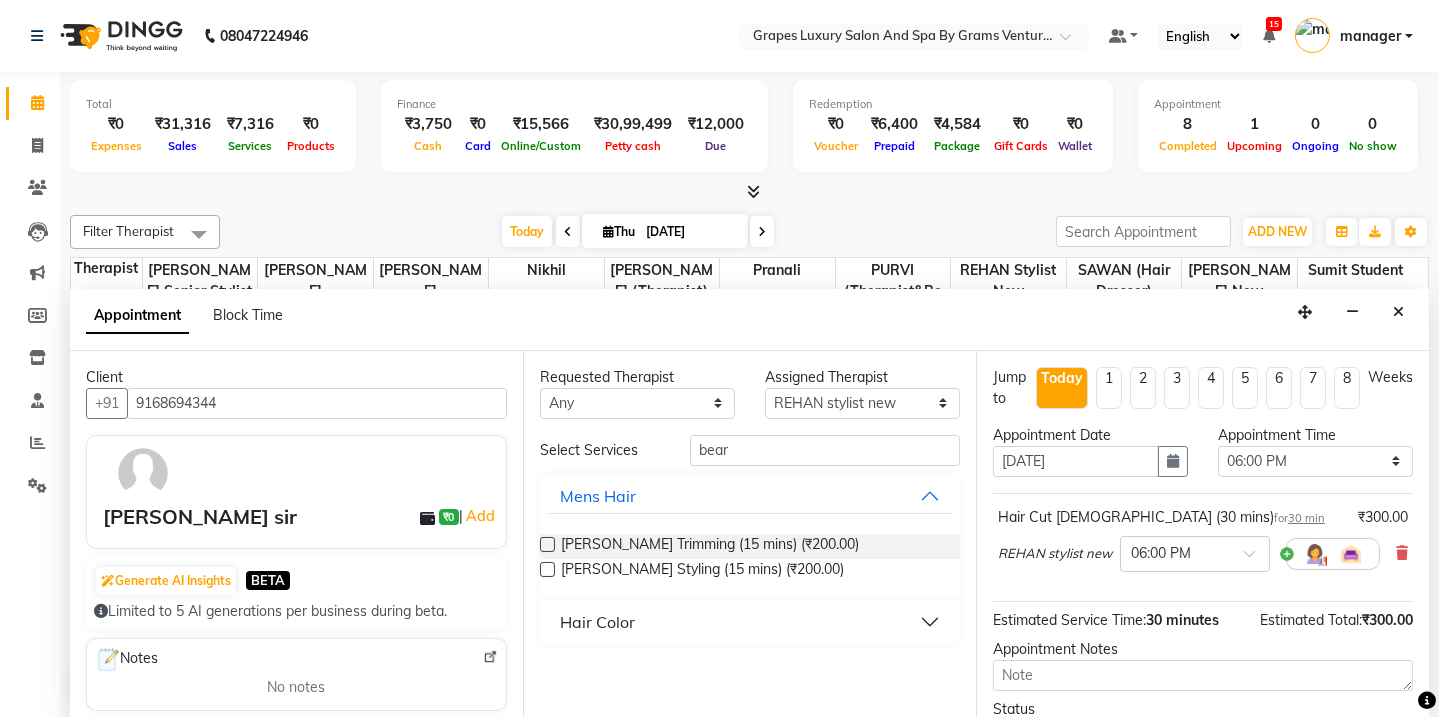 click at bounding box center [547, 544] 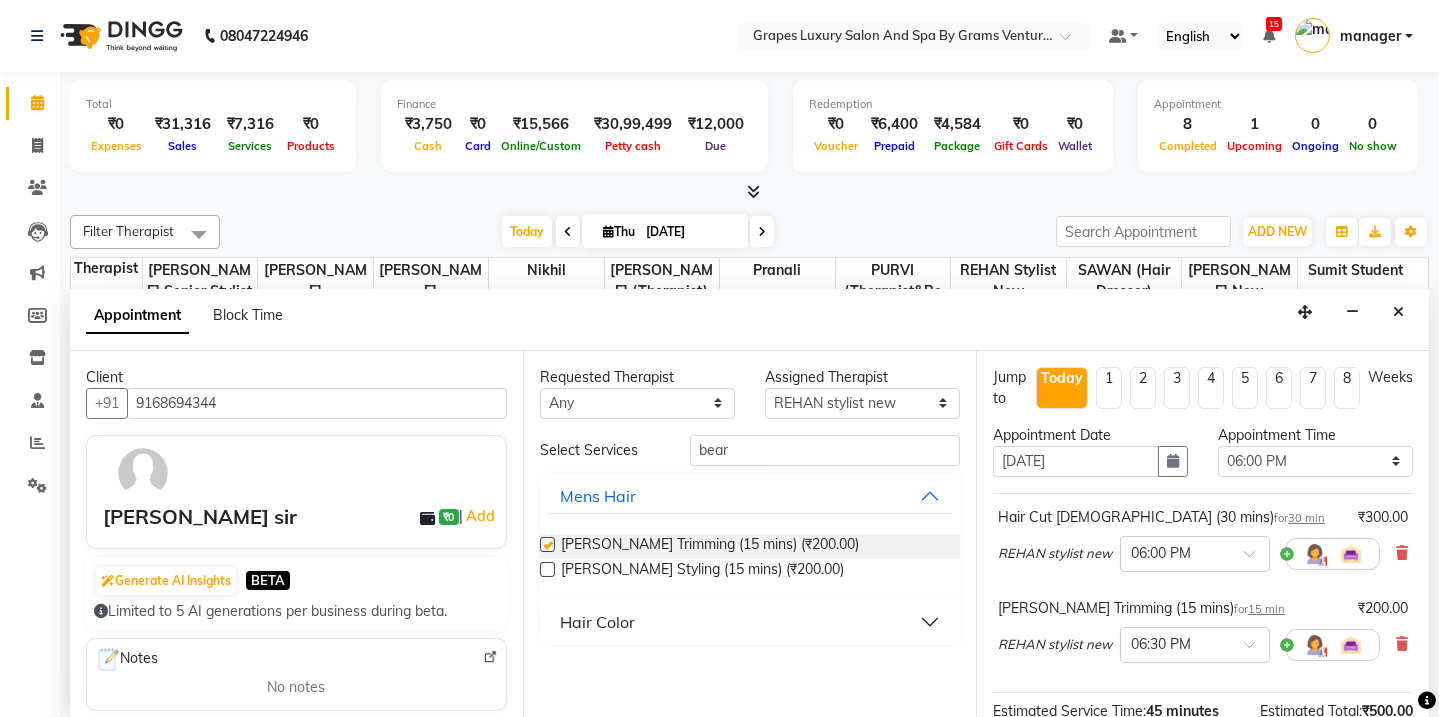 checkbox on "false" 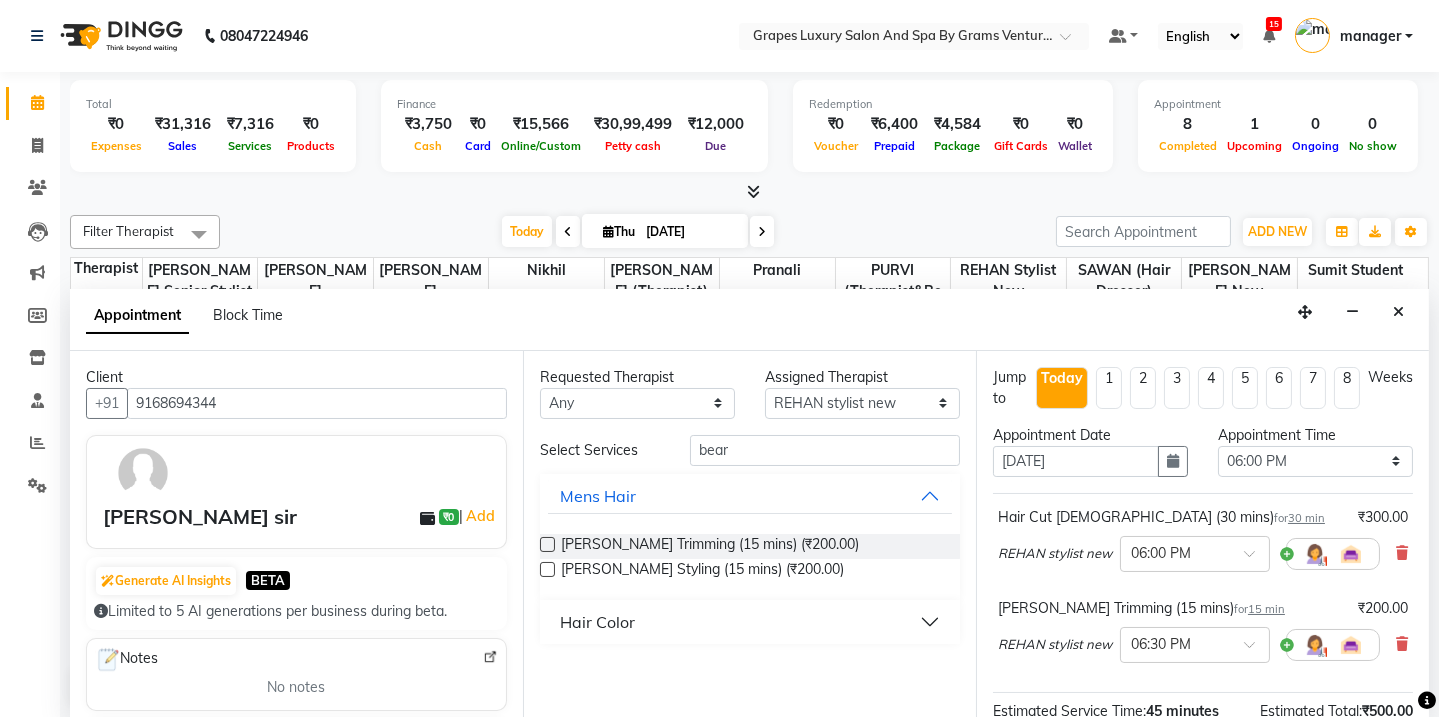 scroll, scrollTop: 253, scrollLeft: 0, axis: vertical 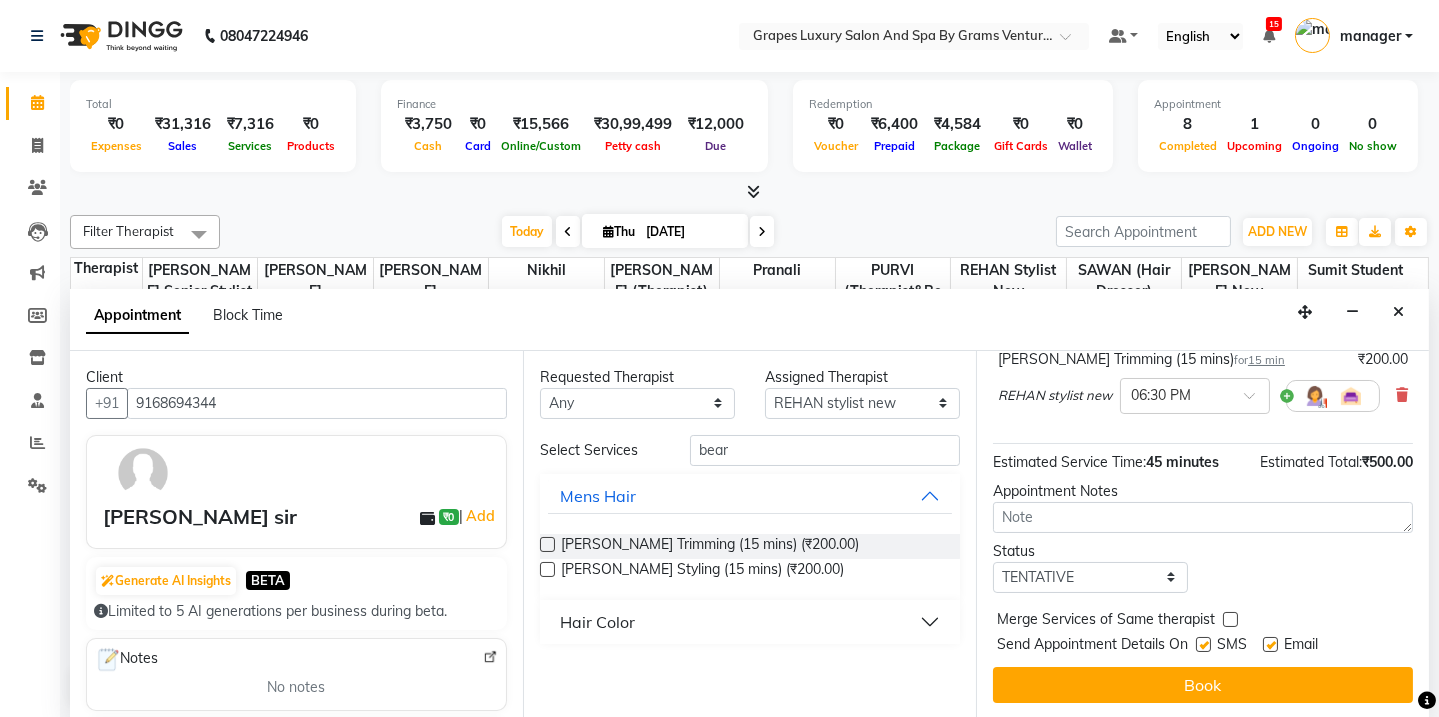 click at bounding box center [1203, 644] 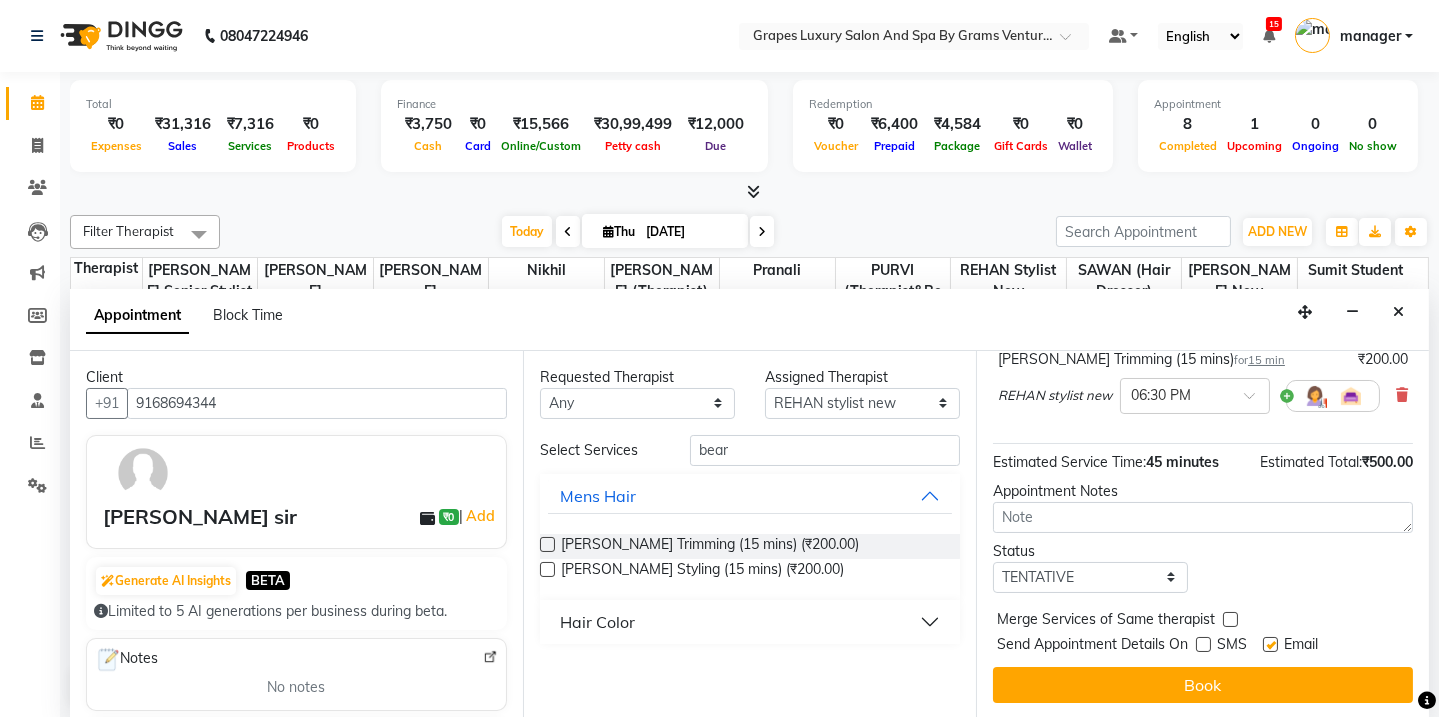 click at bounding box center (1270, 644) 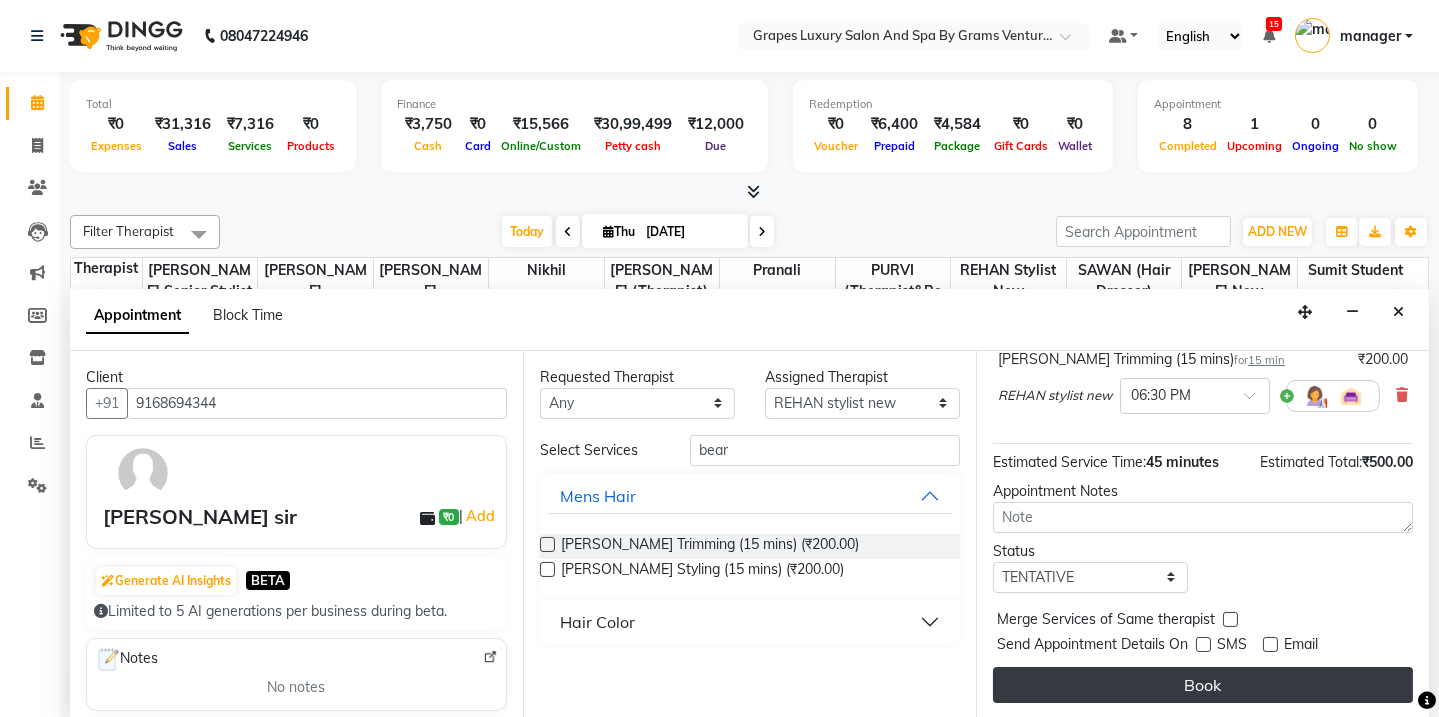 click on "Book" at bounding box center [1203, 685] 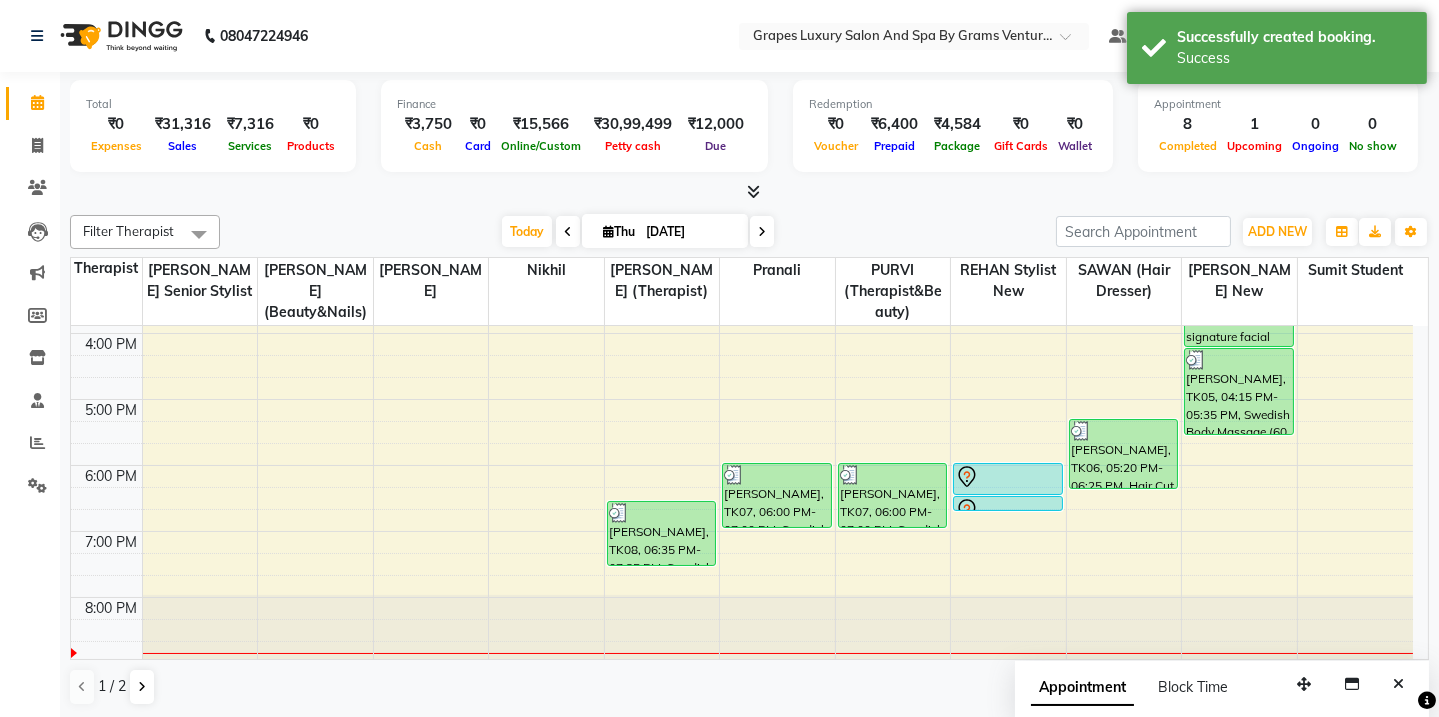 scroll, scrollTop: 0, scrollLeft: 0, axis: both 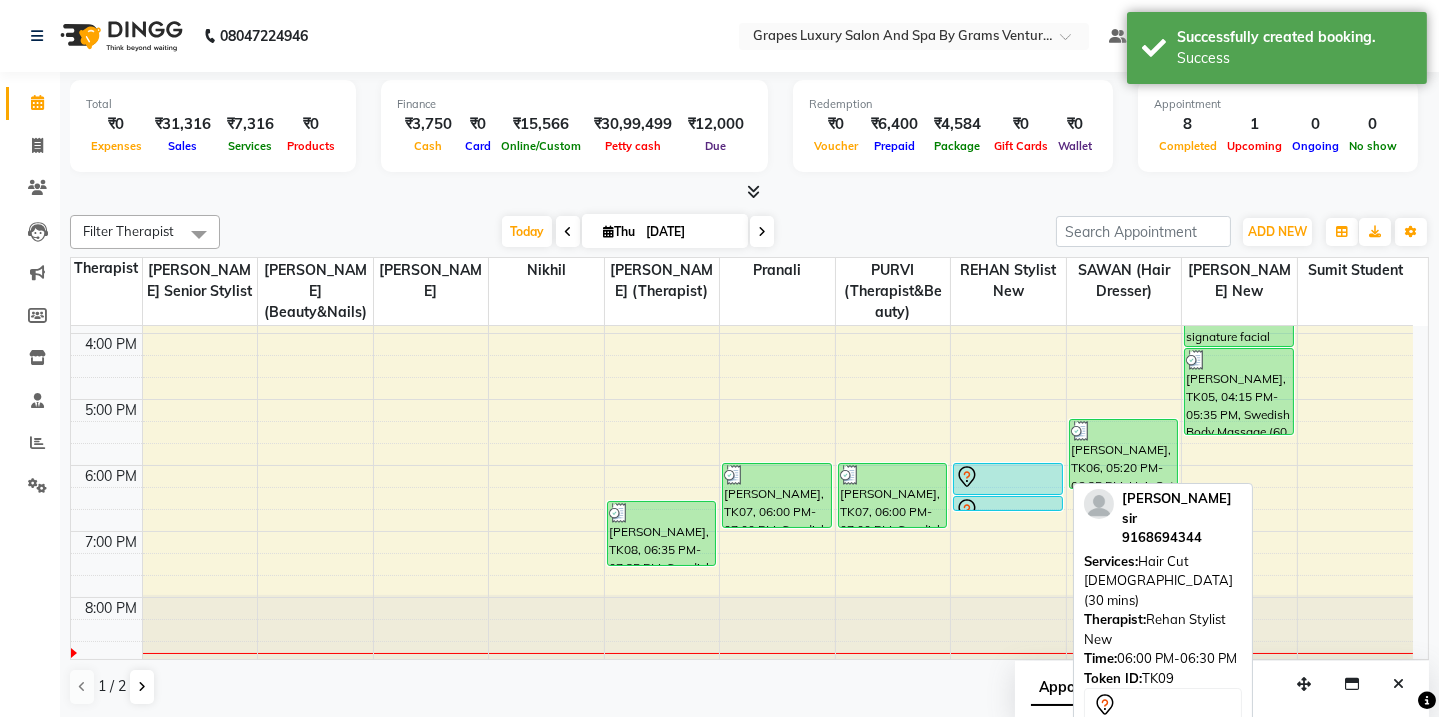 click at bounding box center [1008, 494] 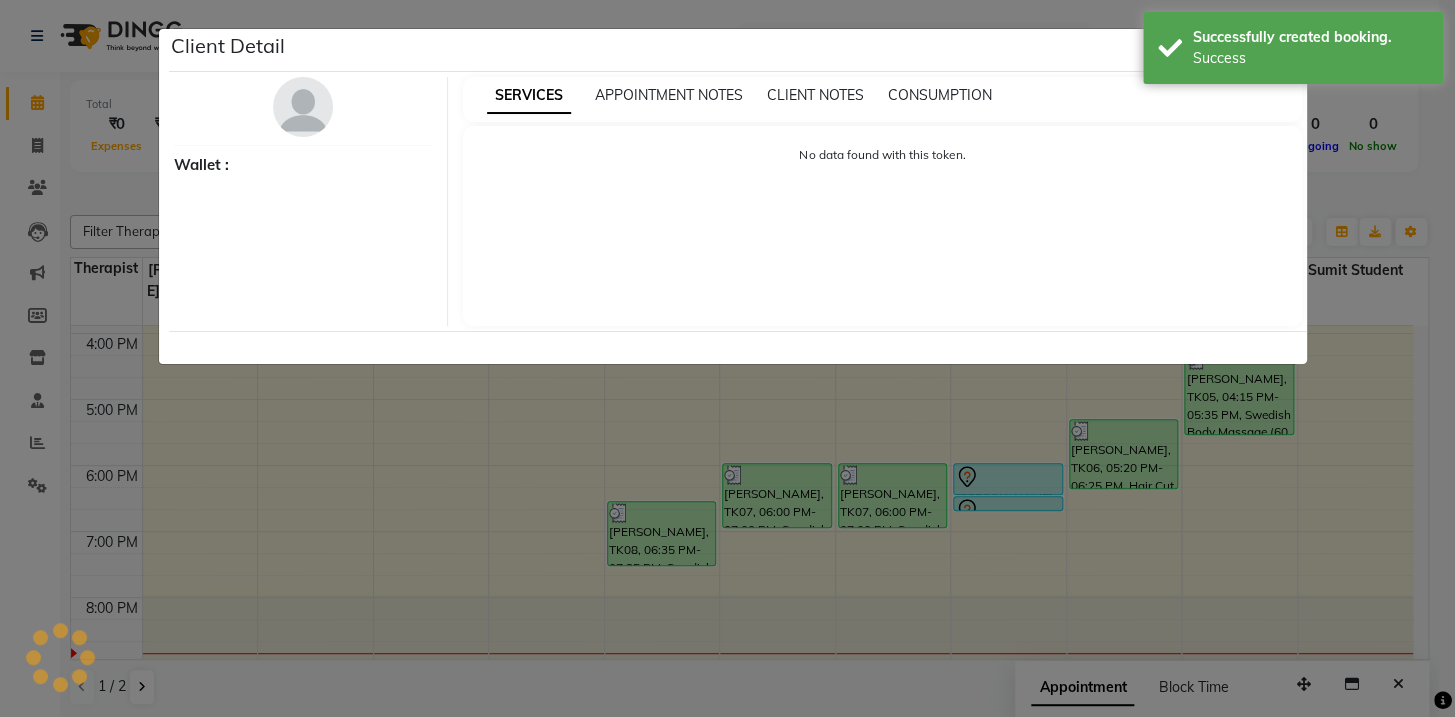 select on "7" 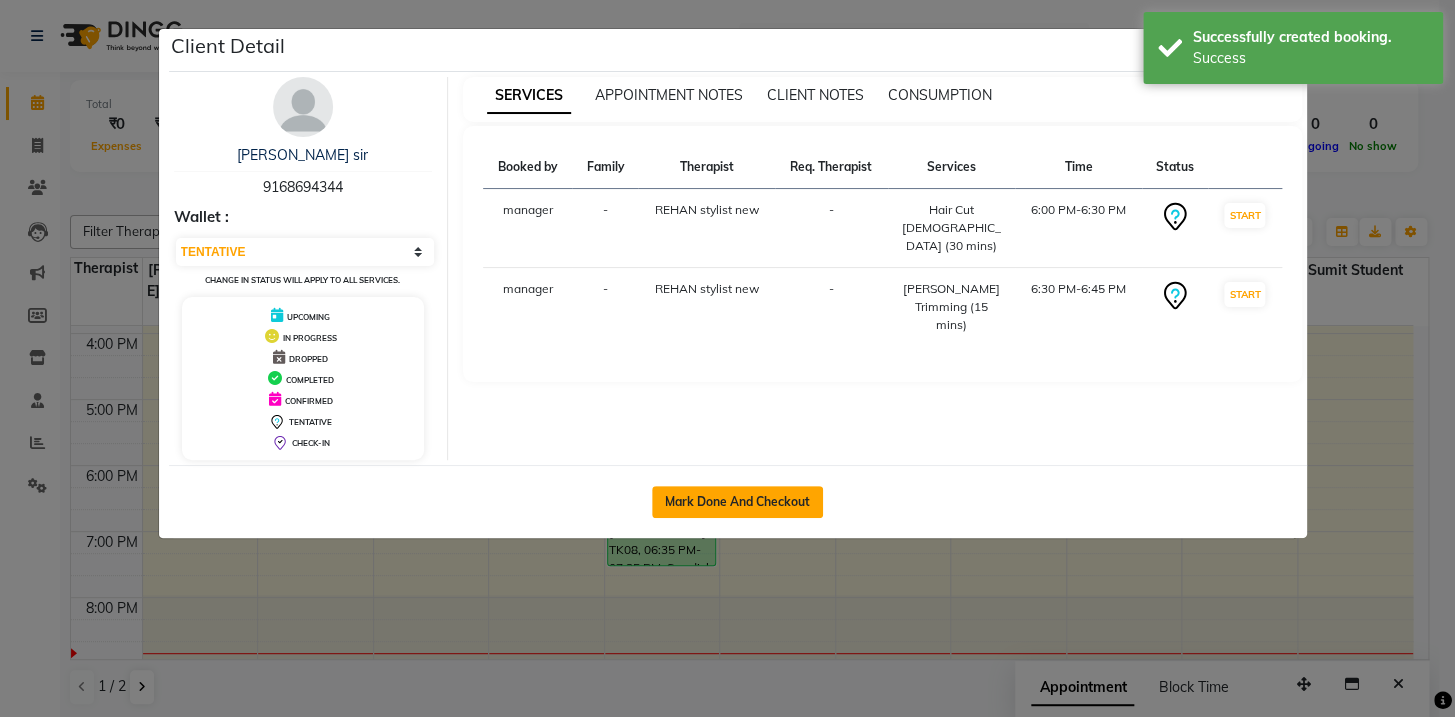 click on "Mark Done And Checkout" 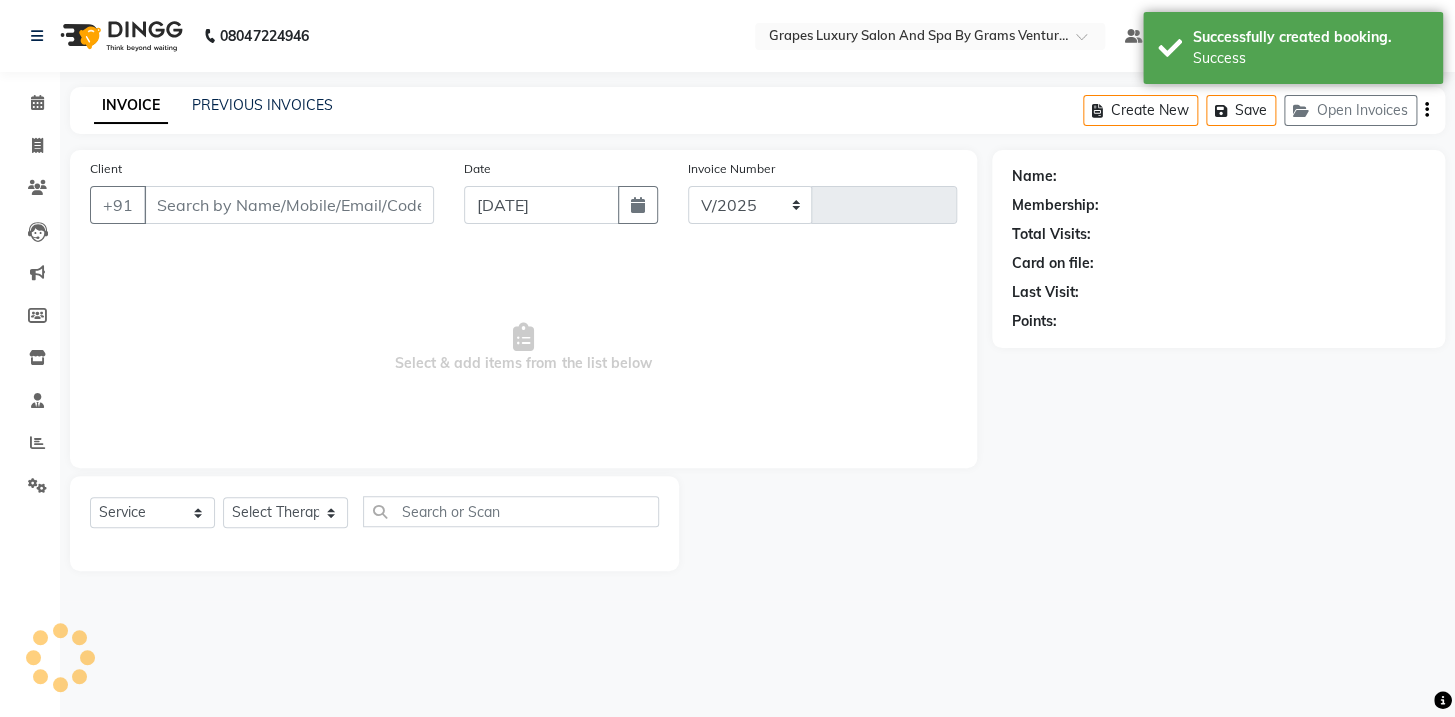 select on "3585" 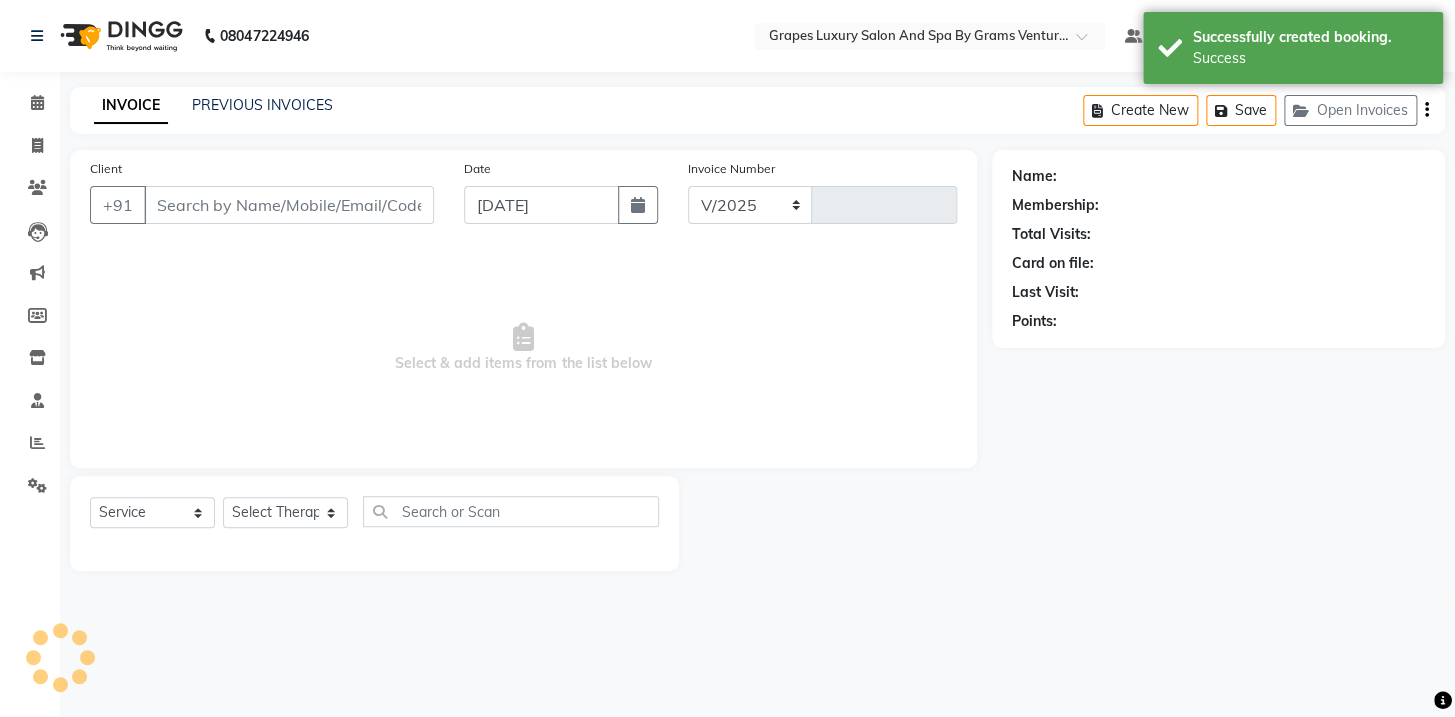 type on "1618" 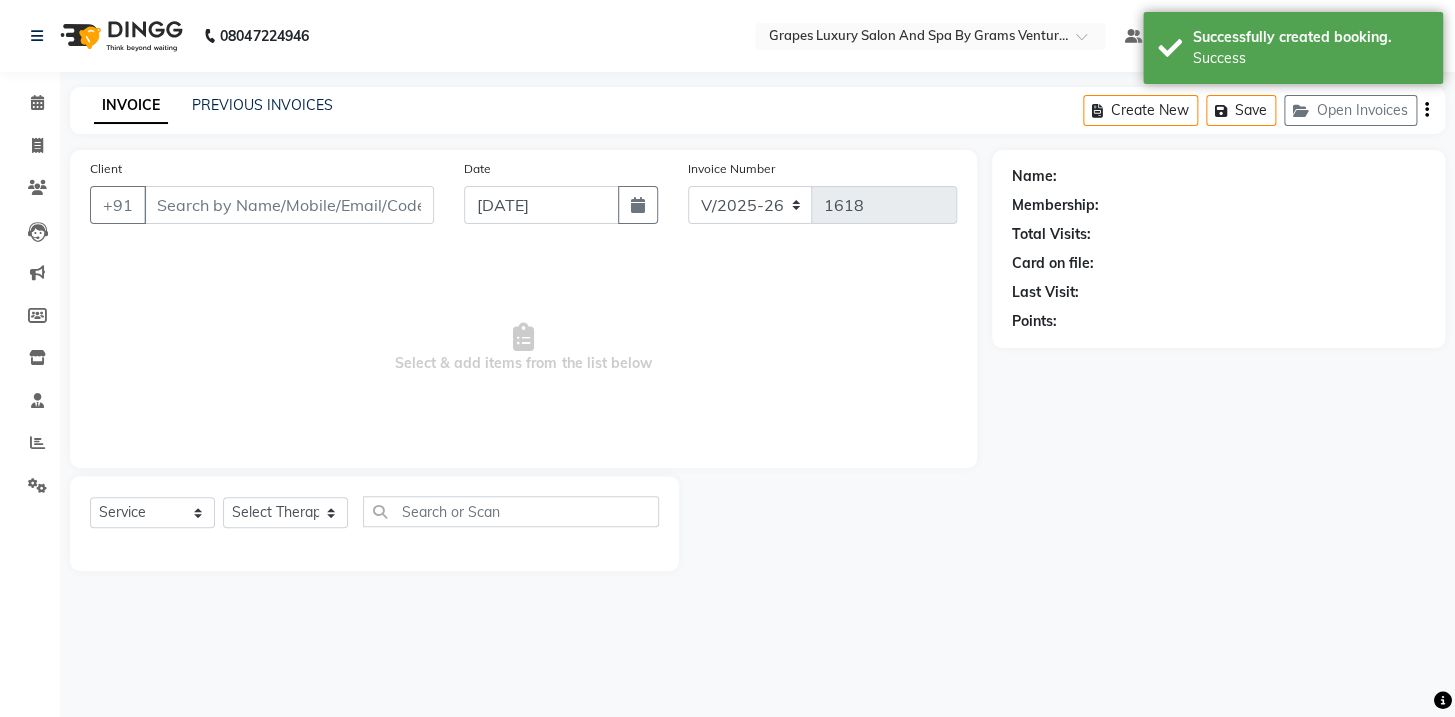 type on "9168694344" 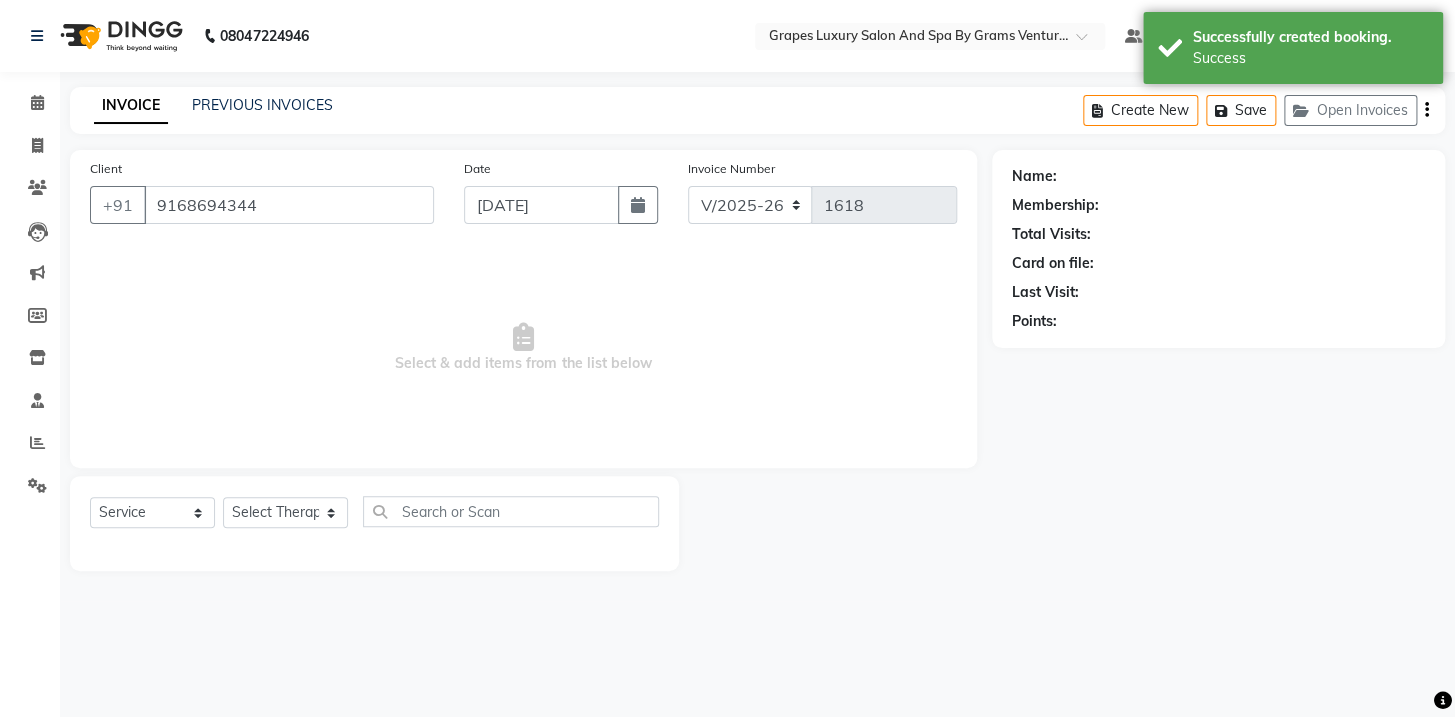select on "71245" 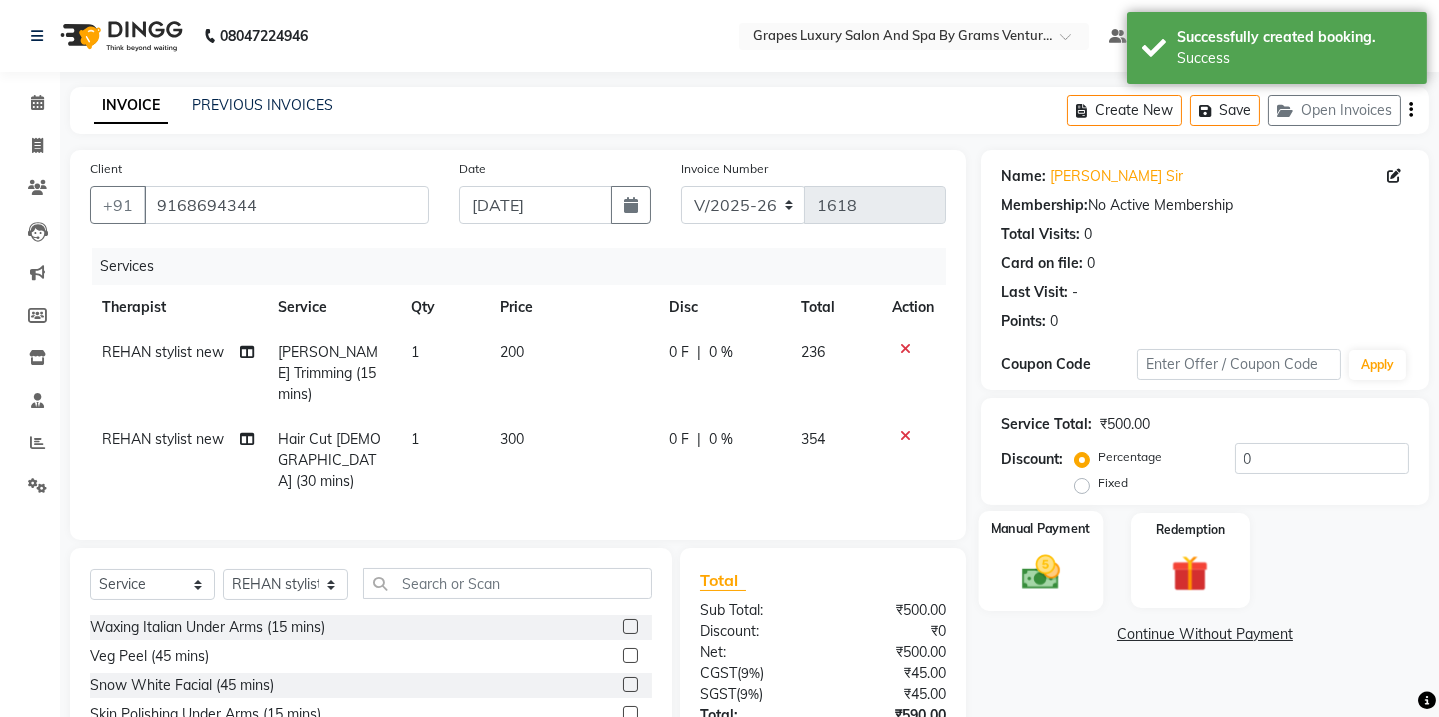 click 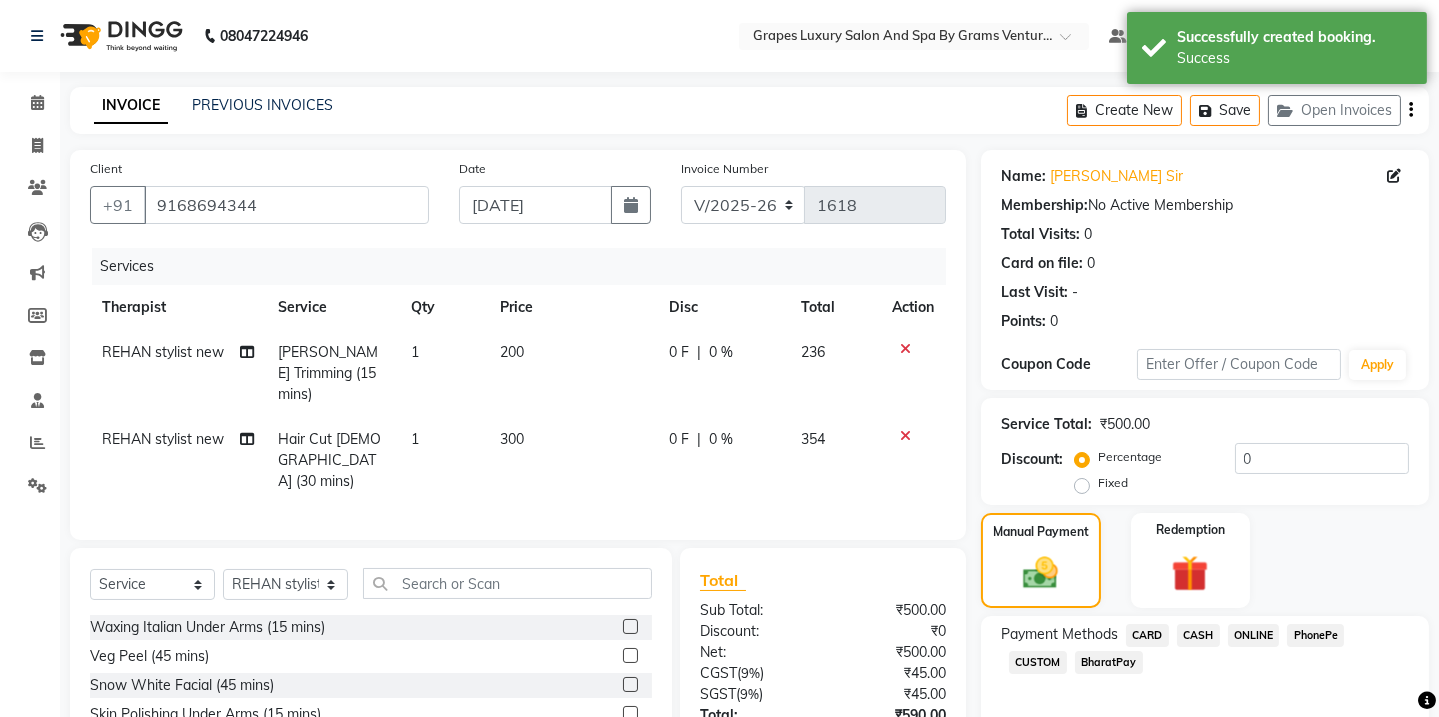 click on "ONLINE" 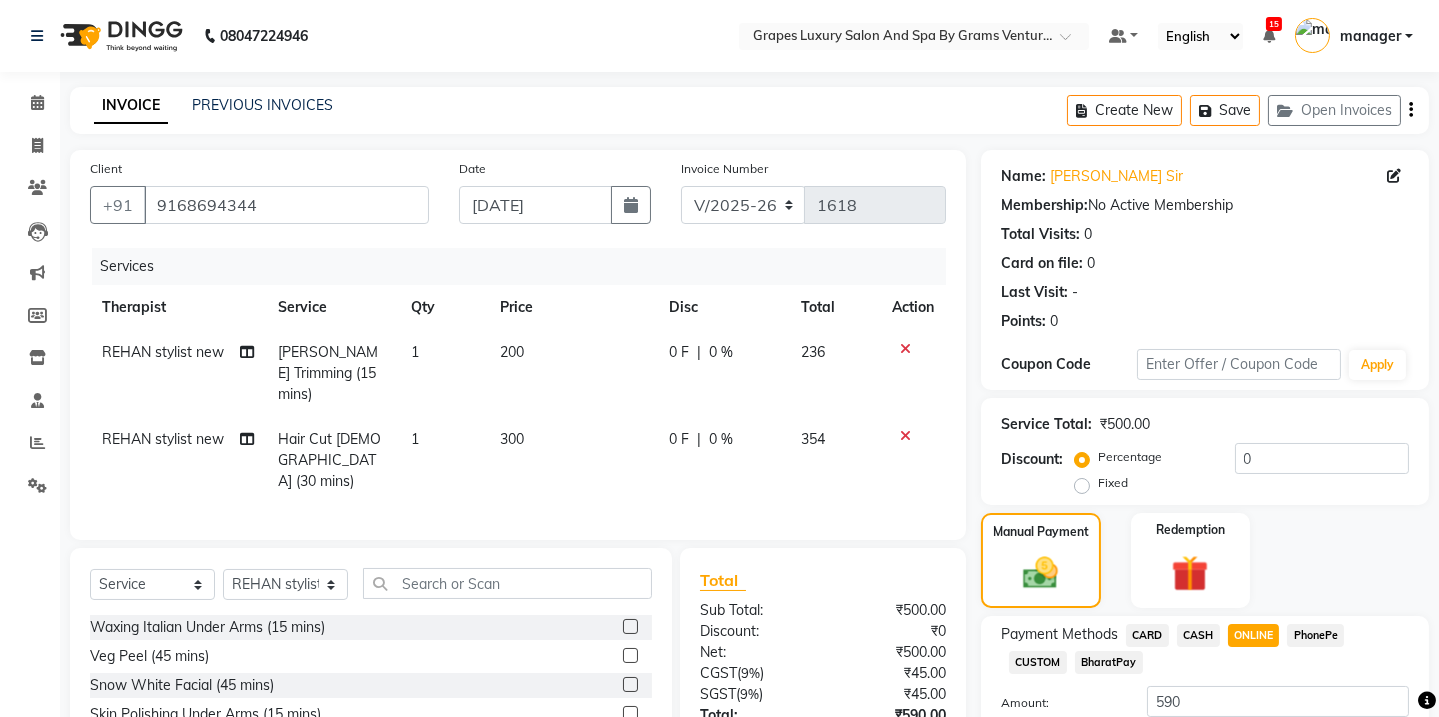 click on "Add Payment" 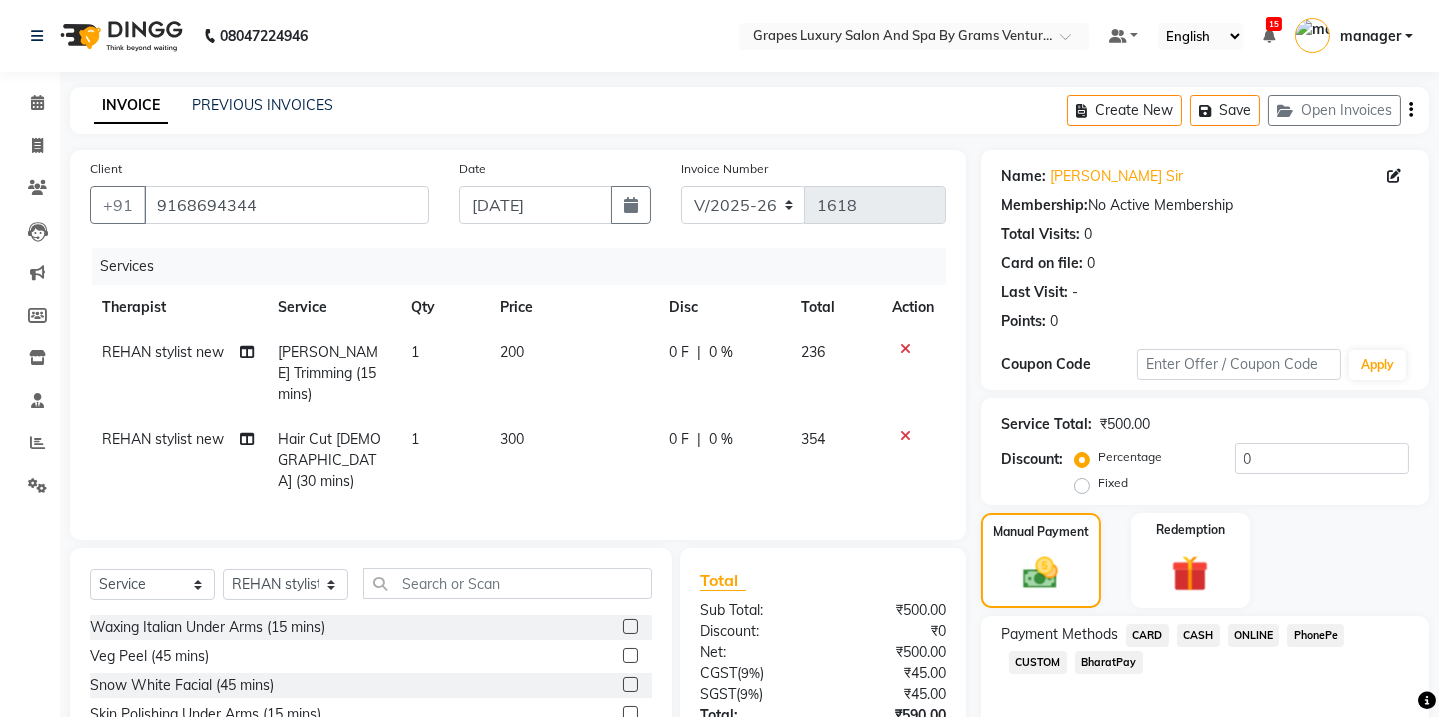 scroll, scrollTop: 145, scrollLeft: 0, axis: vertical 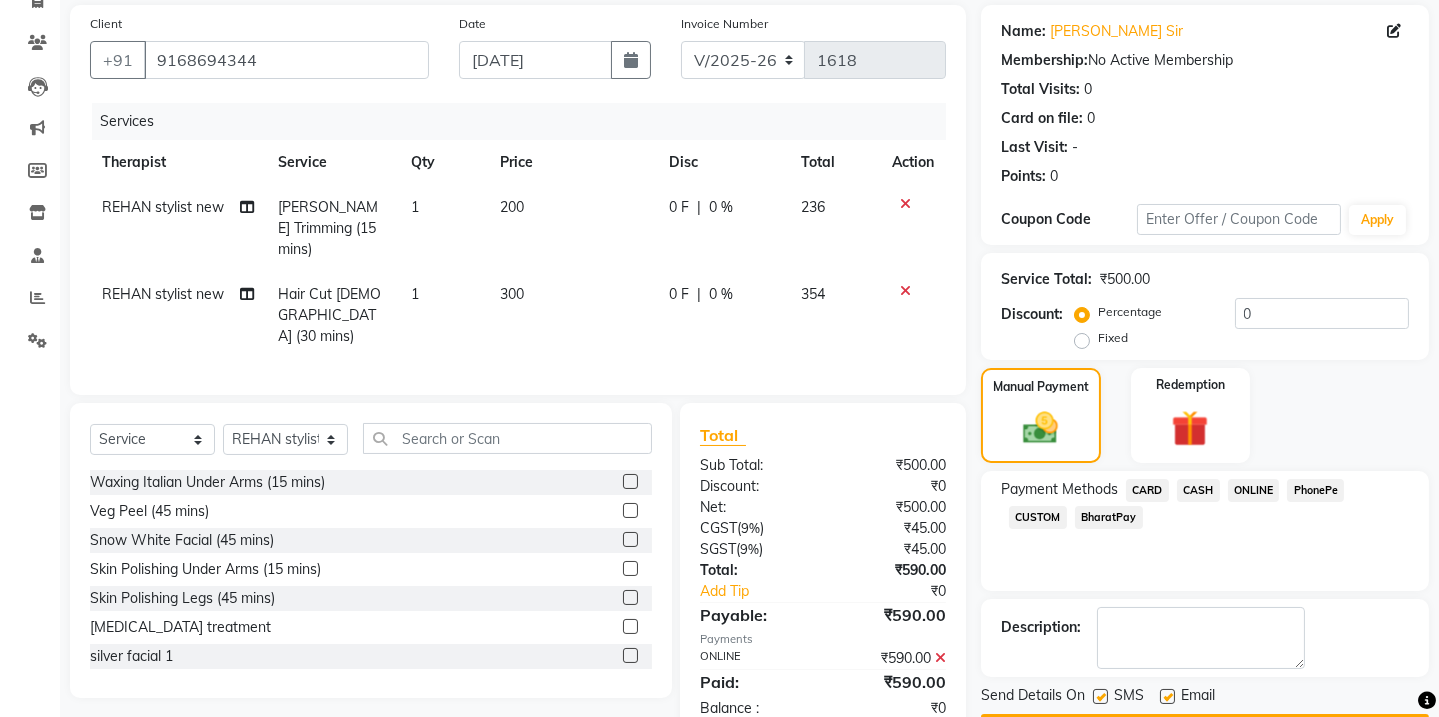 click 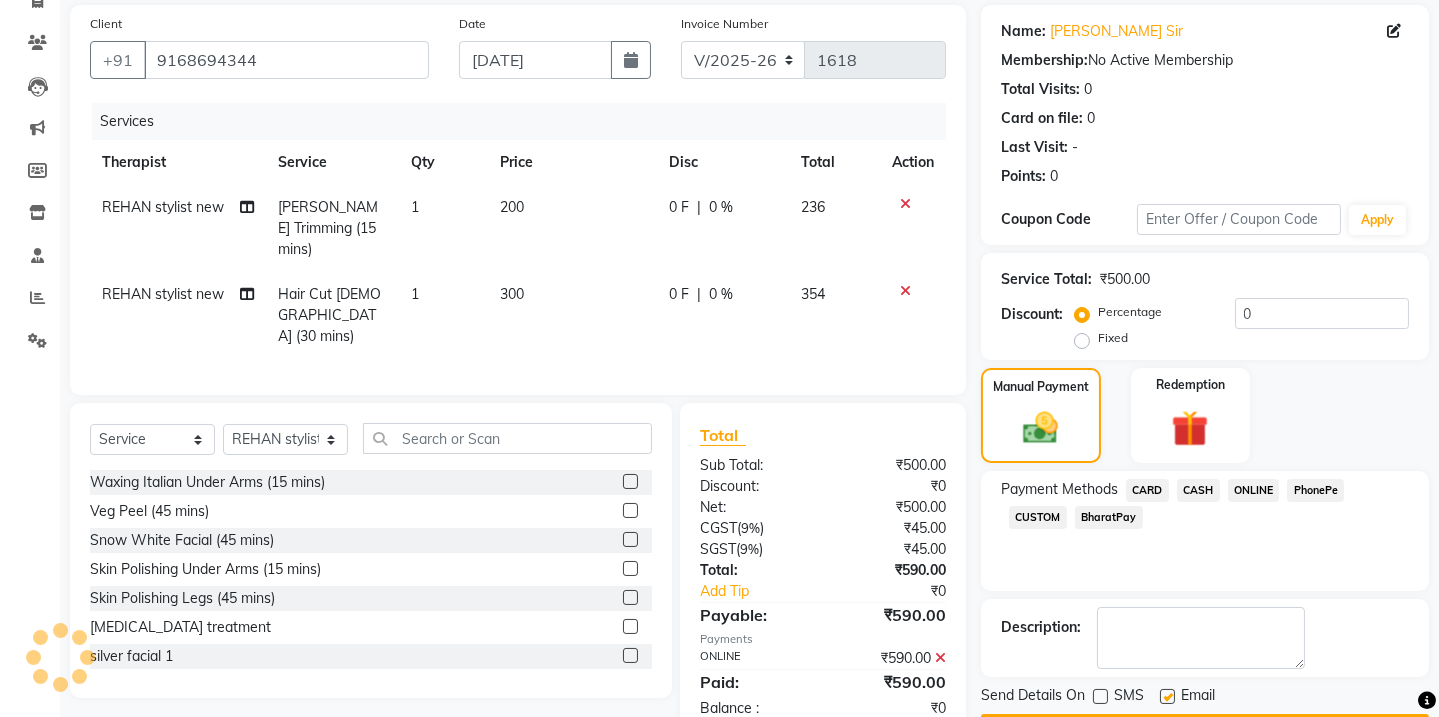 scroll, scrollTop: 201, scrollLeft: 0, axis: vertical 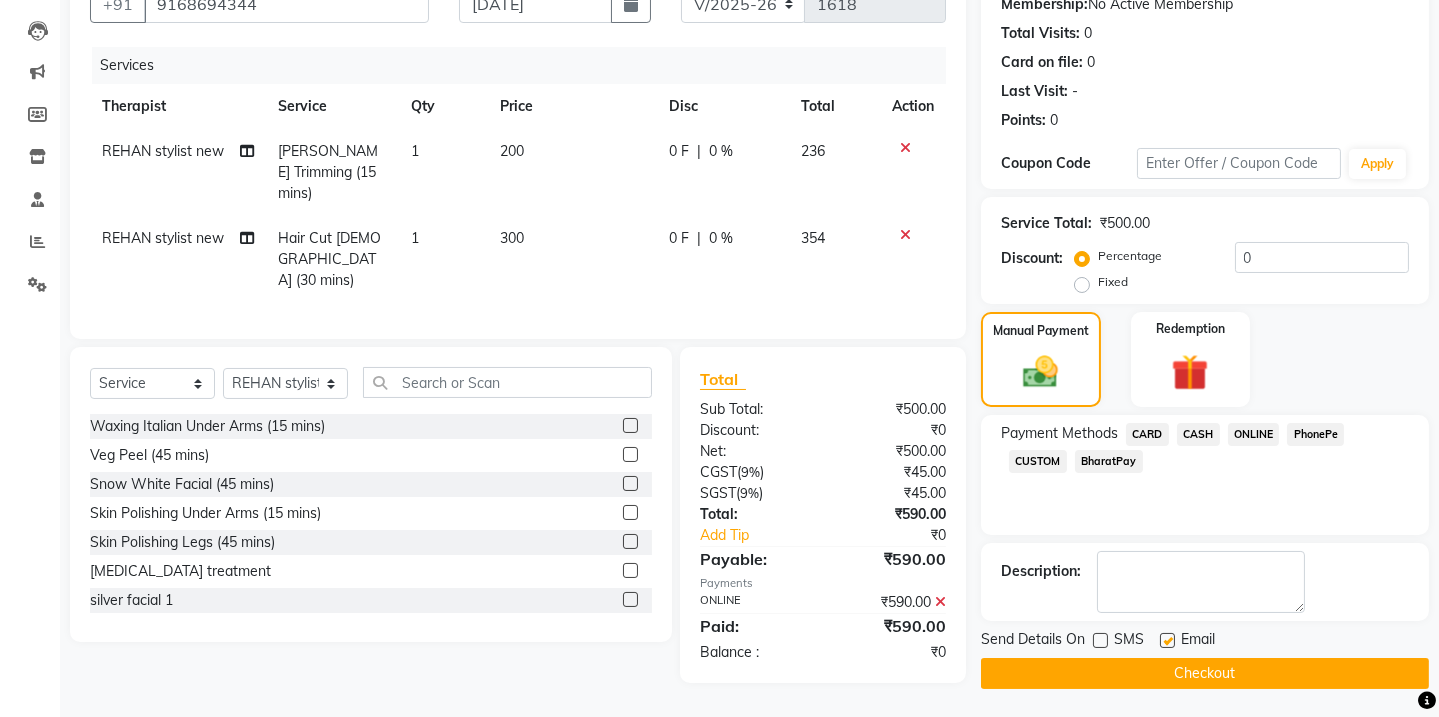 click 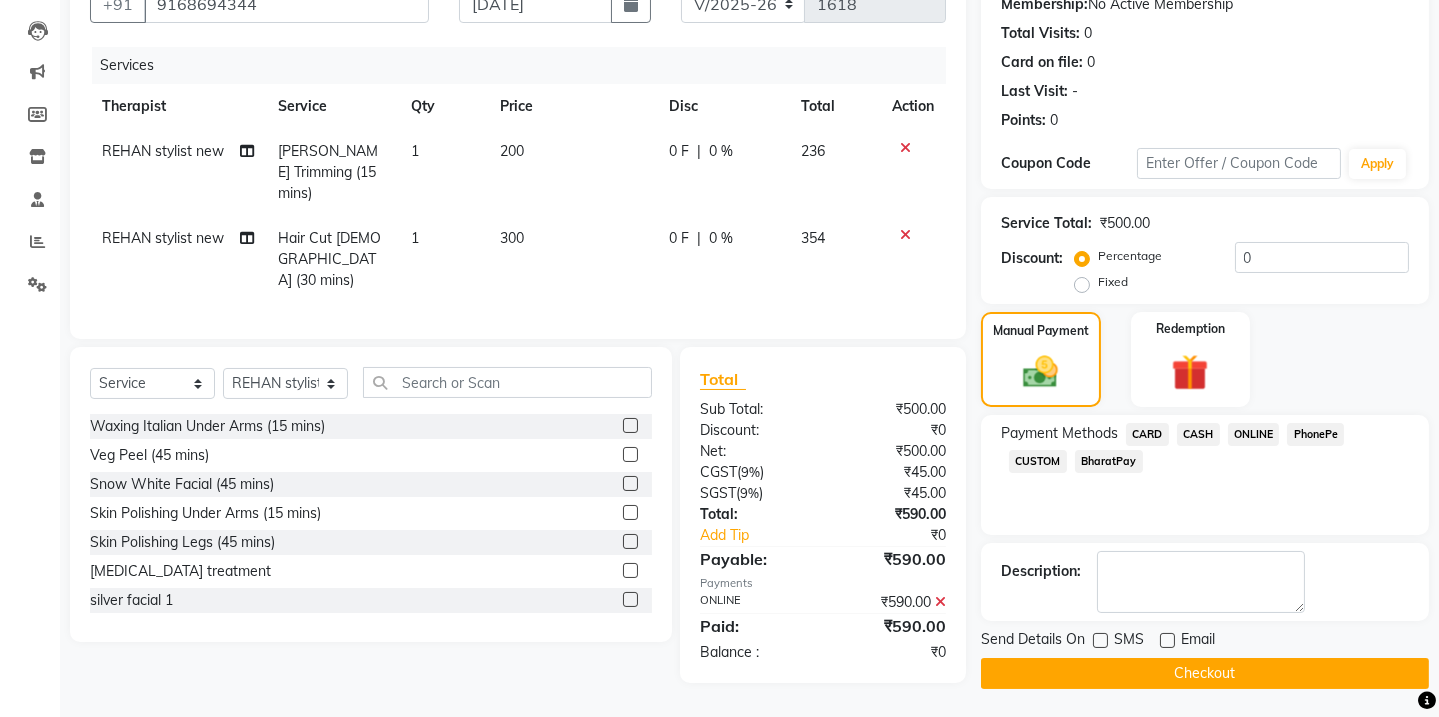 click on "Checkout" 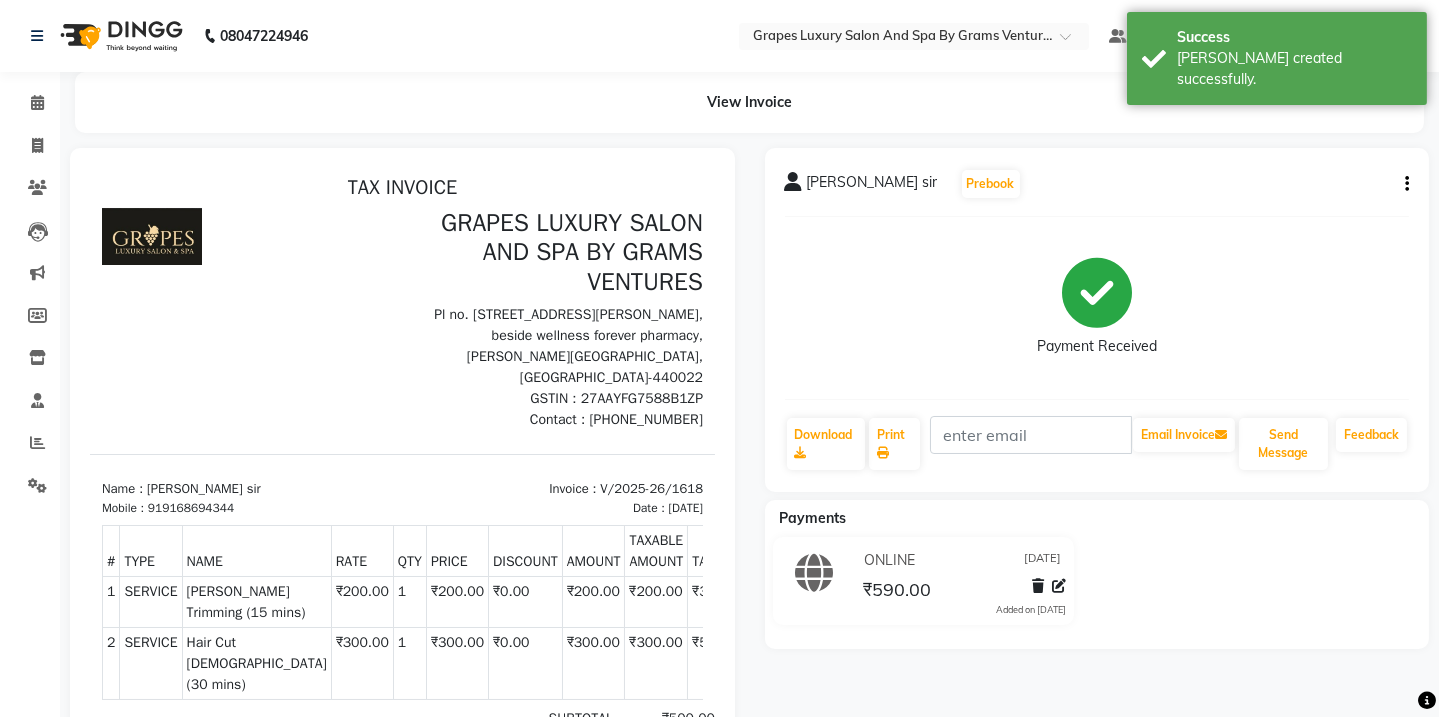 scroll, scrollTop: 0, scrollLeft: 0, axis: both 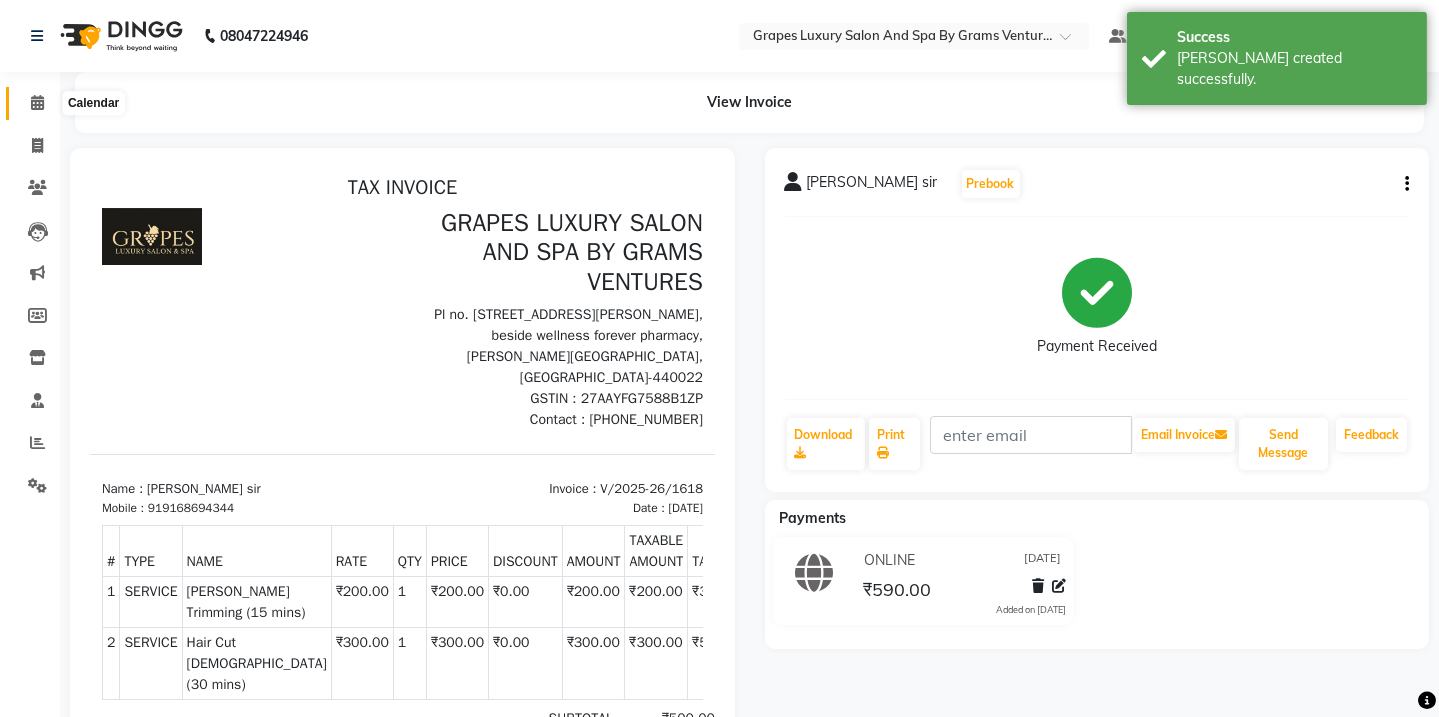 click 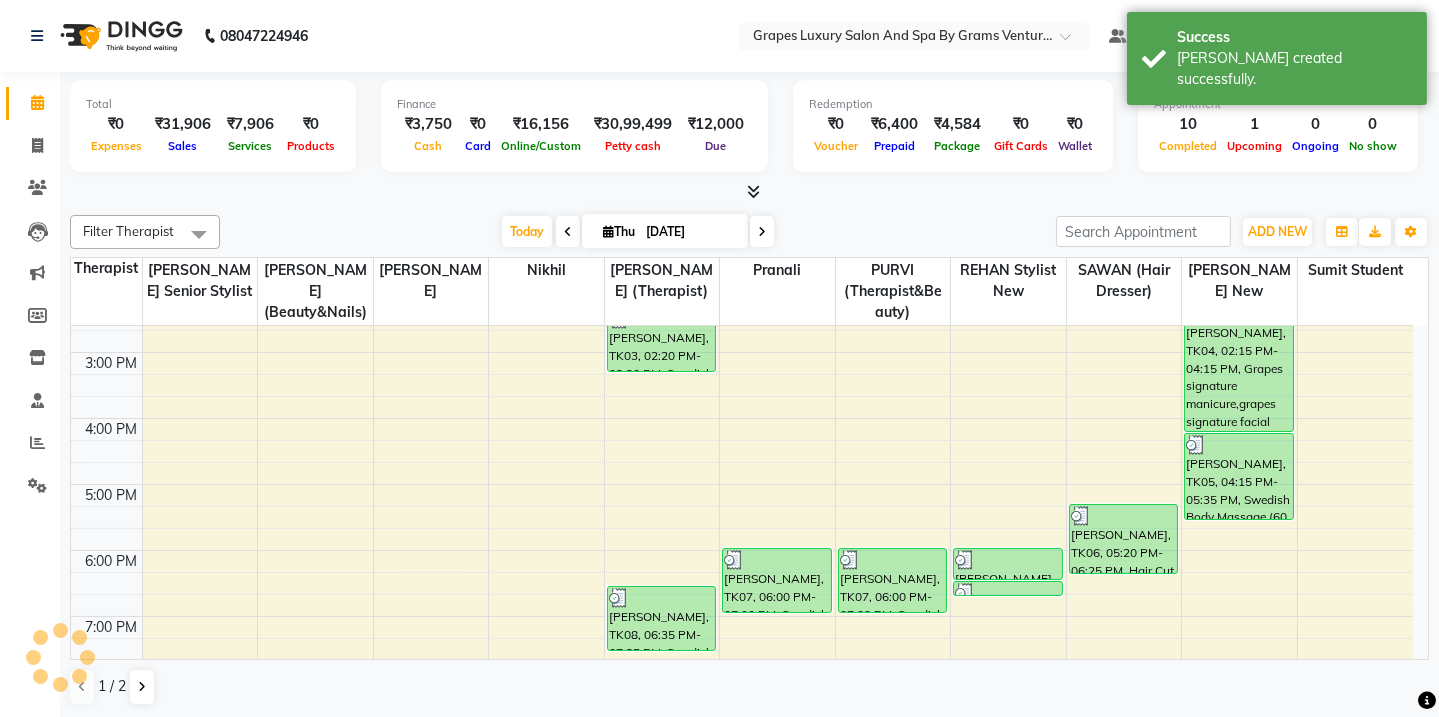 scroll, scrollTop: 520, scrollLeft: 0, axis: vertical 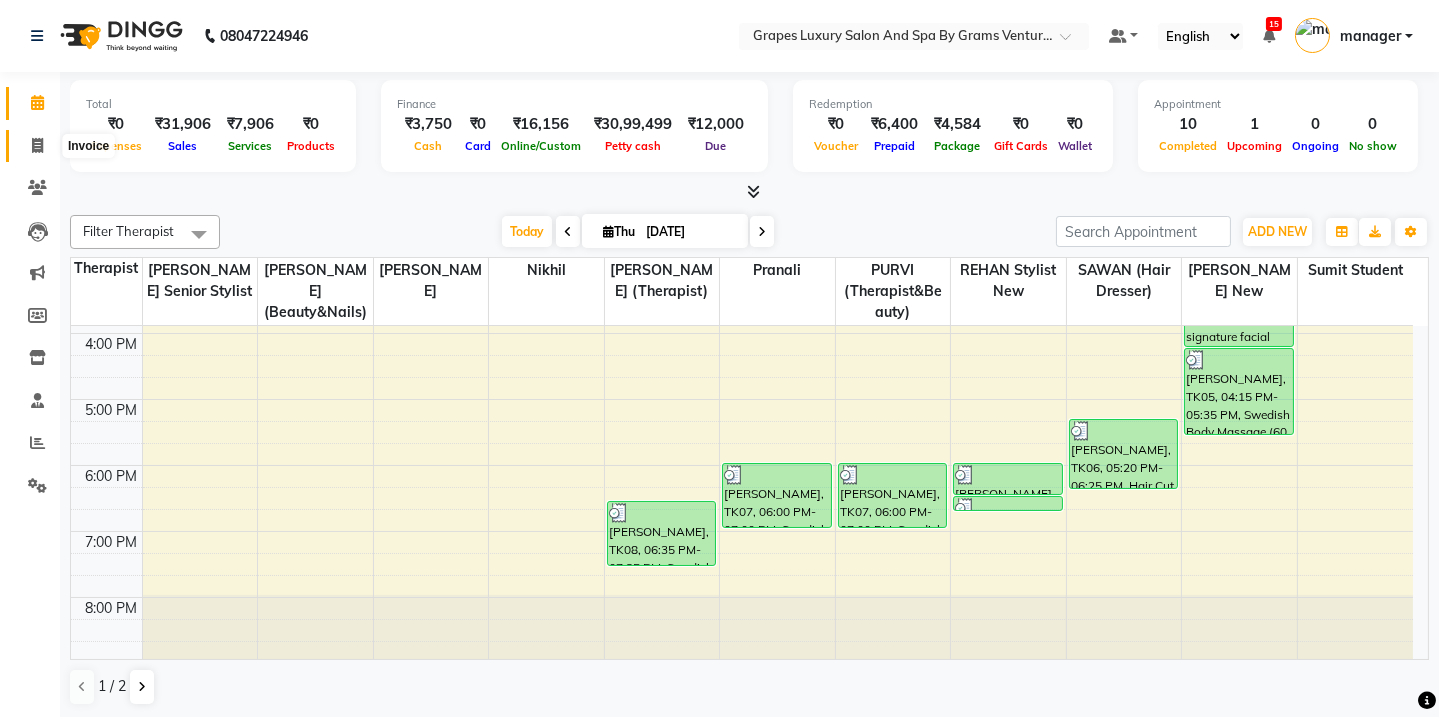 click 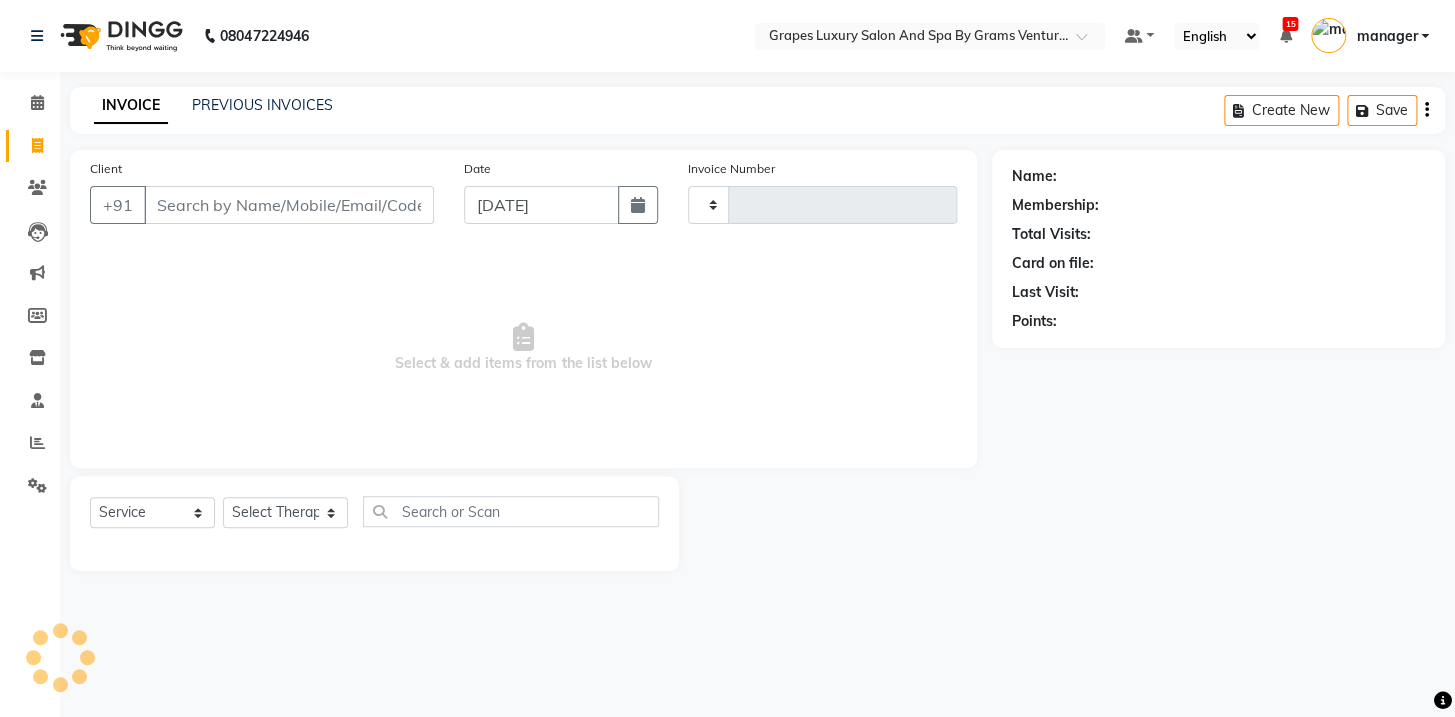 type on "1619" 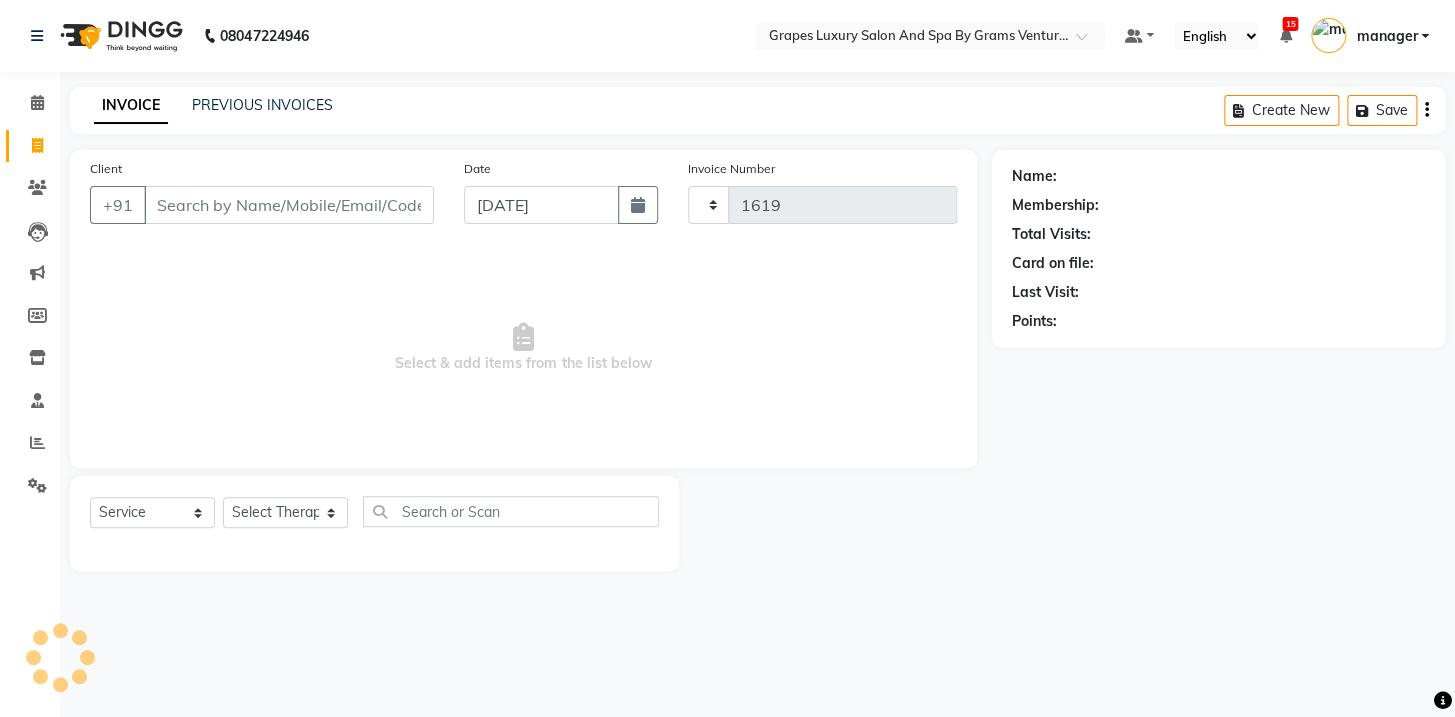 select on "3585" 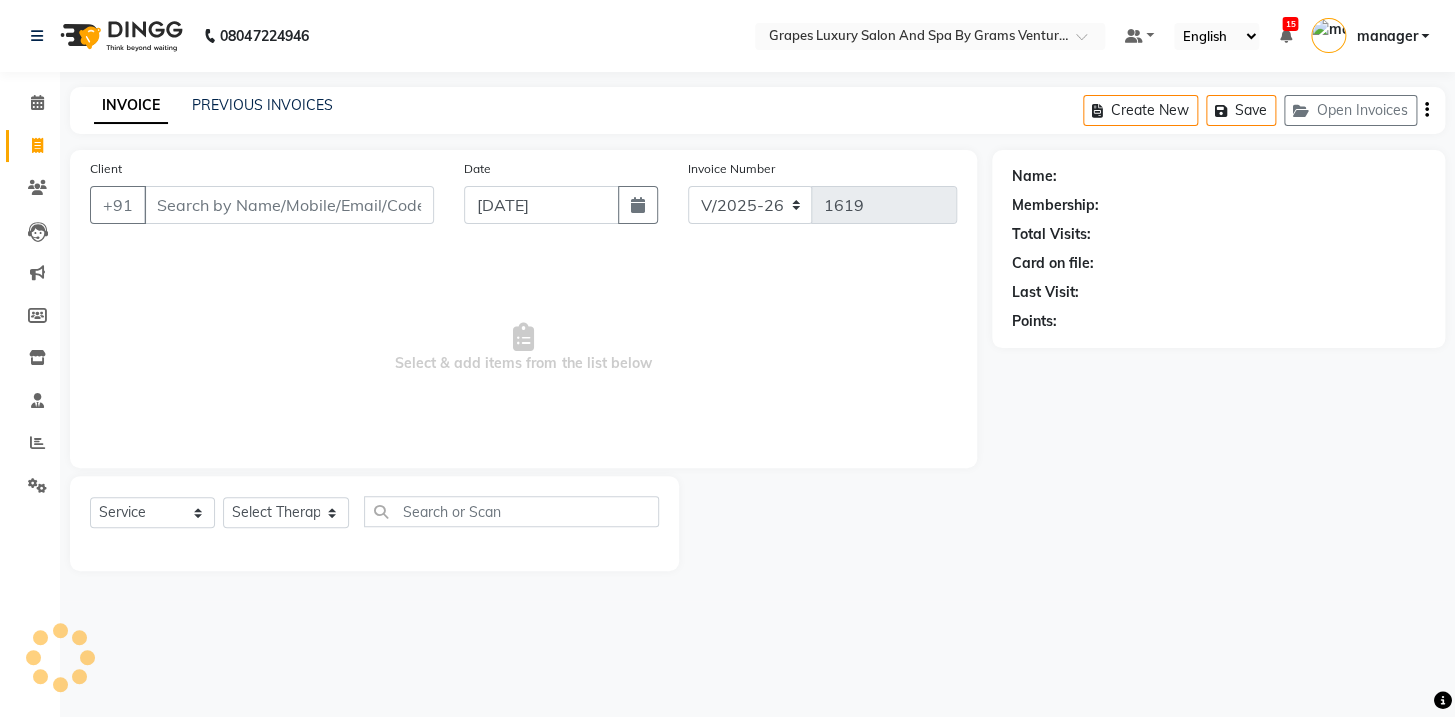 click on "PREVIOUS INVOICES" 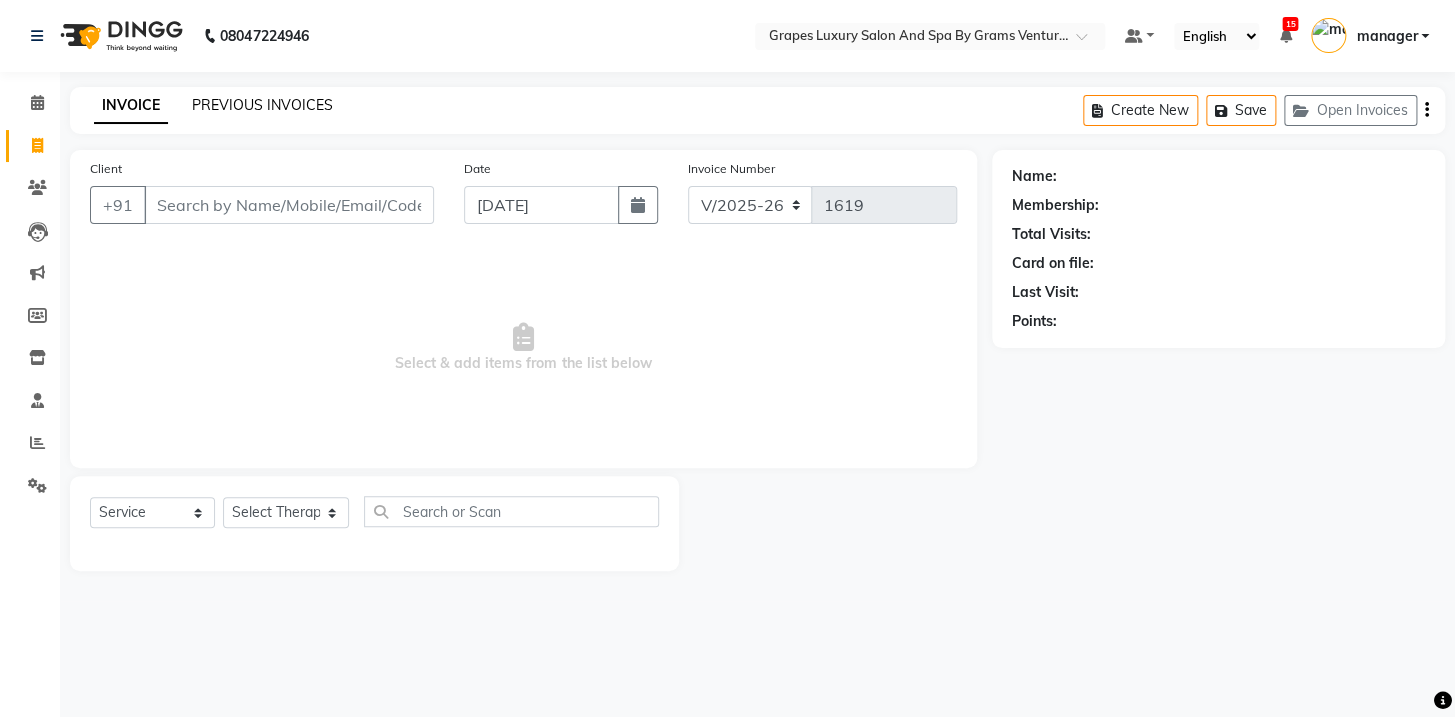 click on "PREVIOUS INVOICES" 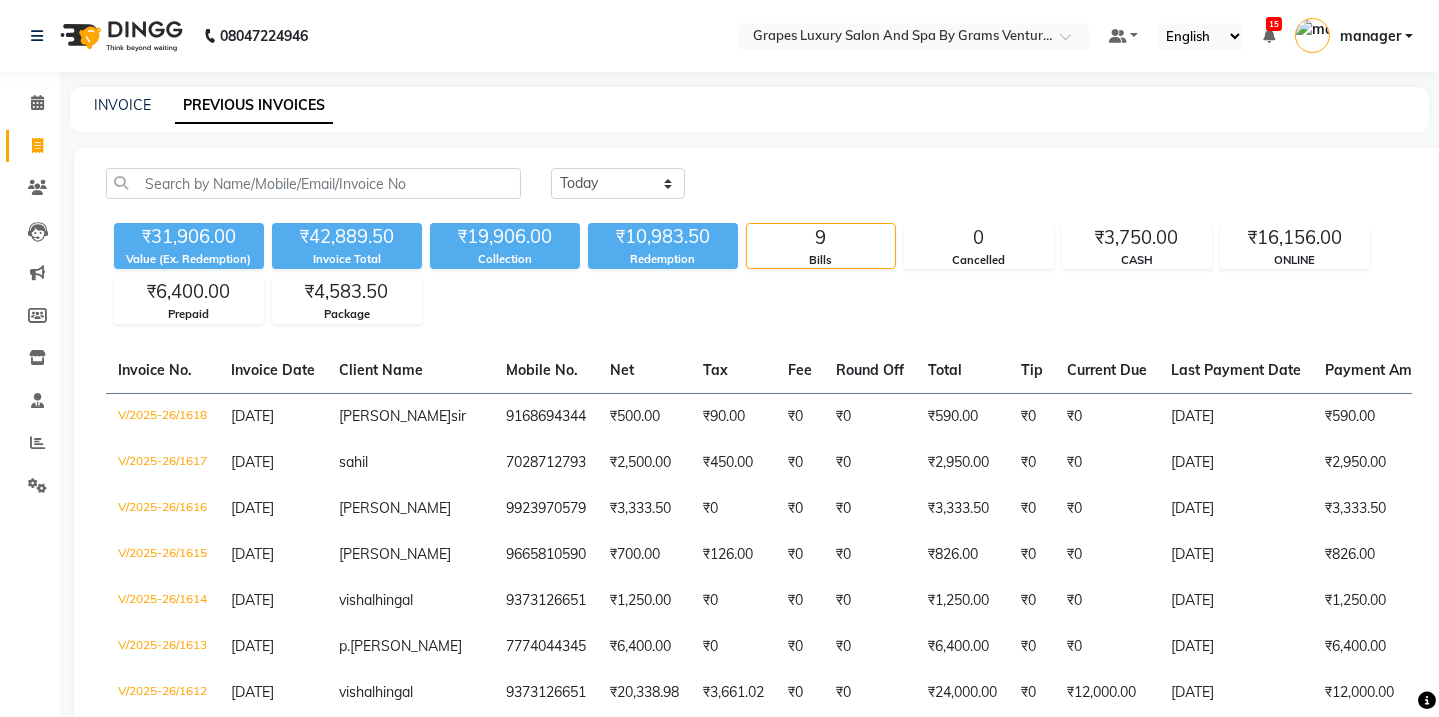 scroll, scrollTop: 203, scrollLeft: 0, axis: vertical 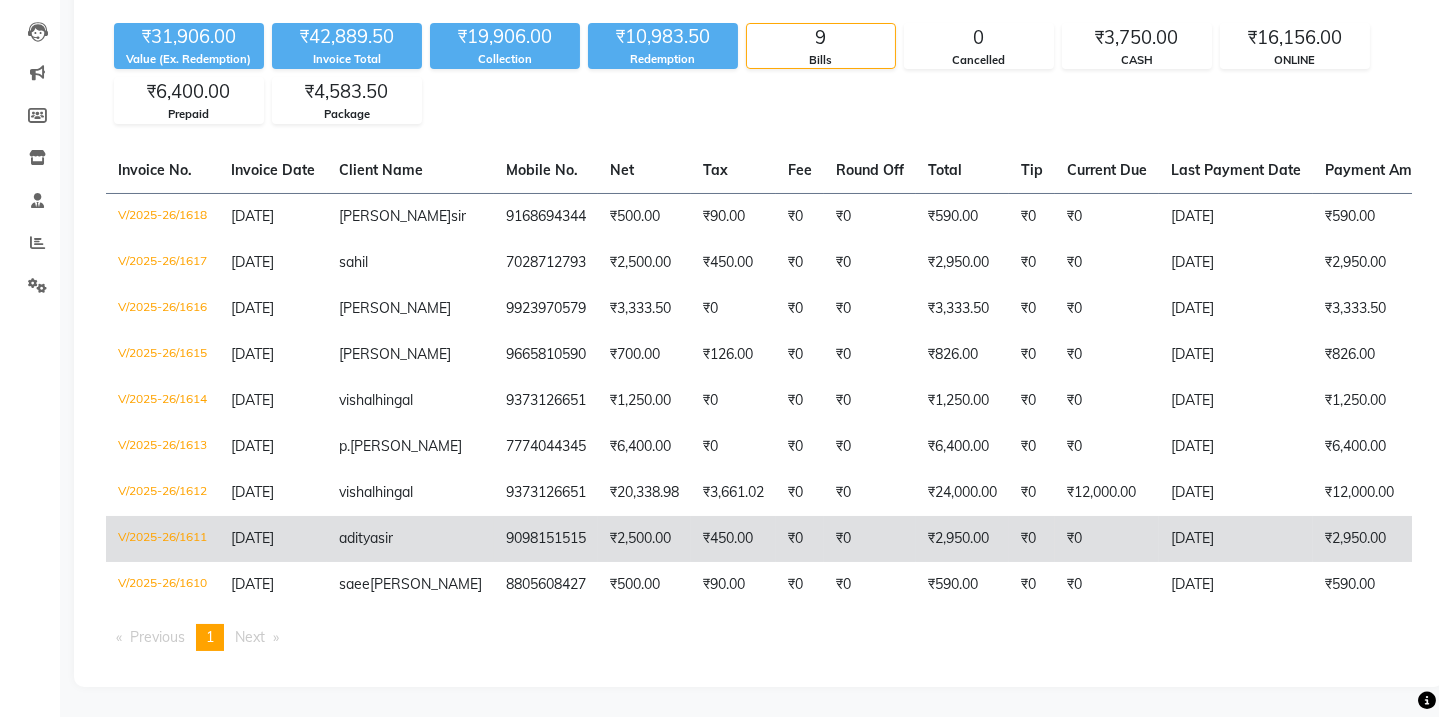click on "aditya  sir" 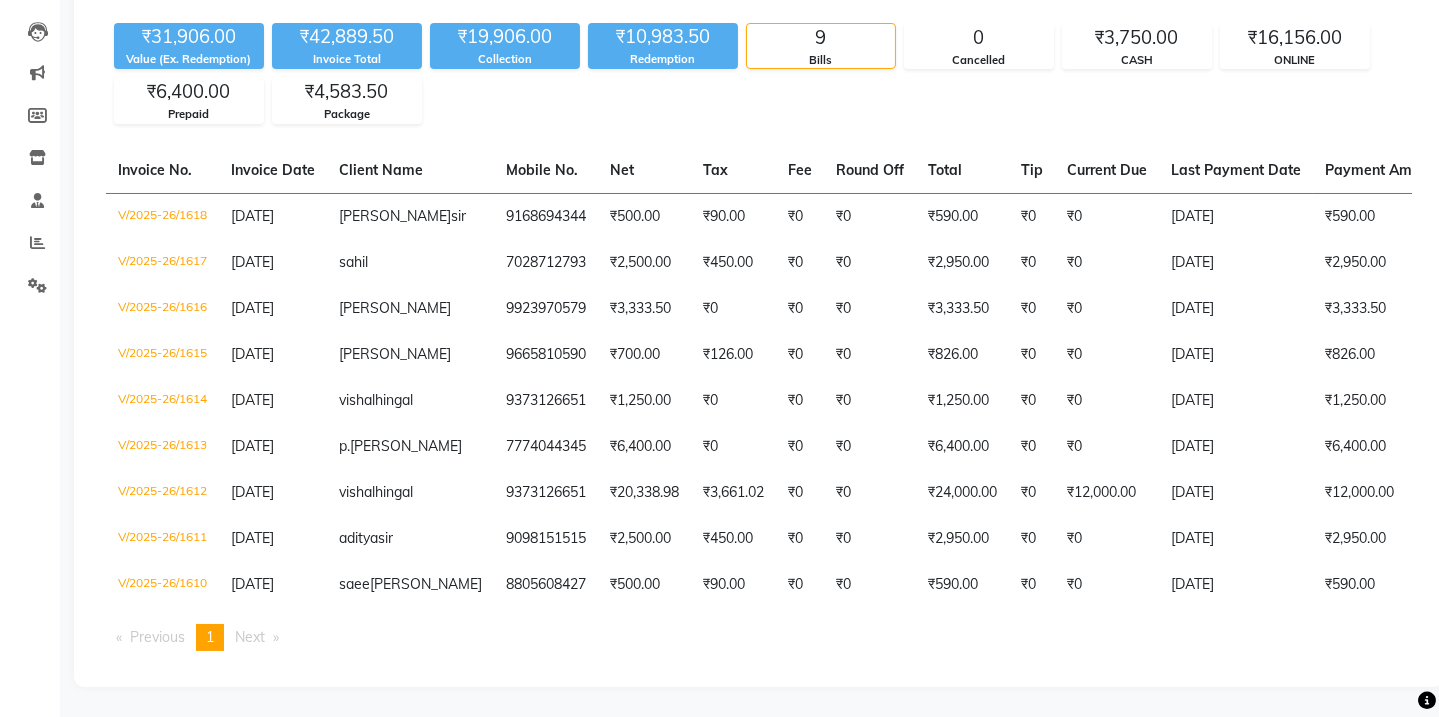 click on "Next  page" at bounding box center (250, 637) 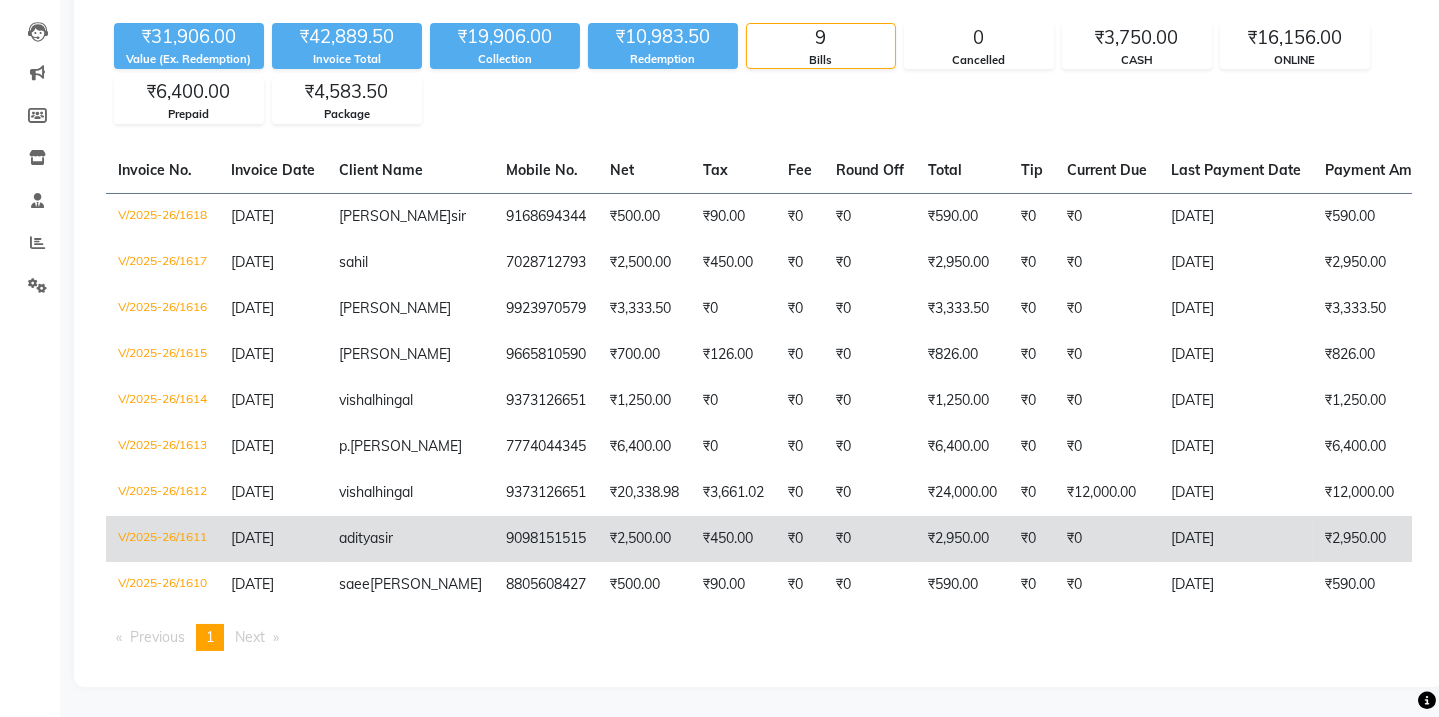 click on "₹2,950.00" 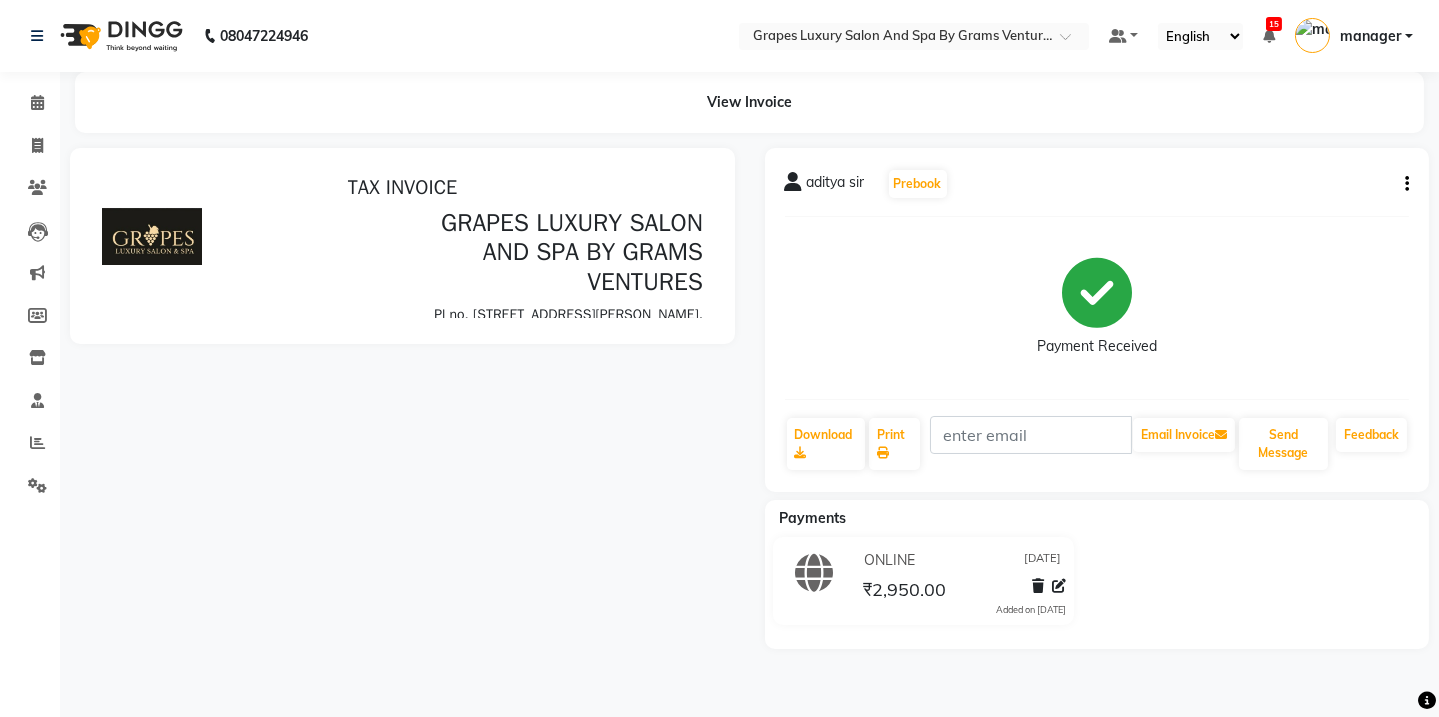 scroll, scrollTop: 0, scrollLeft: 0, axis: both 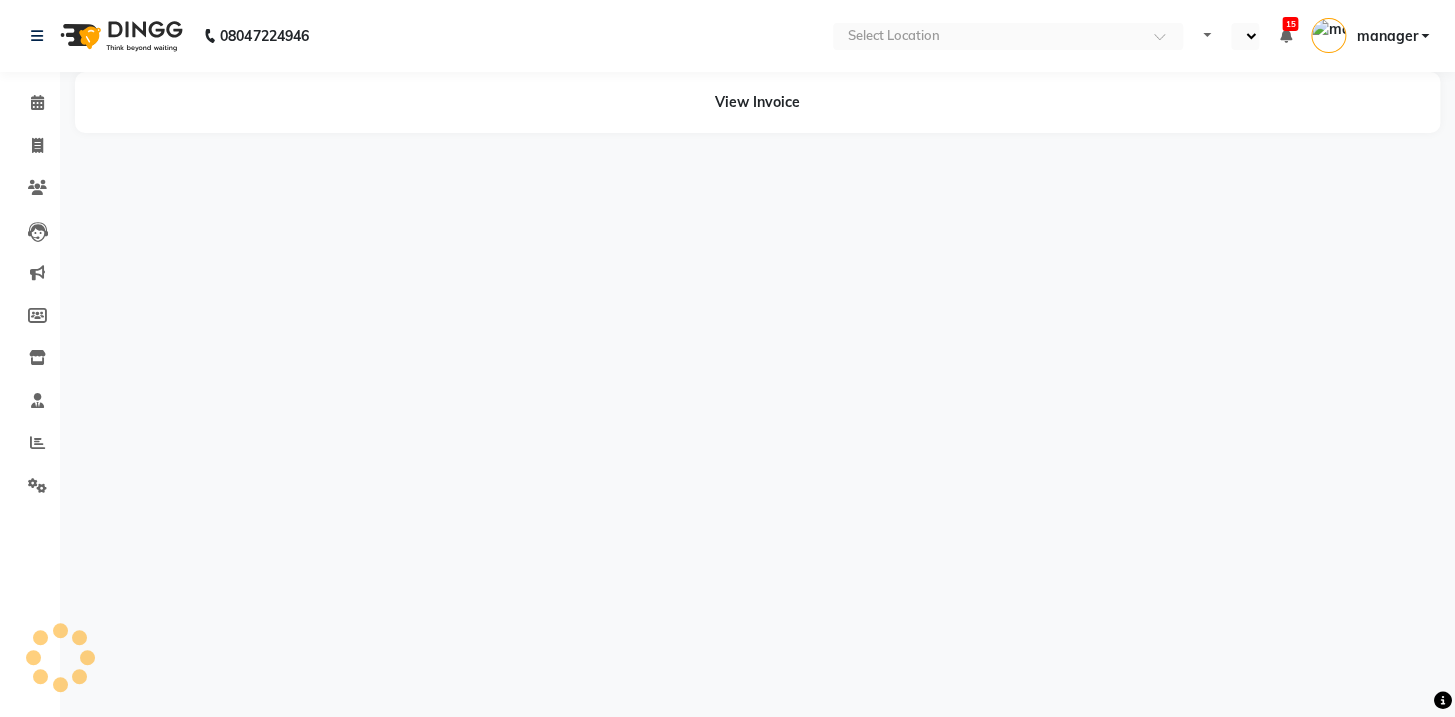 select on "en" 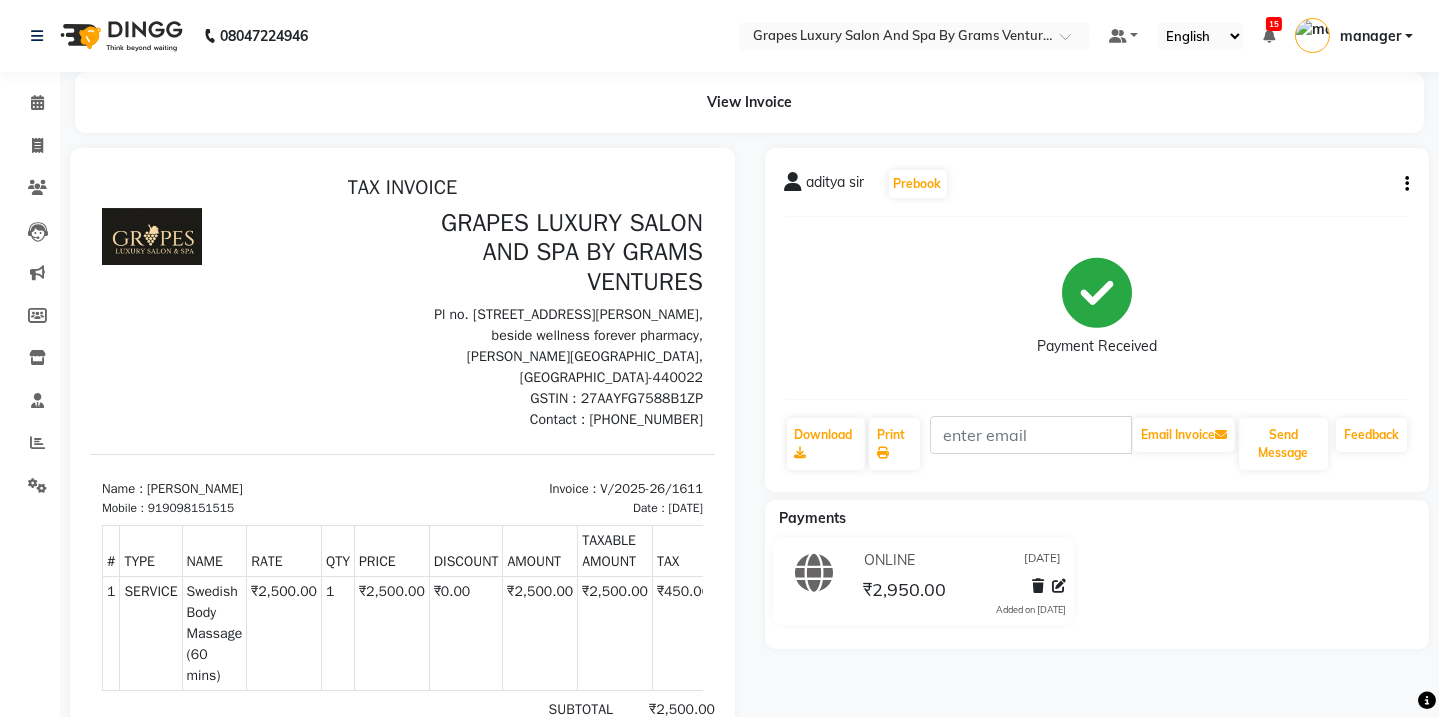 scroll, scrollTop: 0, scrollLeft: 0, axis: both 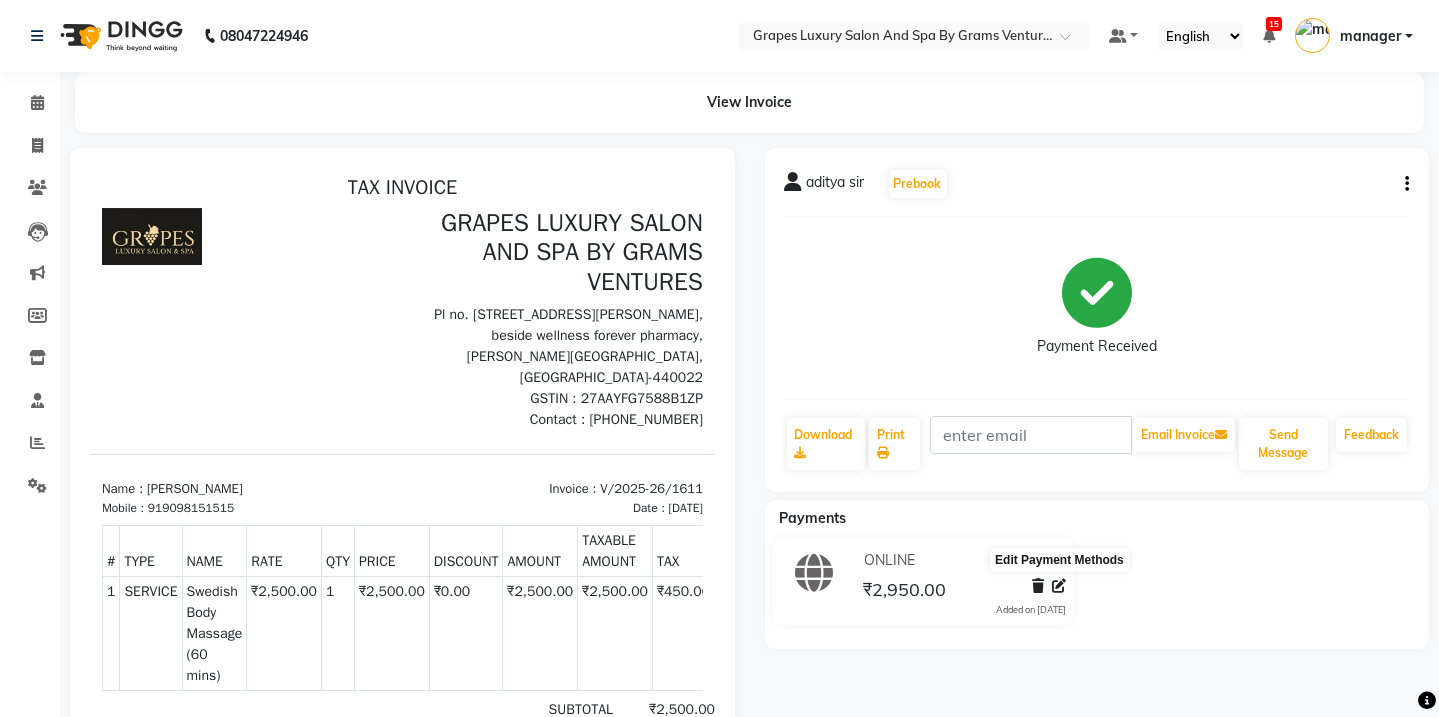 click 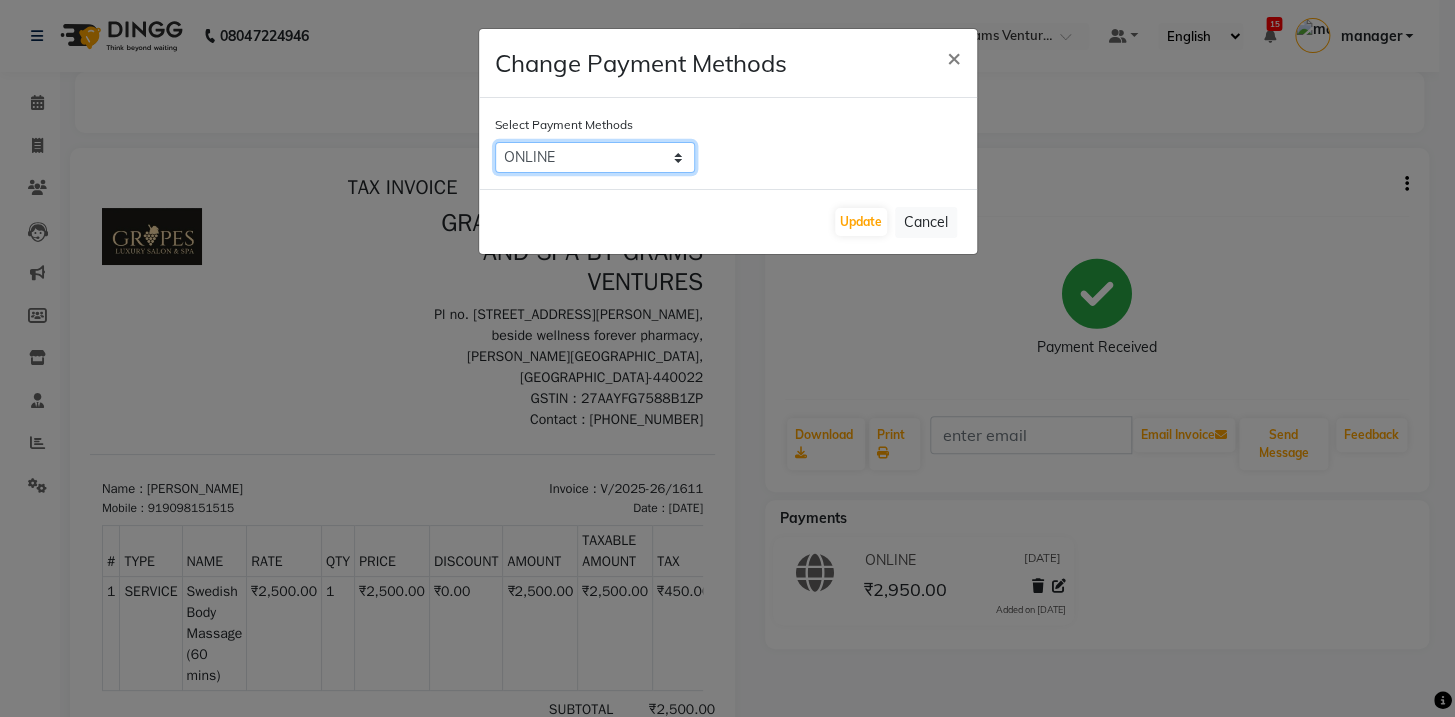 click on "CARD   CASH   ONLINE   PhonePe   CUSTOM   BharatPay" 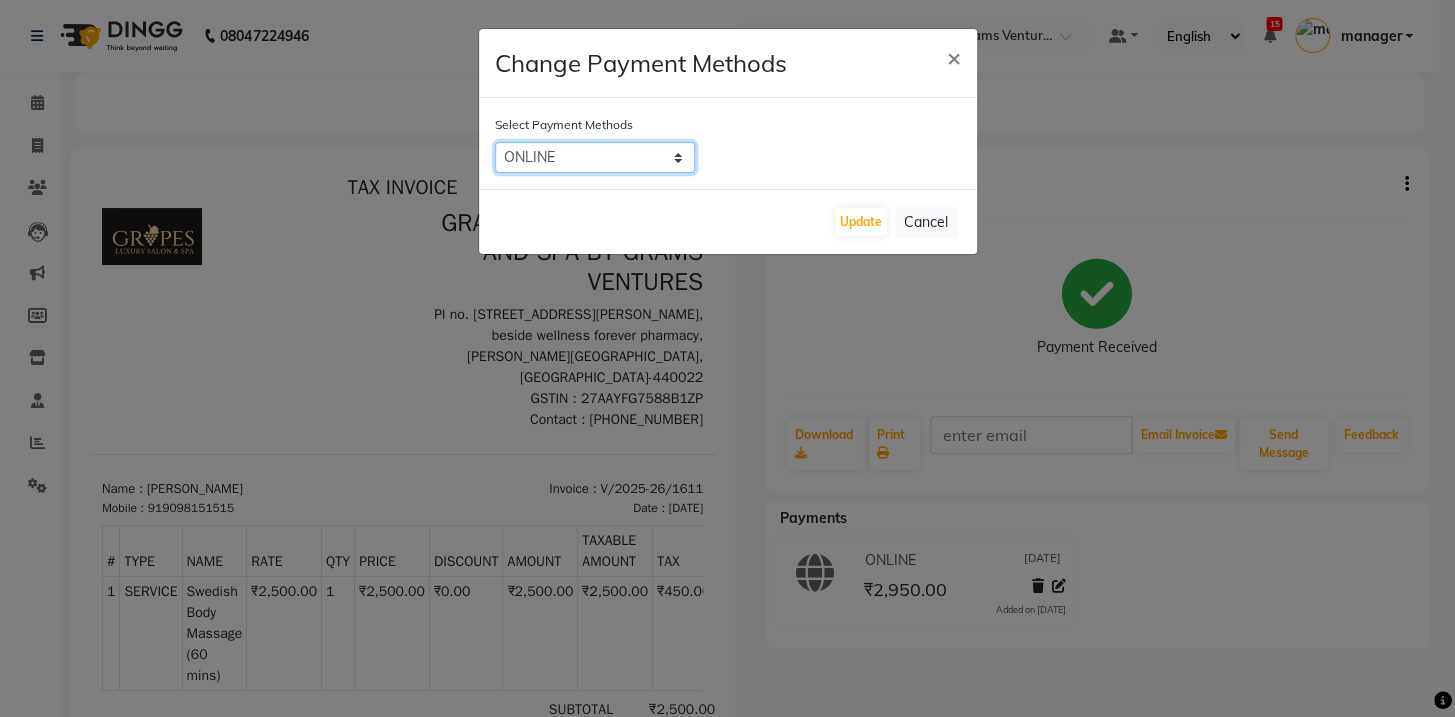 select on "1" 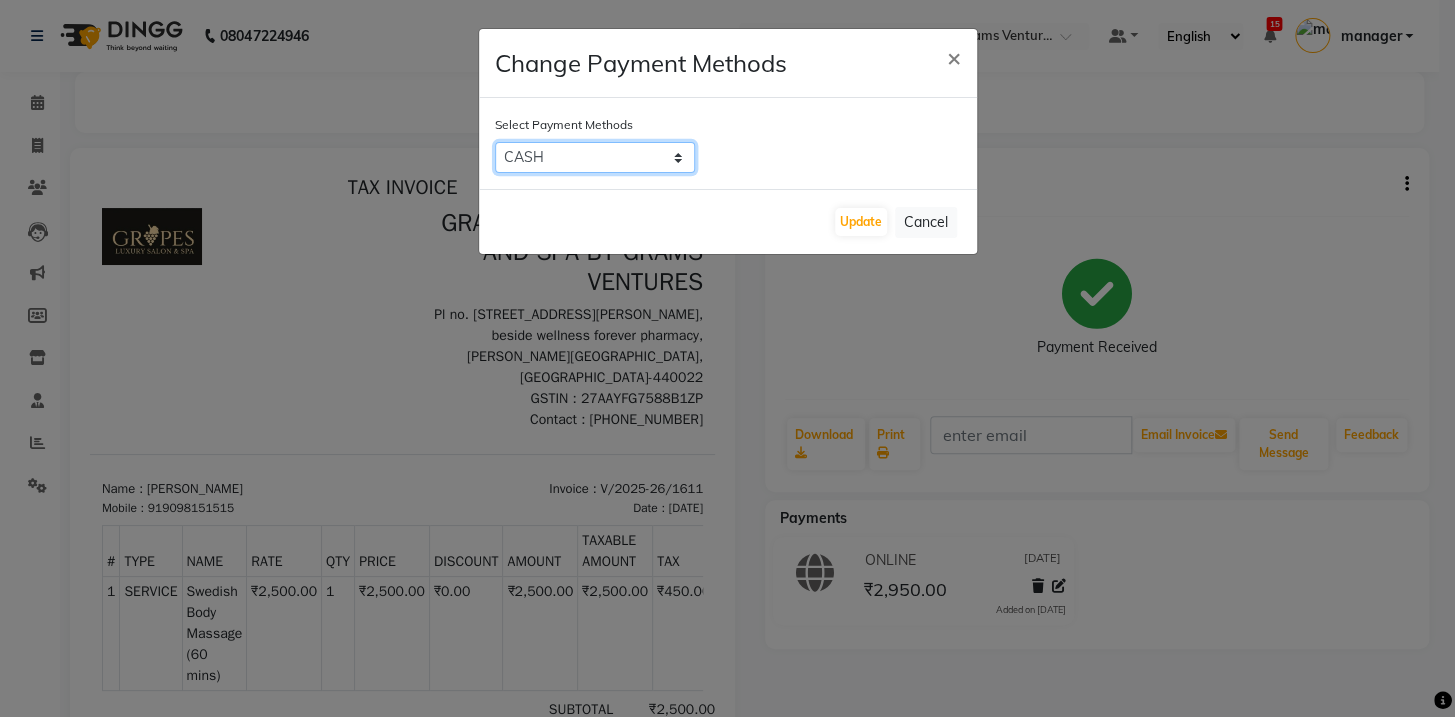 click on "CARD   CASH   ONLINE   PhonePe   CUSTOM   BharatPay" 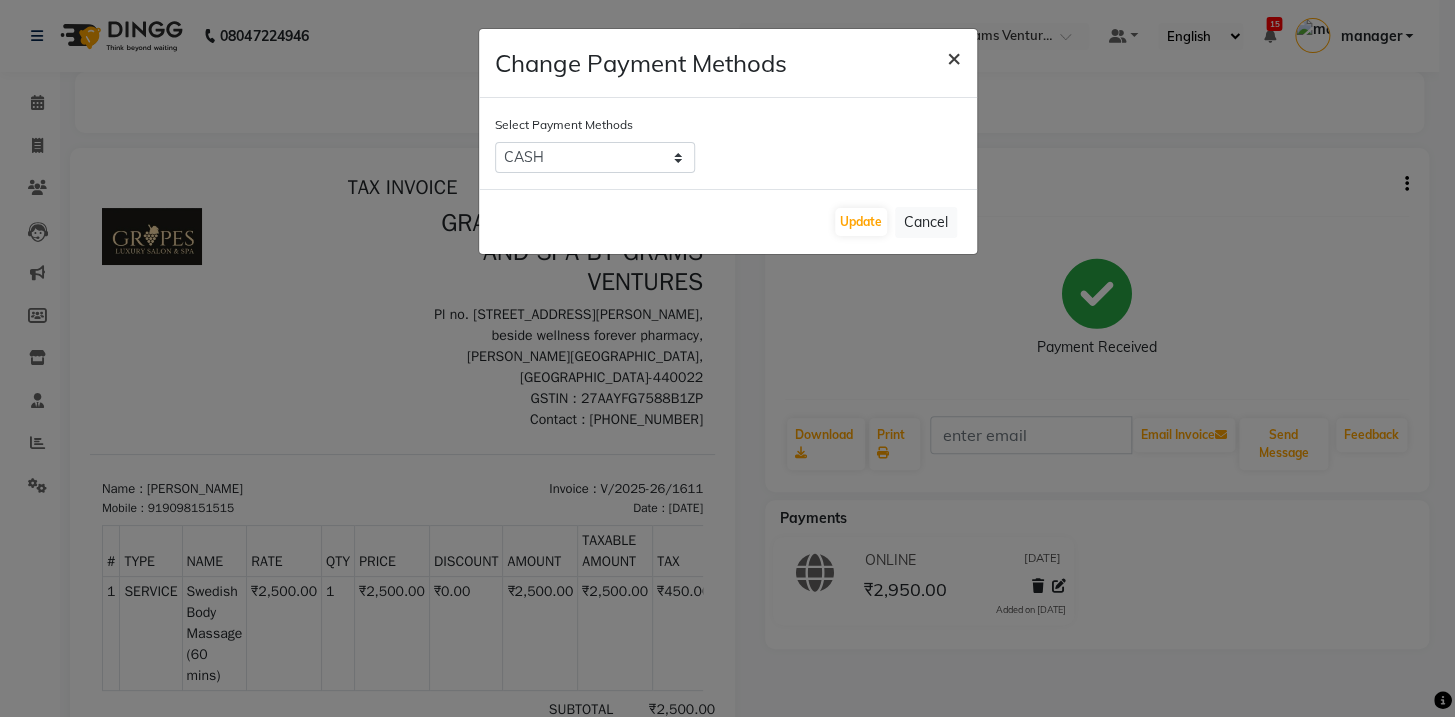 click on "×" 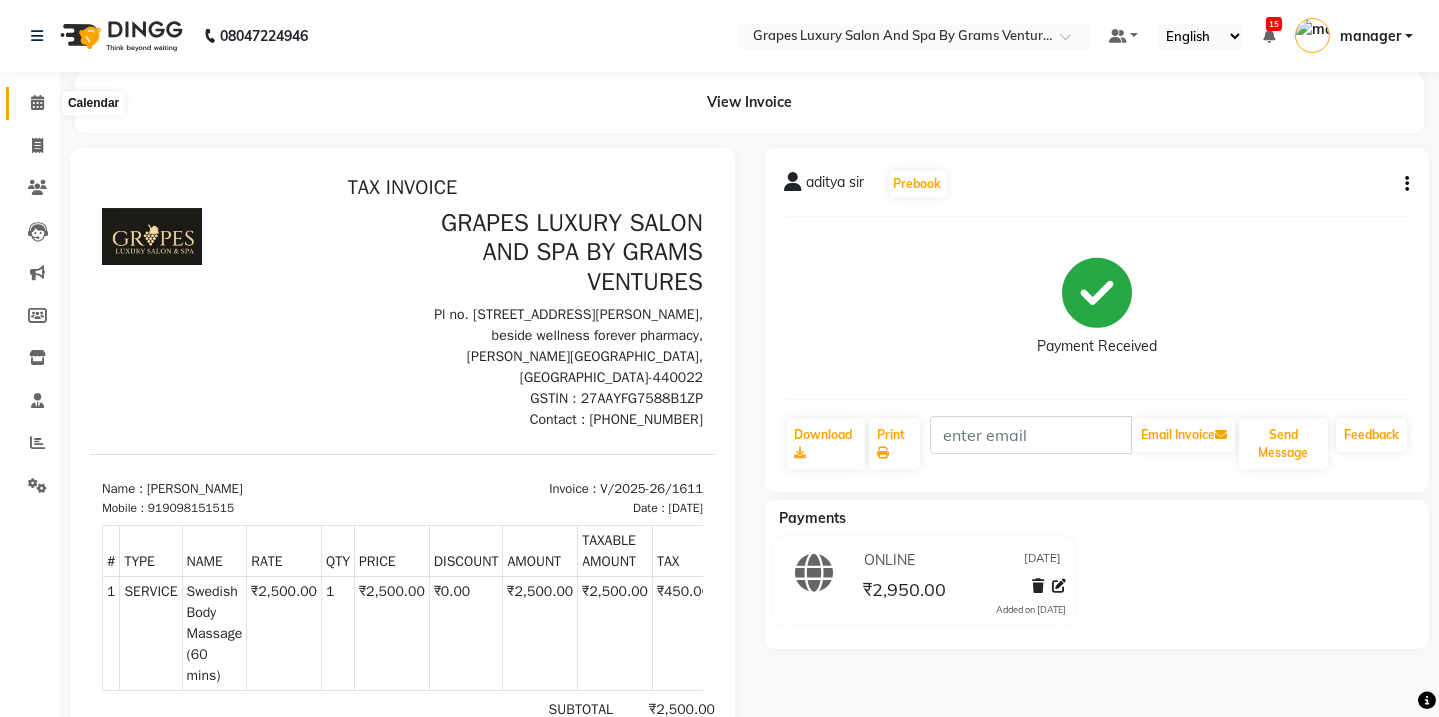 click 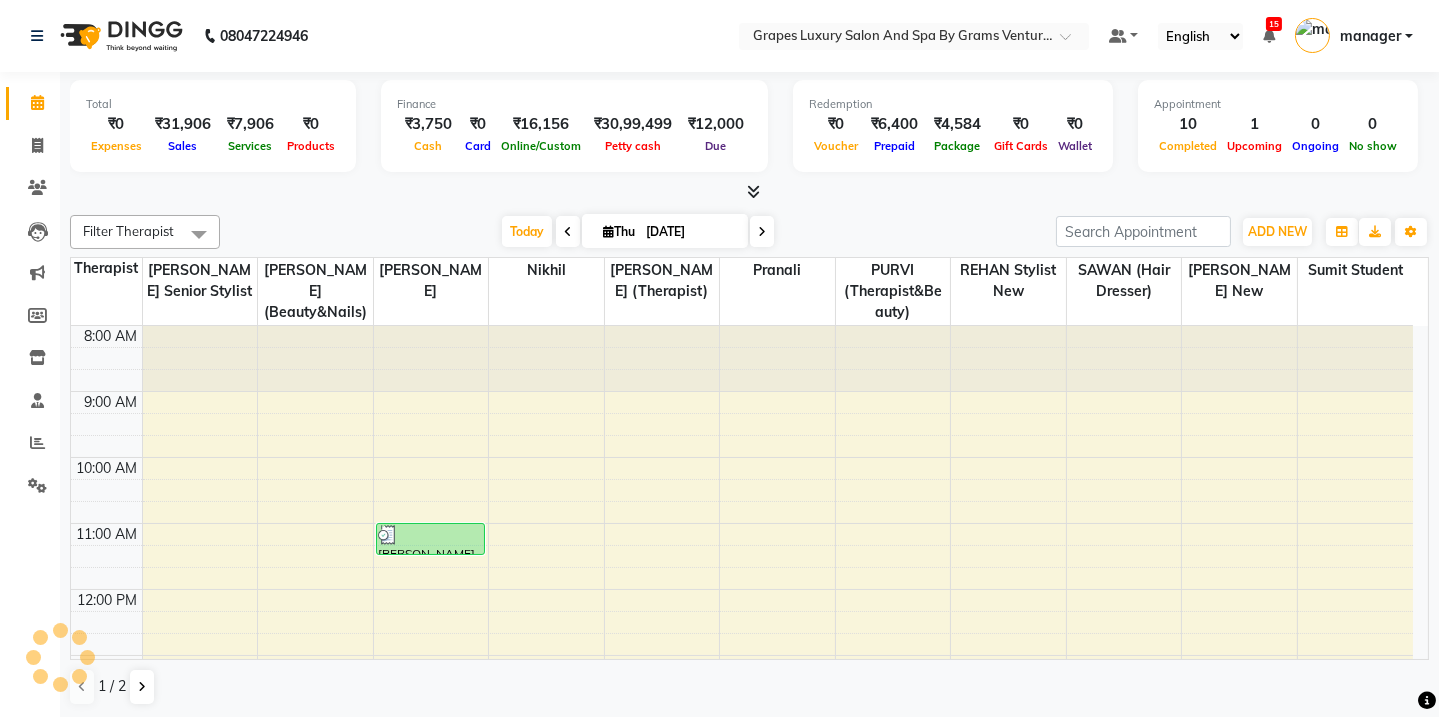scroll, scrollTop: 0, scrollLeft: 0, axis: both 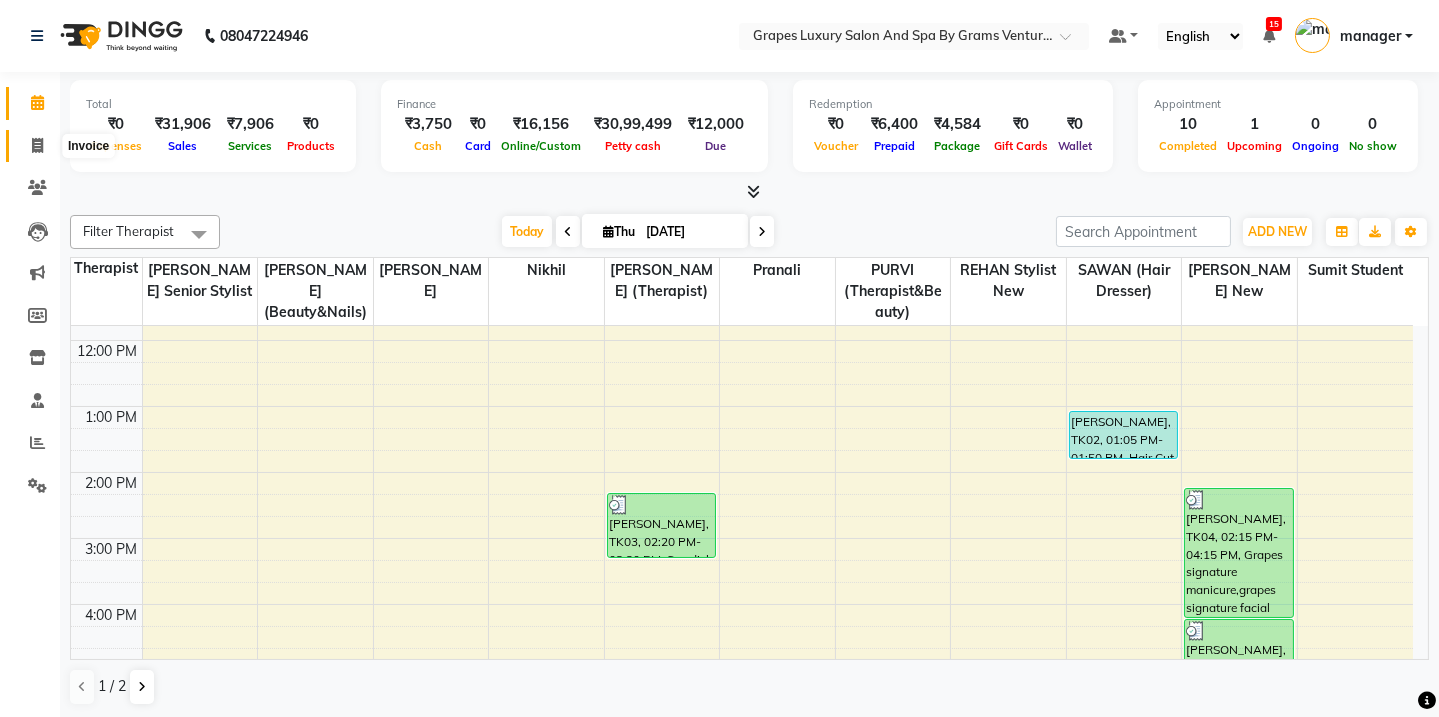 click 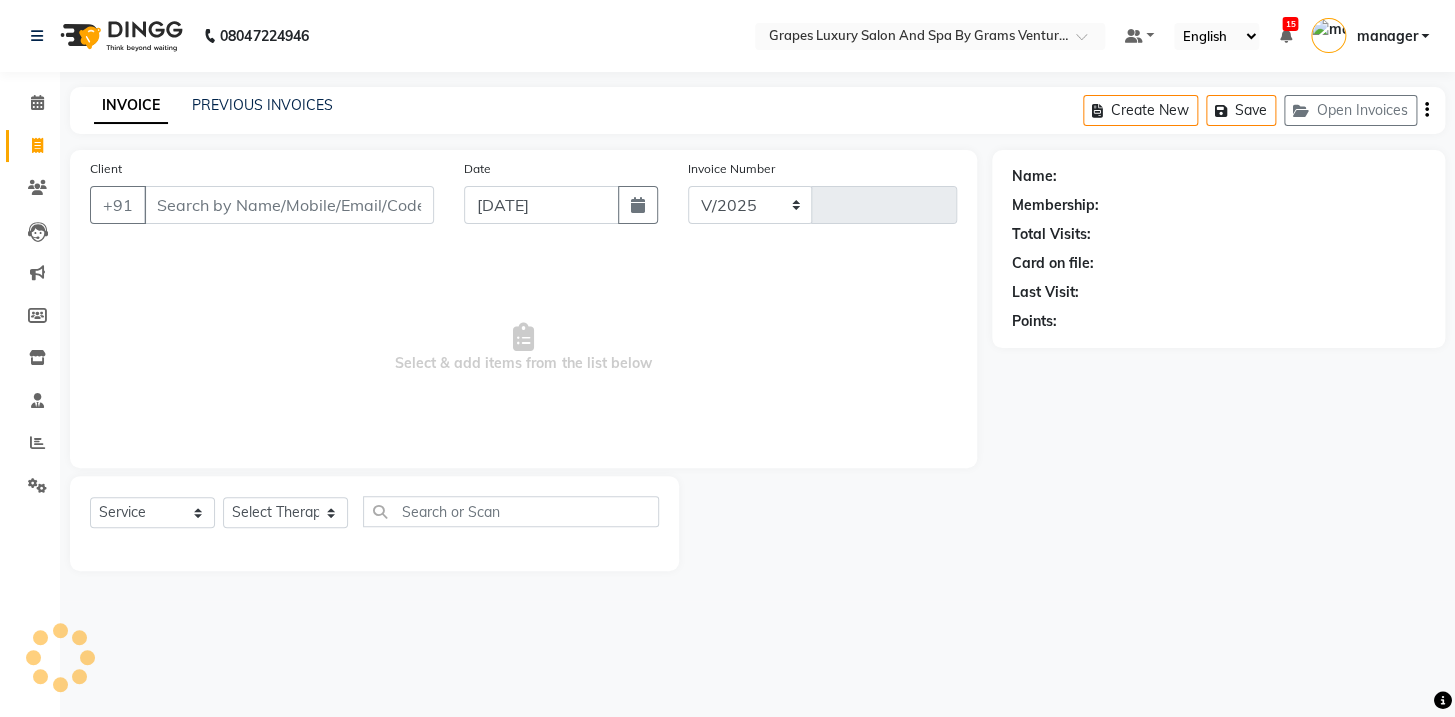 select on "3585" 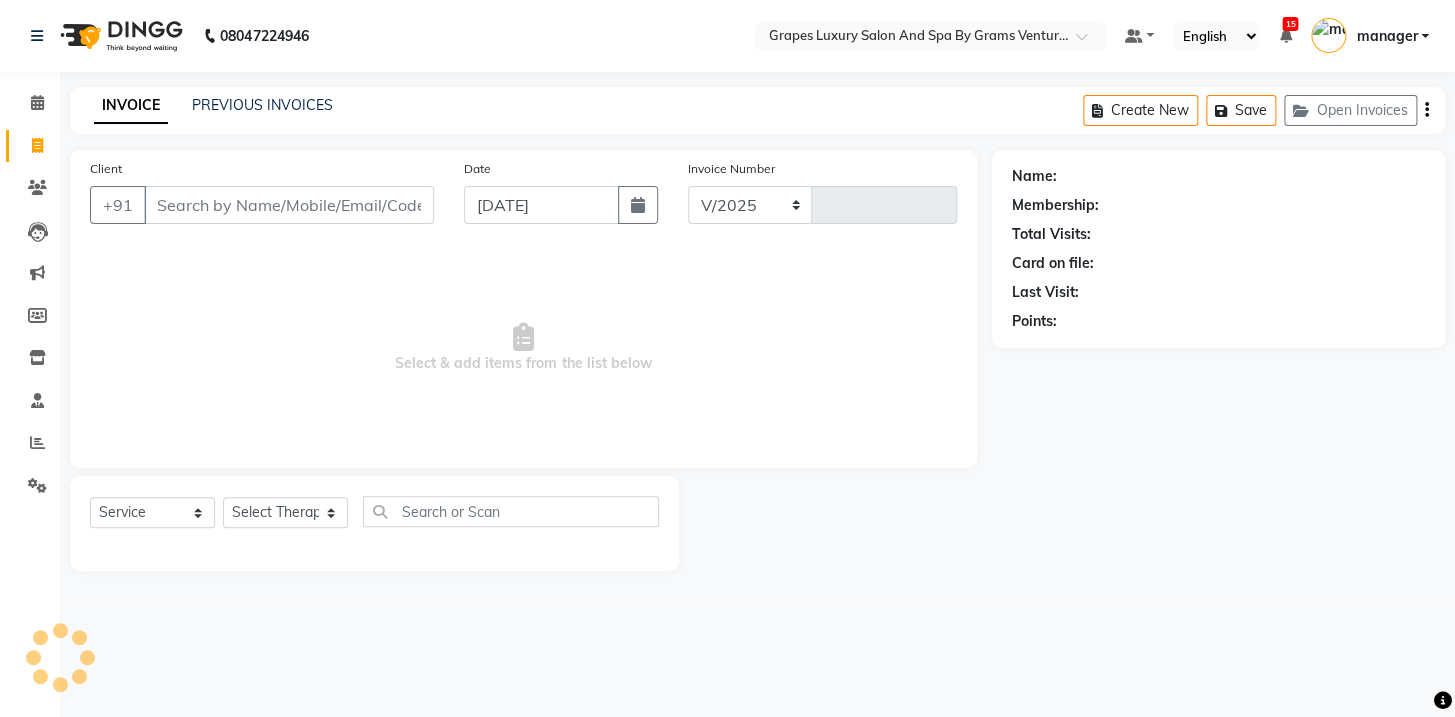 type on "1619" 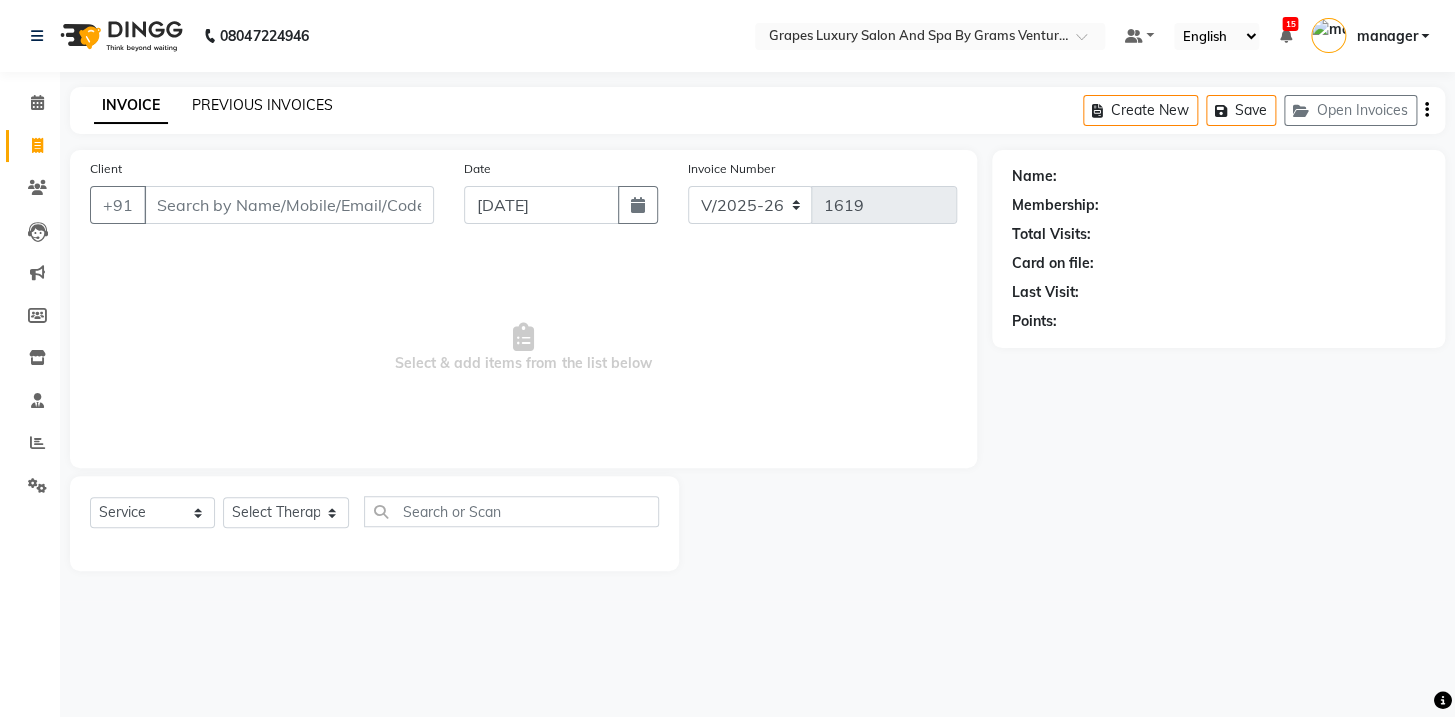 click on "PREVIOUS INVOICES" 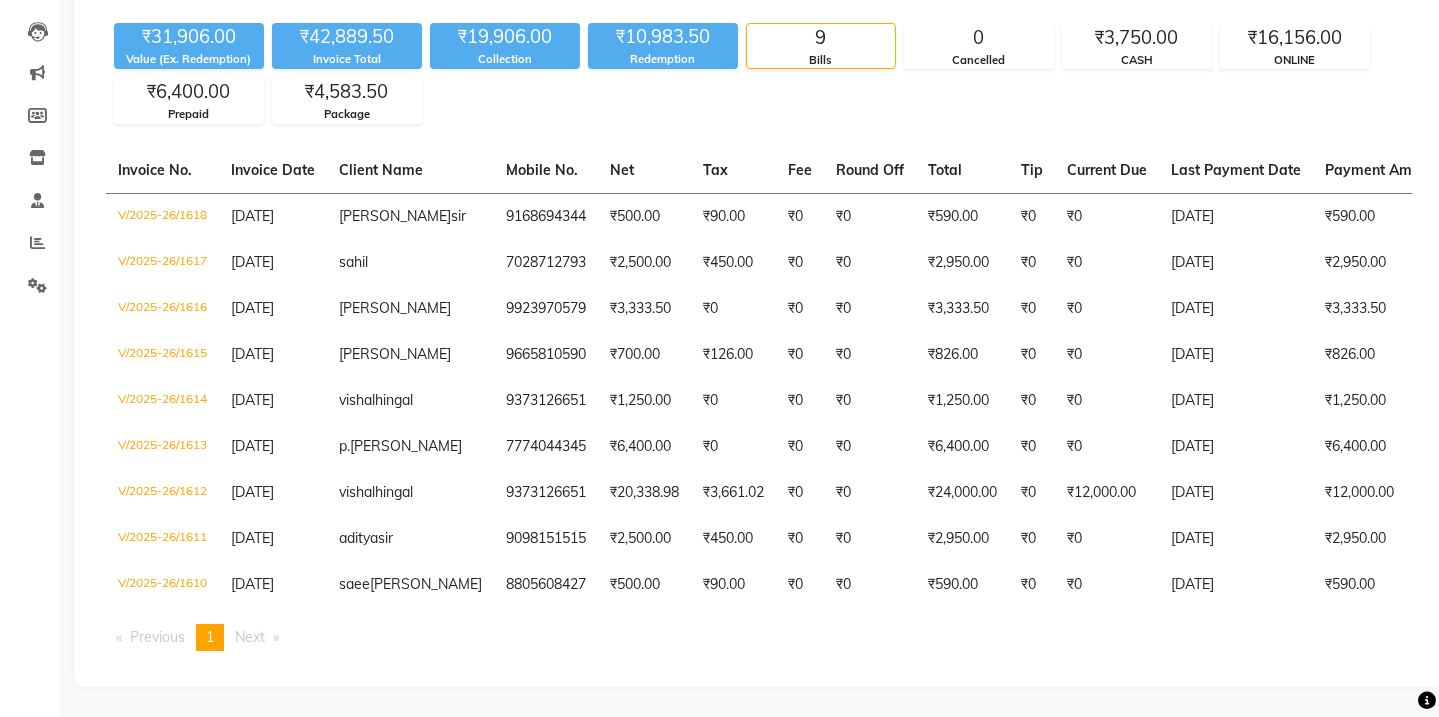 scroll, scrollTop: 226, scrollLeft: 0, axis: vertical 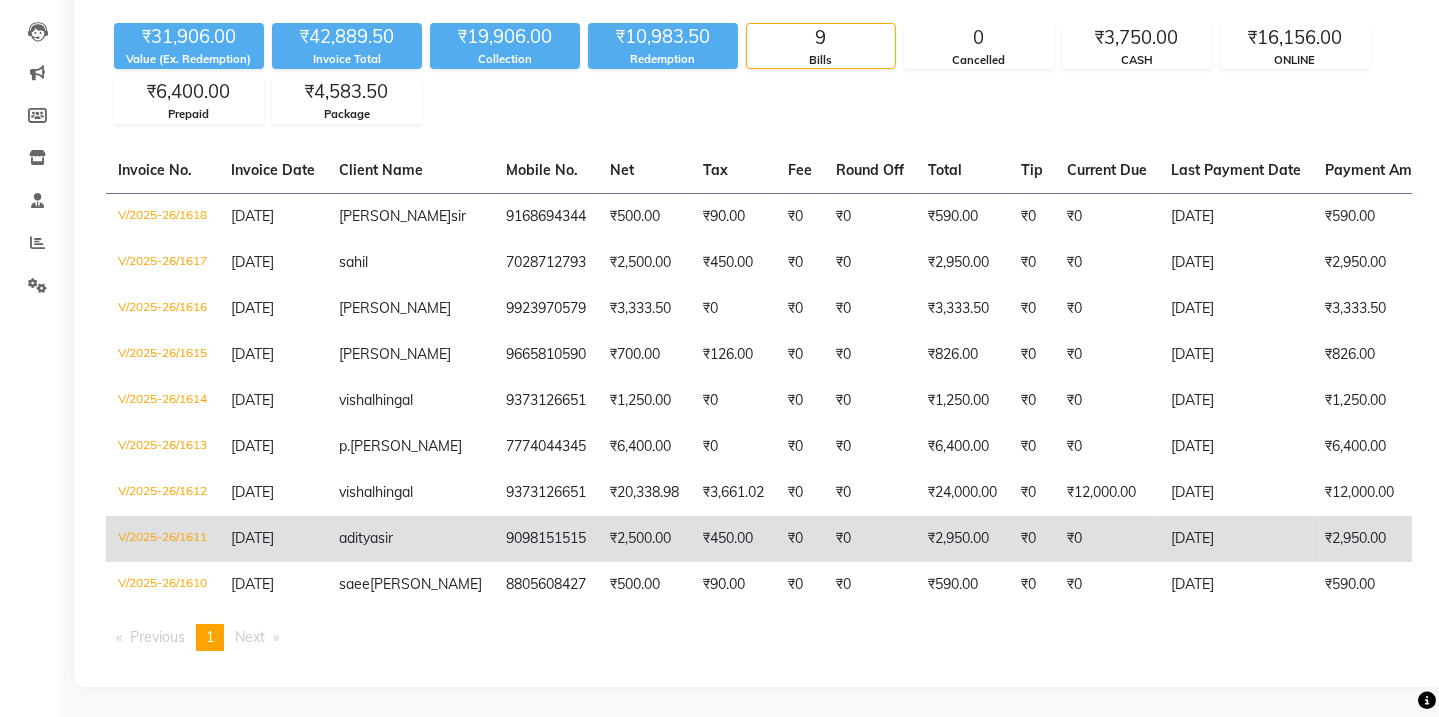 click on "₹2,950.00" 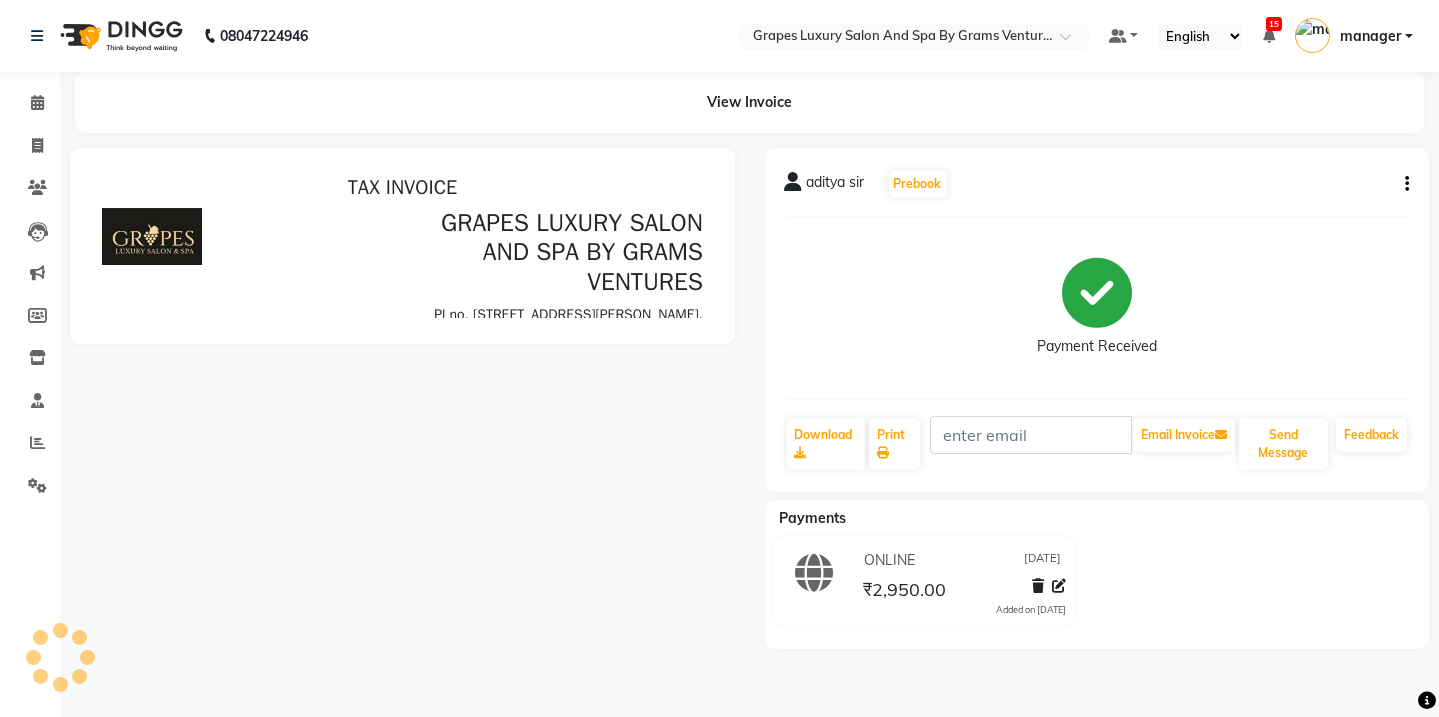 scroll, scrollTop: 0, scrollLeft: 0, axis: both 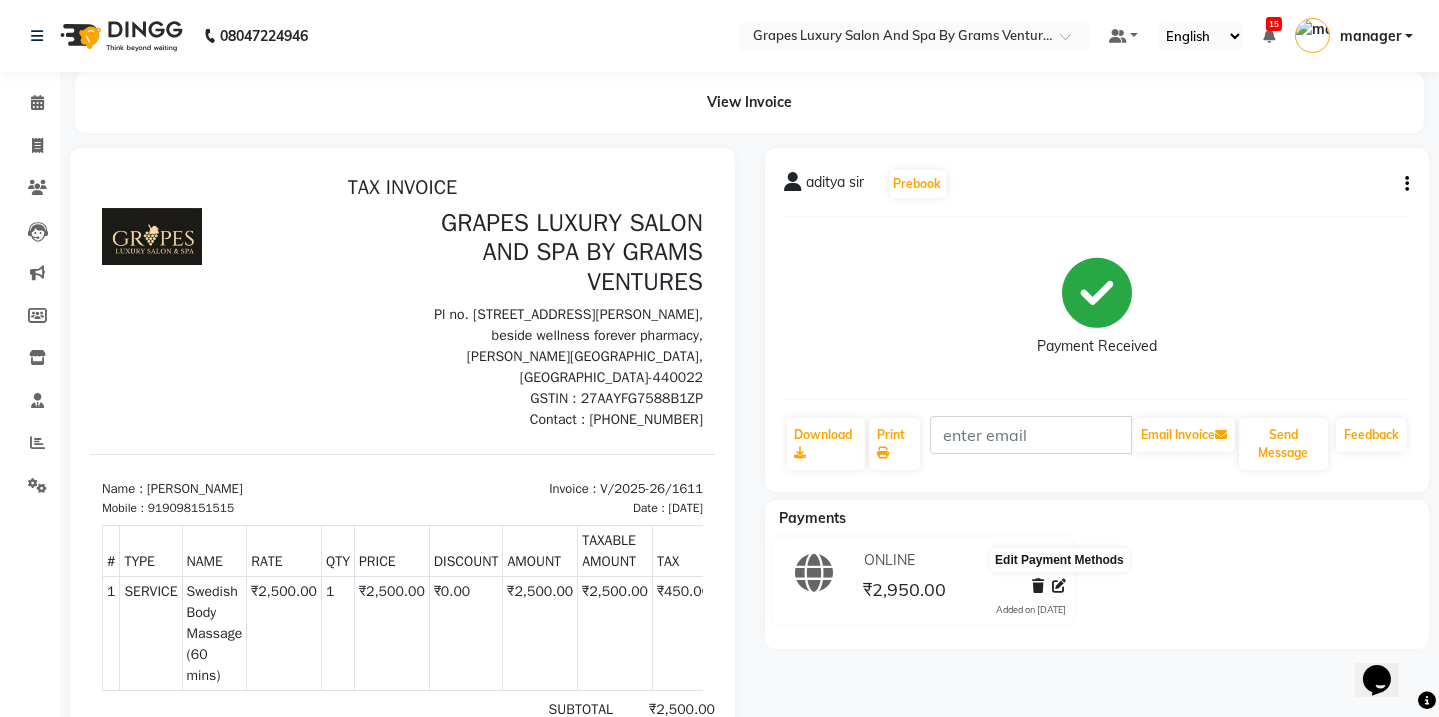 click 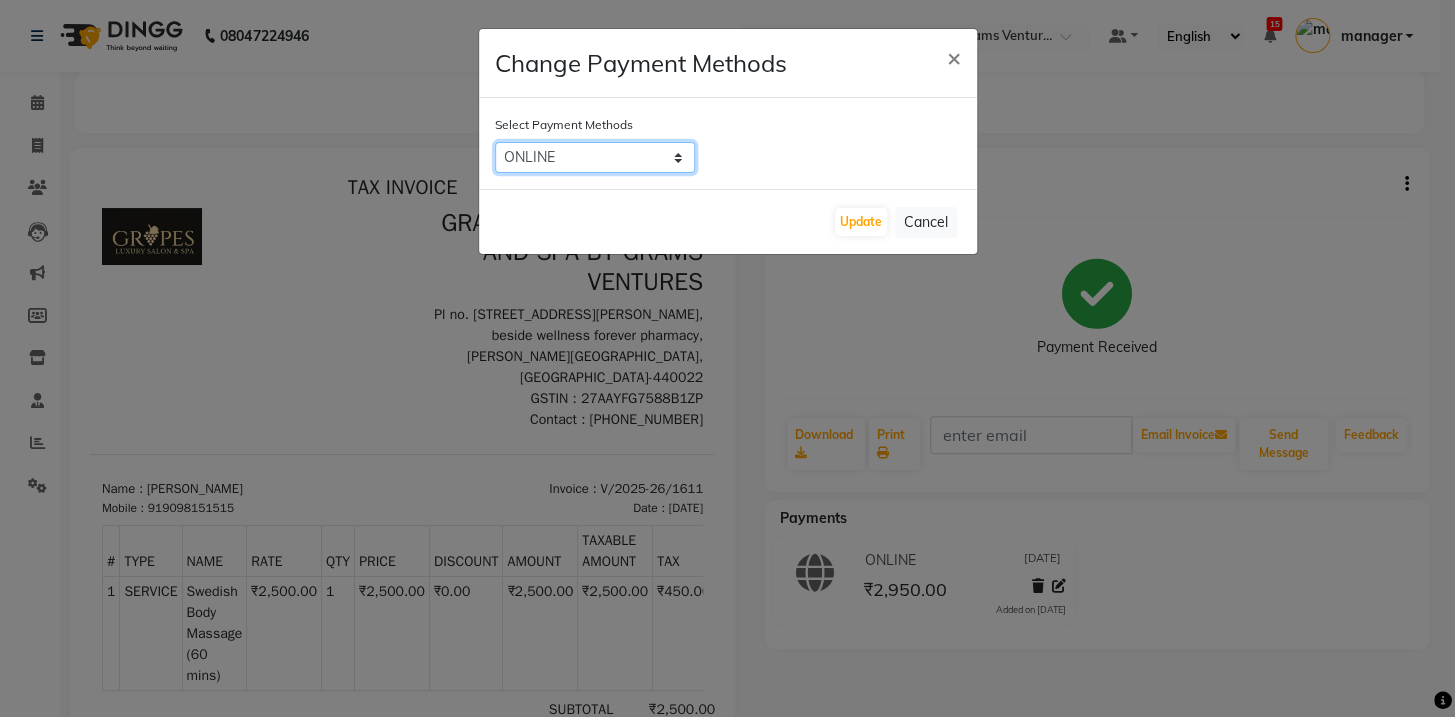 click on "CARD   CASH   ONLINE   PhonePe   CUSTOM   BharatPay" 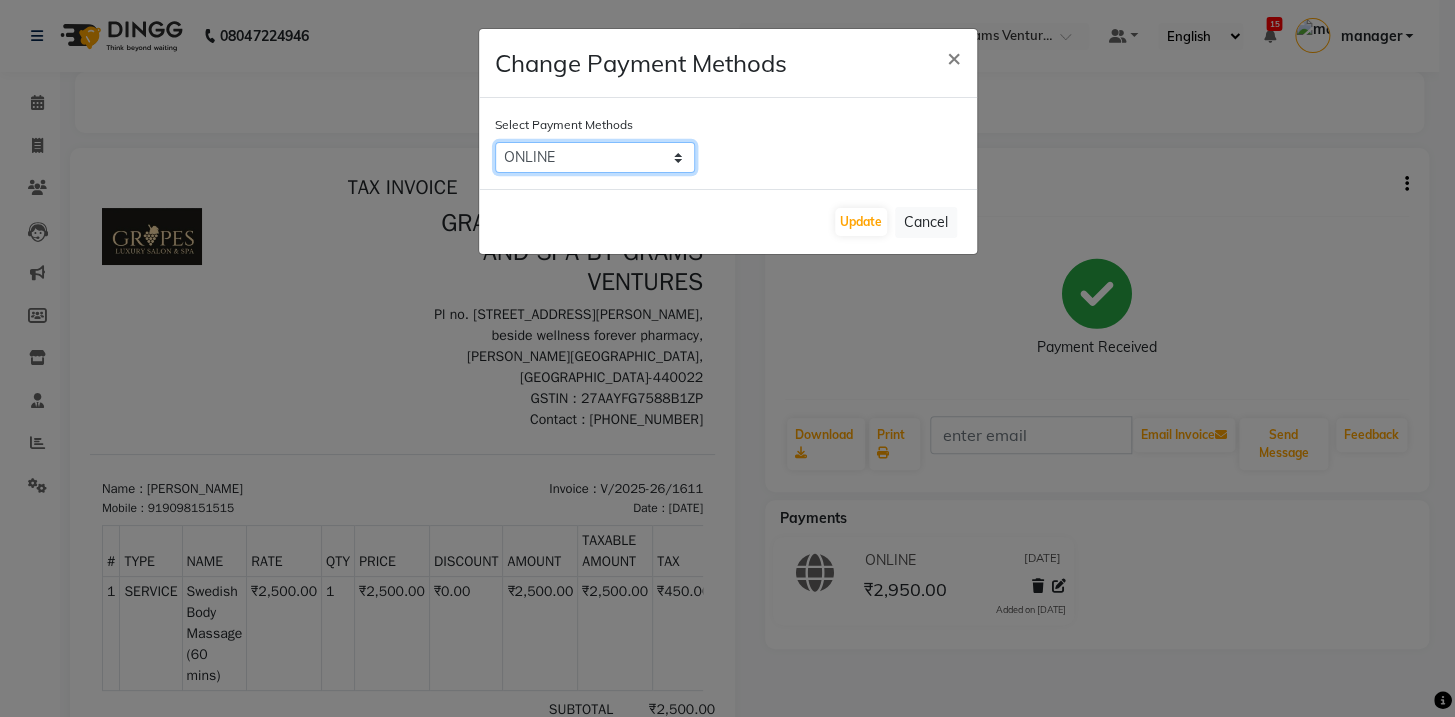 select on "1" 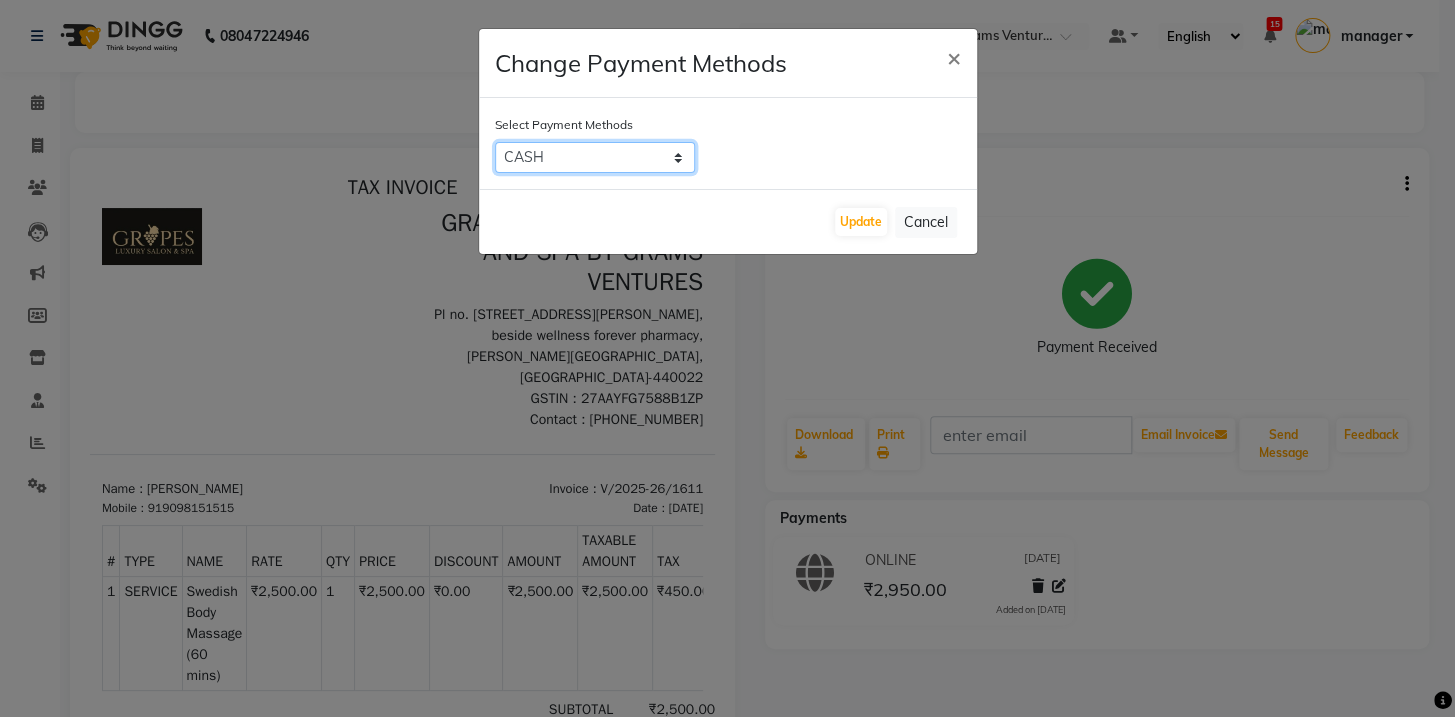 click on "CARD   CASH   ONLINE   PhonePe   CUSTOM   BharatPay" 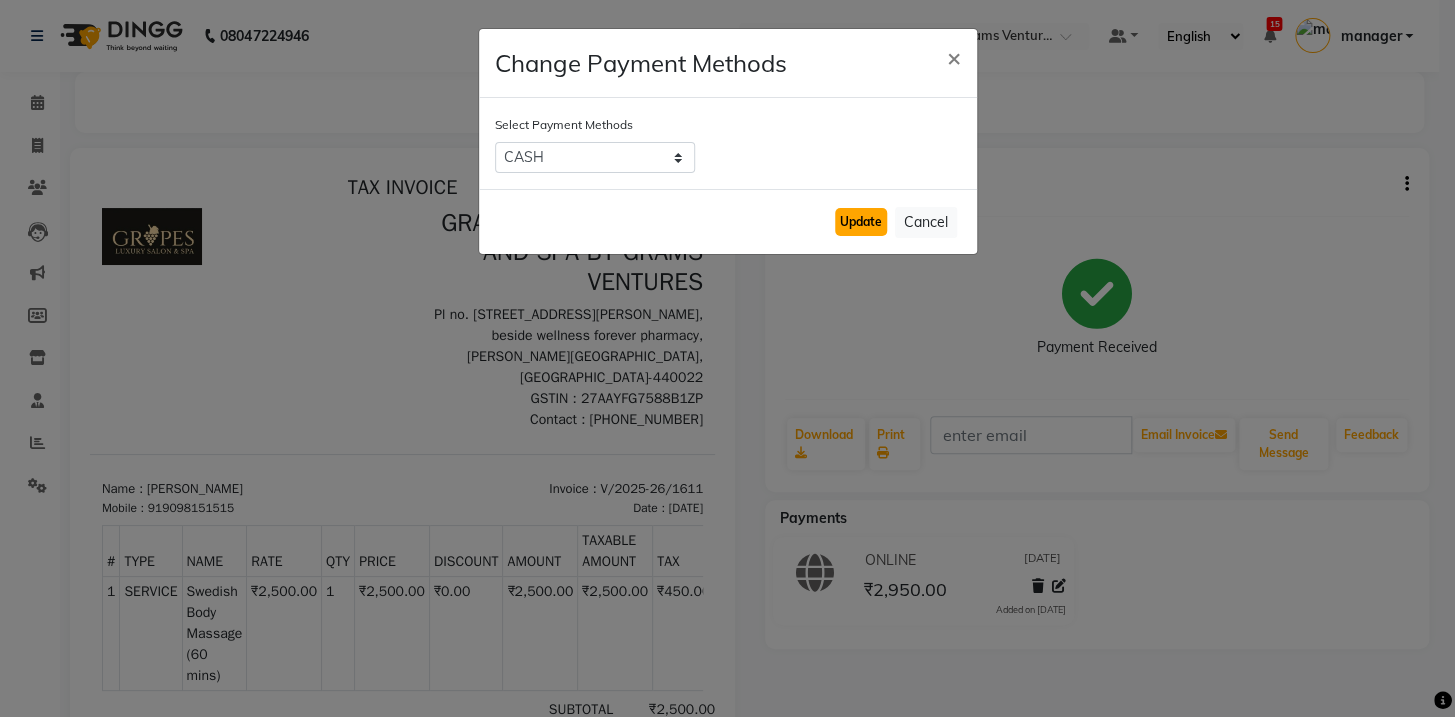 click on "Update" 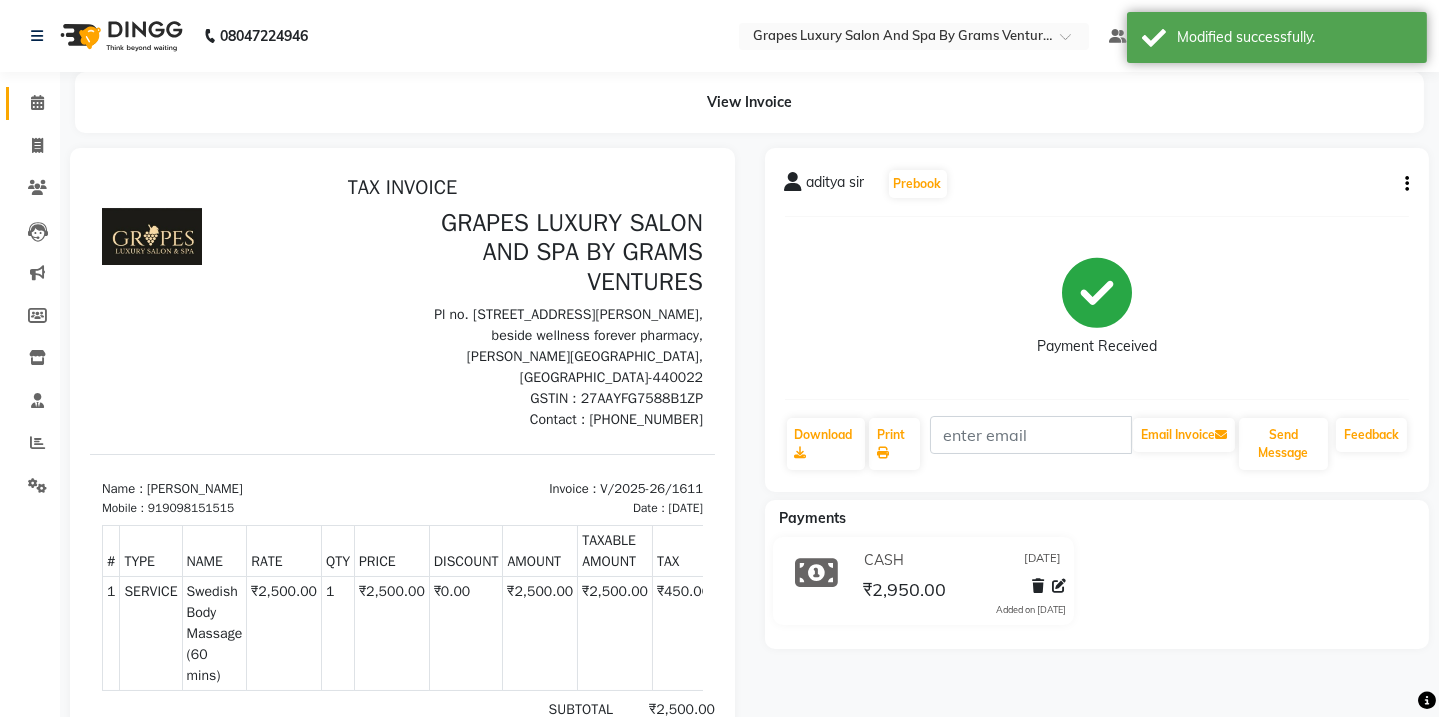 click 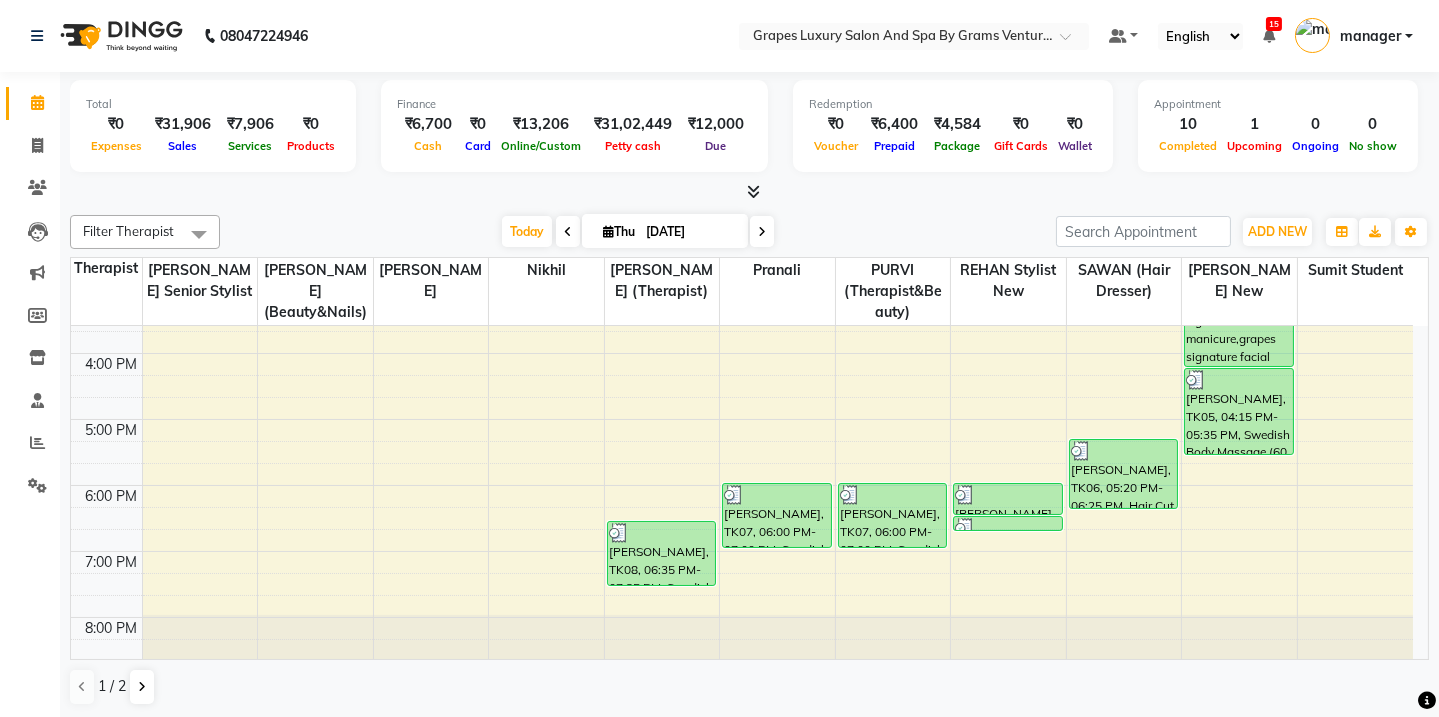 scroll, scrollTop: 520, scrollLeft: 0, axis: vertical 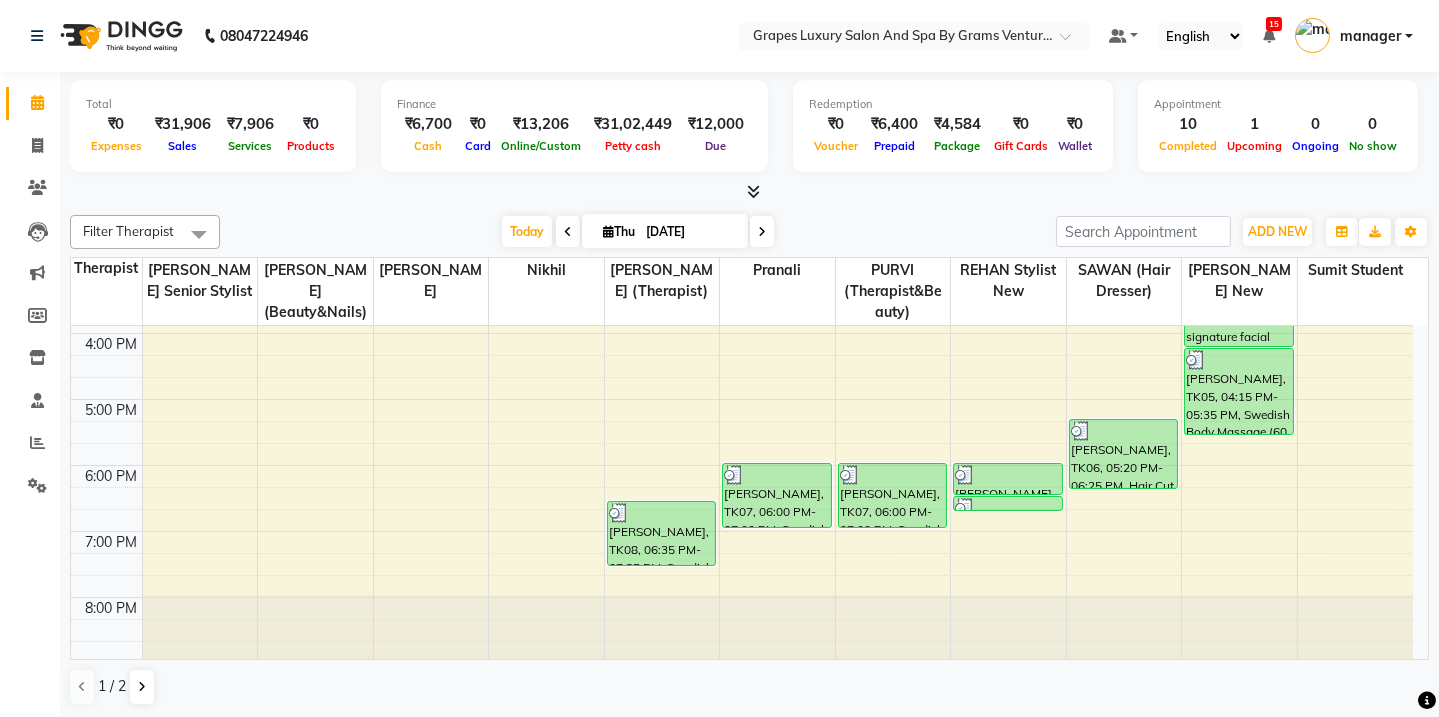 click on "8:00 AM 9:00 AM 10:00 AM 11:00 AM 12:00 PM 1:00 PM 2:00 PM 3:00 PM 4:00 PM 5:00 PM 6:00 PM 7:00 PM 8:00 PM     saee chaudhari, TK01, 11:00 AM-11:30 AM, Blow Dry With Outcurls/ Straight (30 mins)     aditya sir, TK03, 02:20 PM-03:20 PM, Swedish Body Massage (60 mins)     sahil, TK08, 06:35 PM-07:35 PM, Swedish Body Massage (60 mins)     sawraj, TK07, 06:00 PM-07:00 PM, Swedish Body Massage (60 mins)     sawraj, TK07, 06:00 PM-07:00 PM, Swedish Body Massage (60 mins)     parth sir, TK09, 06:00 PM-06:30 PM, Hair Cut Male (30 mins)     parth sir, TK09, 06:30 PM-06:45 PM, Beard Trimming (15 mins)    Ekta Patel, TK02, 01:05 PM-01:50 PM, Hair Cut Female (45 mins)     mahek, TK06, 05:20 PM-06:25 PM, Hair Cut Female (45 mins)     p. desai, TK04, 02:15 PM-04:15 PM, Grapes signature manicure,grapes signature facial (₹5500)     vishal hingal, TK05, 04:15 PM-05:35 PM, Swedish Body Massage (60 mins)" at bounding box center [742, 234] 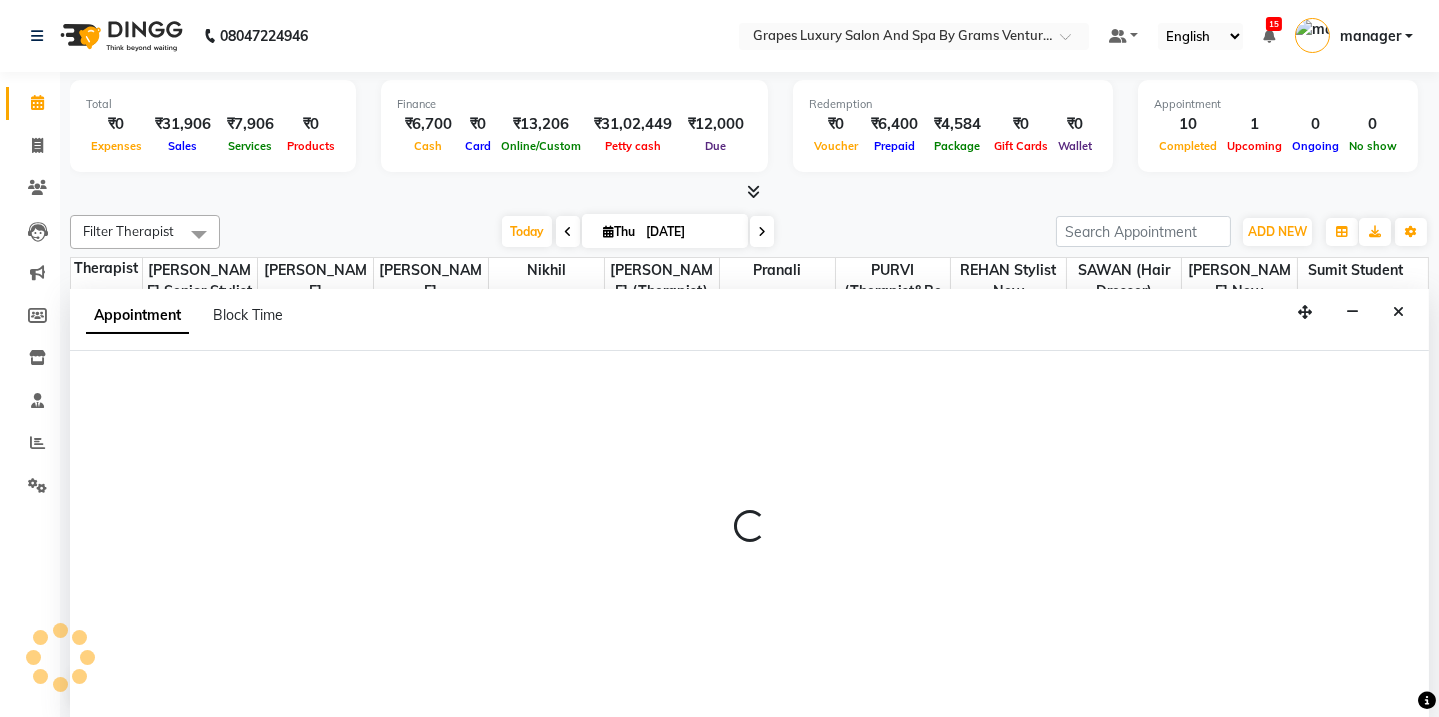 select on "52047" 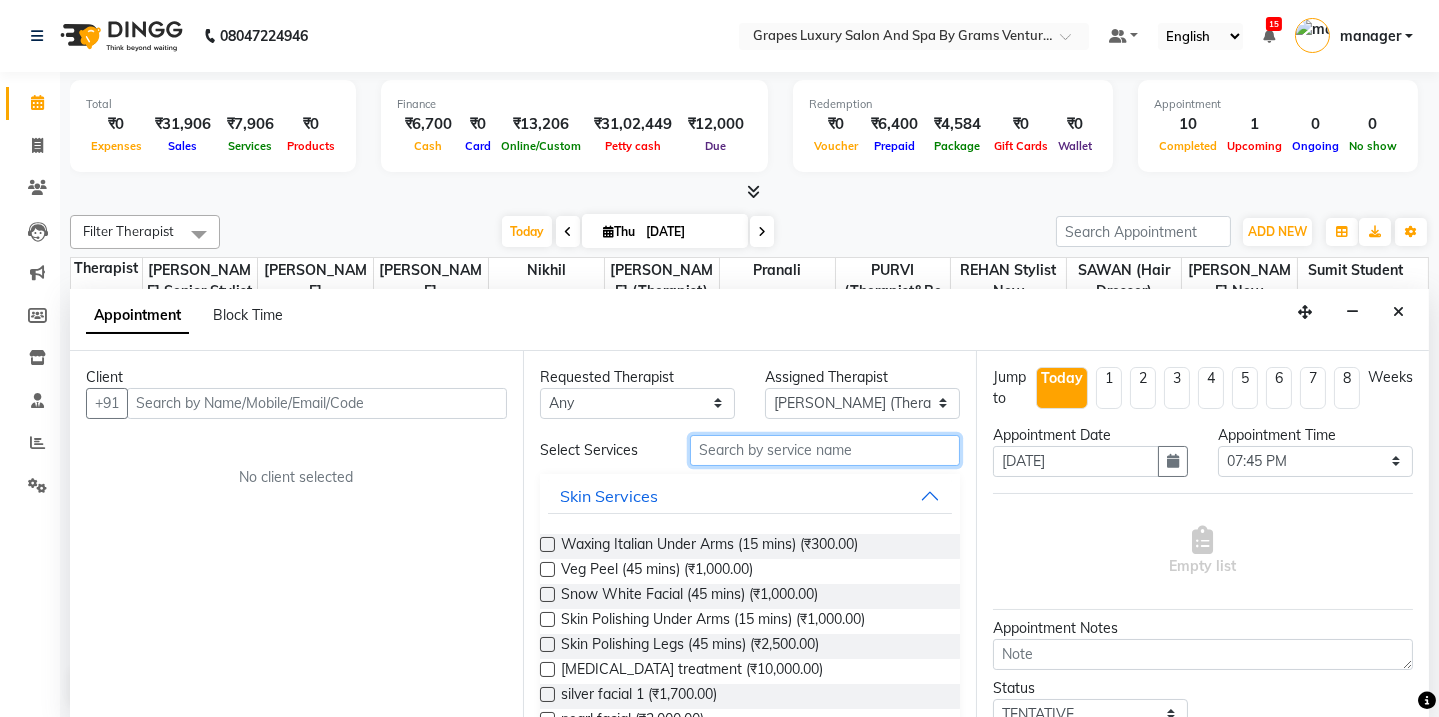 click at bounding box center [825, 450] 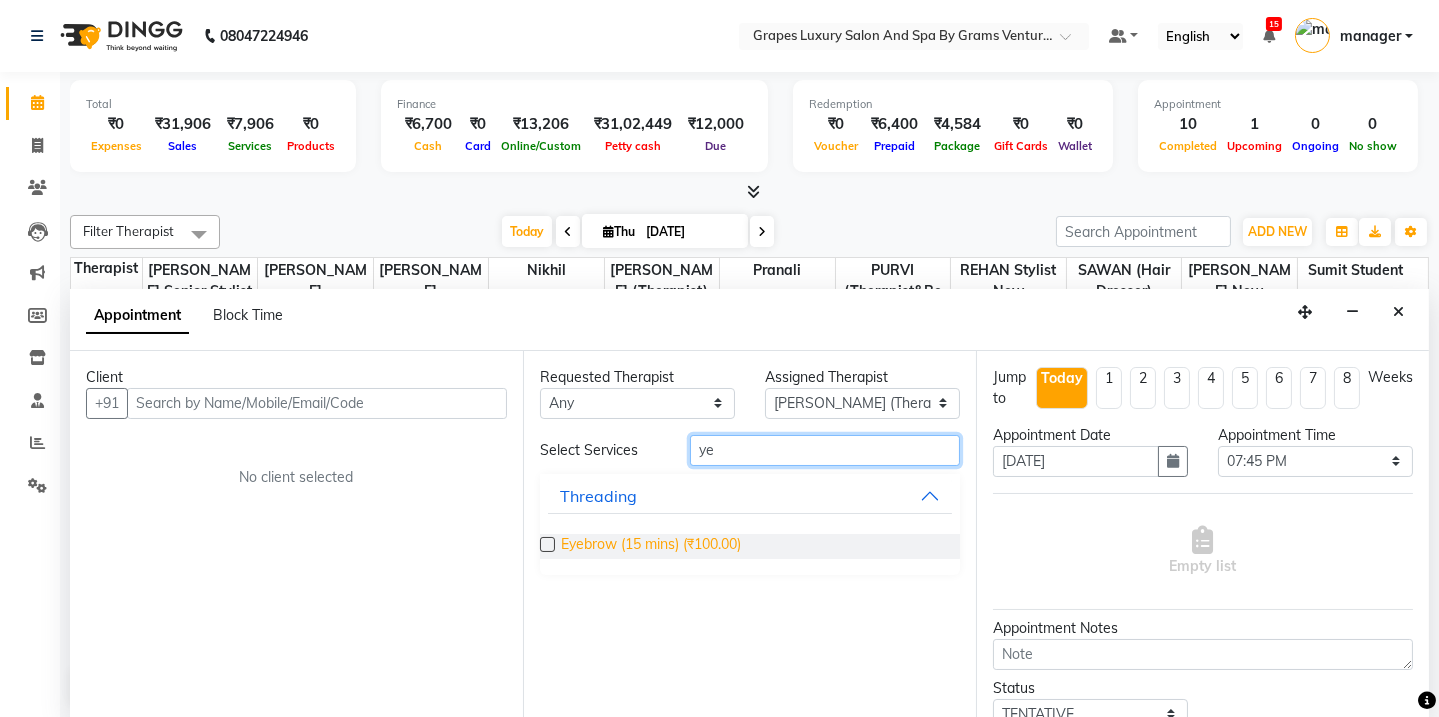 type on "ye" 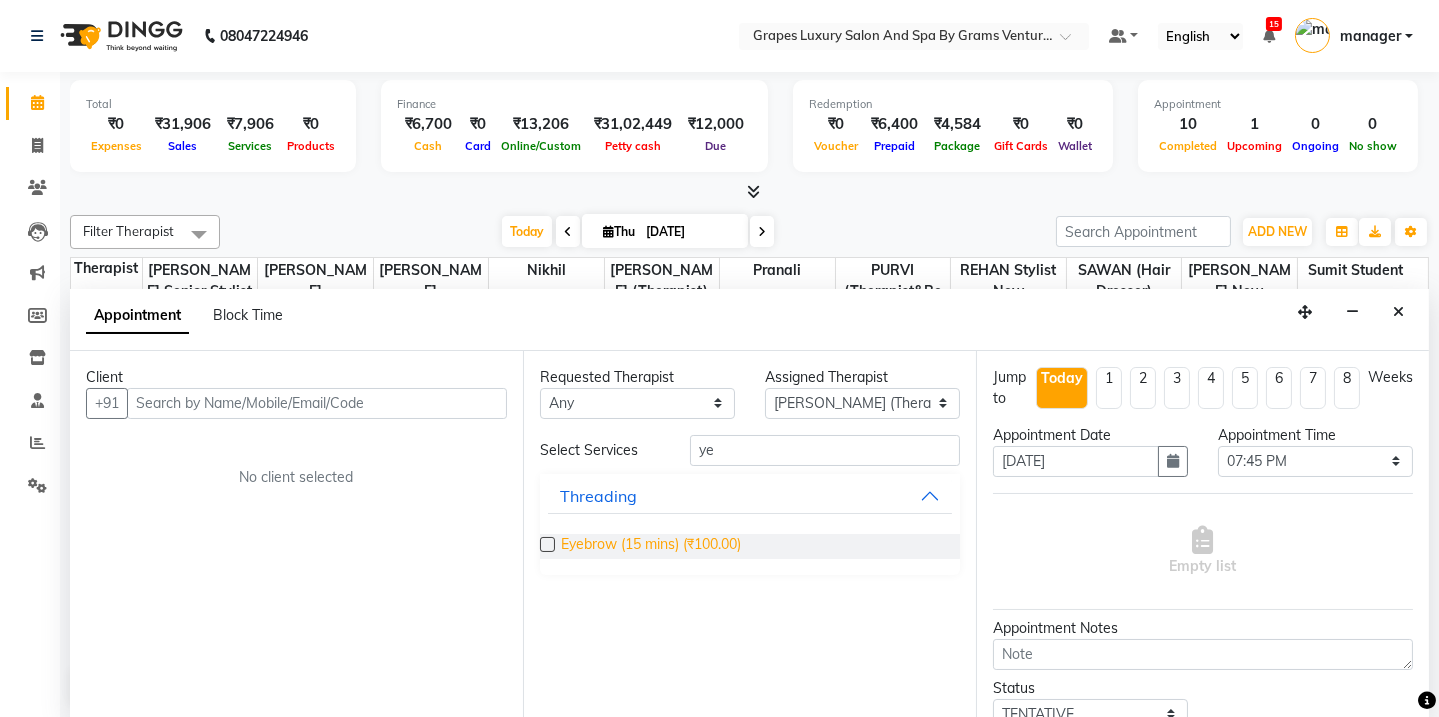 click on "Eyebrow (15 mins) (₹100.00)" at bounding box center (651, 546) 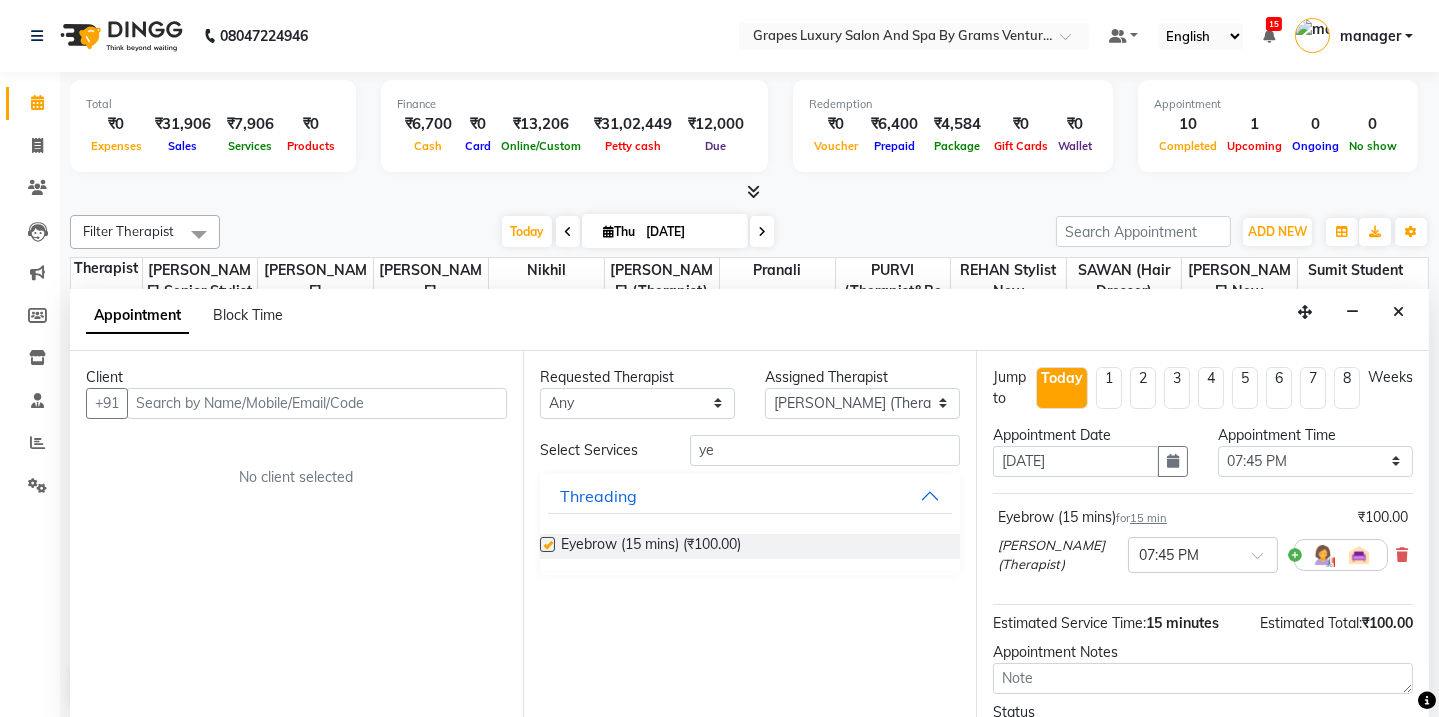 checkbox on "false" 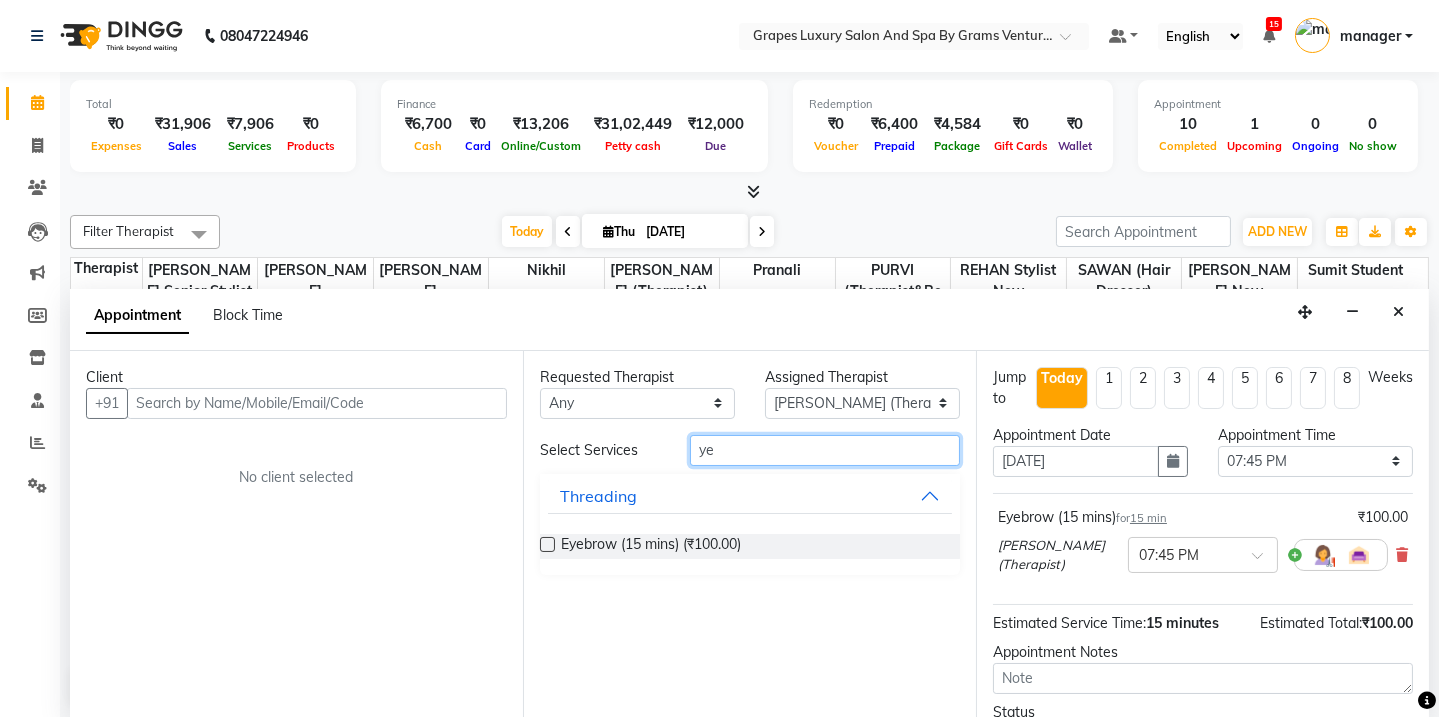 drag, startPoint x: 721, startPoint y: 444, endPoint x: 578, endPoint y: 447, distance: 143.03146 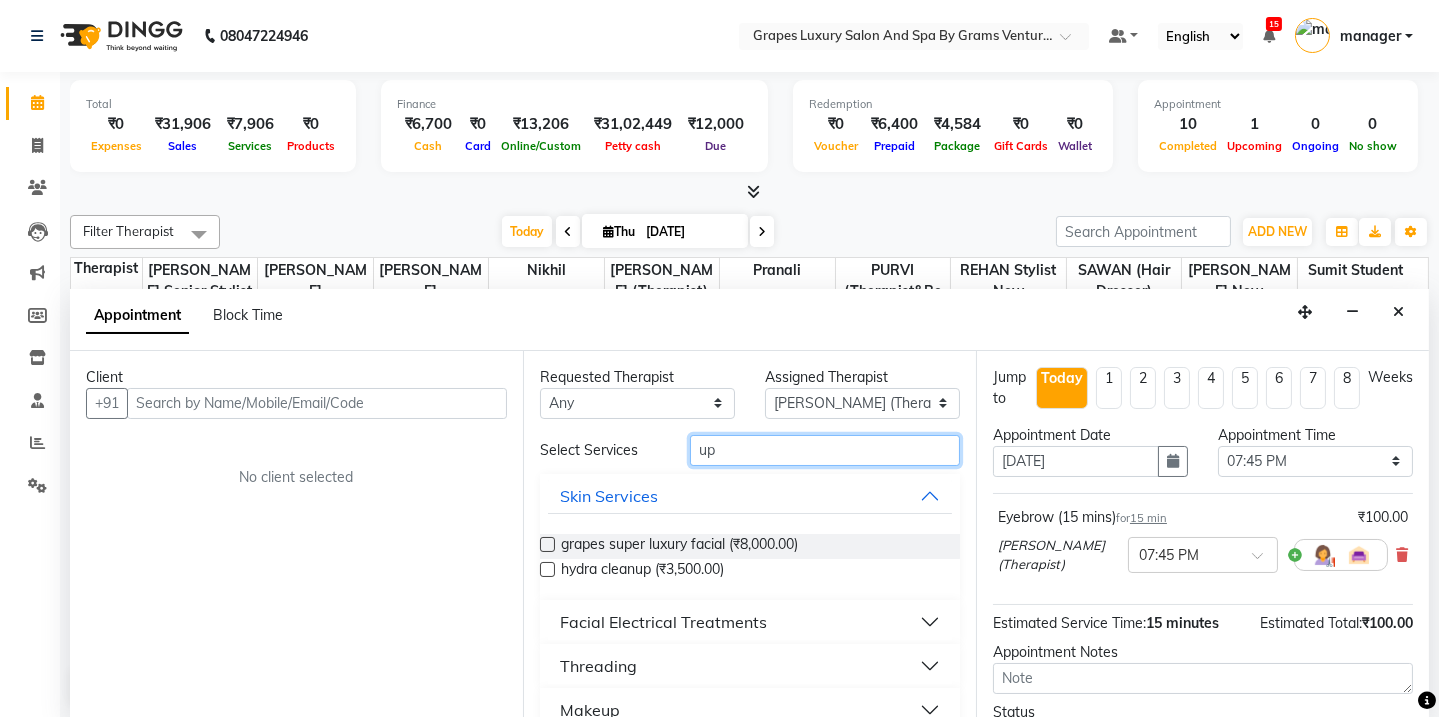 type on "u" 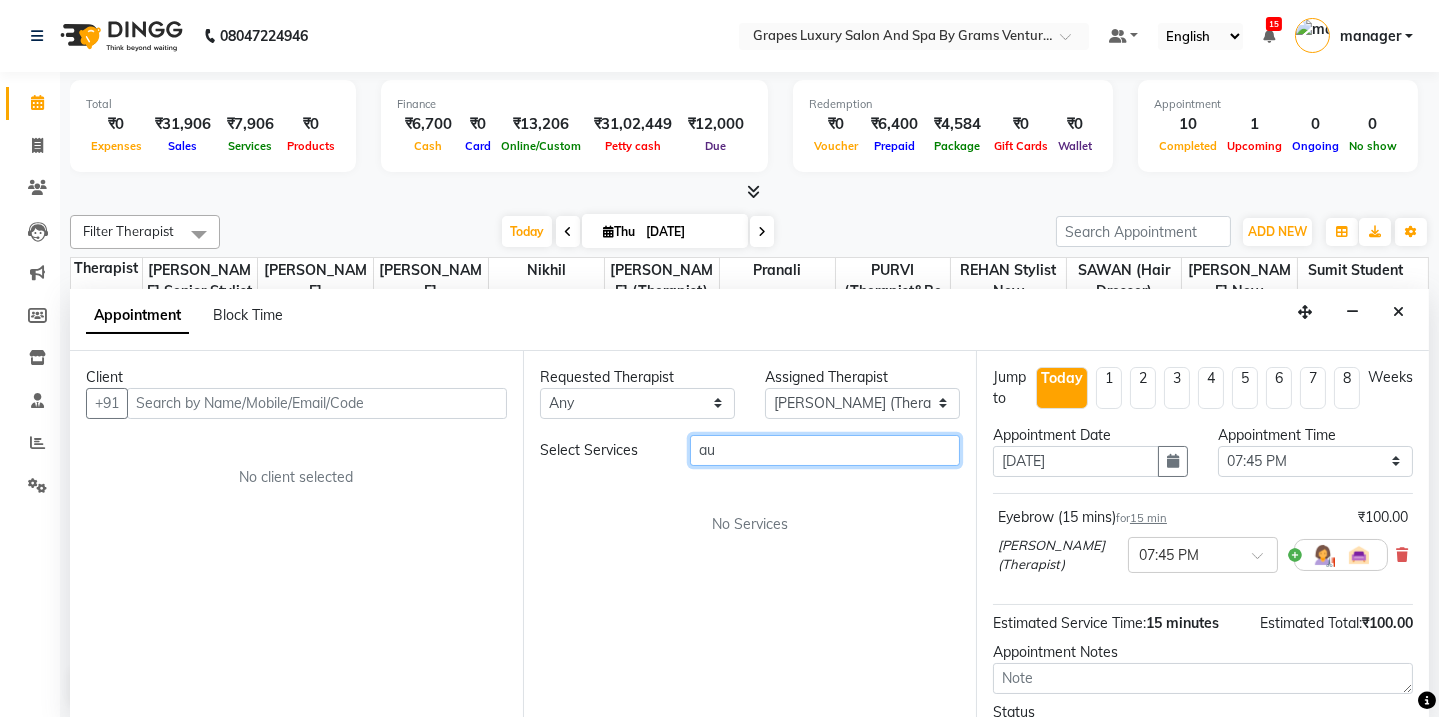 type on "a" 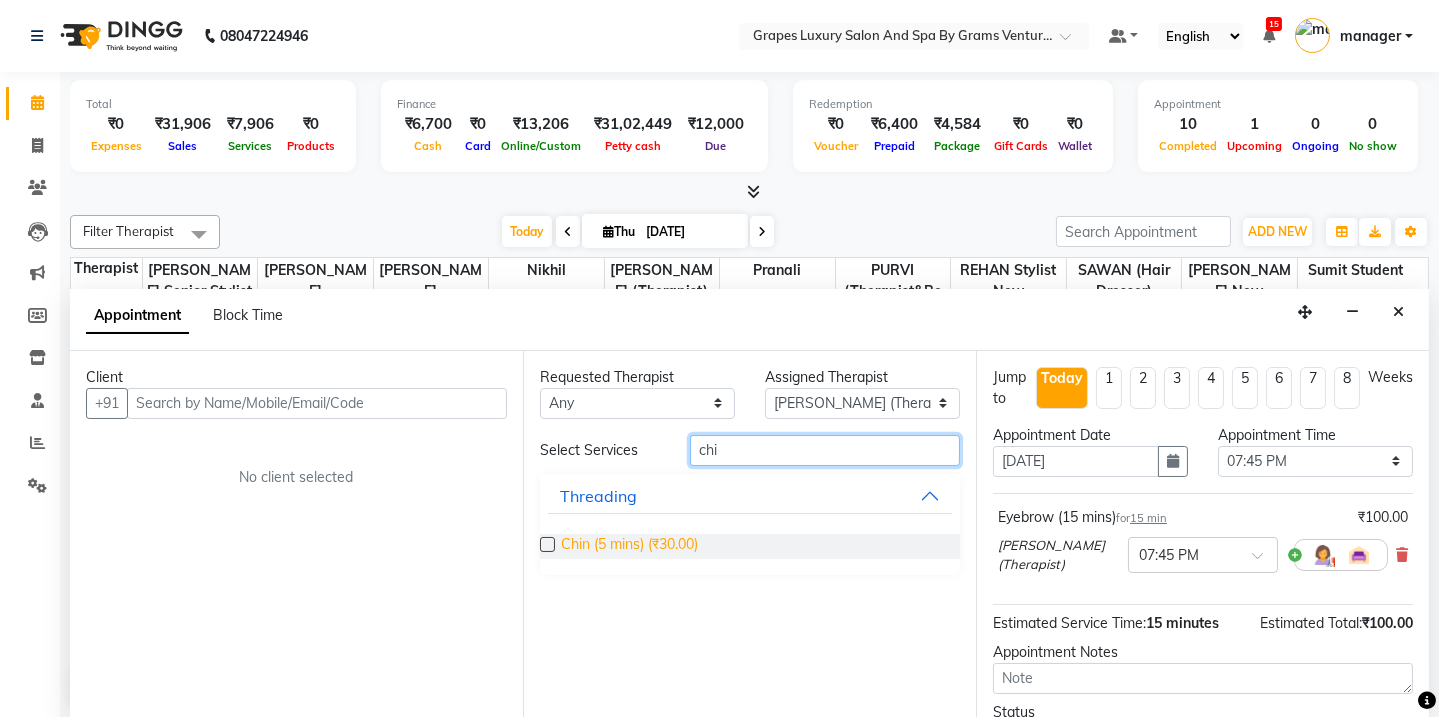 type on "chi" 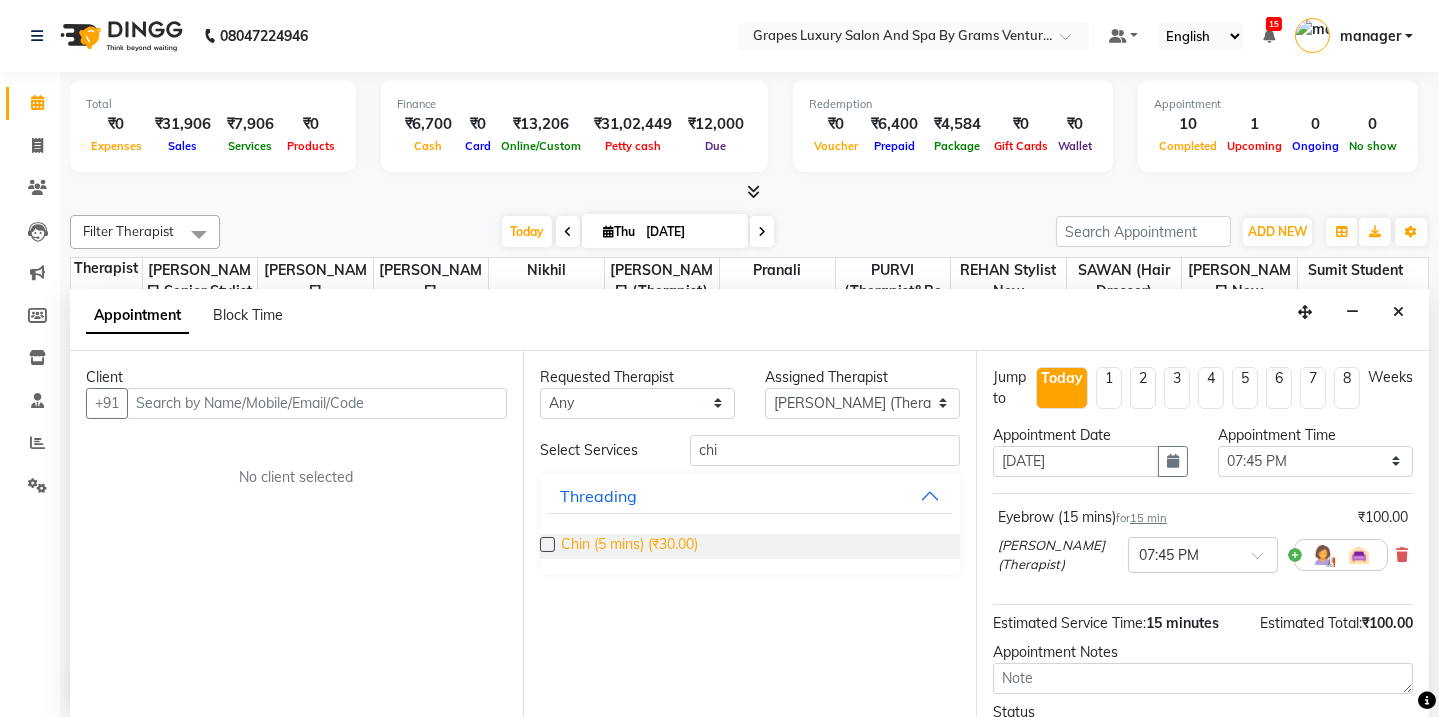 click on "Chin (5 mins) (₹30.00)" at bounding box center [629, 546] 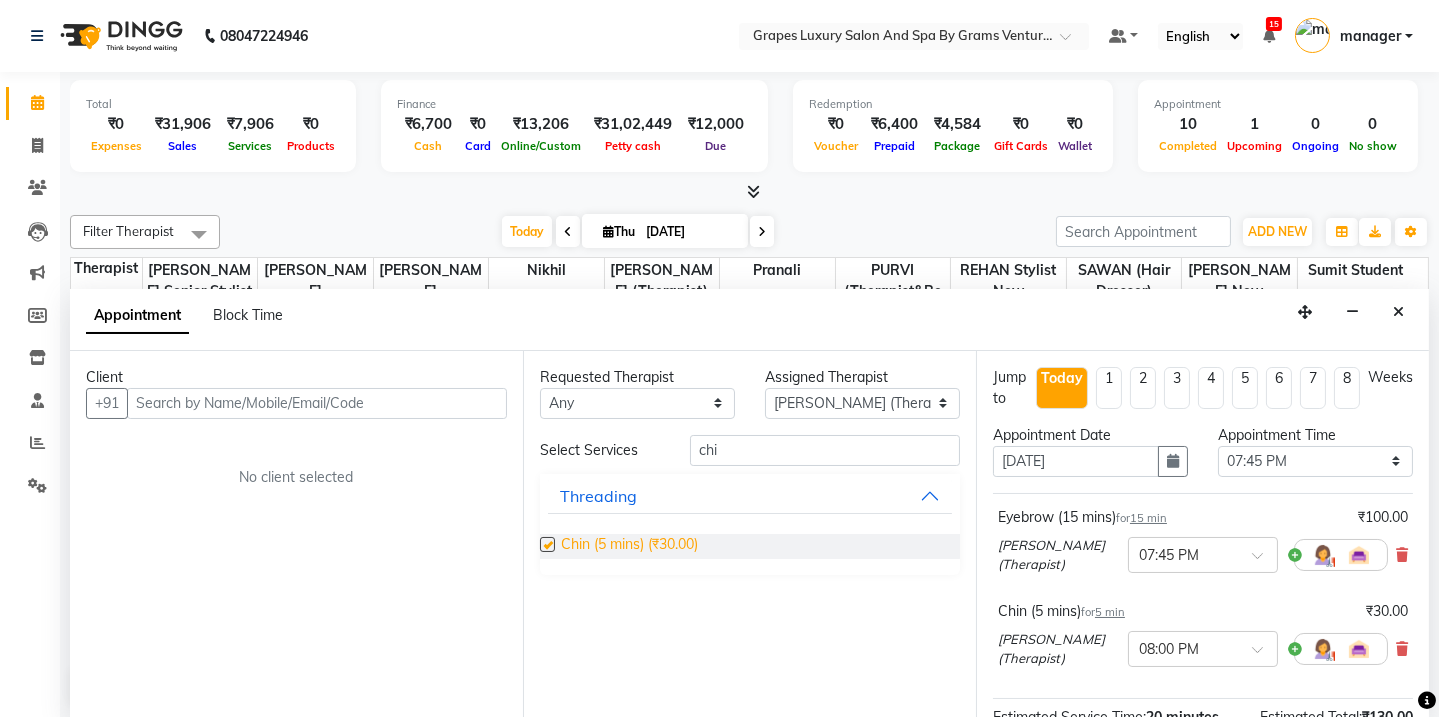 checkbox on "false" 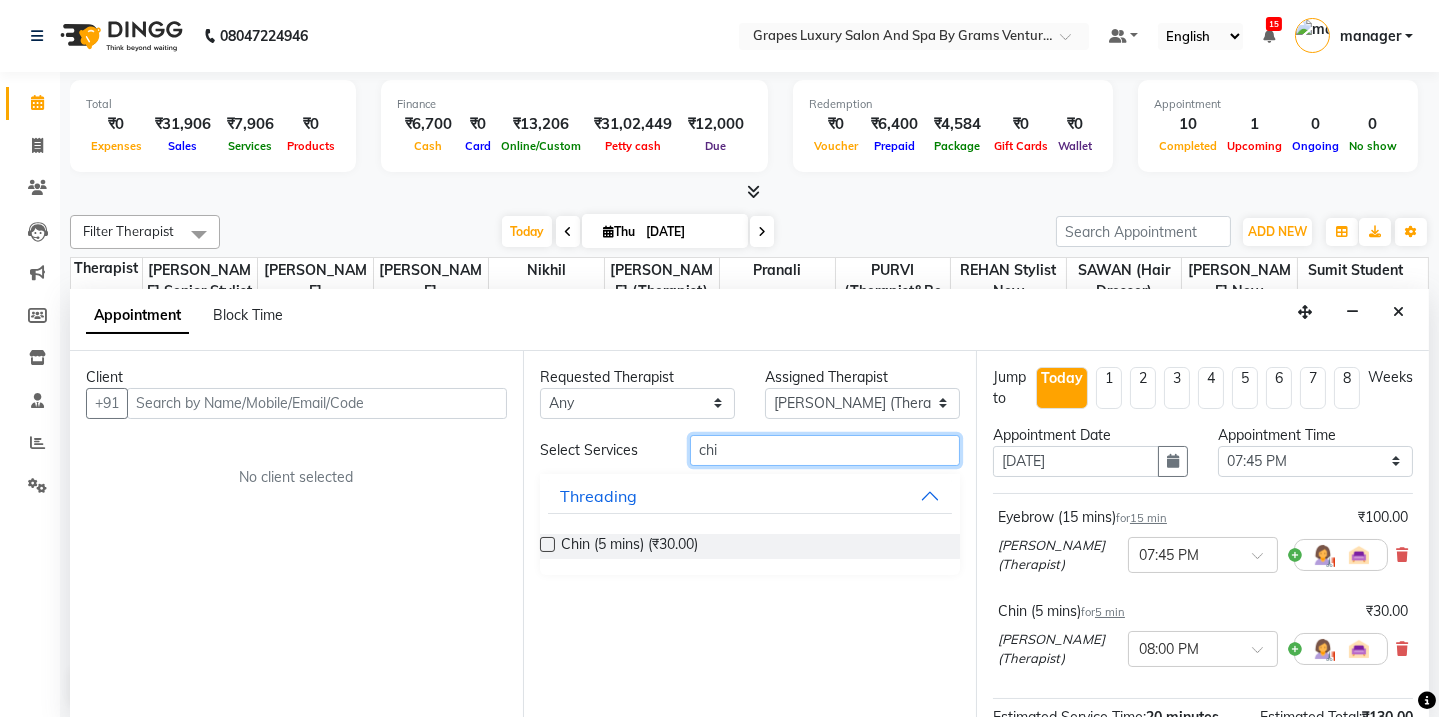 drag, startPoint x: 720, startPoint y: 448, endPoint x: 625, endPoint y: 446, distance: 95.02105 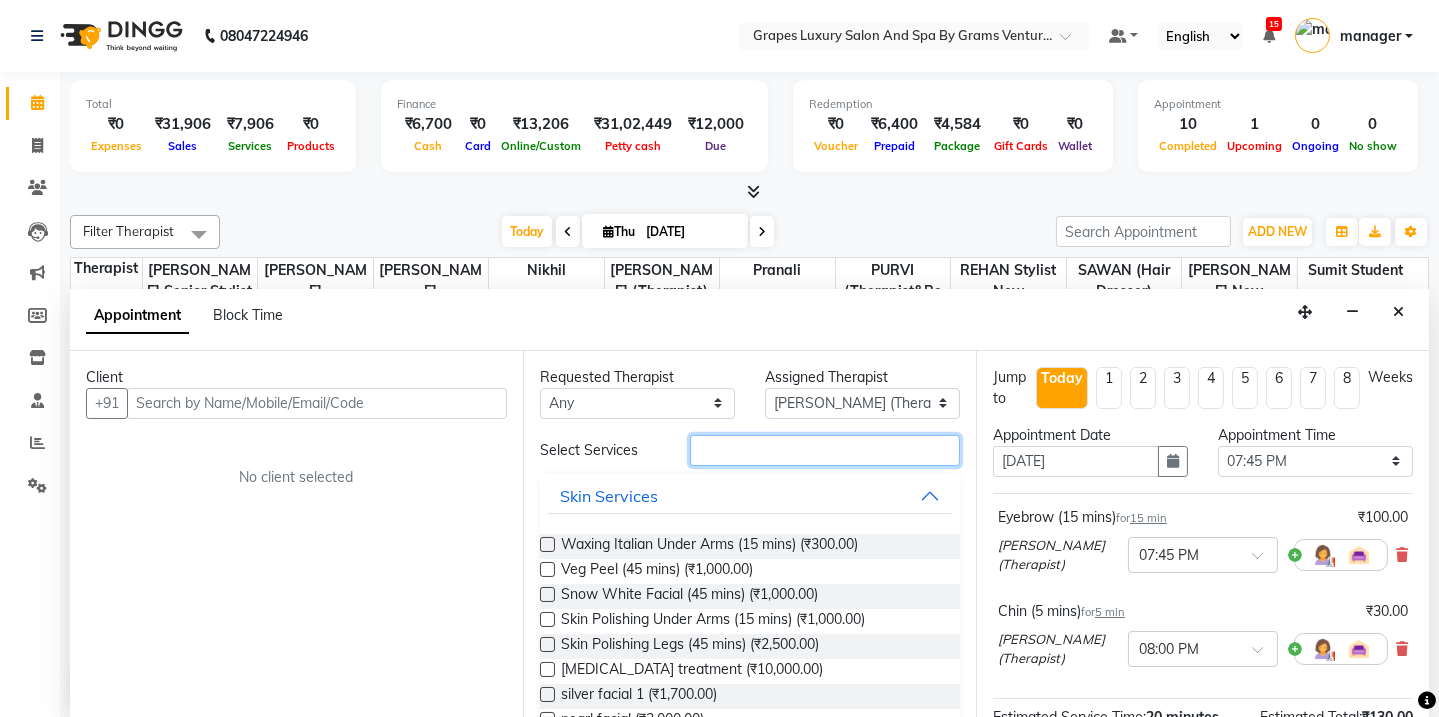 type 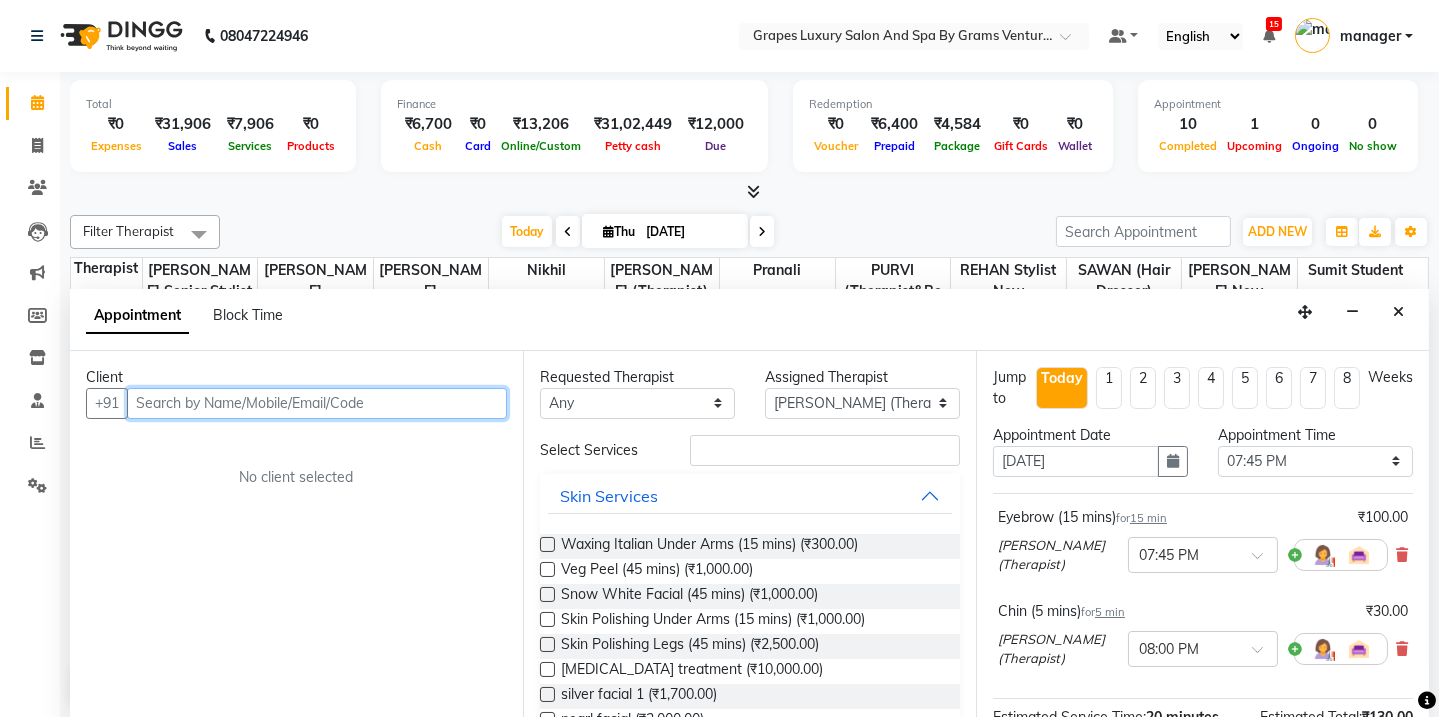 click at bounding box center (317, 403) 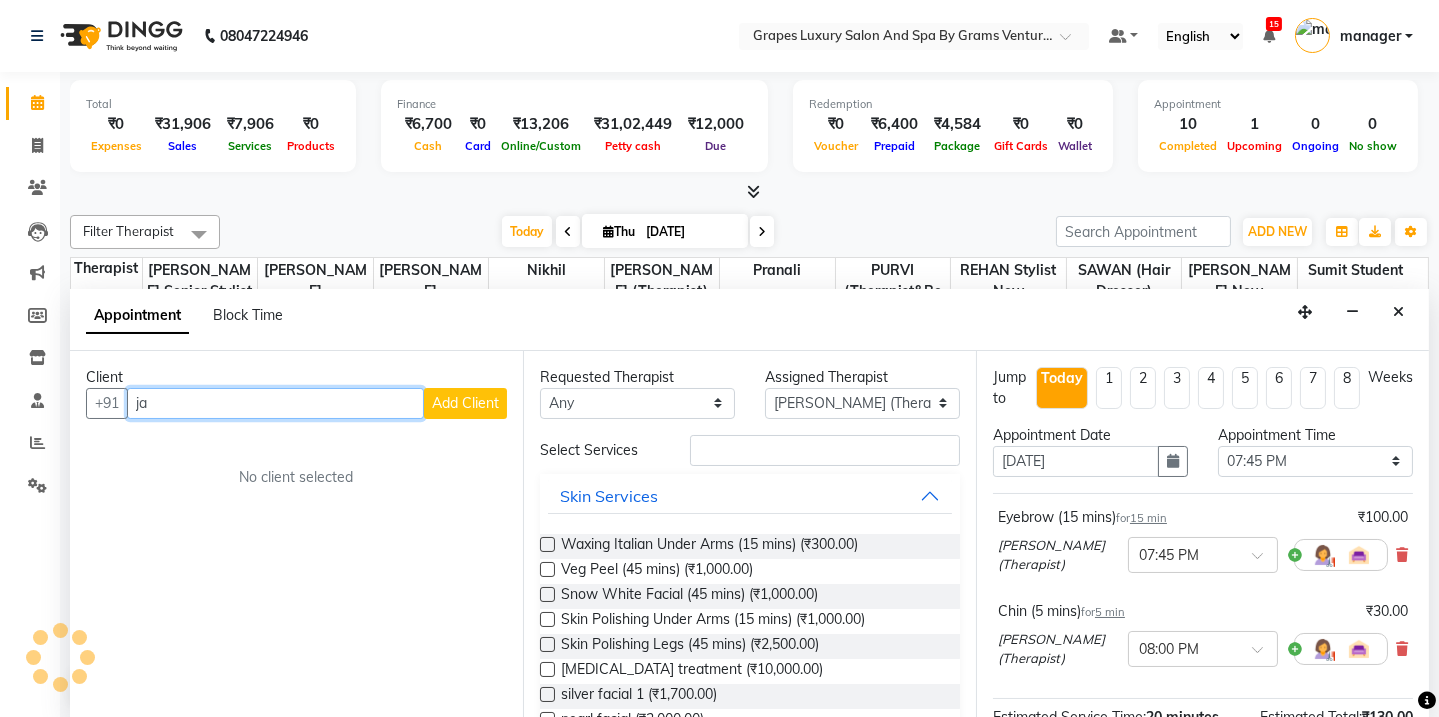 type on "j" 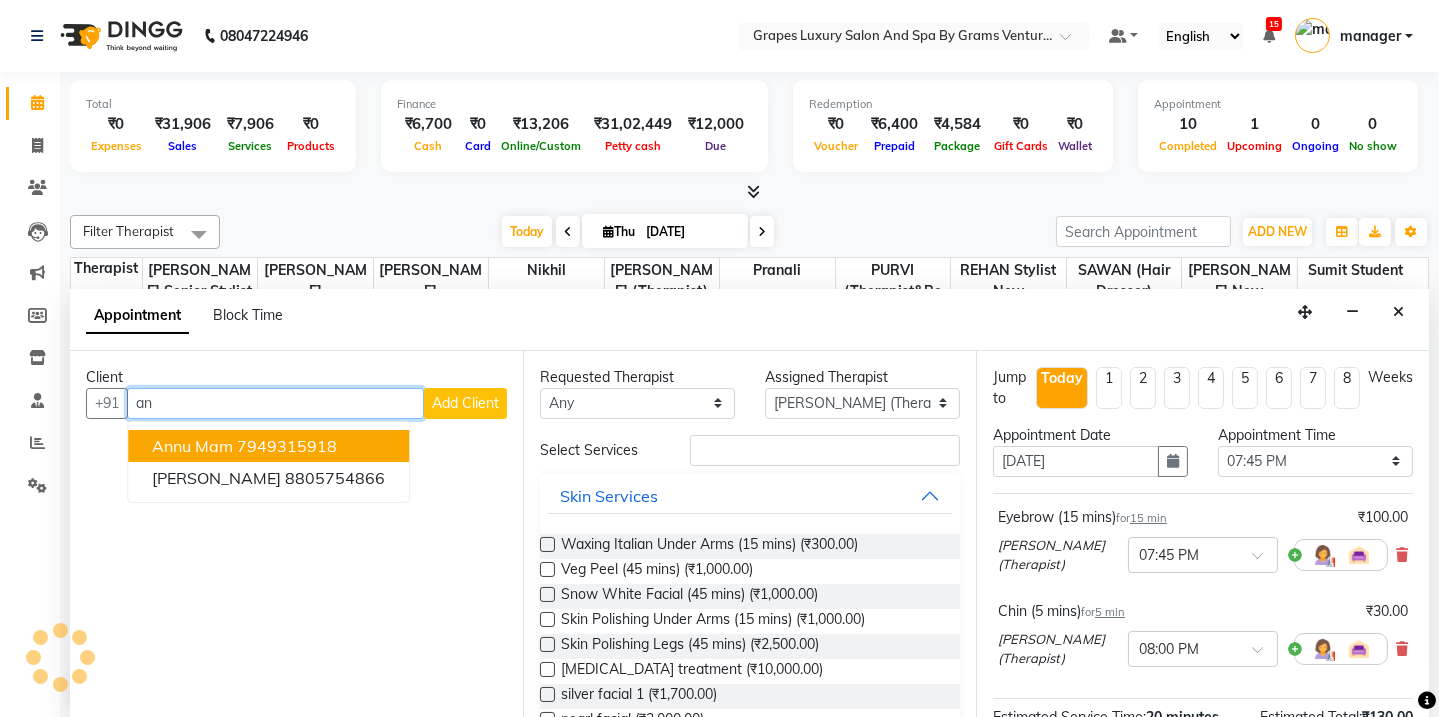 type on "a" 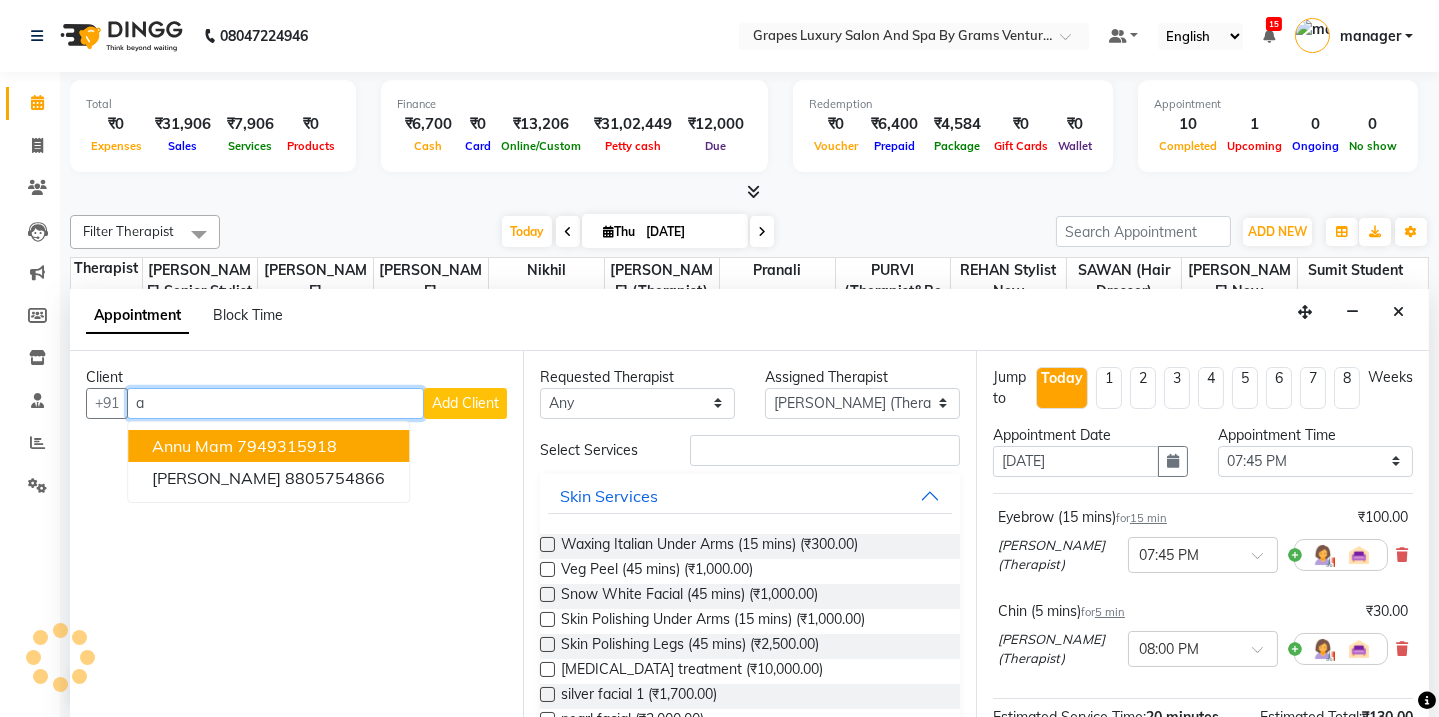 type 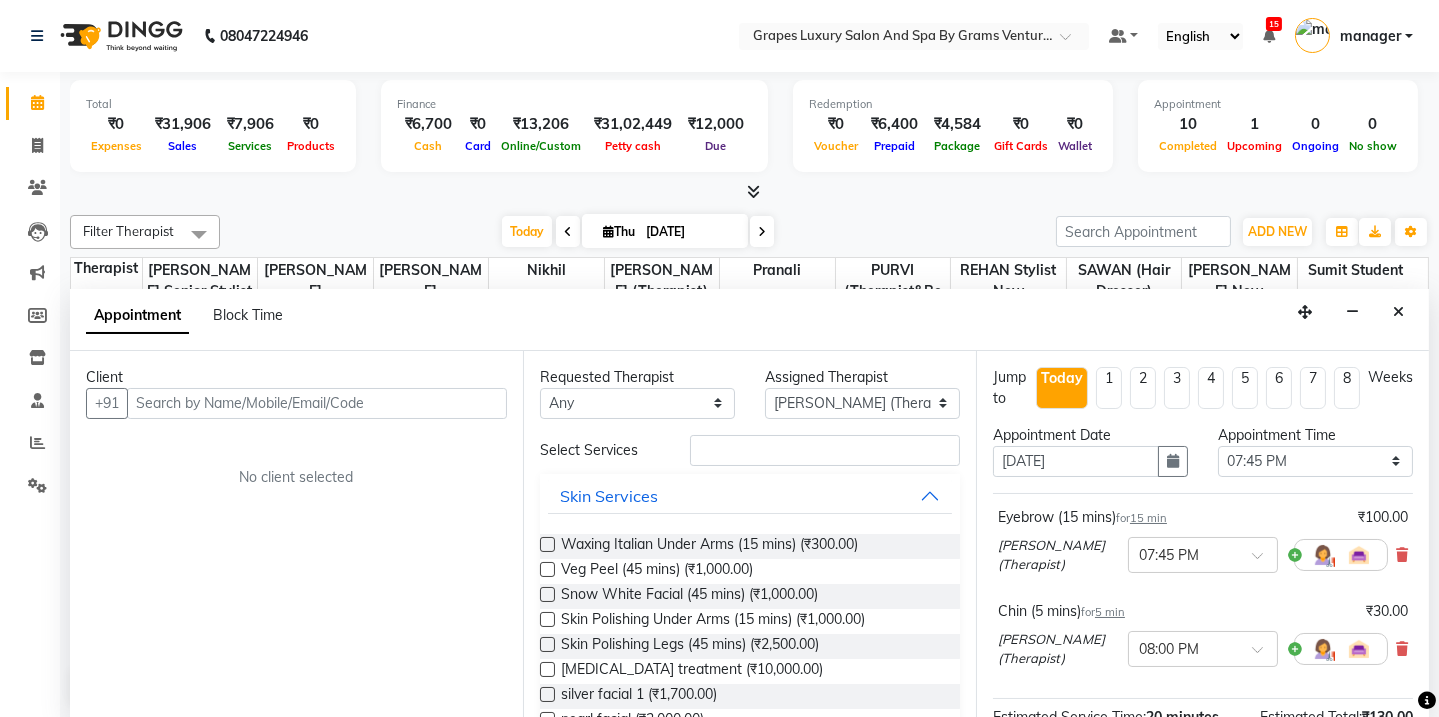 click at bounding box center (1398, 312) 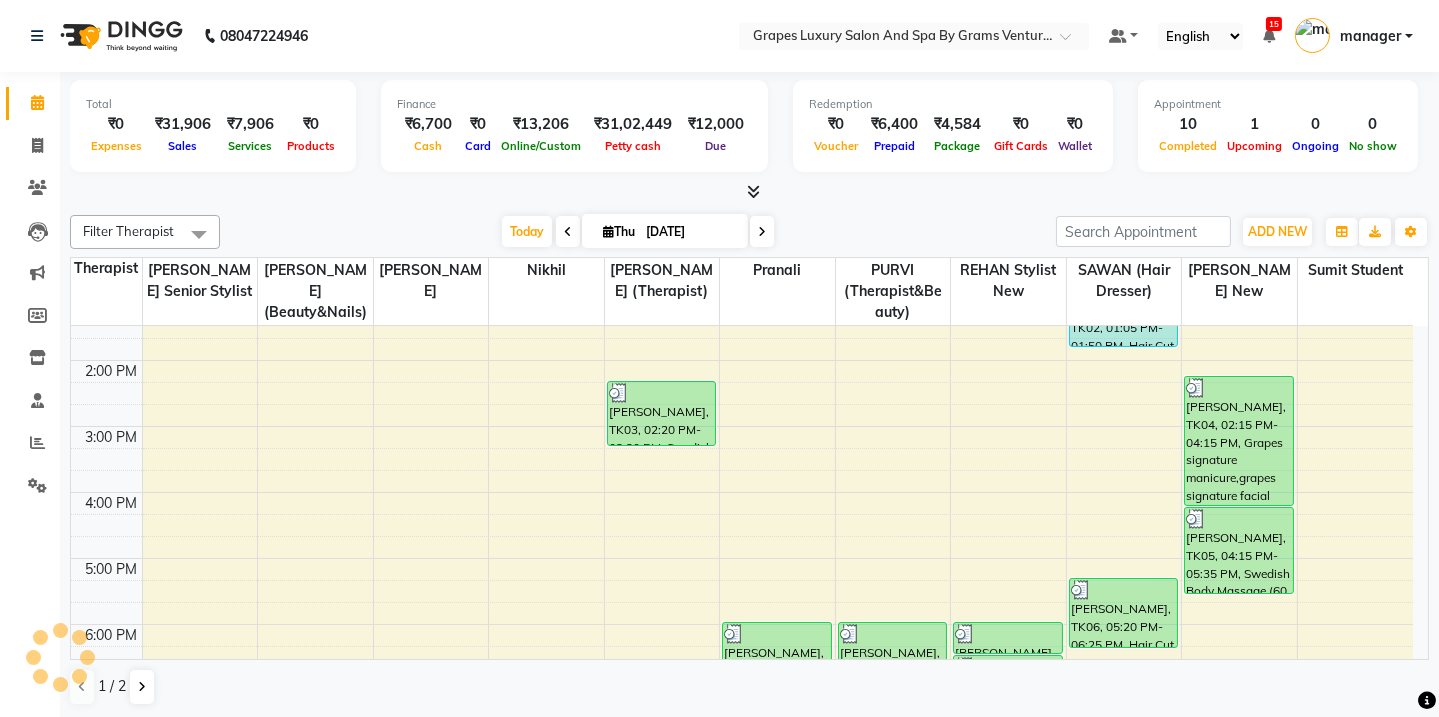 scroll, scrollTop: 520, scrollLeft: 0, axis: vertical 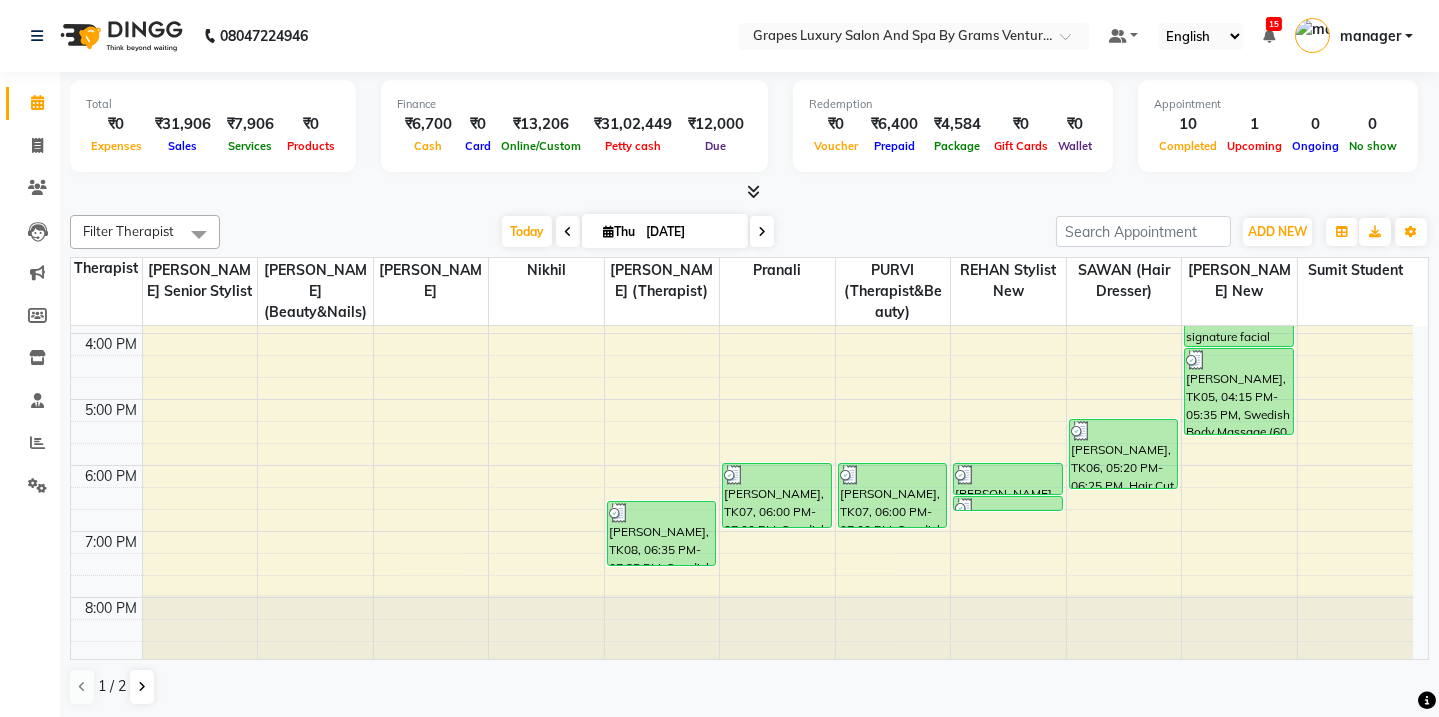 click on "8:00 AM 9:00 AM 10:00 AM 11:00 AM 12:00 PM 1:00 PM 2:00 PM 3:00 PM 4:00 PM 5:00 PM 6:00 PM 7:00 PM 8:00 PM     saee chaudhari, TK01, 11:00 AM-11:30 AM, Blow Dry With Outcurls/ Straight (30 mins)     aditya sir, TK03, 02:20 PM-03:20 PM, Swedish Body Massage (60 mins)     sahil, TK08, 06:35 PM-07:35 PM, Swedish Body Massage (60 mins)     sawraj, TK07, 06:00 PM-07:00 PM, Swedish Body Massage (60 mins)     sawraj, TK07, 06:00 PM-07:00 PM, Swedish Body Massage (60 mins)     parth sir, TK09, 06:00 PM-06:30 PM, Hair Cut Male (30 mins)     parth sir, TK09, 06:30 PM-06:45 PM, Beard Trimming (15 mins)    Ekta Patel, TK02, 01:05 PM-01:50 PM, Hair Cut Female (45 mins)     mahek, TK06, 05:20 PM-06:25 PM, Hair Cut Female (45 mins)     p. desai, TK04, 02:15 PM-04:15 PM, Grapes signature manicure,grapes signature facial (₹5500)     vishal hingal, TK05, 04:15 PM-05:35 PM, Swedish Body Massage (60 mins)" at bounding box center (742, 234) 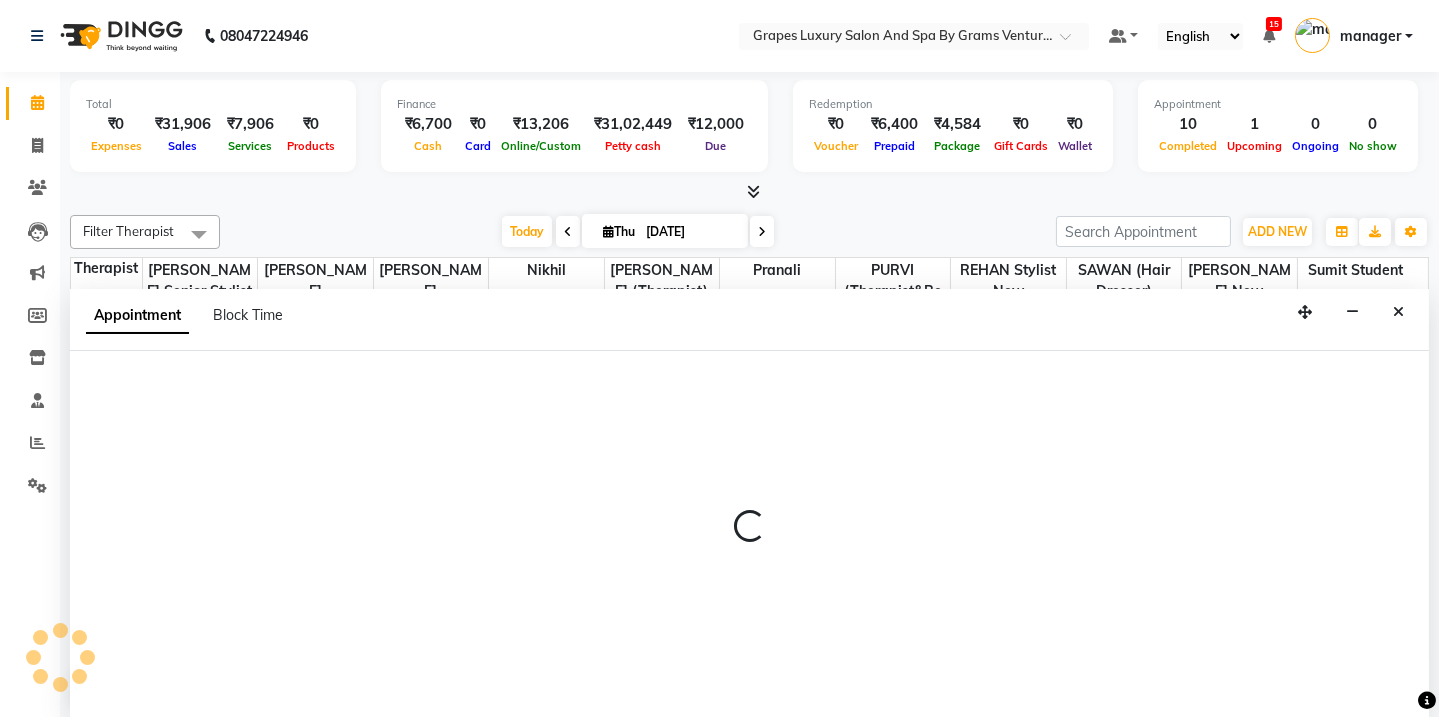 select on "41130" 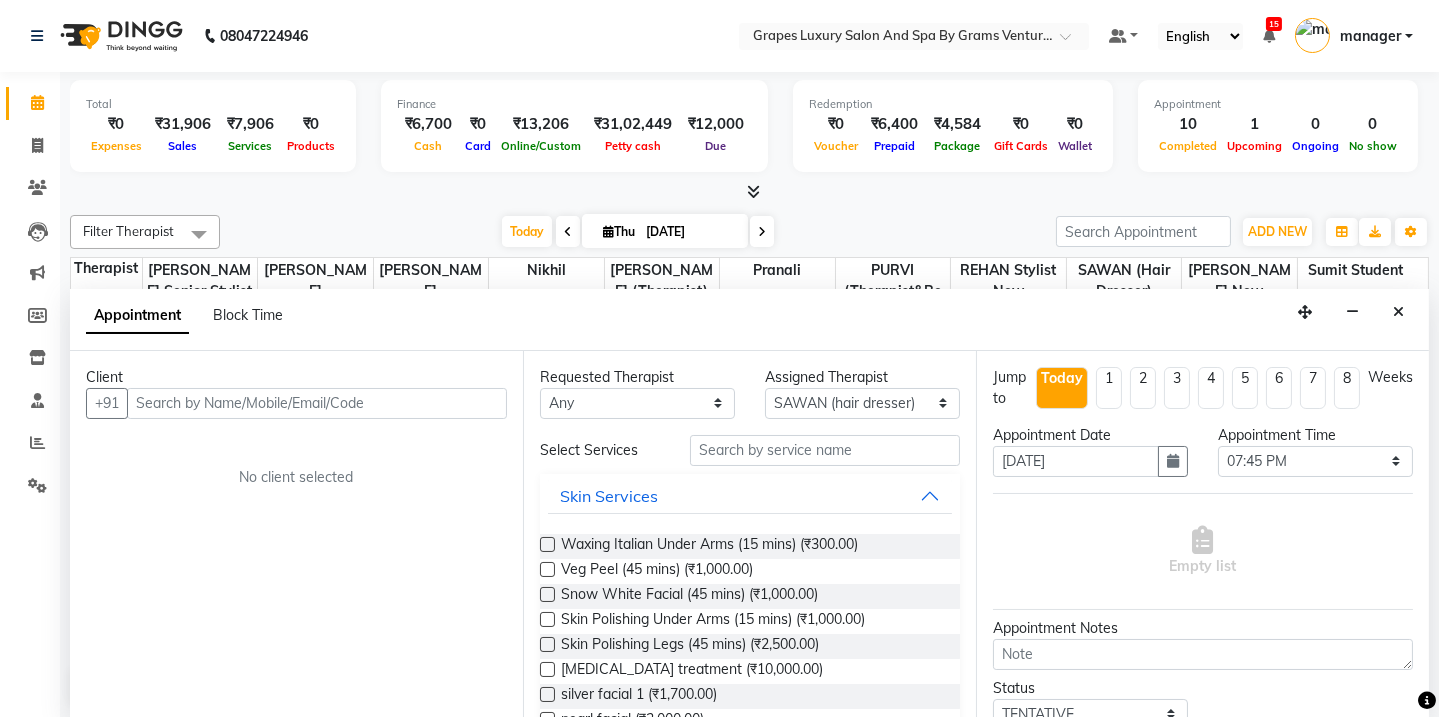 click at bounding box center (317, 403) 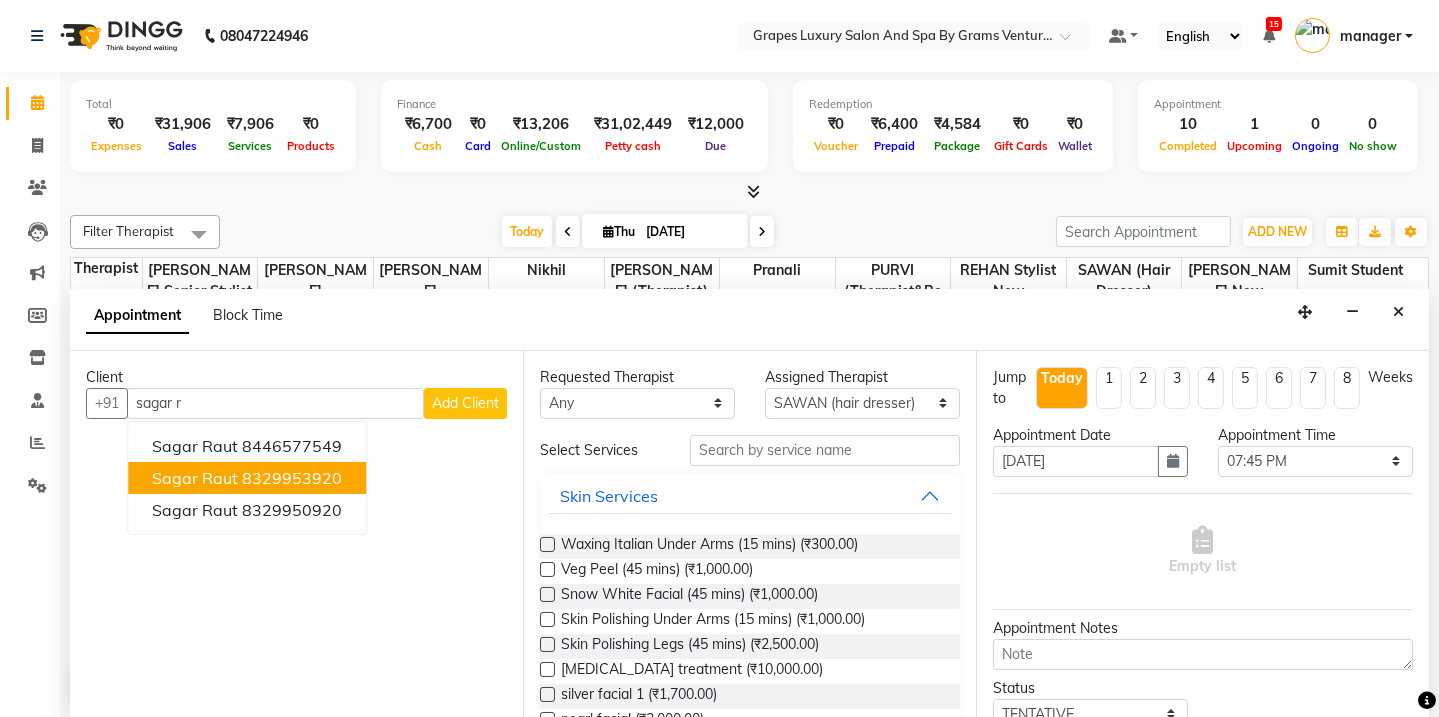 click on "8329953920" at bounding box center (292, 478) 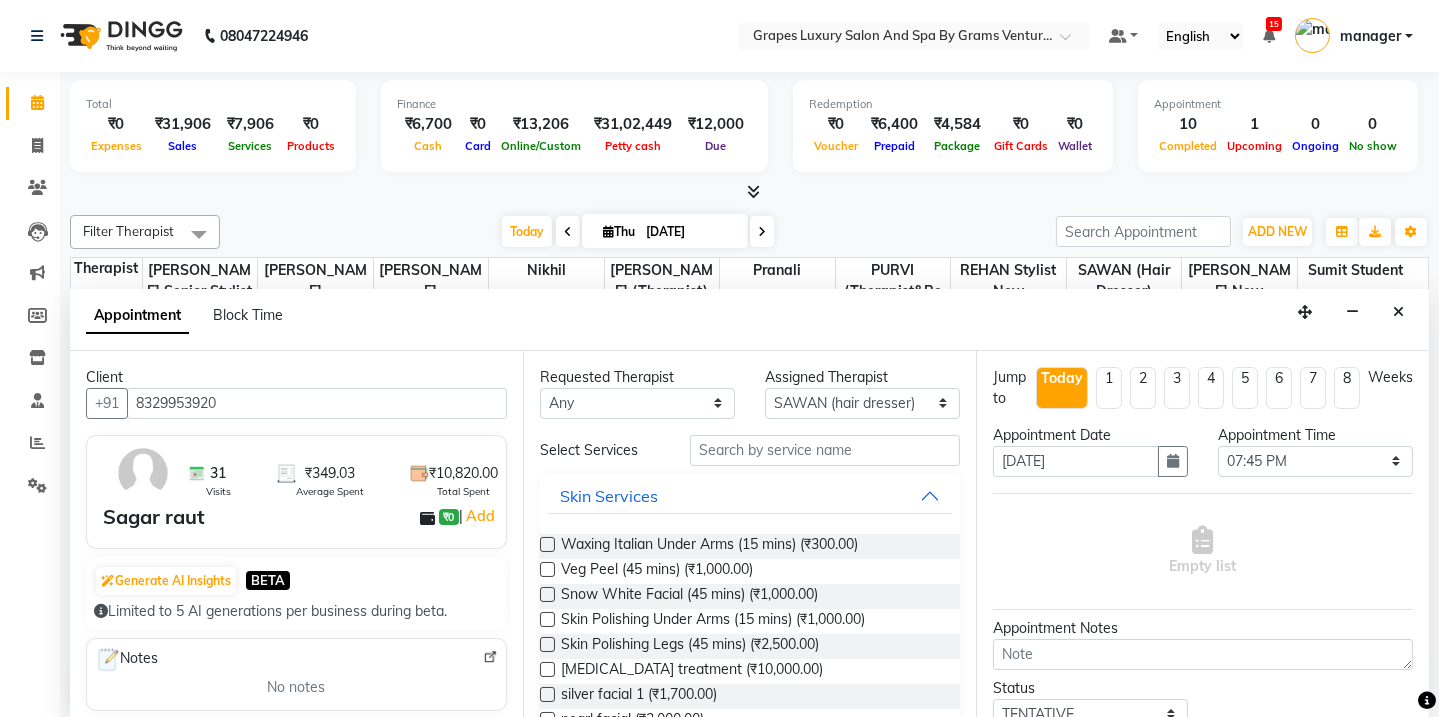 type on "8329953920" 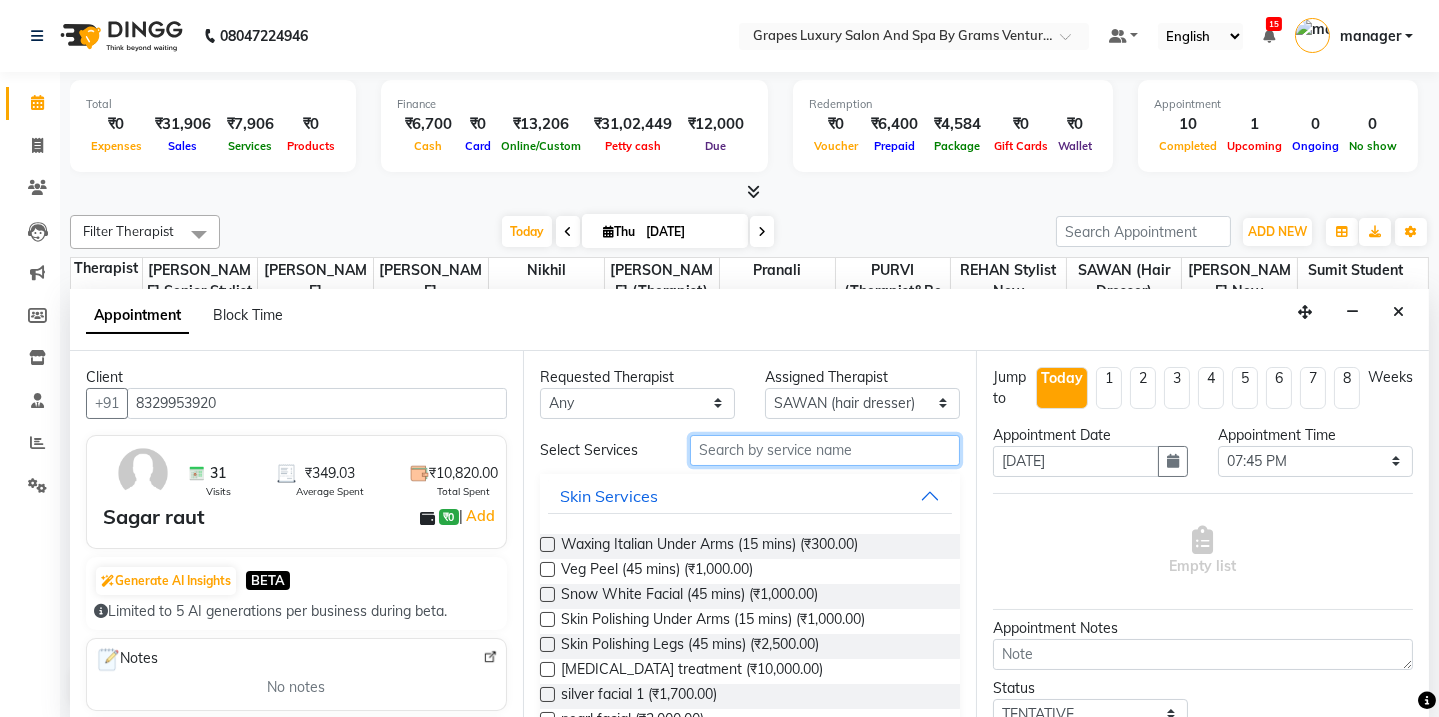 click at bounding box center (825, 450) 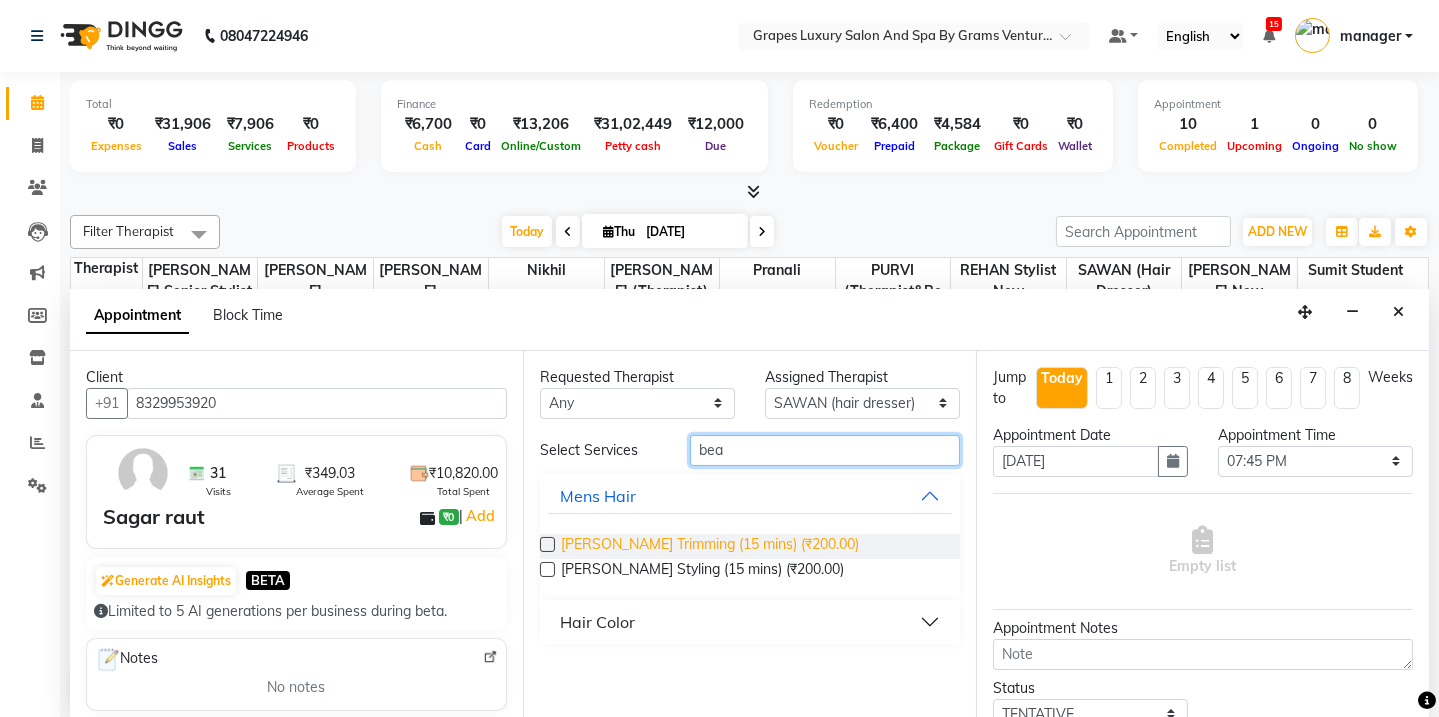 type on "bea" 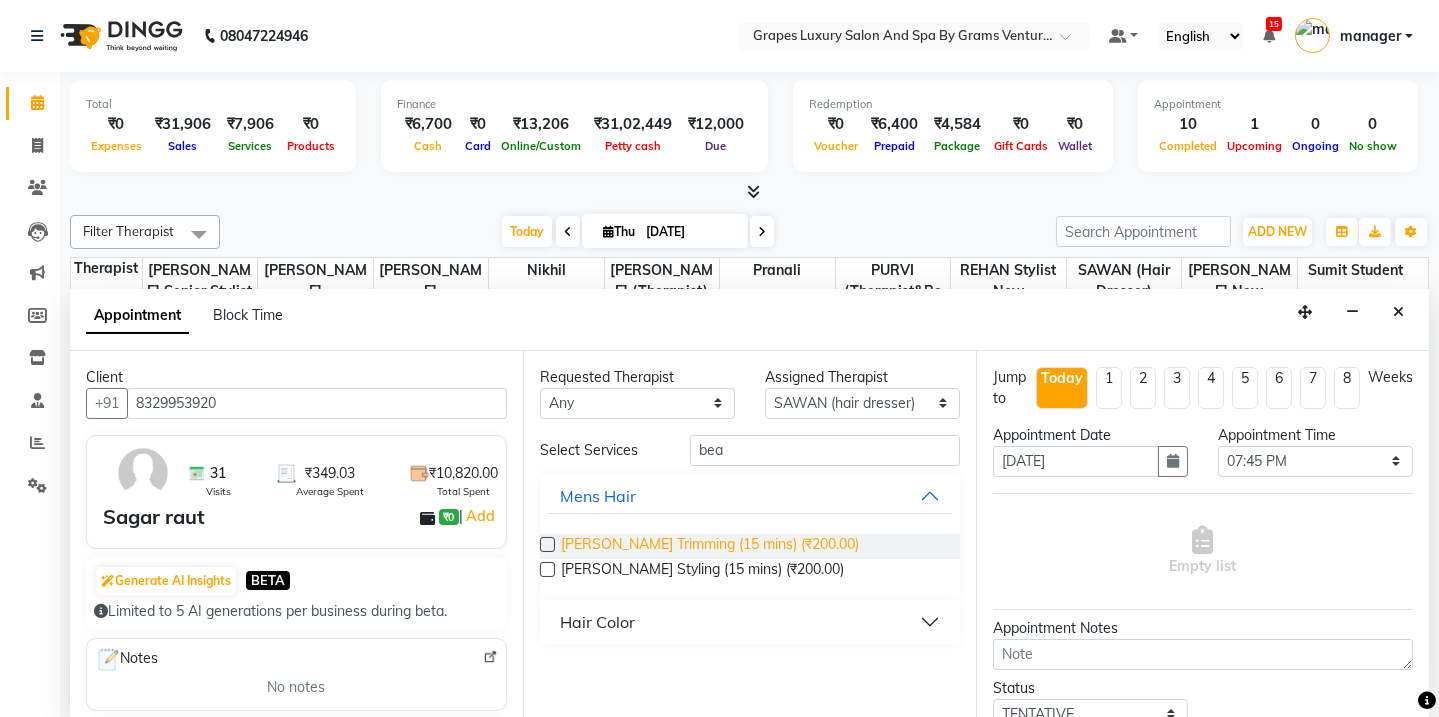 click on "Beard Trimming (15 mins) (₹200.00)" at bounding box center [710, 546] 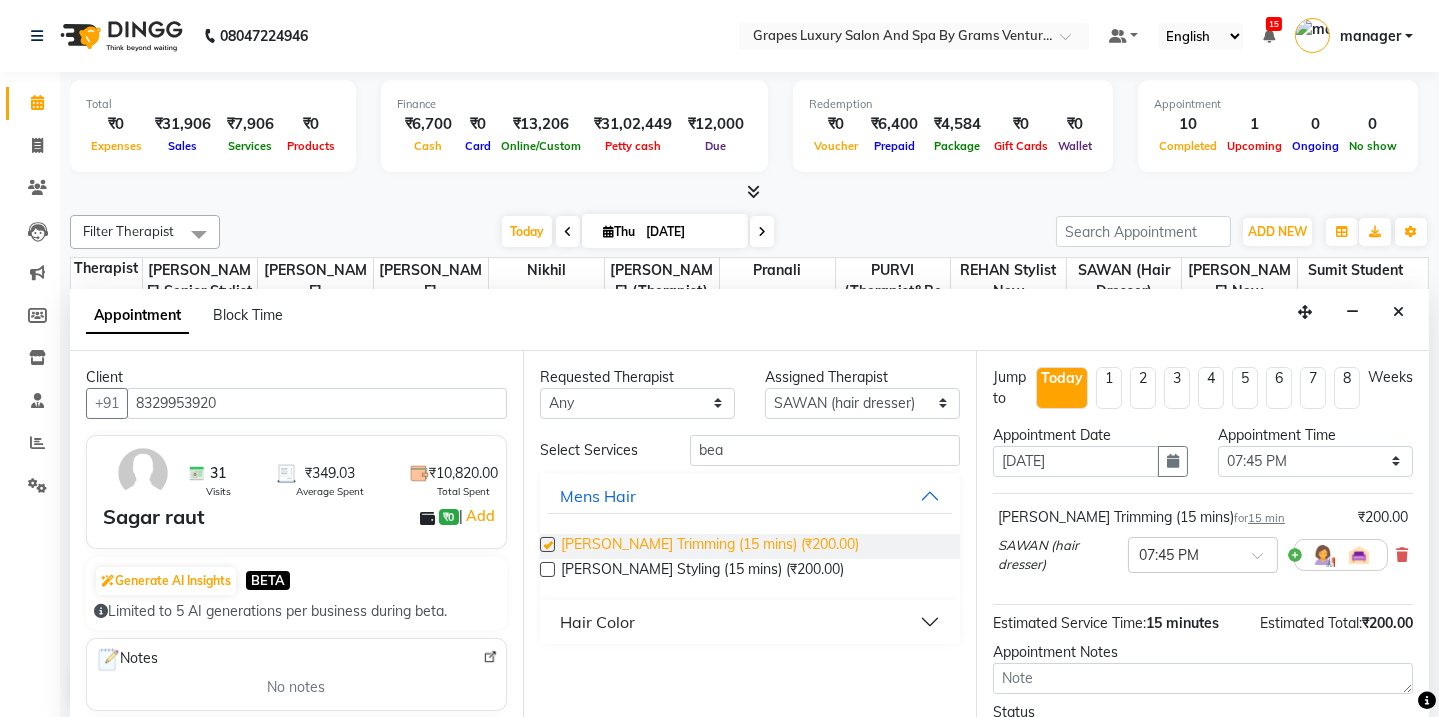 checkbox on "false" 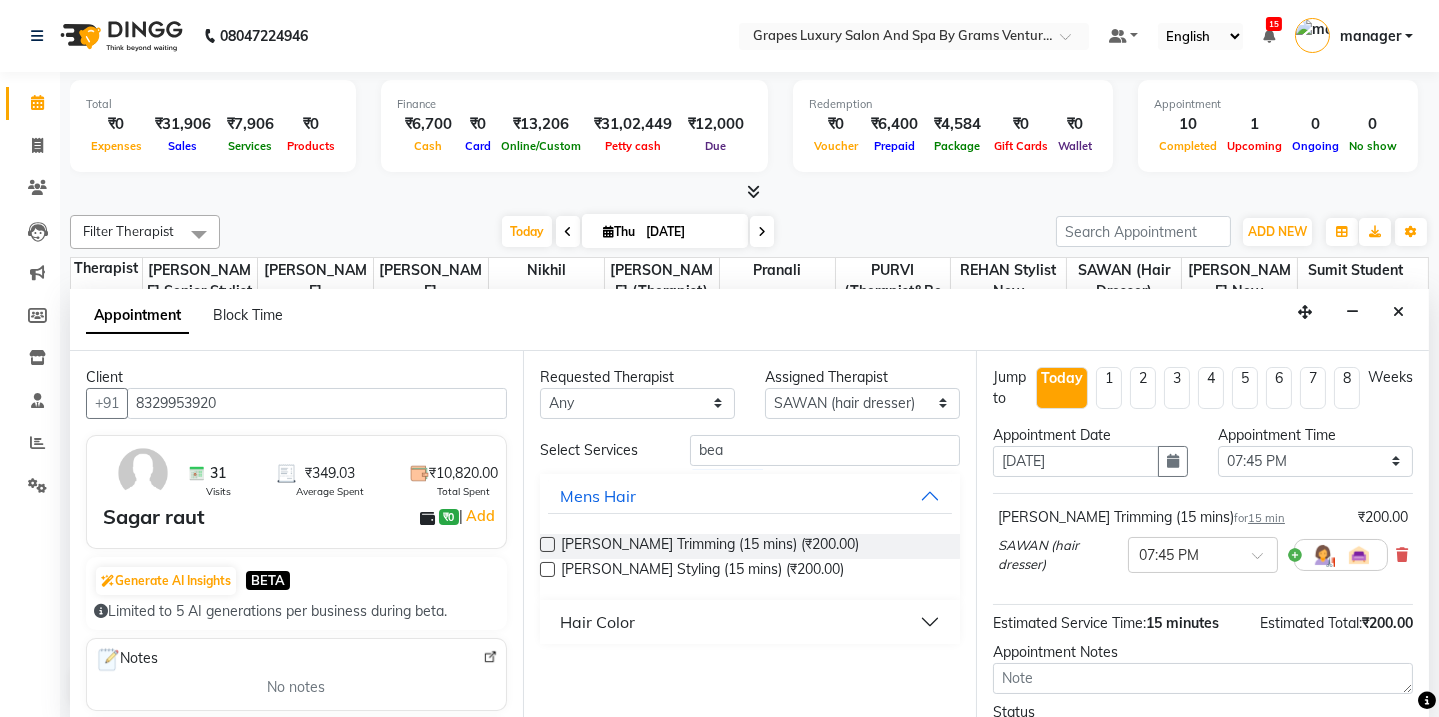 scroll, scrollTop: 160, scrollLeft: 0, axis: vertical 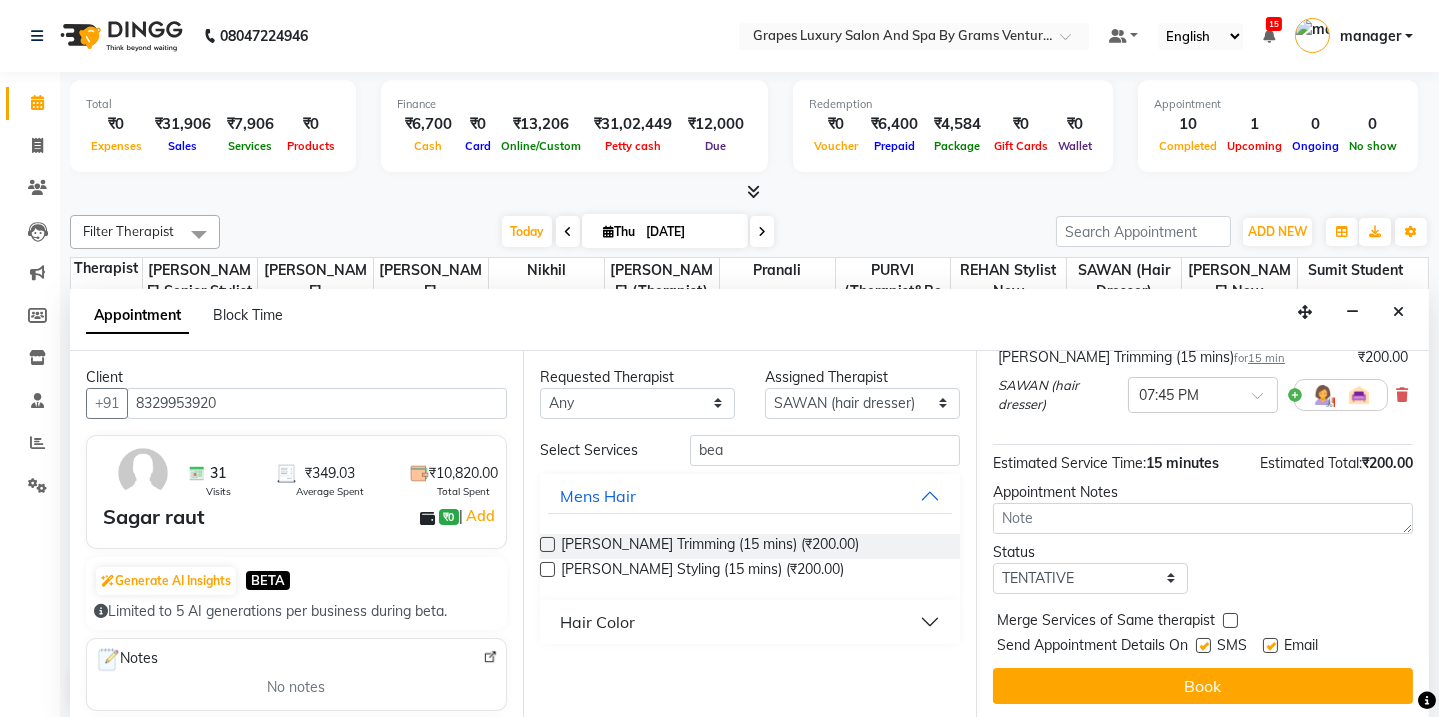 click at bounding box center [1270, 645] 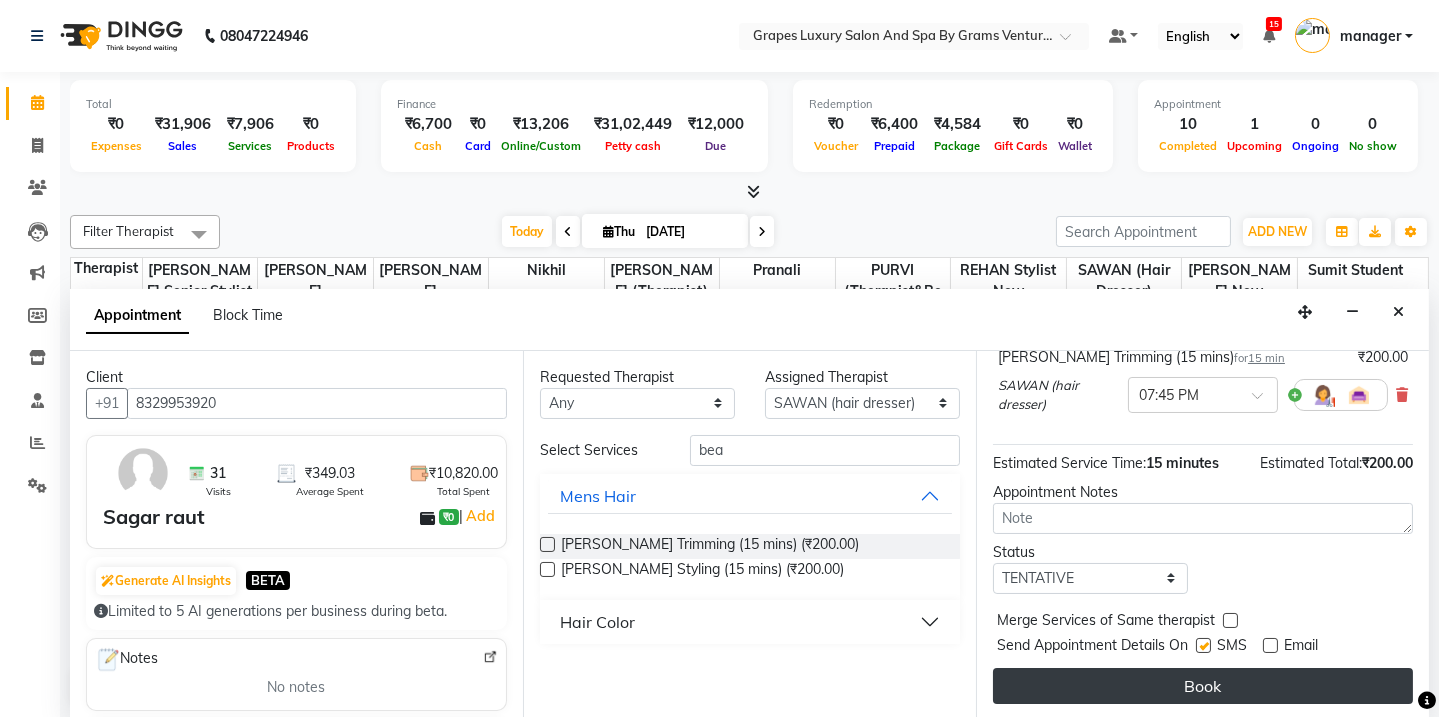 click on "Book" at bounding box center [1203, 686] 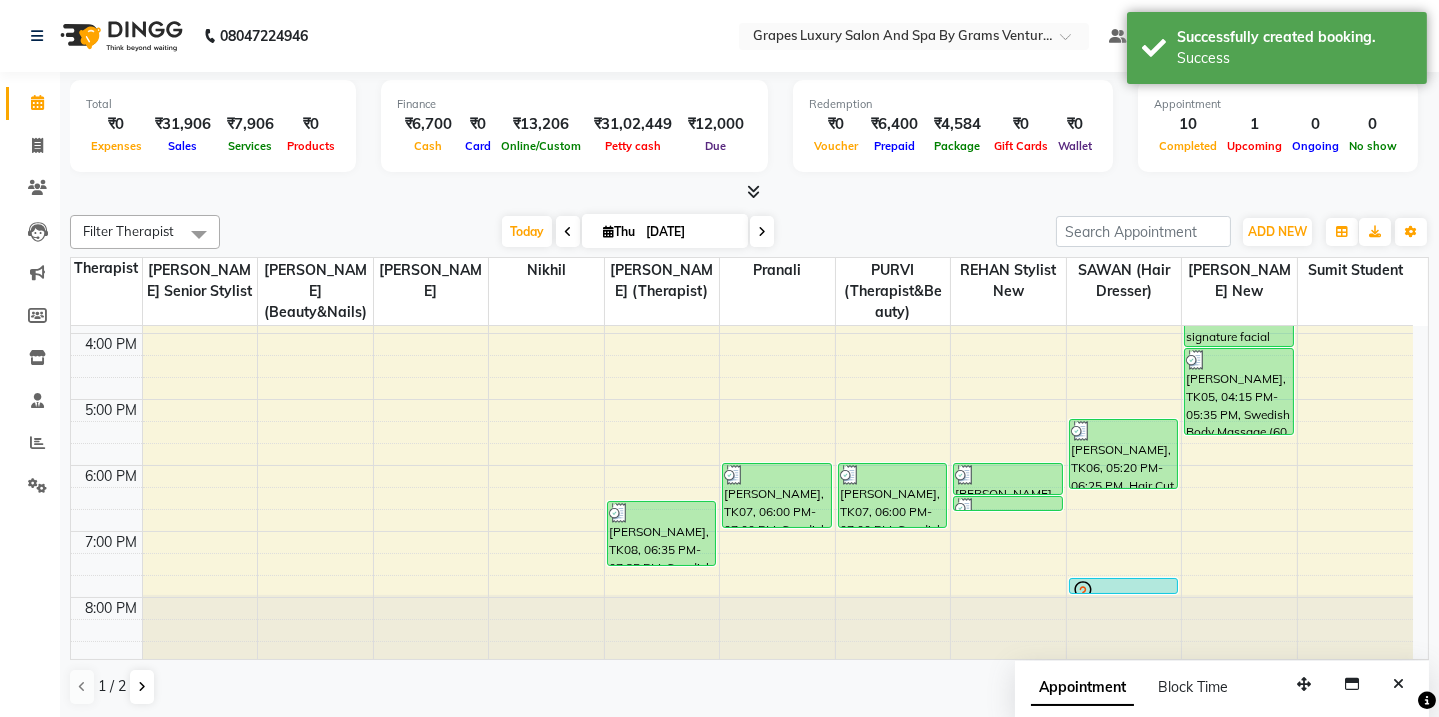 scroll, scrollTop: 0, scrollLeft: 0, axis: both 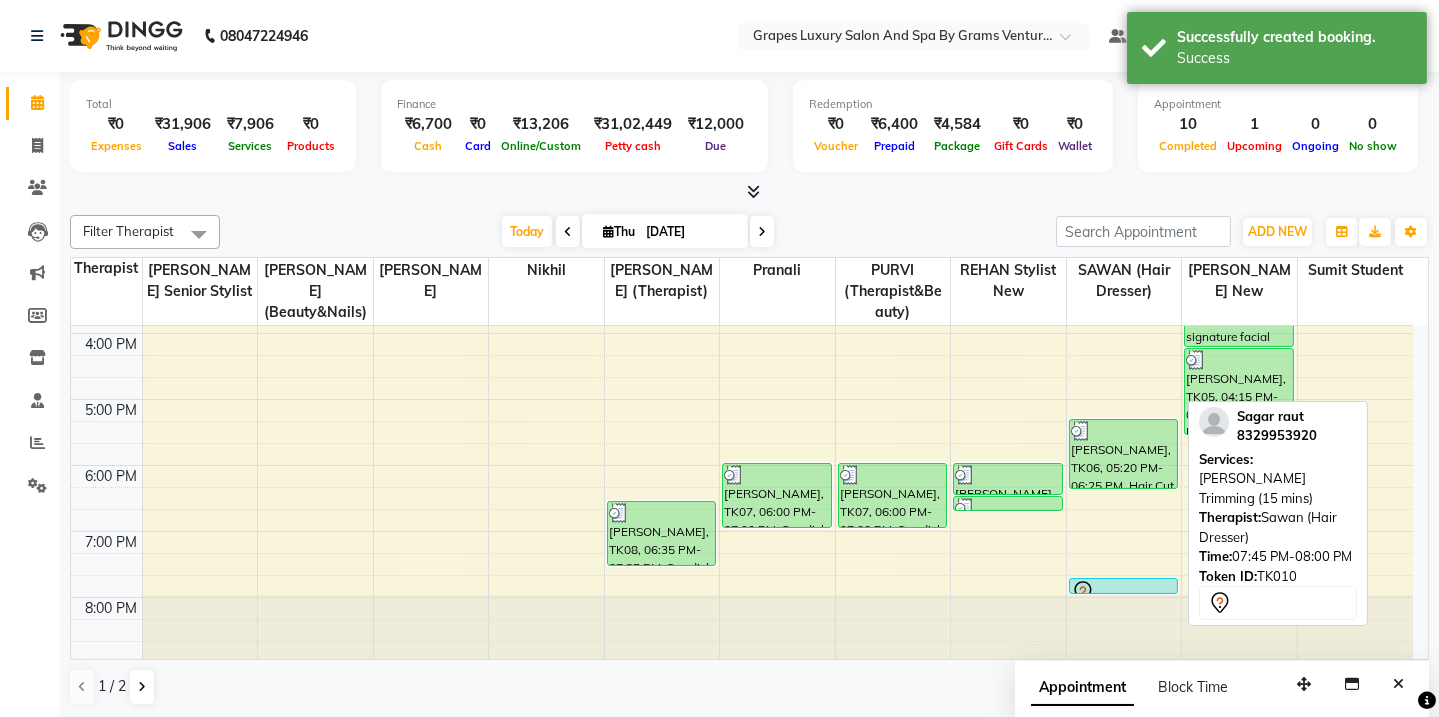click at bounding box center [1124, 592] 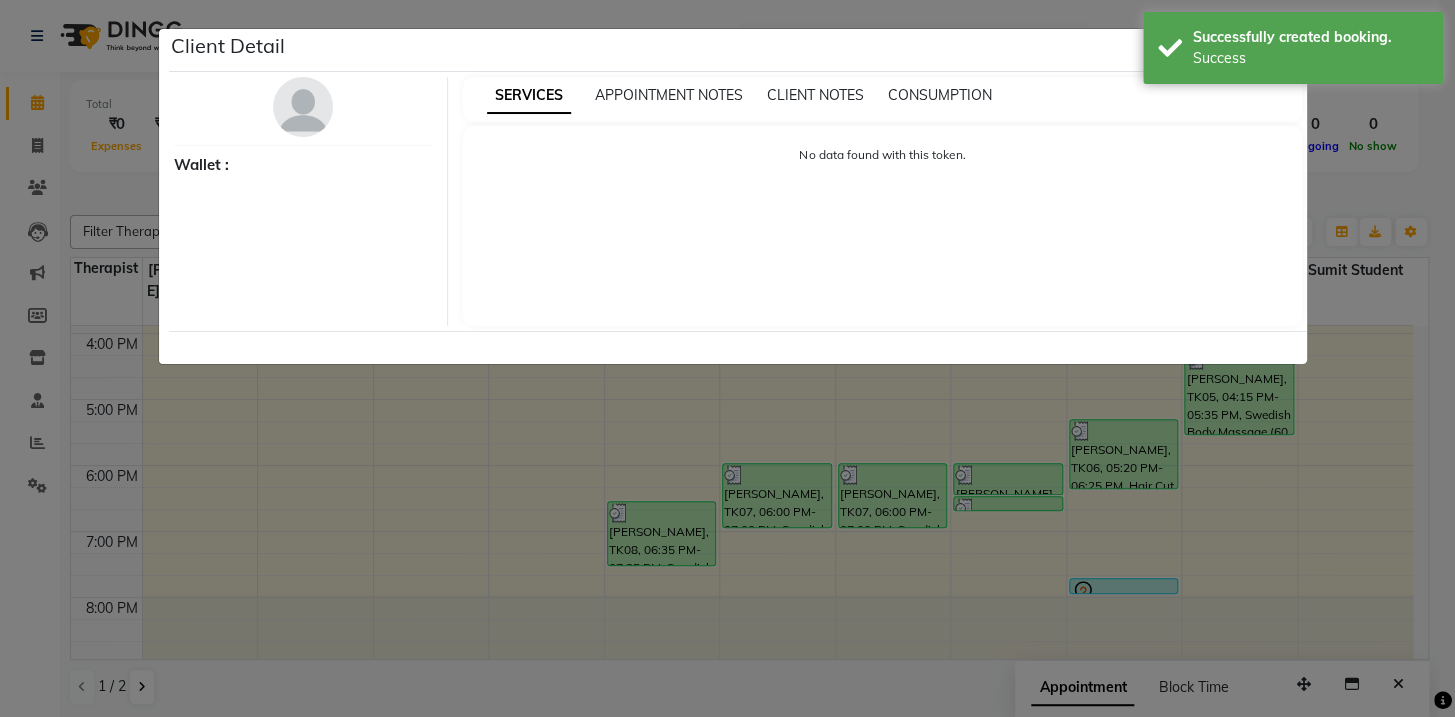 select on "7" 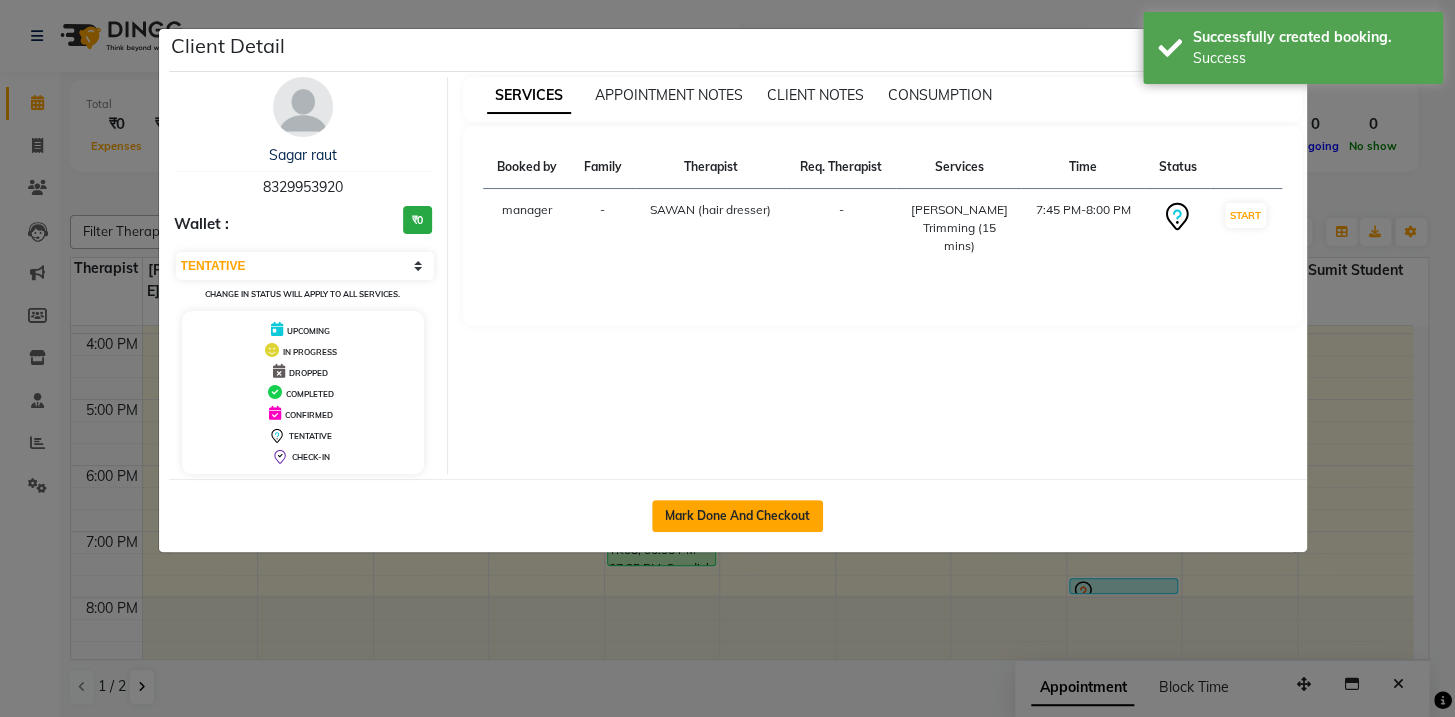 click on "Mark Done And Checkout" 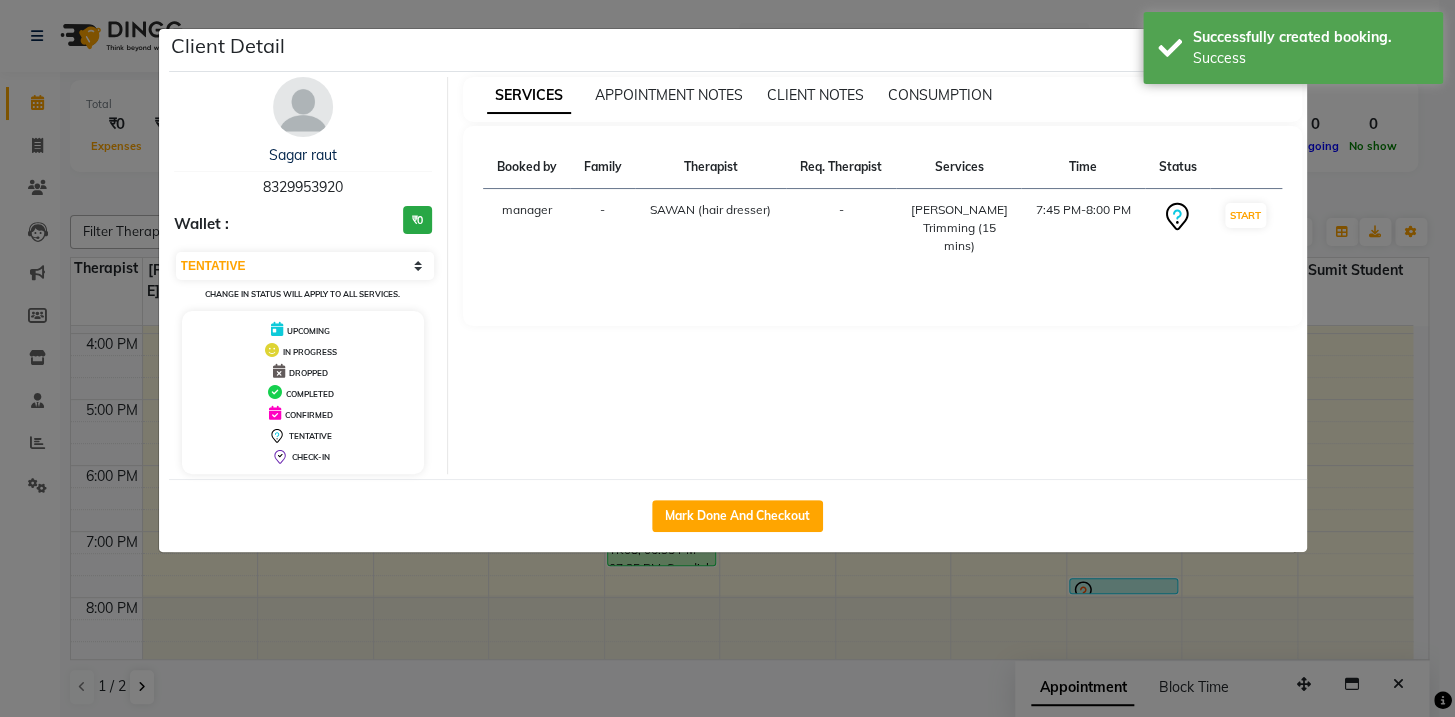 select on "service" 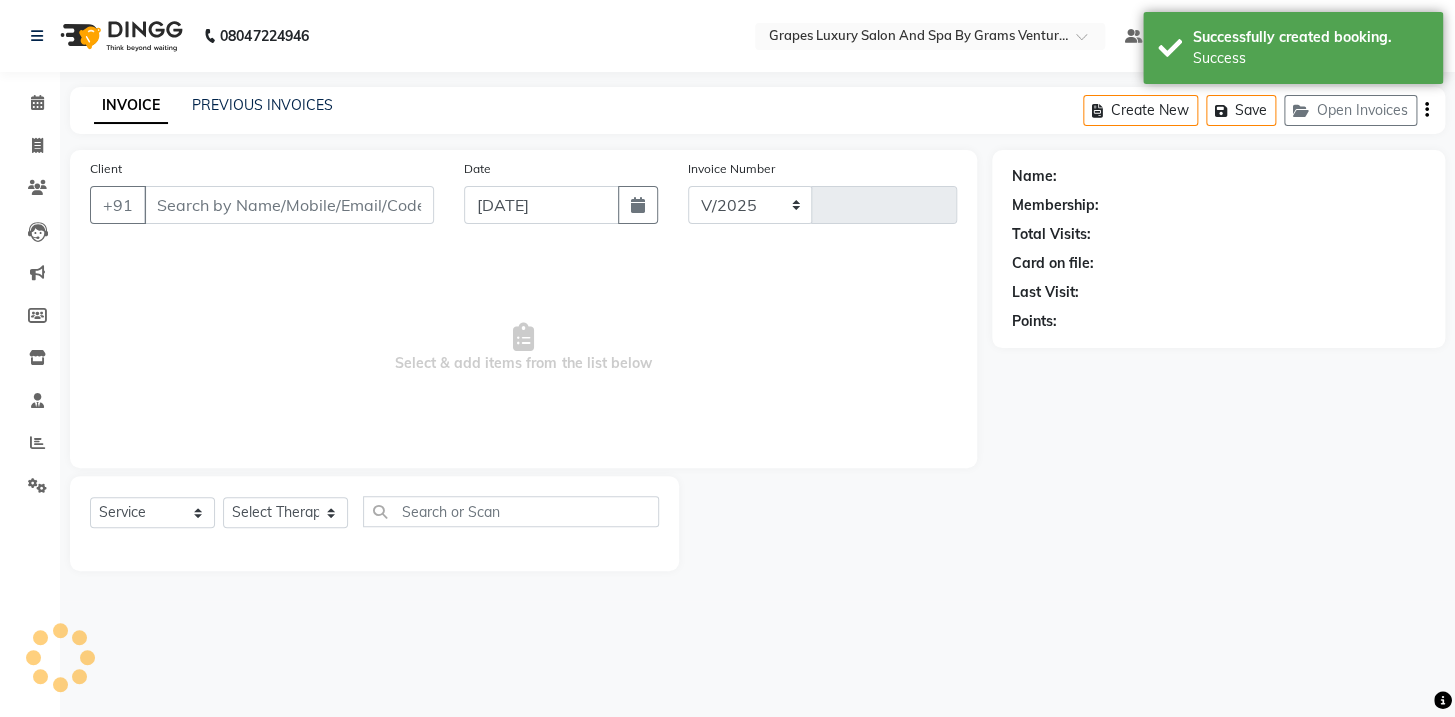 select on "3585" 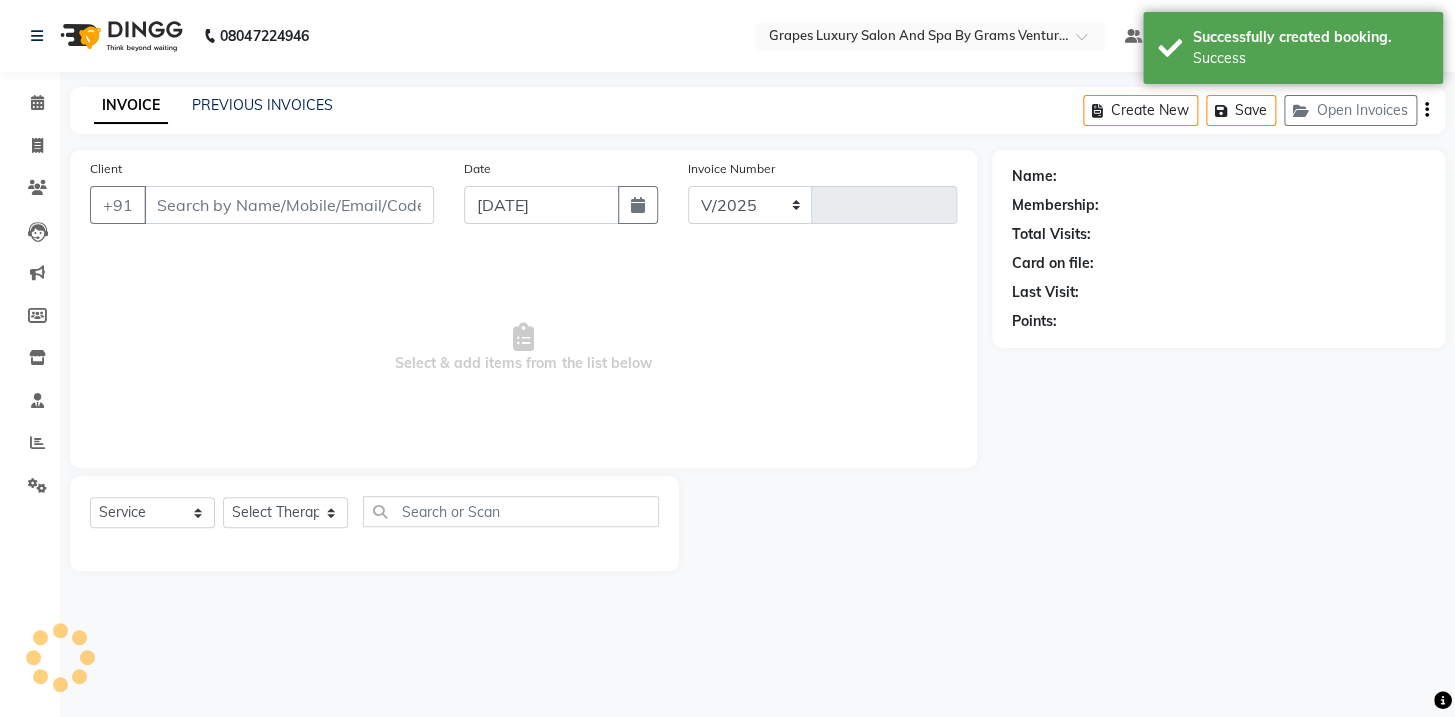 type on "1619" 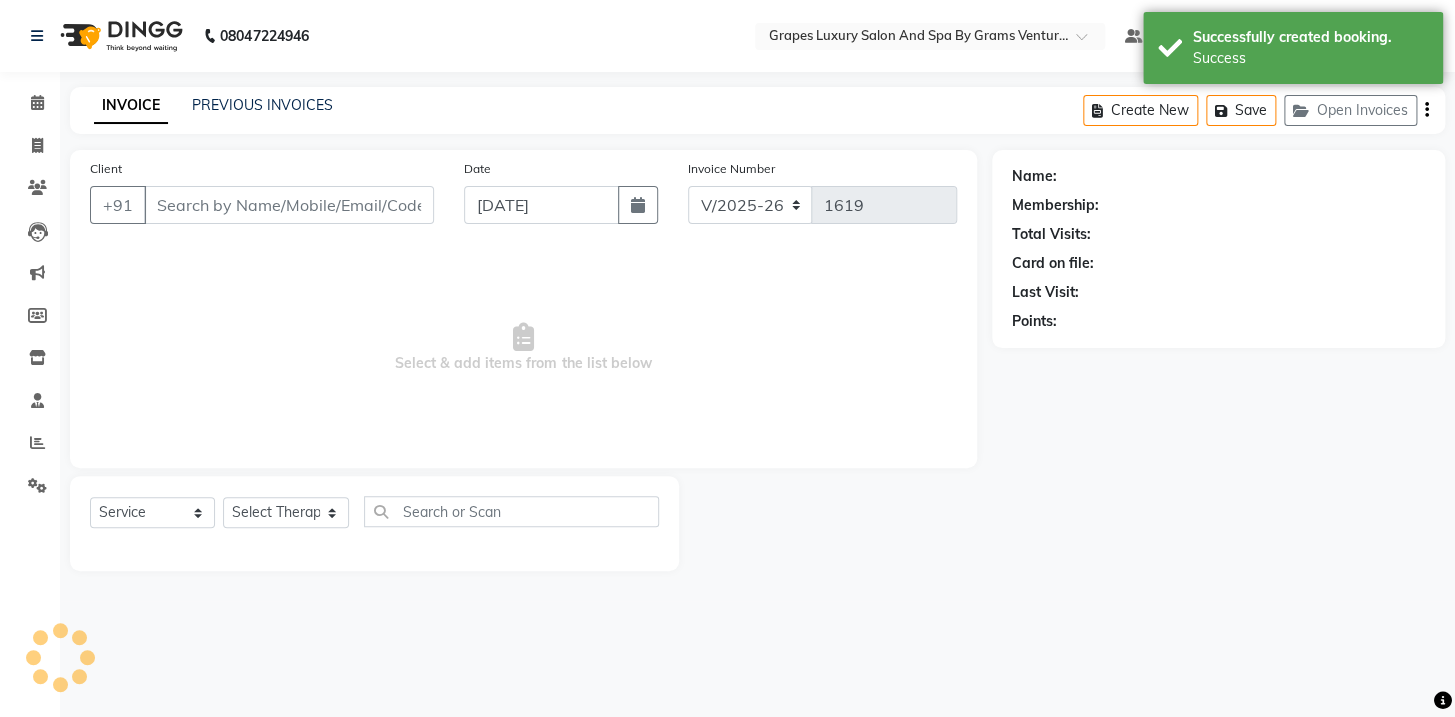 type on "8329953920" 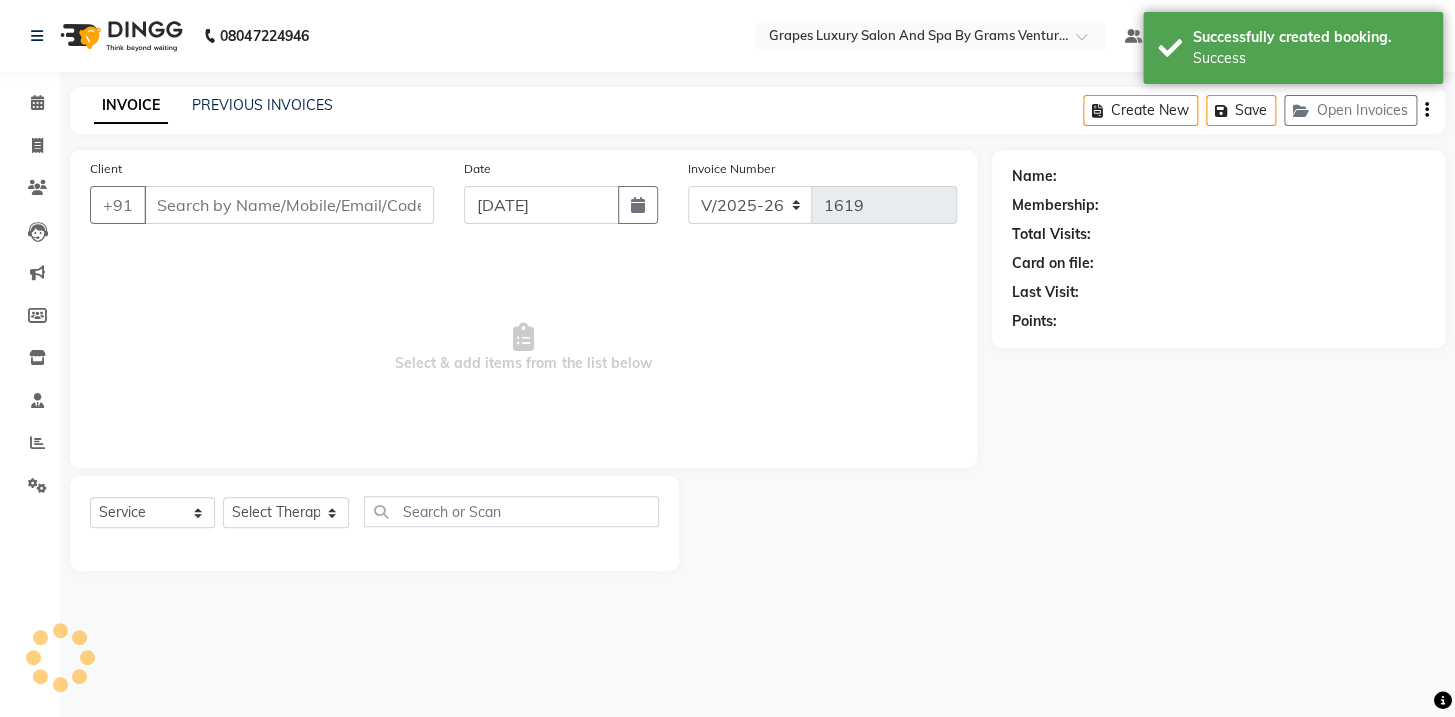 select on "41130" 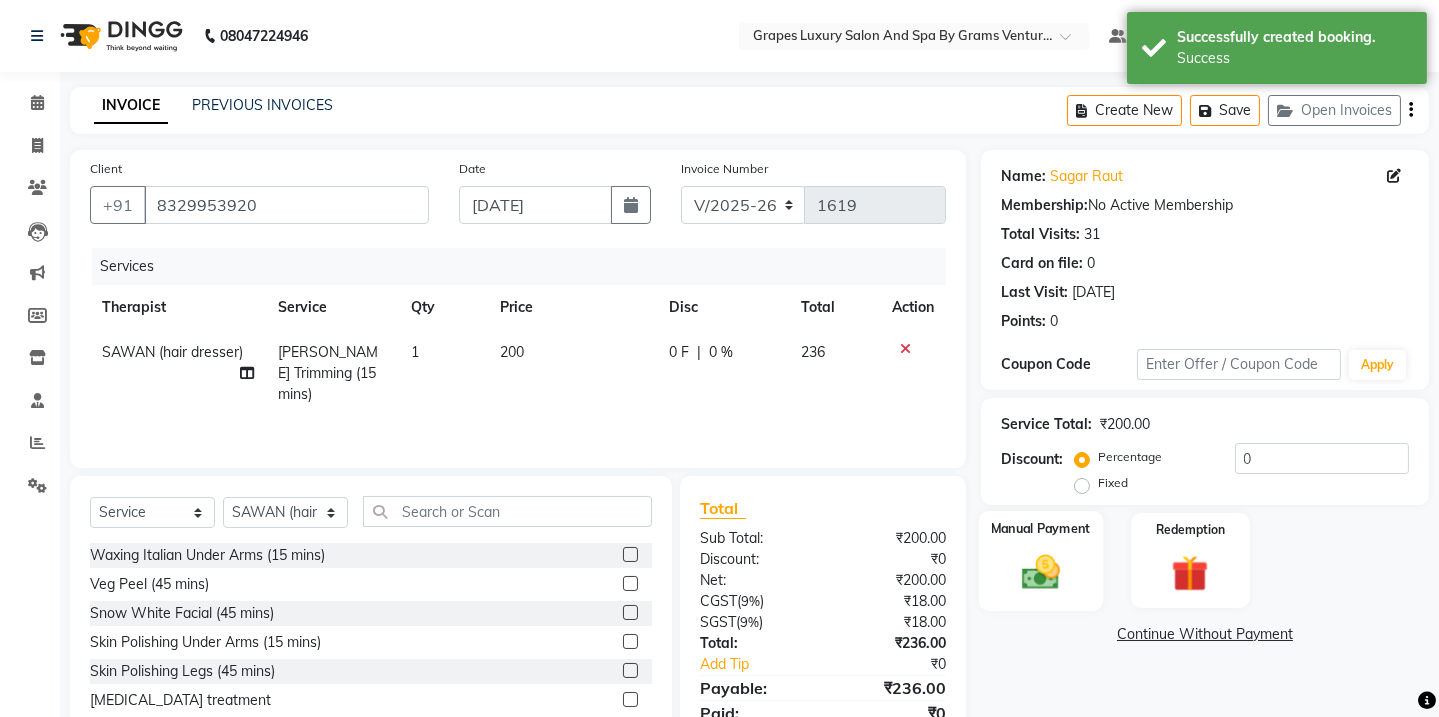 scroll, scrollTop: 84, scrollLeft: 0, axis: vertical 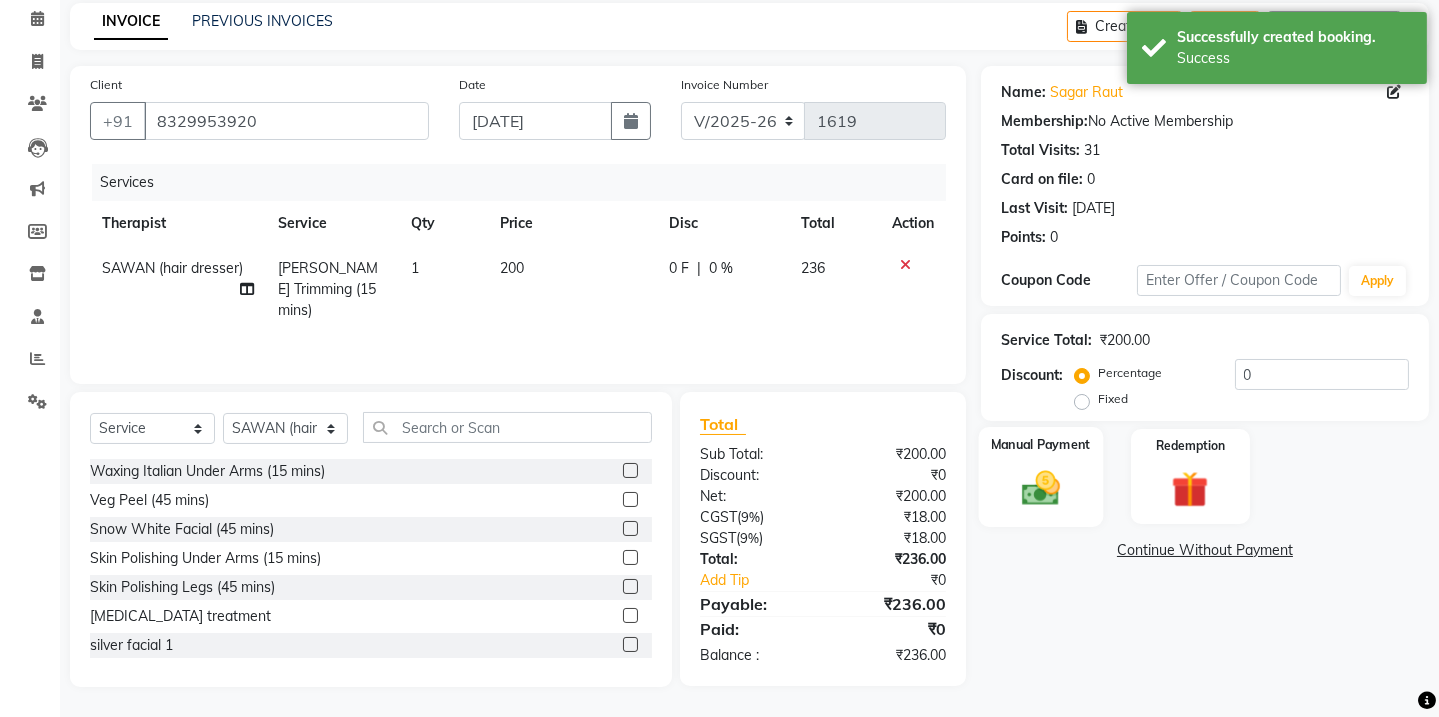 click 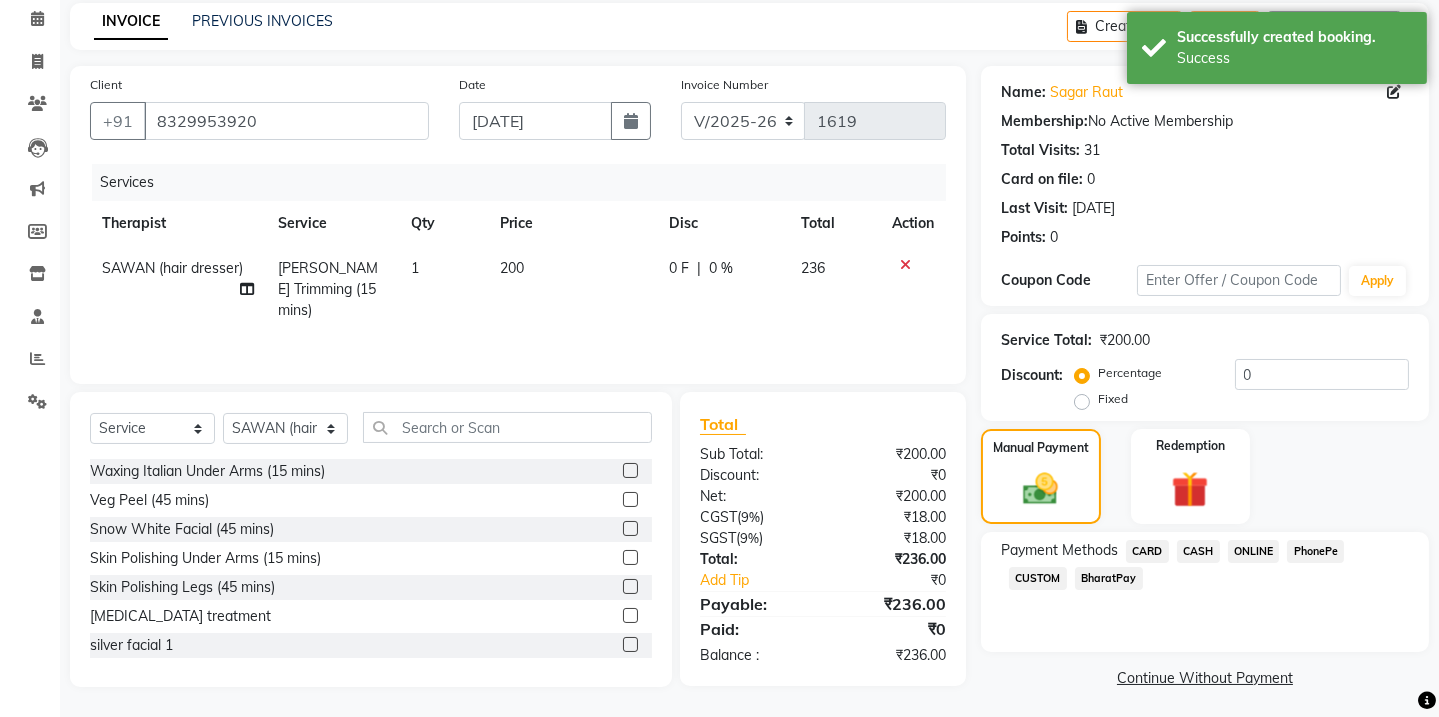click on "ONLINE" 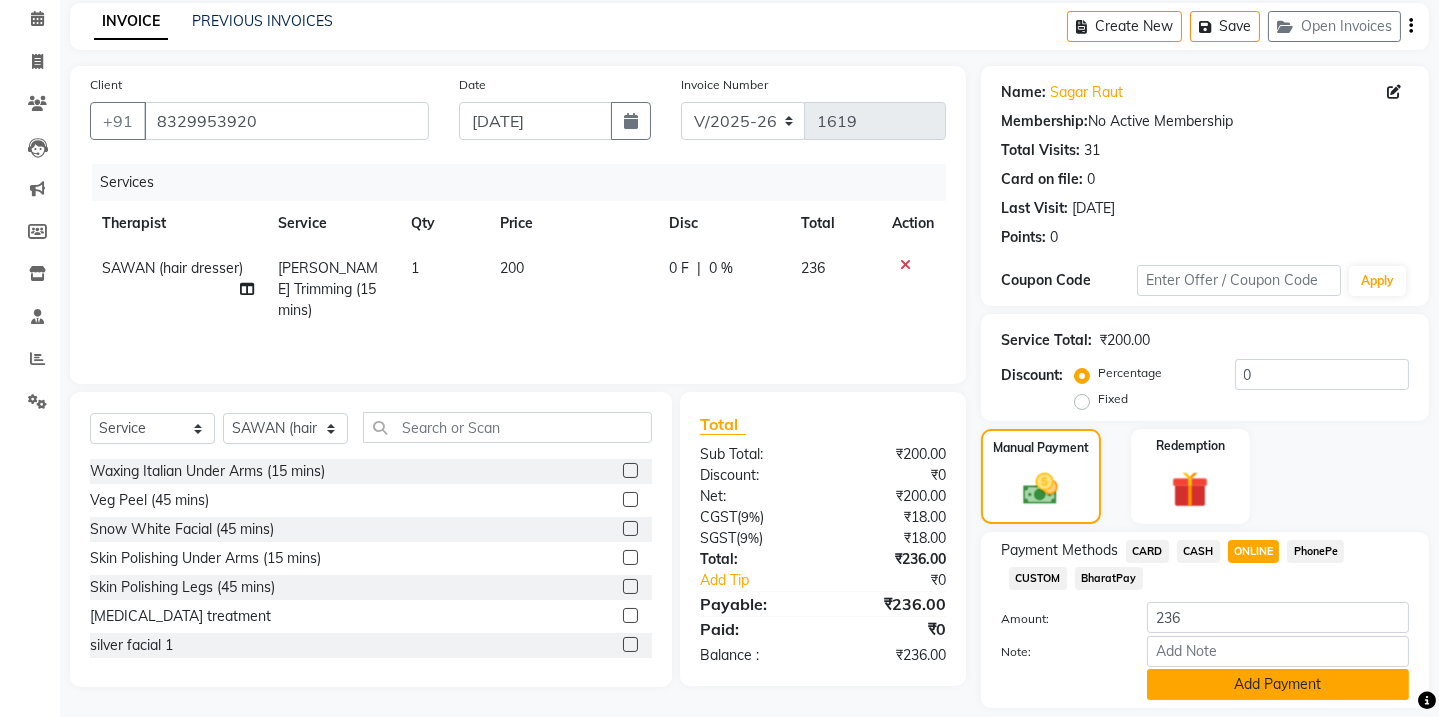 scroll, scrollTop: 145, scrollLeft: 0, axis: vertical 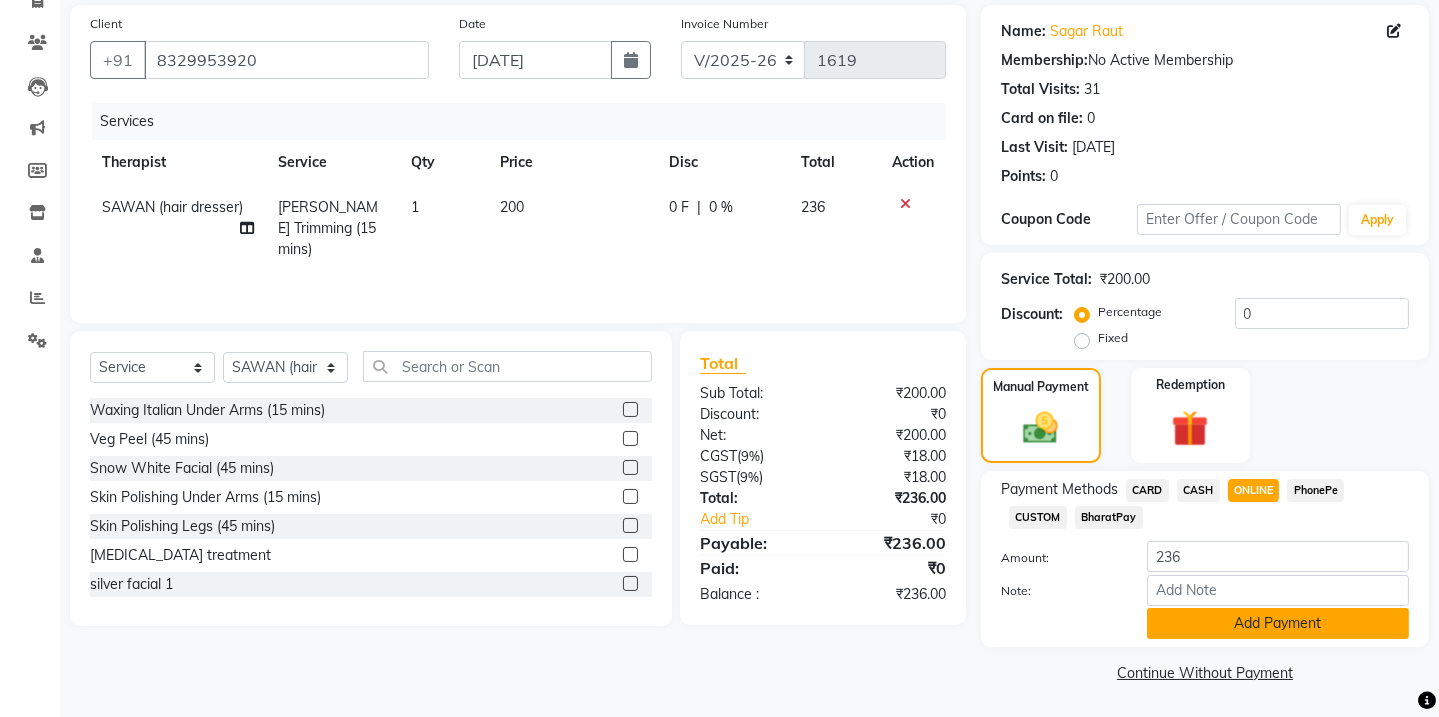 click on "Add Payment" 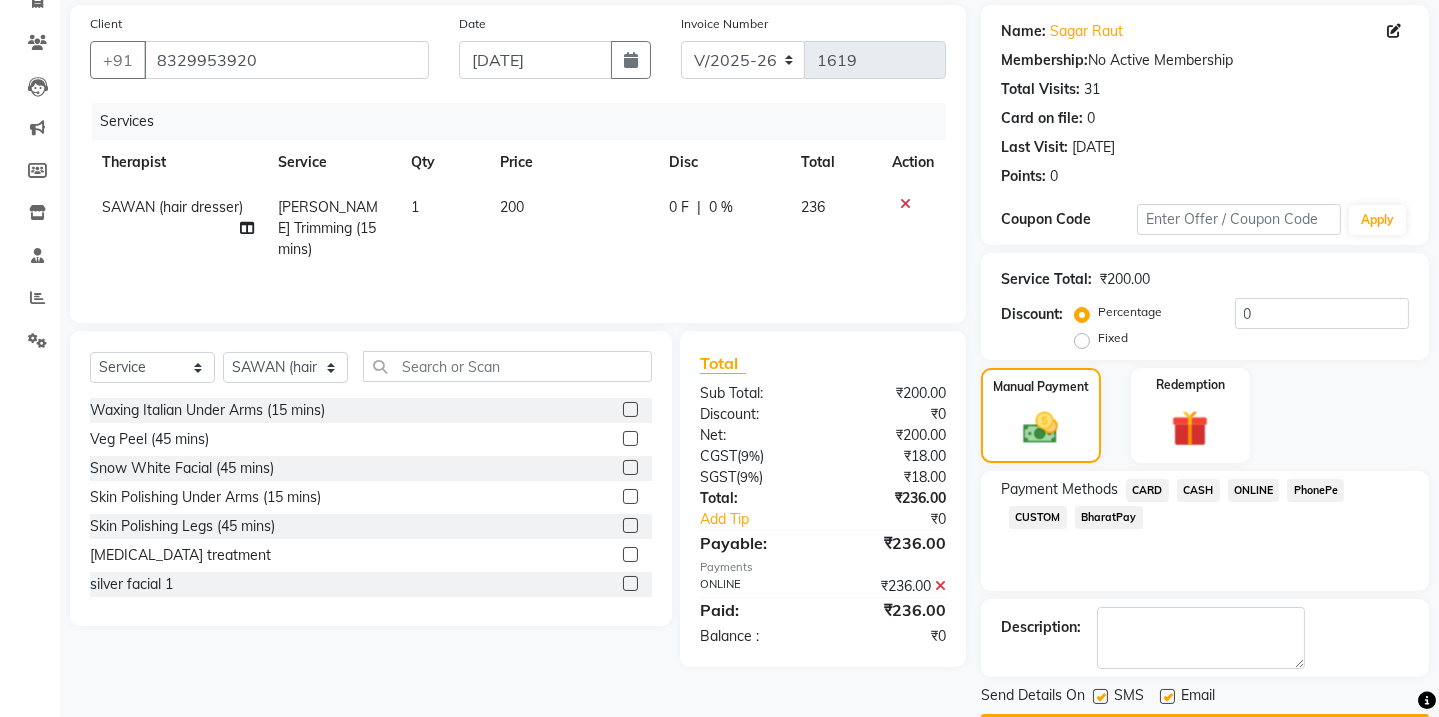 scroll, scrollTop: 201, scrollLeft: 0, axis: vertical 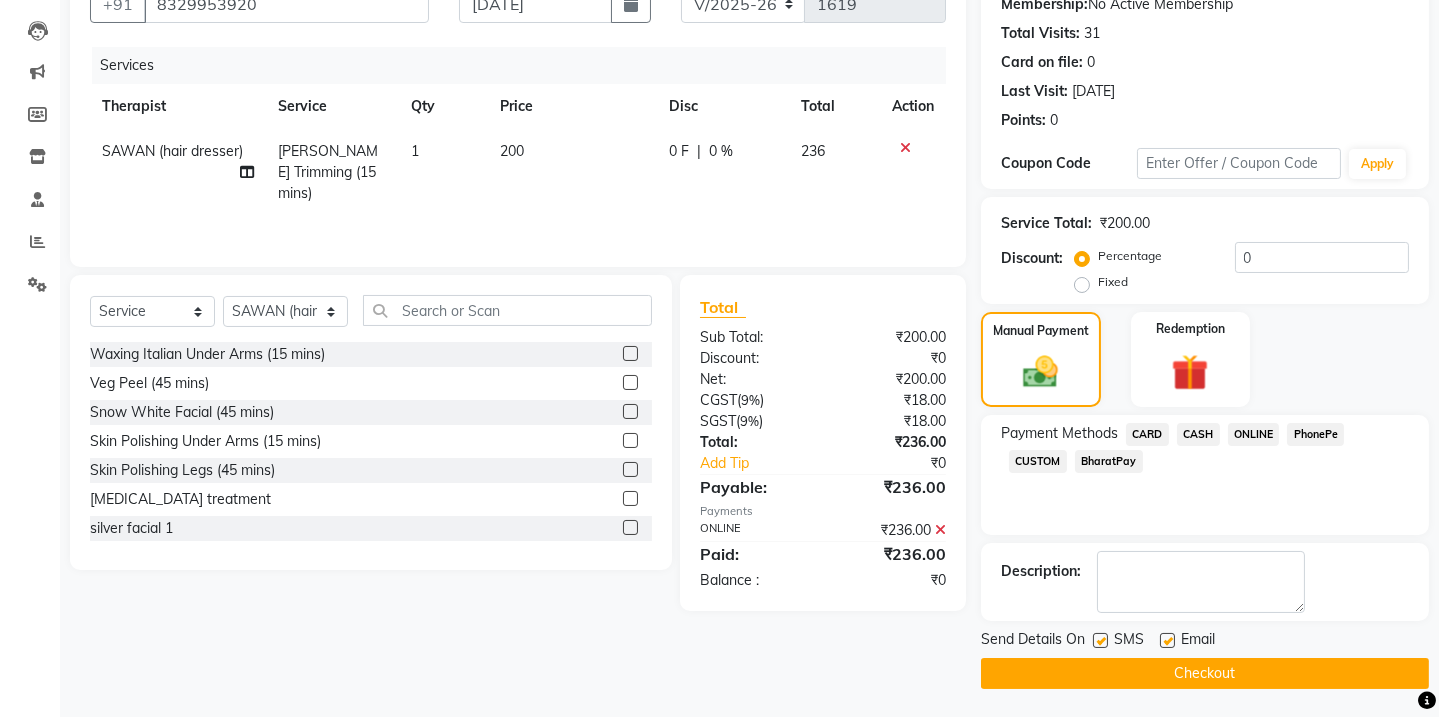 click 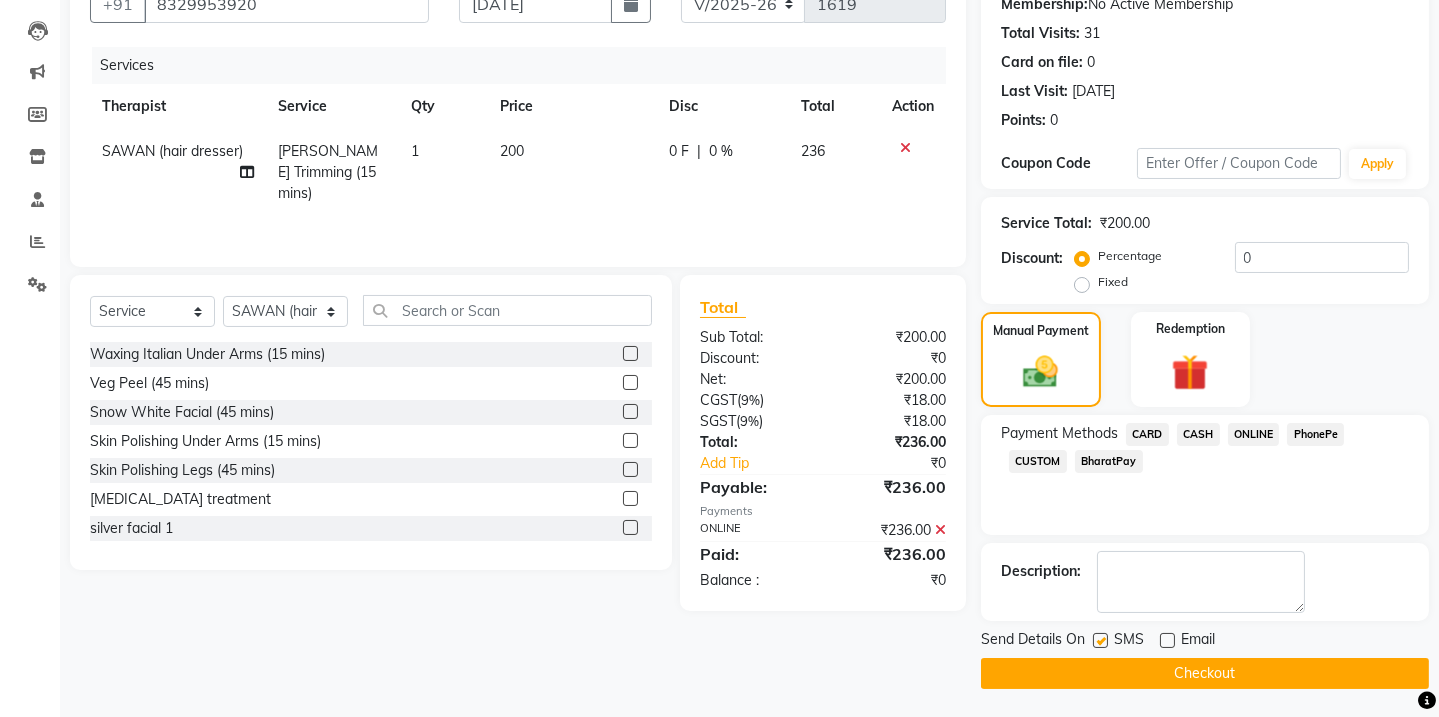 click on "INVOICE PREVIOUS INVOICES Create New   Save   Open Invoices  Client +91 8329953920 Date 10-07-2025 Invoice Number V/2025 V/2025-26 1619 Services Therapist Service Qty Price Disc Total Action SAWAN (hair dresser) Beard Trimming (15 mins) 1 200 0 F | 0 % 236 Select  Service  Product  Membership  Package Voucher Prepaid Gift Card  Select Therapist Admin ANIL (stylish) ASHISH Choudhary hair dresser ASMITA (beauty&nails) avni new faizaan gokul "GUNJAN''   <BO$$> khushi MAHI (pedicureist) manager MANJU (hair specialist) megha new nikhil  nisha  Pooja (Therapist) pranali PURVI (therapist&Beauty) Rani New THERAPIST ravi REHAN  stylist new ritik riya RUSHALI (hair&skin) SAWAN (hair dresser) sejal new shilpa sourabh sumit student  sunita sunita  viswas senior stylist Waxing Italian Under Arms (15 mins)  Veg Peel (45 mins)  Snow White Facial (45 mins)  Skin Polishing Under Arms (15 mins)  Skin Polishing Legs (45 mins)  botox treatment  silver facial 1  pearl facial  platinium facial  skin brightening facial  kera shine" 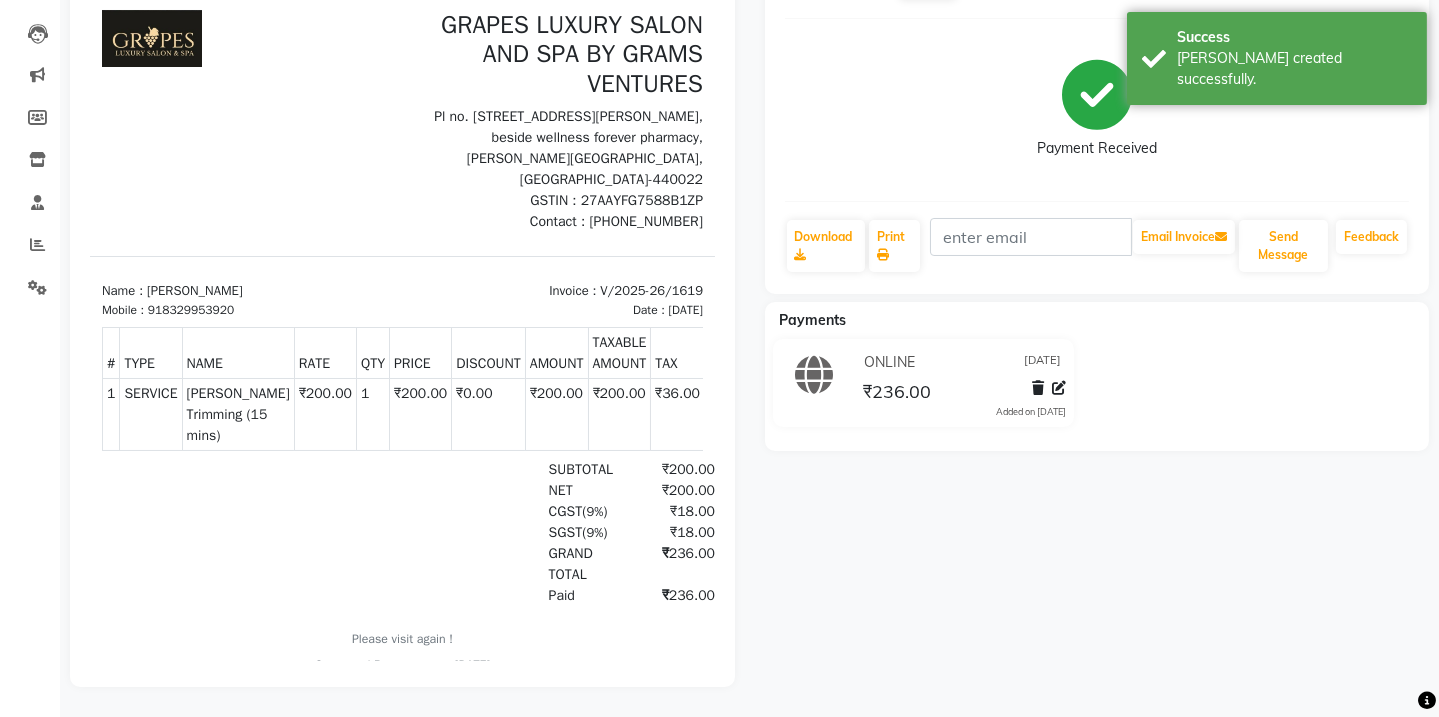 scroll, scrollTop: 0, scrollLeft: 0, axis: both 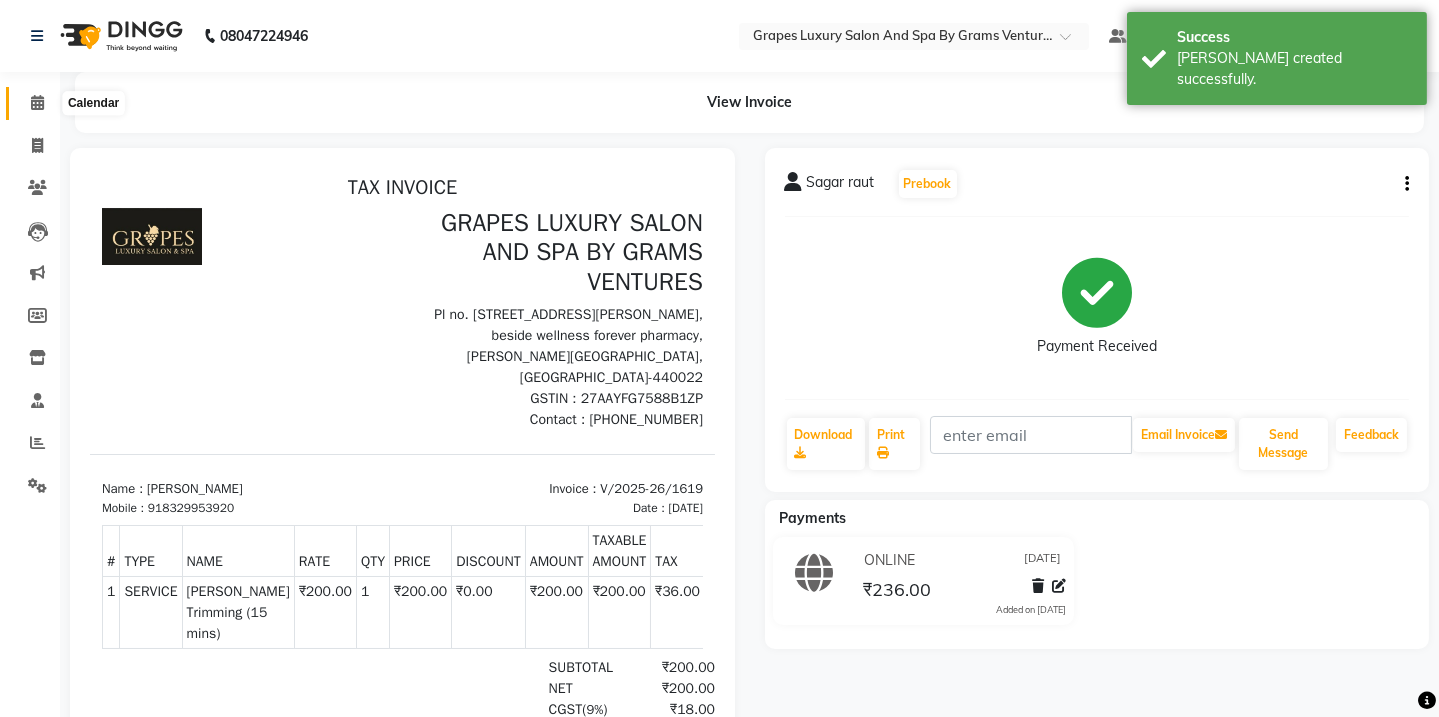 click 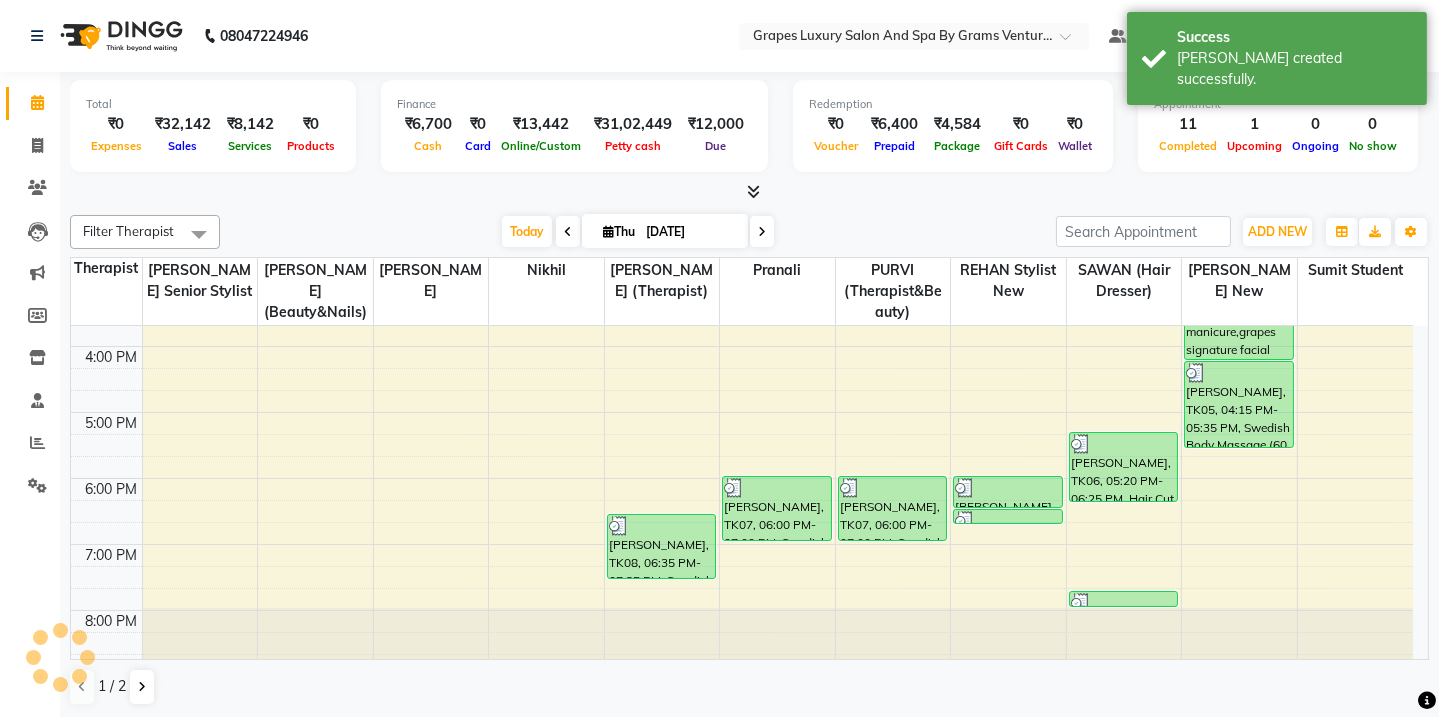 scroll, scrollTop: 520, scrollLeft: 0, axis: vertical 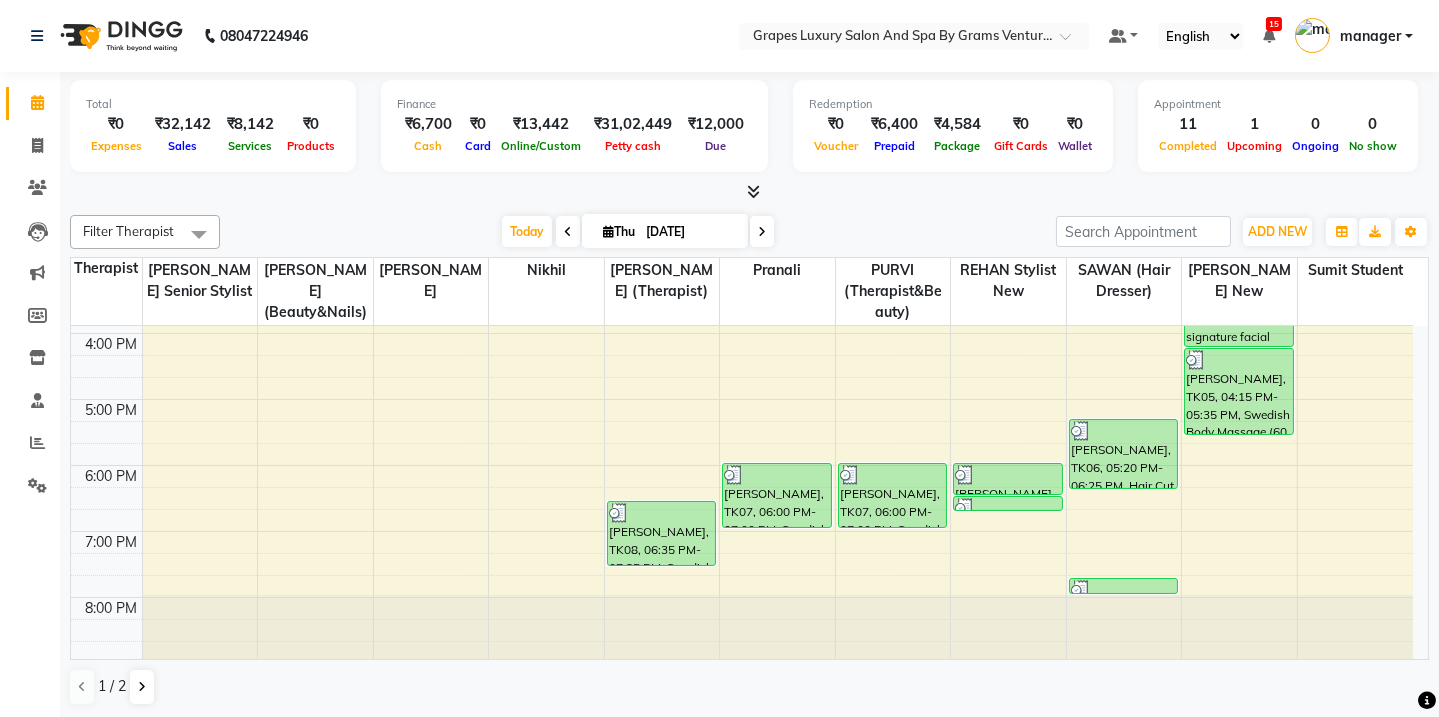 click on "8:00 AM 9:00 AM 10:00 AM 11:00 AM 12:00 PM 1:00 PM 2:00 PM 3:00 PM 4:00 PM 5:00 PM 6:00 PM 7:00 PM 8:00 PM     saee chaudhari, TK01, 11:00 AM-11:30 AM, Blow Dry With Outcurls/ Straight (30 mins)     aditya sir, TK03, 02:20 PM-03:20 PM, Swedish Body Massage (60 mins)     sahil, TK08, 06:35 PM-07:35 PM, Swedish Body Massage (60 mins)     sawraj, TK07, 06:00 PM-07:00 PM, Swedish Body Massage (60 mins)     sawraj, TK07, 06:00 PM-07:00 PM, Swedish Body Massage (60 mins)     parth sir, TK09, 06:00 PM-06:30 PM, Hair Cut Male (30 mins)     parth sir, TK09, 06:30 PM-06:45 PM, Beard Trimming (15 mins)    Ekta Patel, TK02, 01:05 PM-01:50 PM, Hair Cut Female (45 mins)     mahek, TK06, 05:20 PM-06:25 PM, Hair Cut Female (45 mins)     Sagar raut, TK10, 07:45 PM-08:00 PM, Beard Trimming (15 mins)     p. desai, TK04, 02:15 PM-04:15 PM, Grapes signature manicure,grapes signature facial (₹5500)     vishal hingal, TK05, 04:15 PM-05:35 PM, Swedish Body Massage (60 mins)" at bounding box center (742, 234) 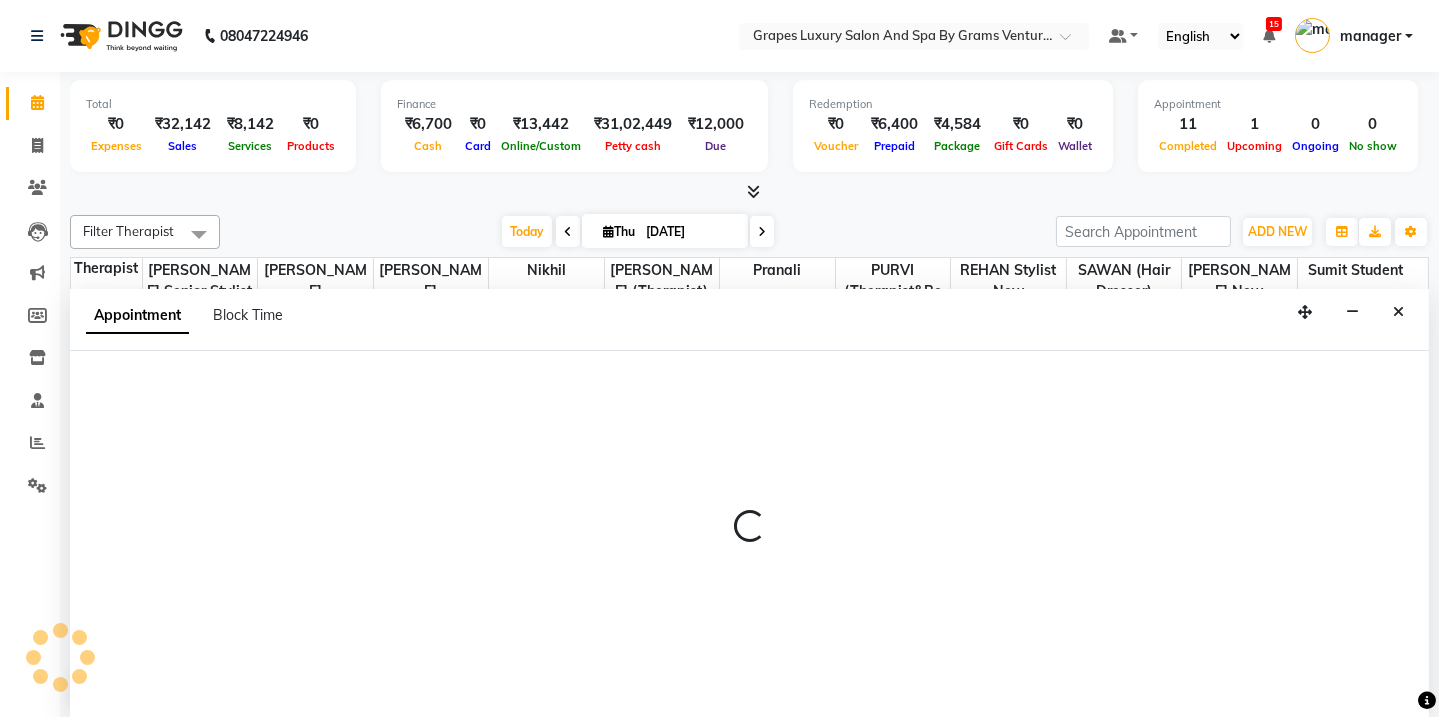 scroll, scrollTop: 0, scrollLeft: 0, axis: both 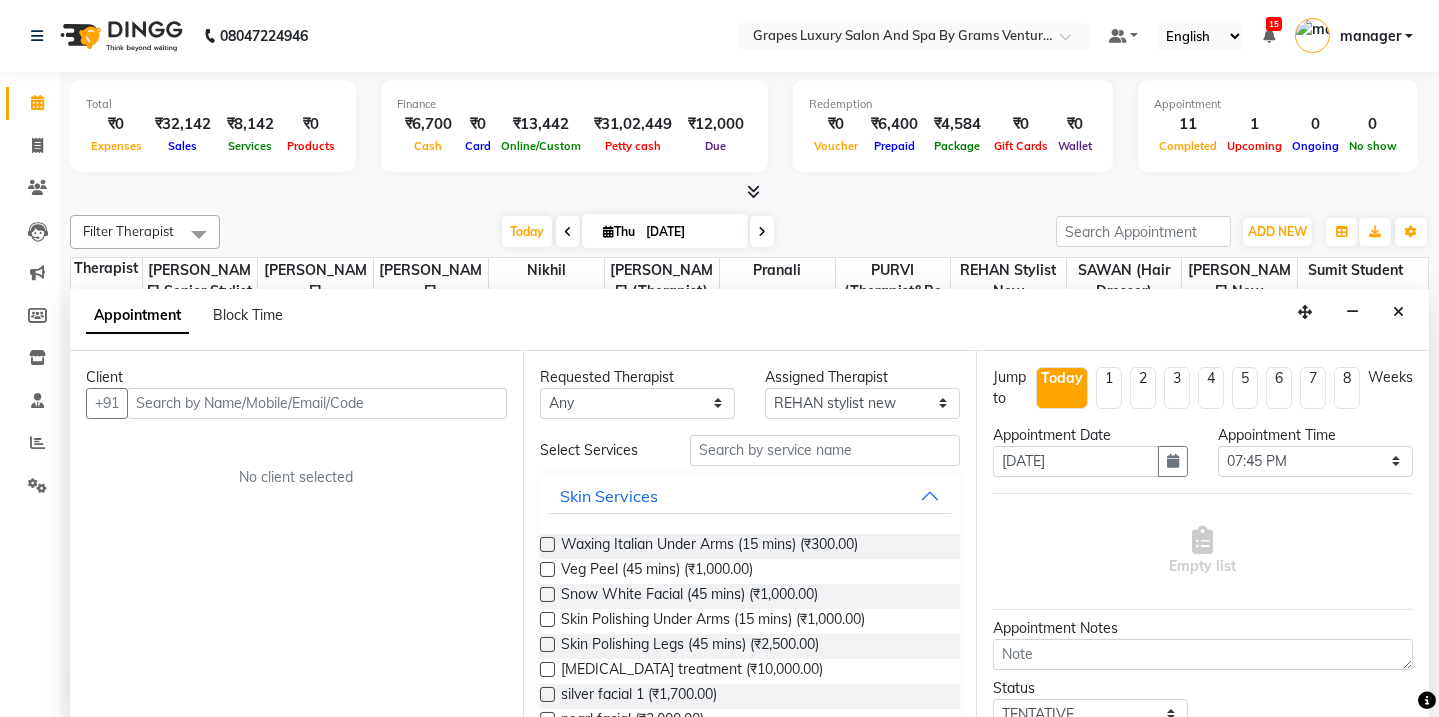 click at bounding box center [317, 403] 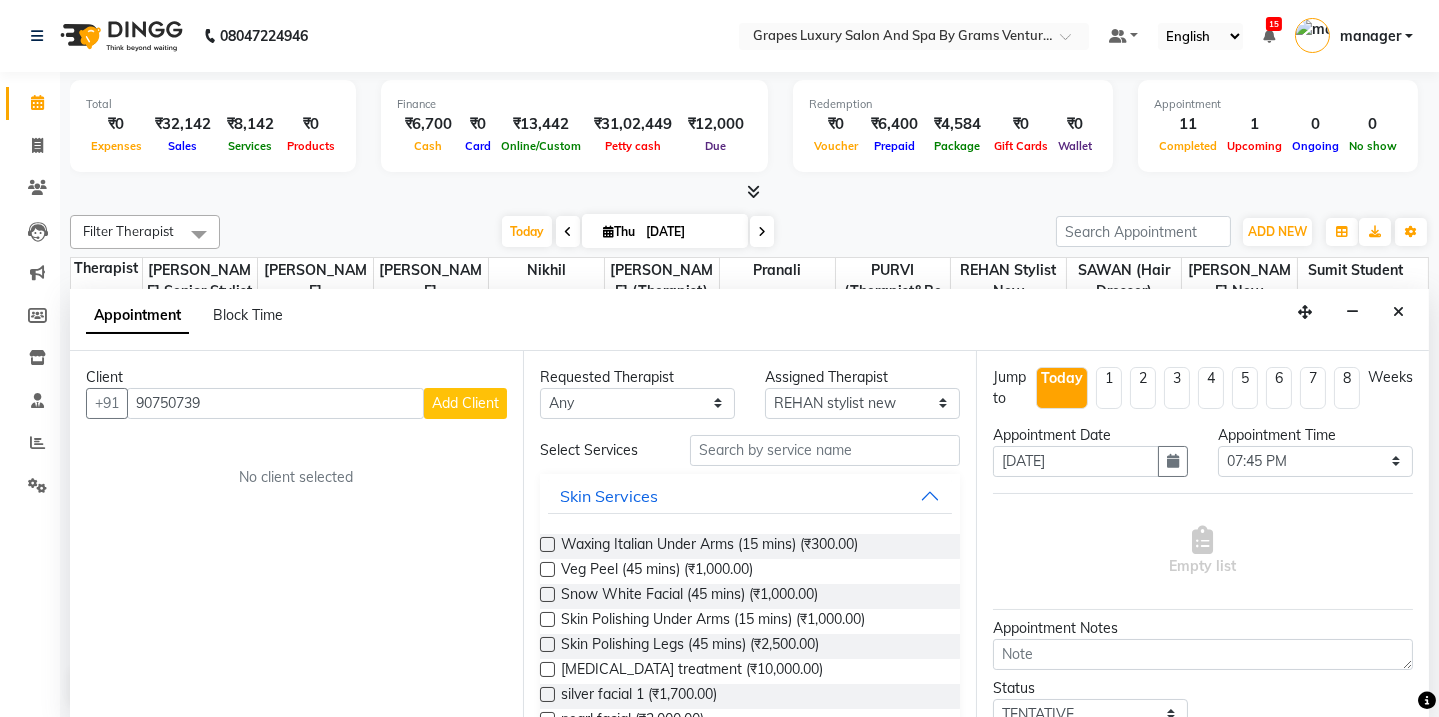 click on "90750739" at bounding box center (275, 403) 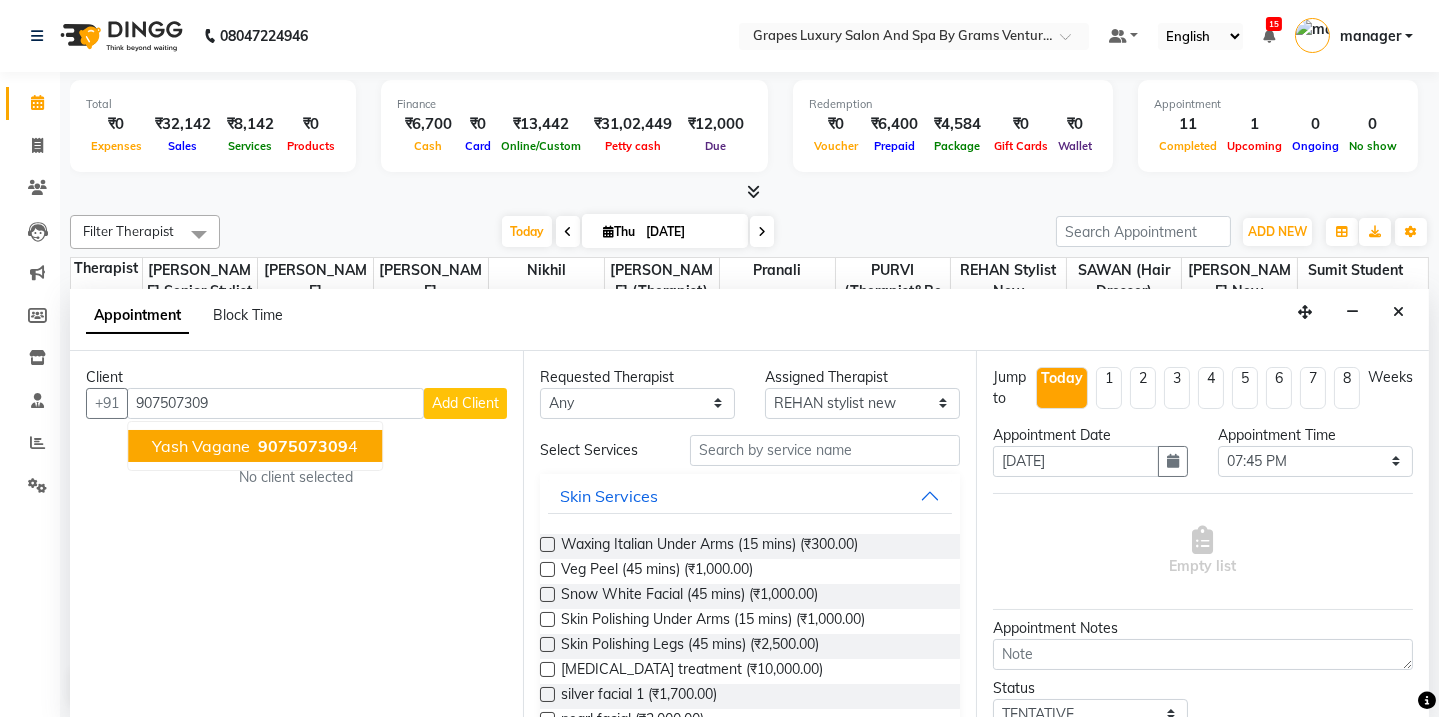 click on "907507309" at bounding box center (303, 446) 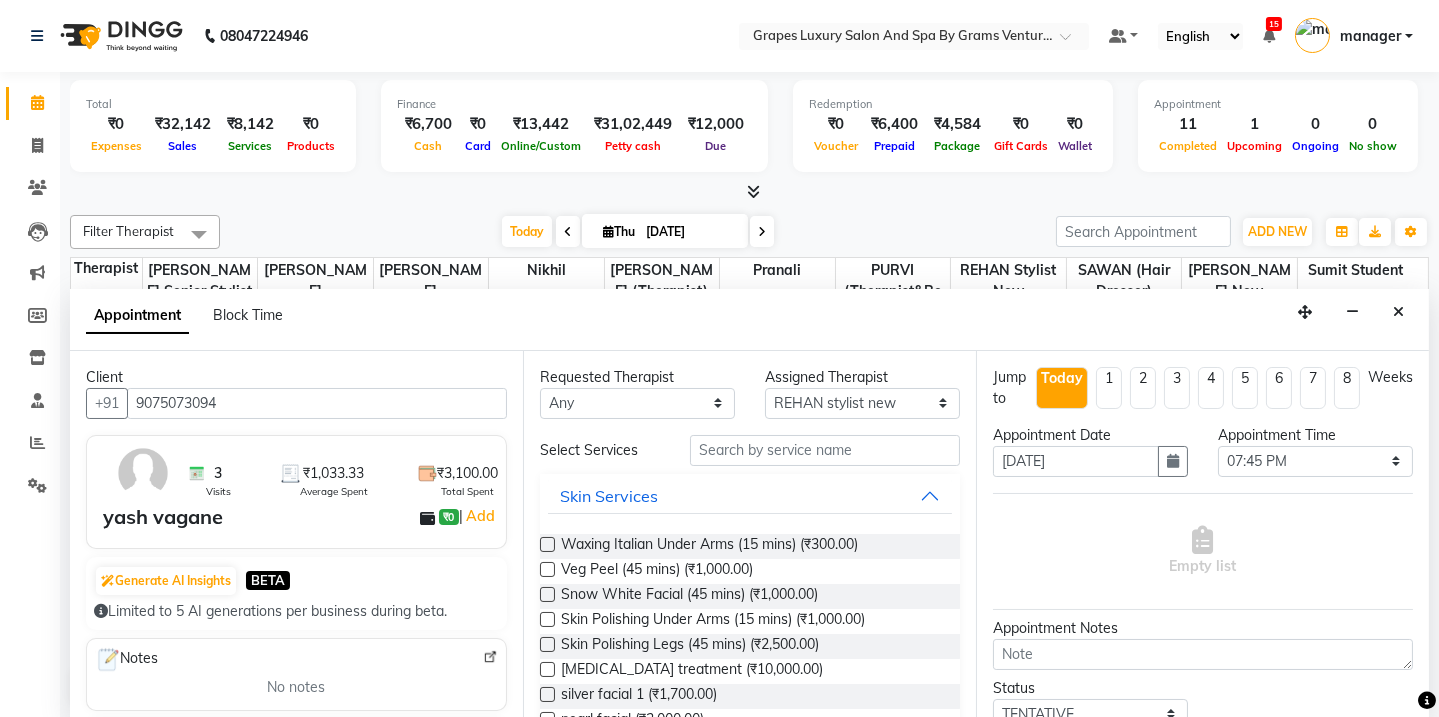 type on "9075073094" 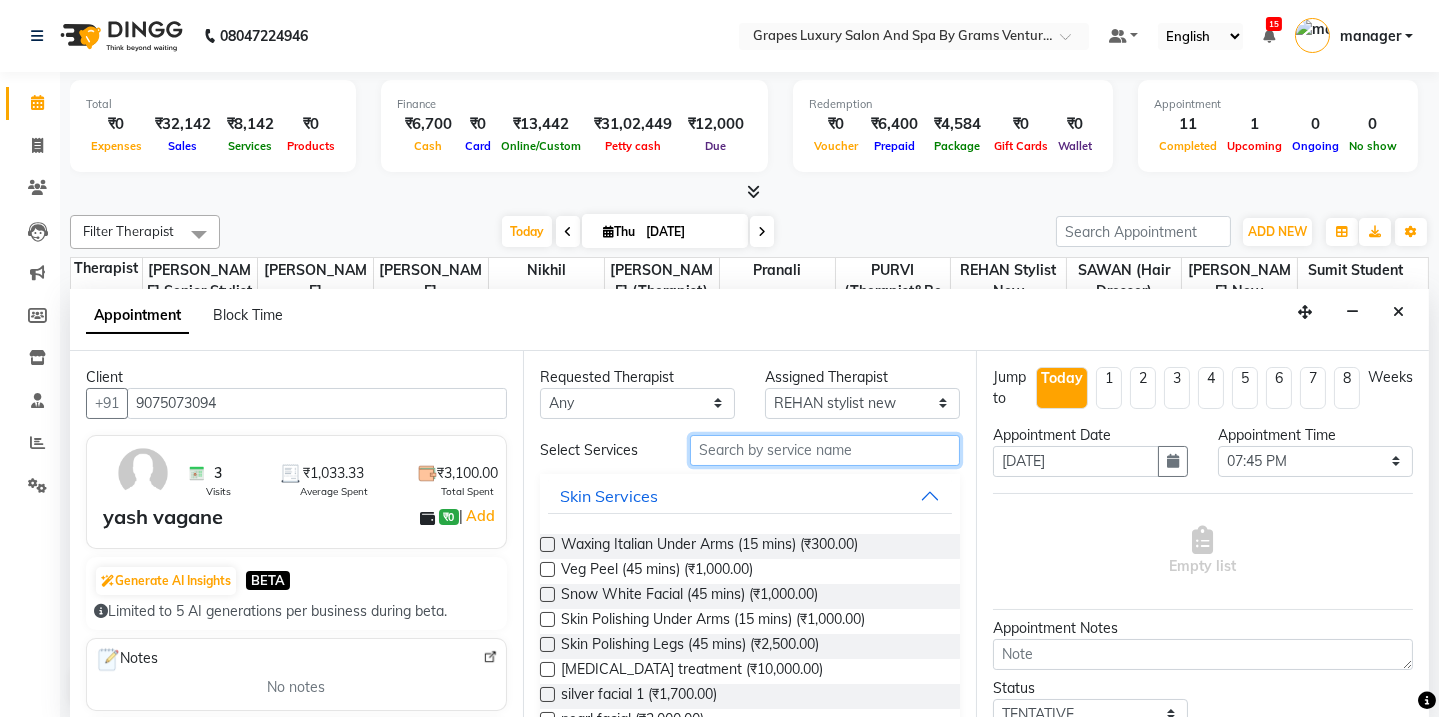 click at bounding box center [825, 450] 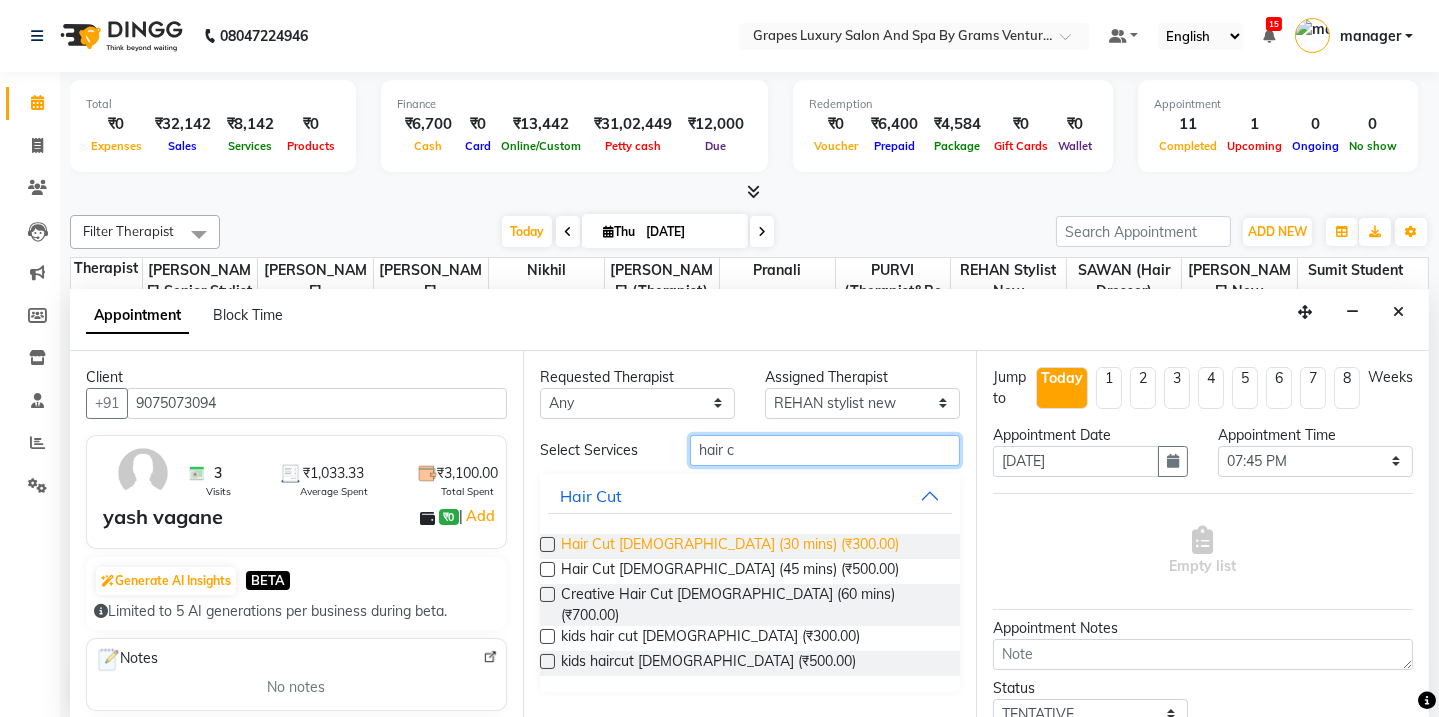 type on "hair c" 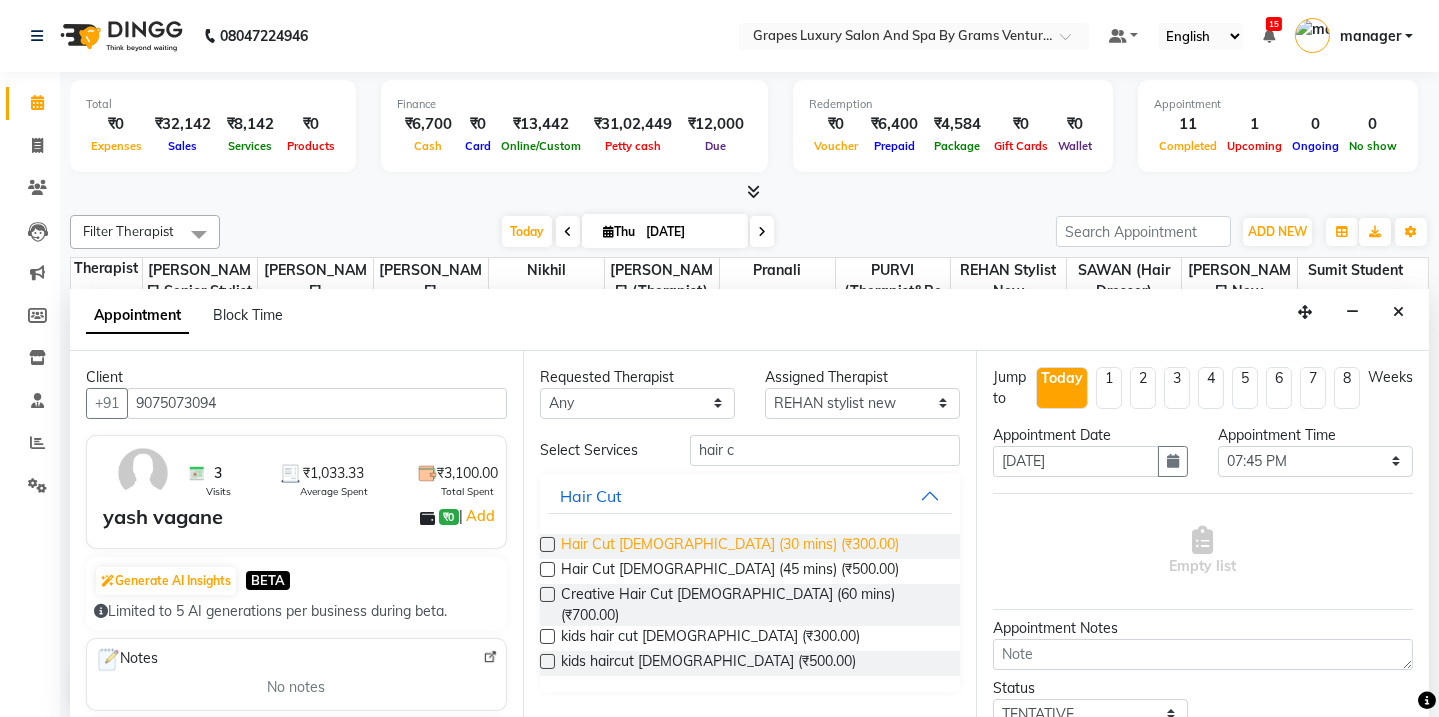 click on "Hair Cut Male (30 mins) (₹300.00)" at bounding box center [730, 546] 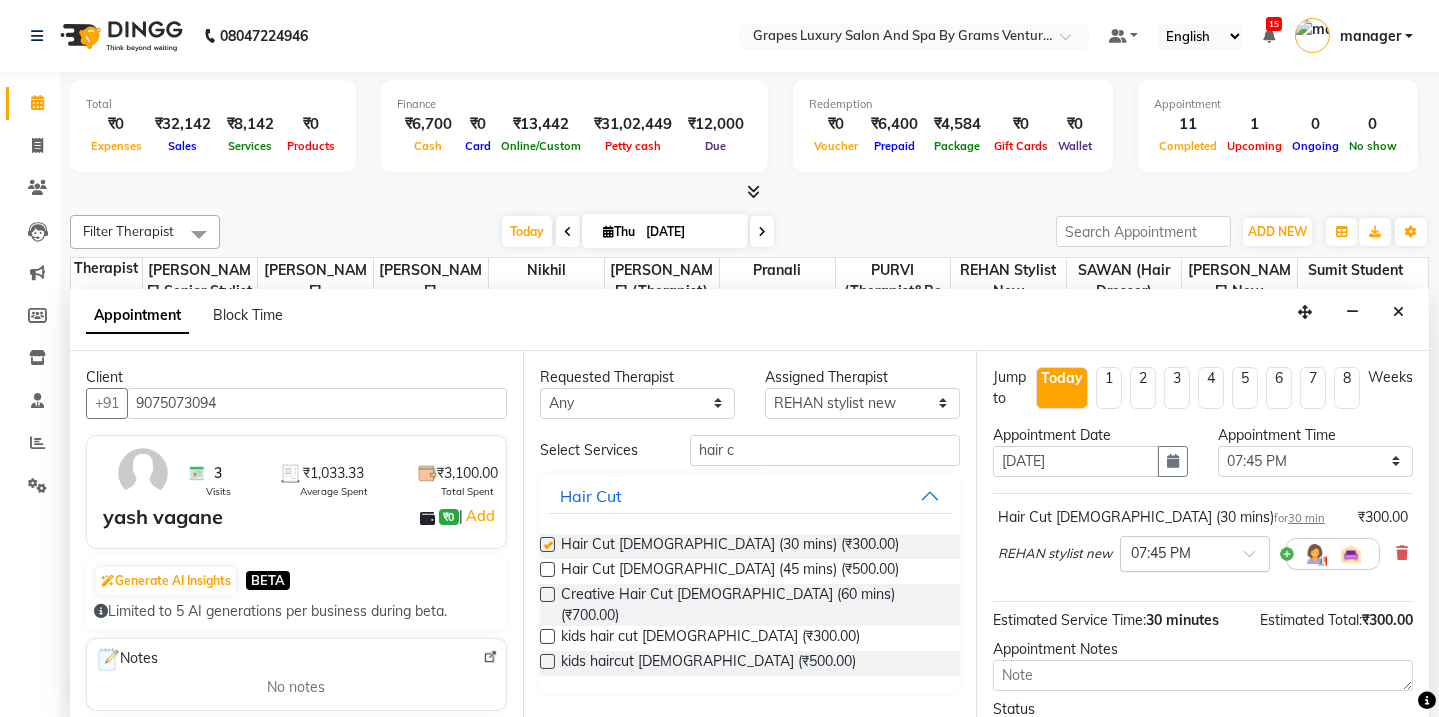 checkbox on "false" 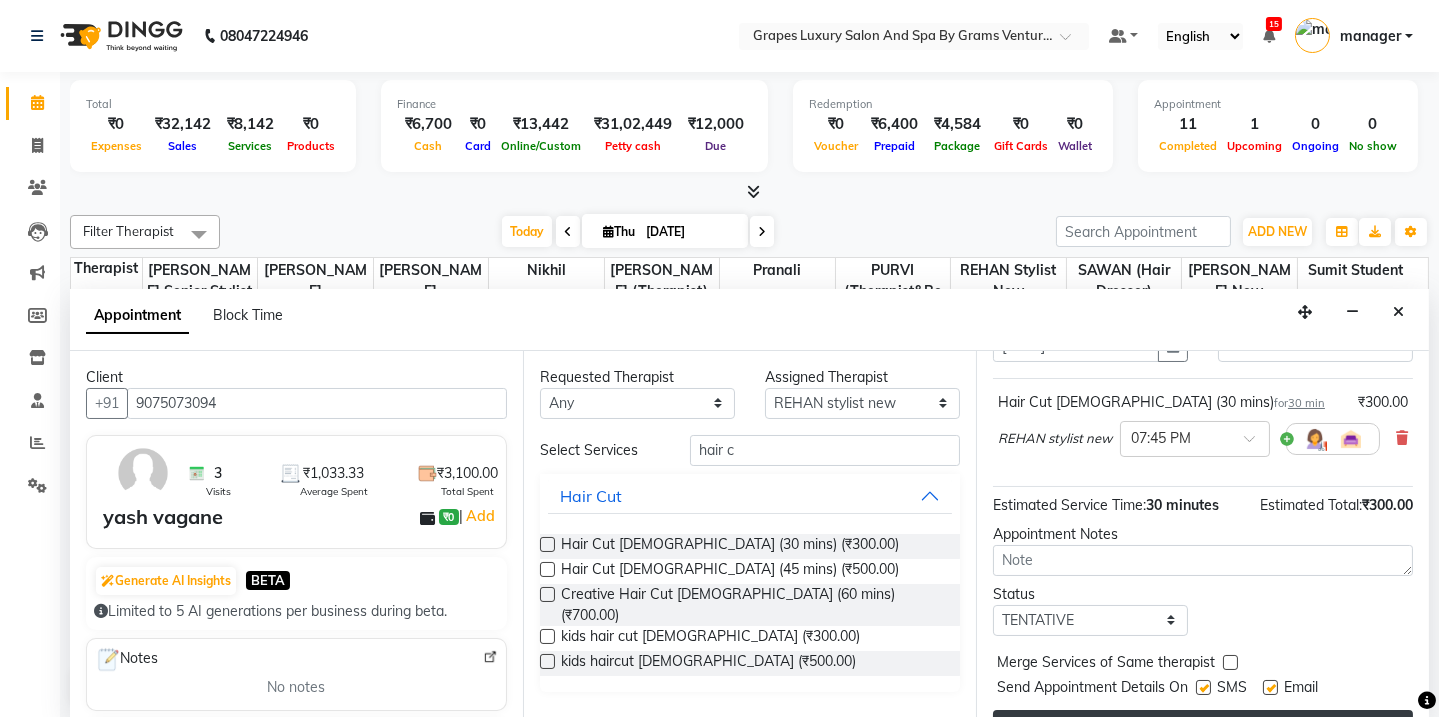 scroll, scrollTop: 160, scrollLeft: 0, axis: vertical 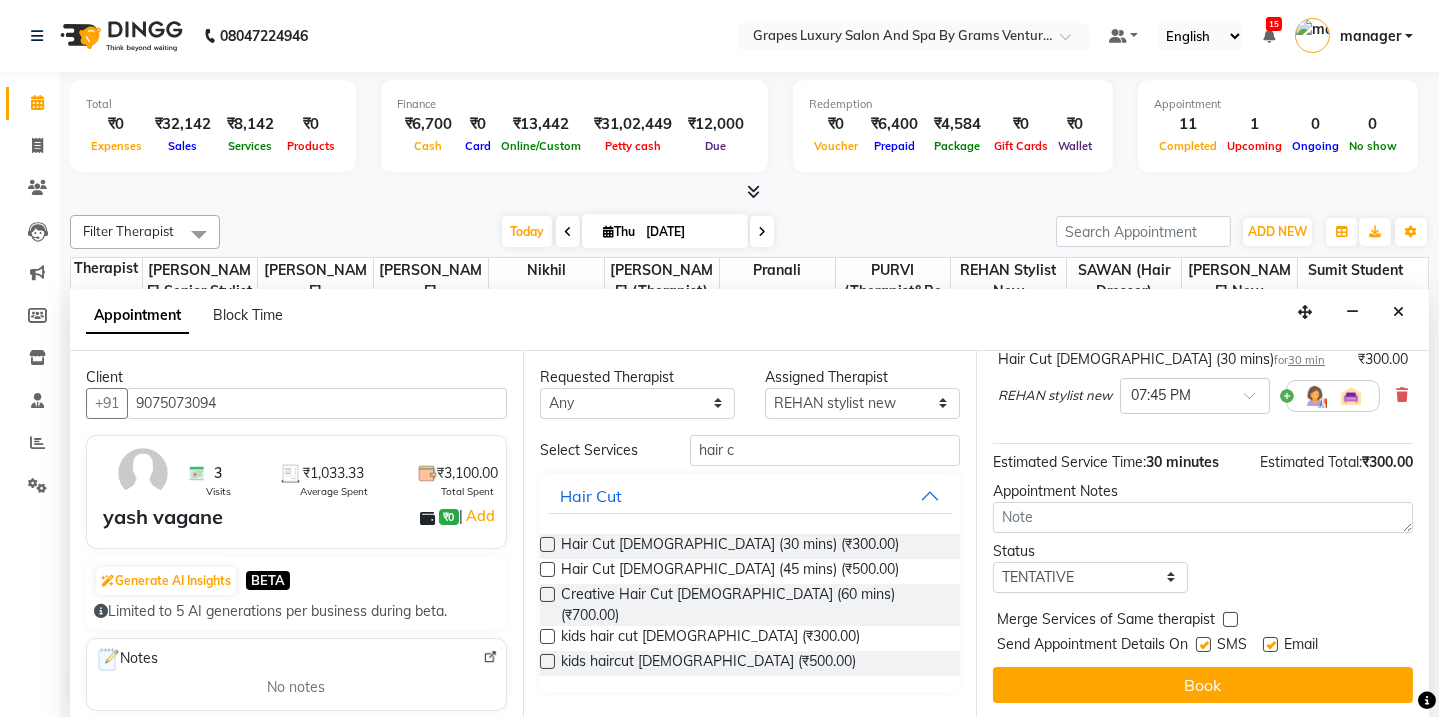 click at bounding box center (1270, 644) 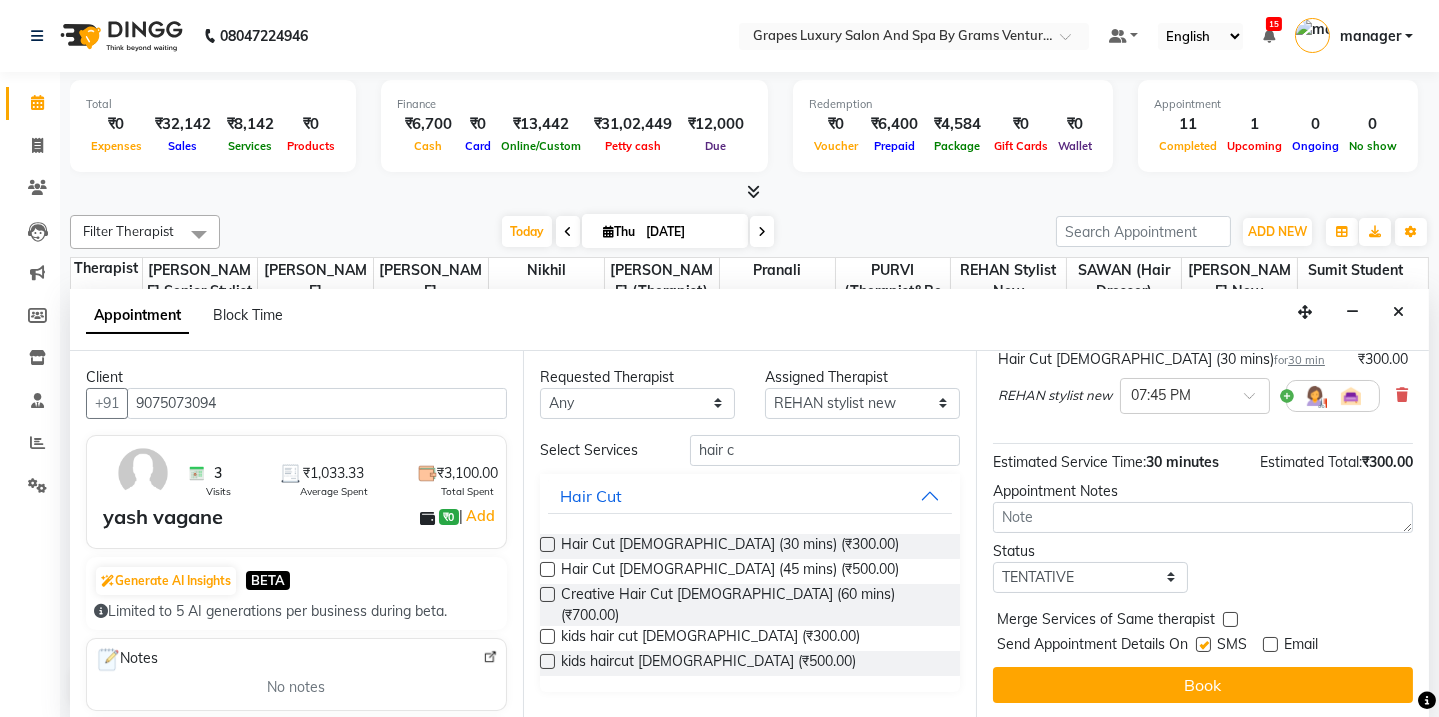 click at bounding box center (1203, 644) 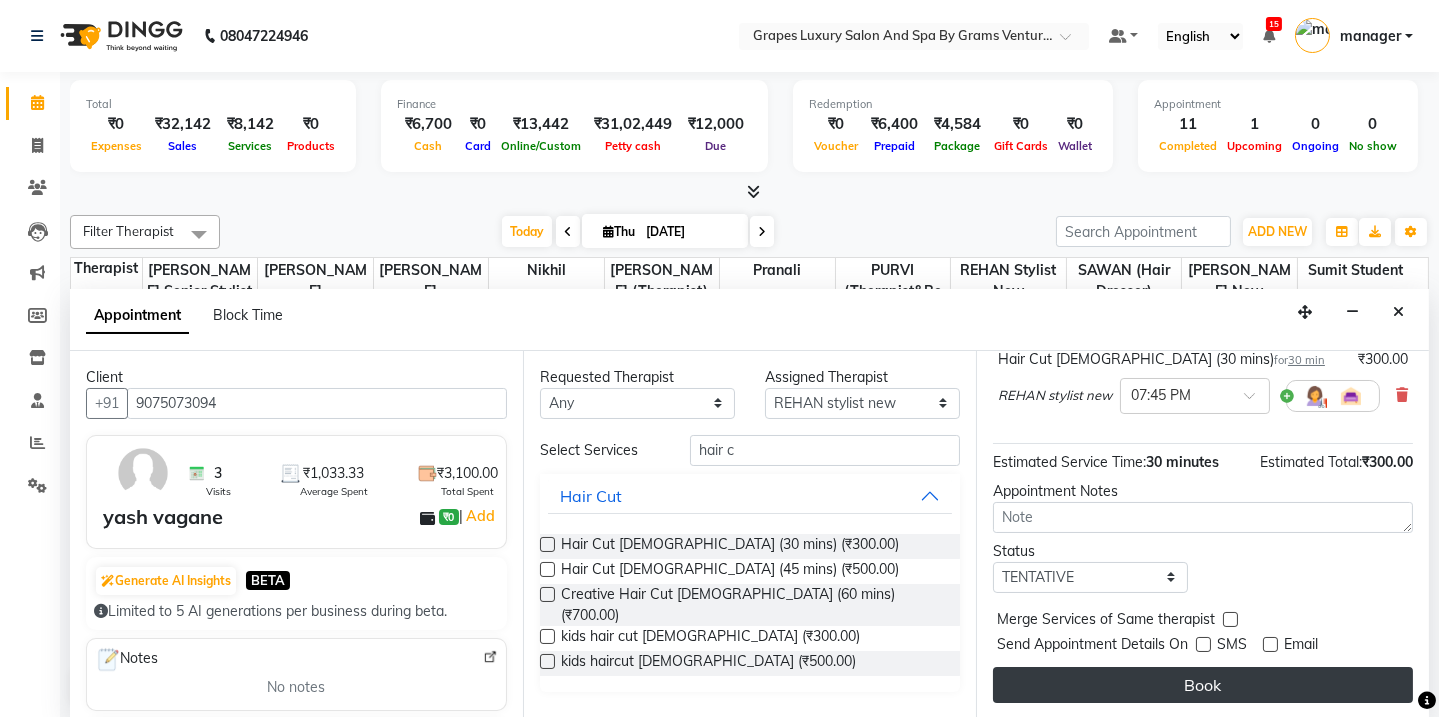 click on "Book" at bounding box center [1203, 685] 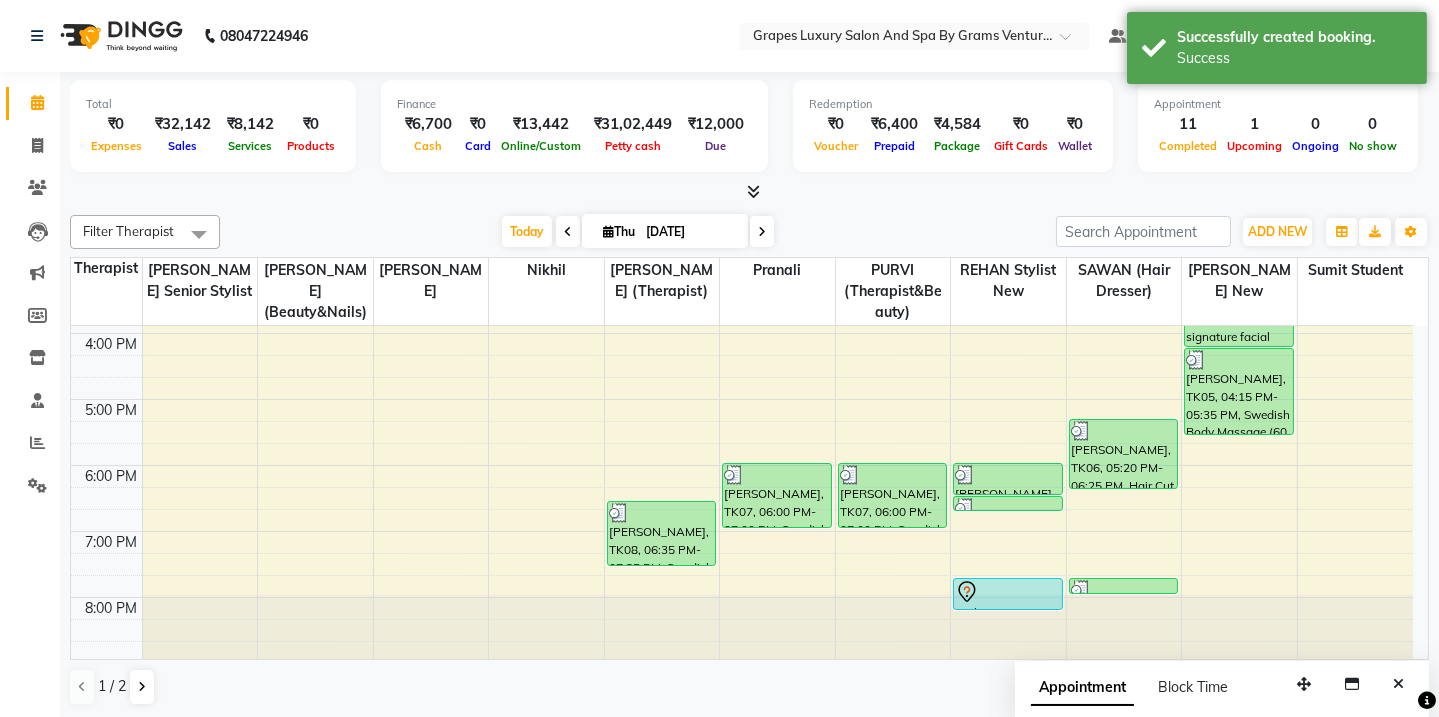 scroll, scrollTop: 0, scrollLeft: 0, axis: both 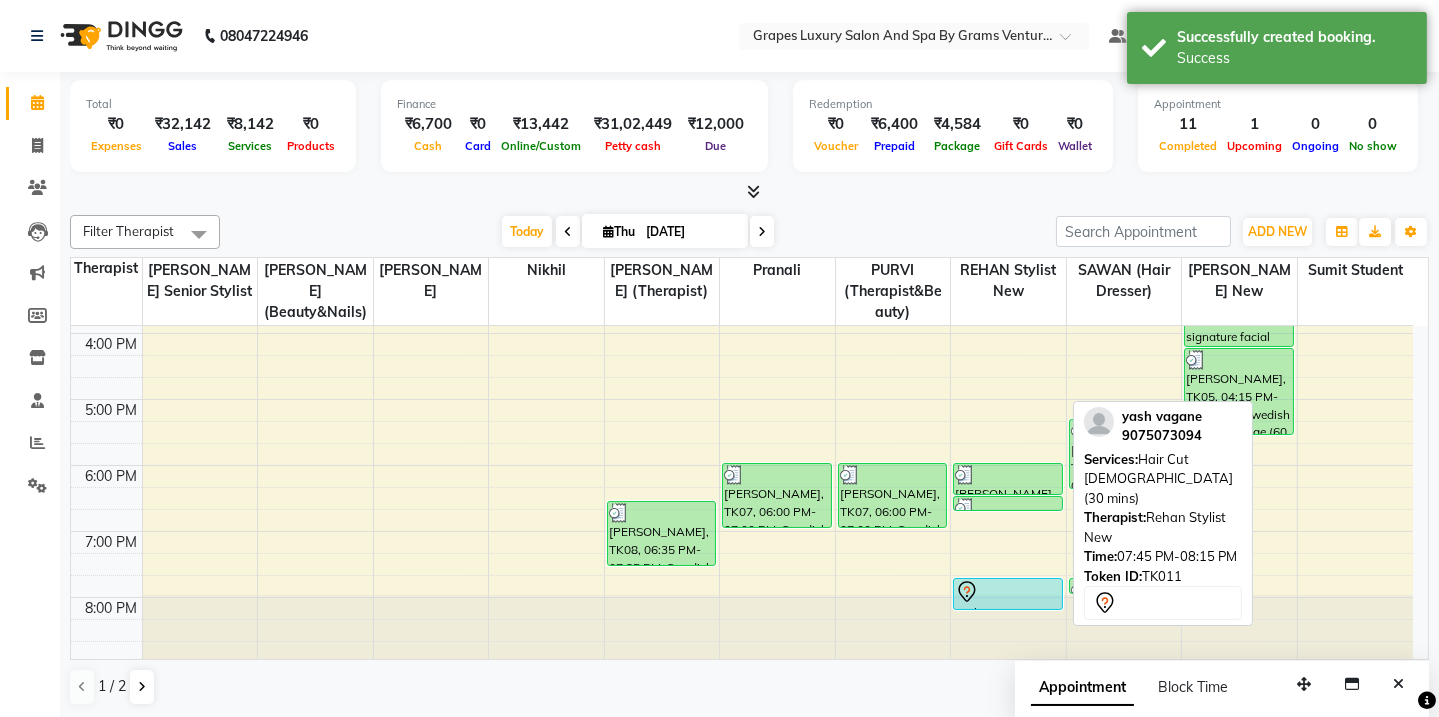 click at bounding box center (1008, 592) 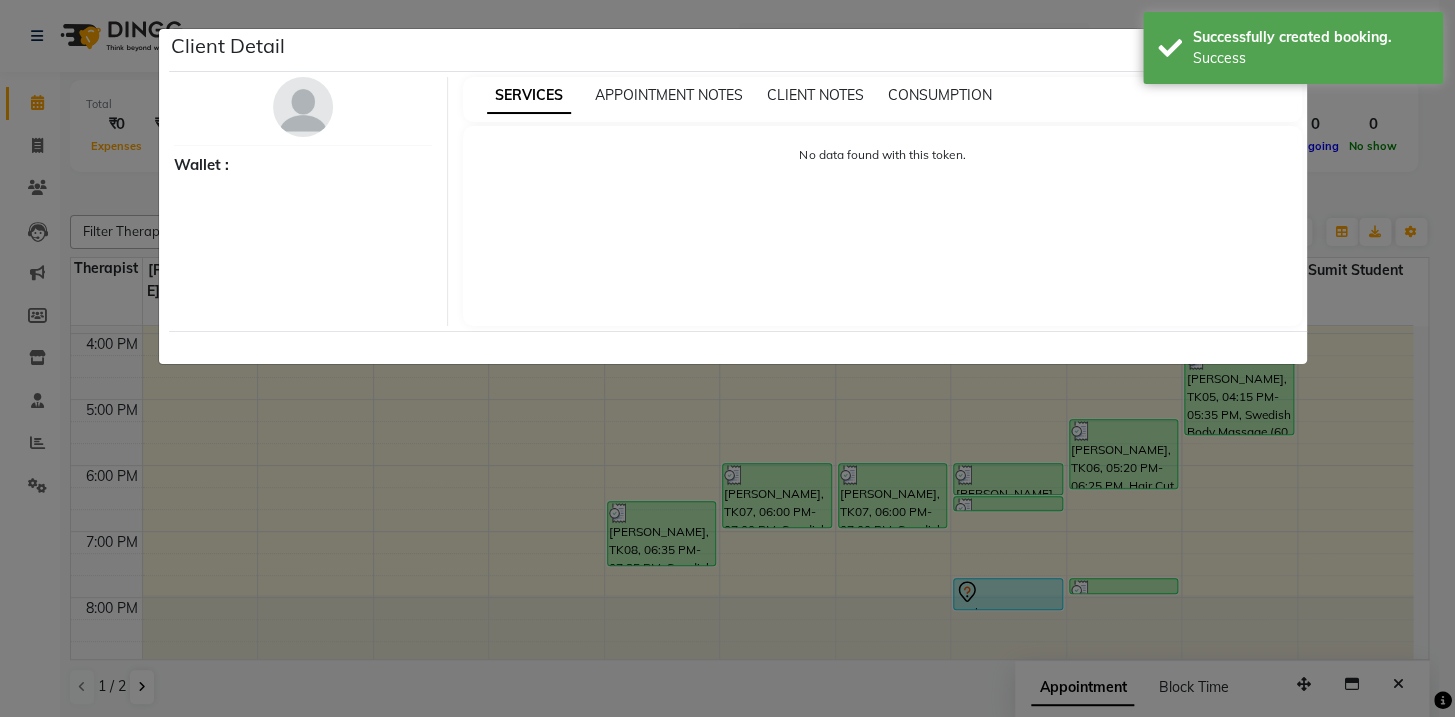select on "7" 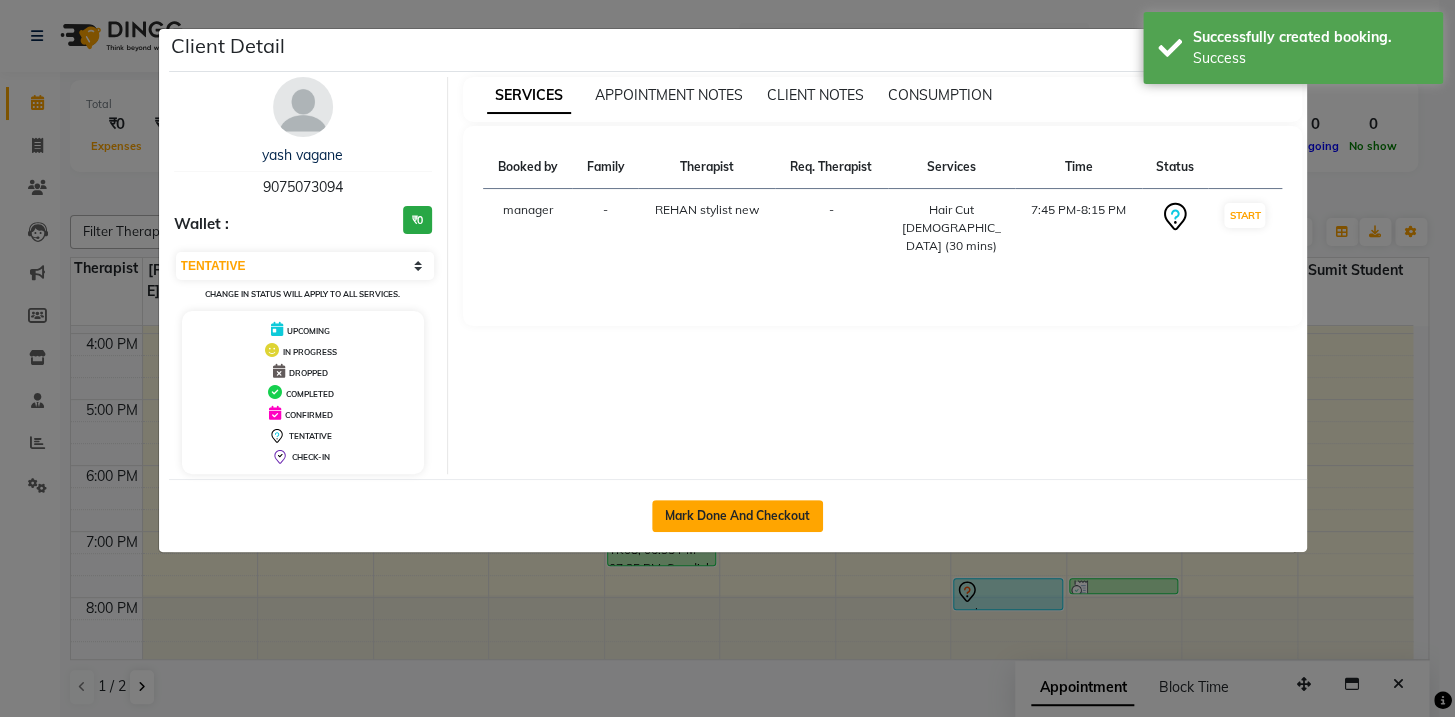 click on "Mark Done And Checkout" 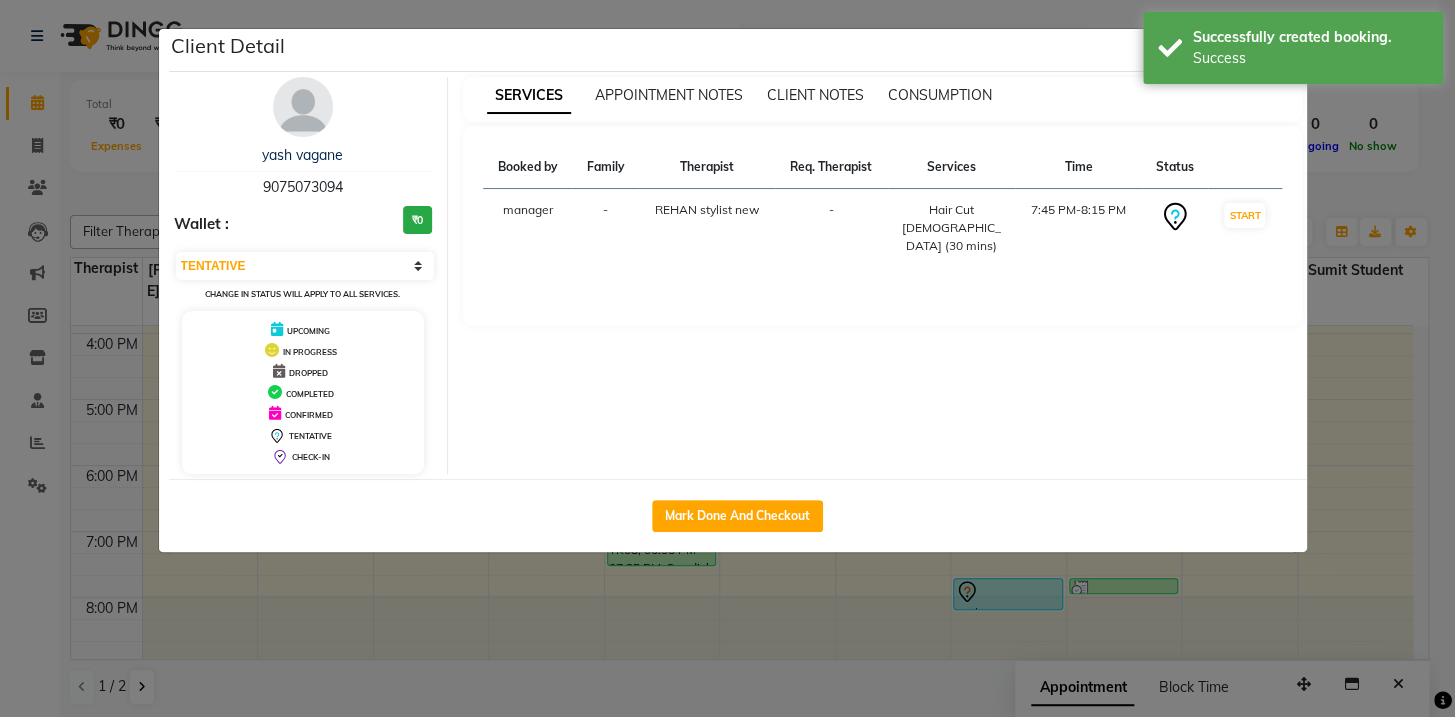 select on "service" 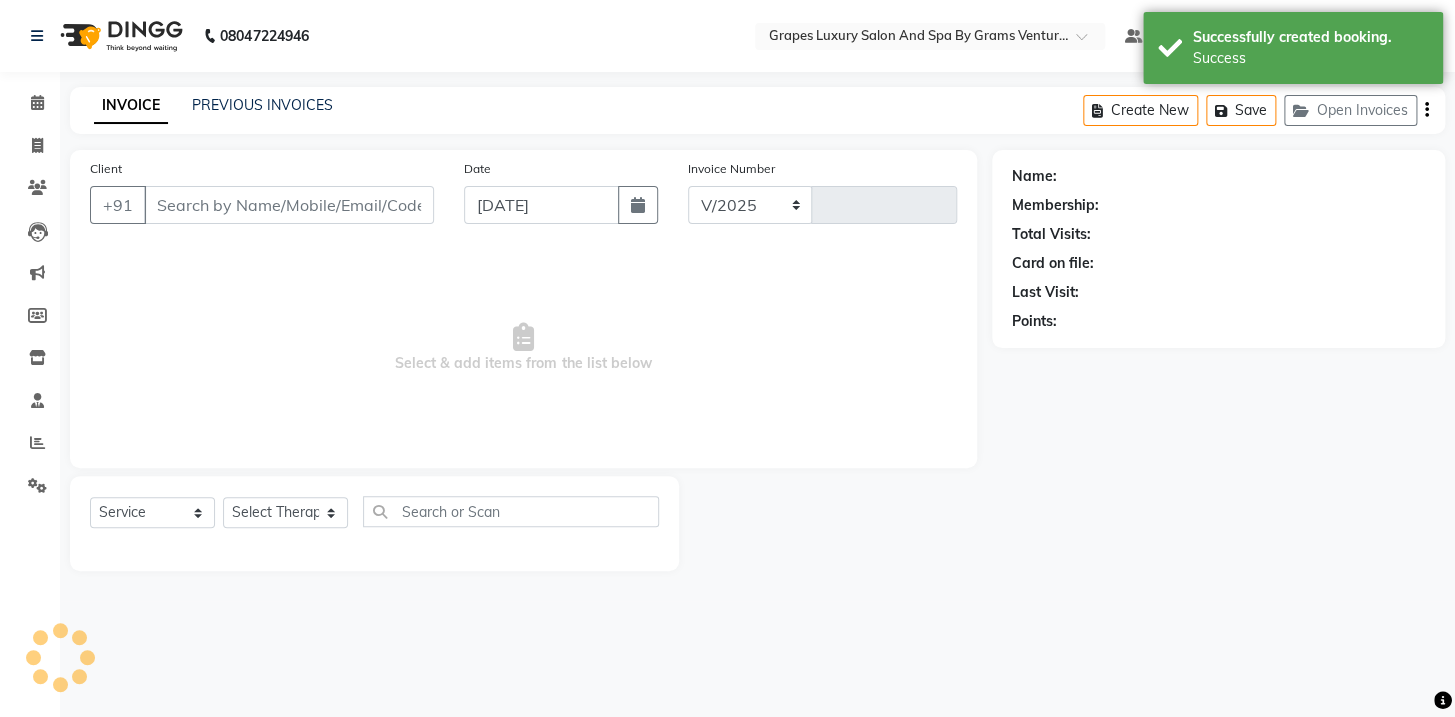 select on "3585" 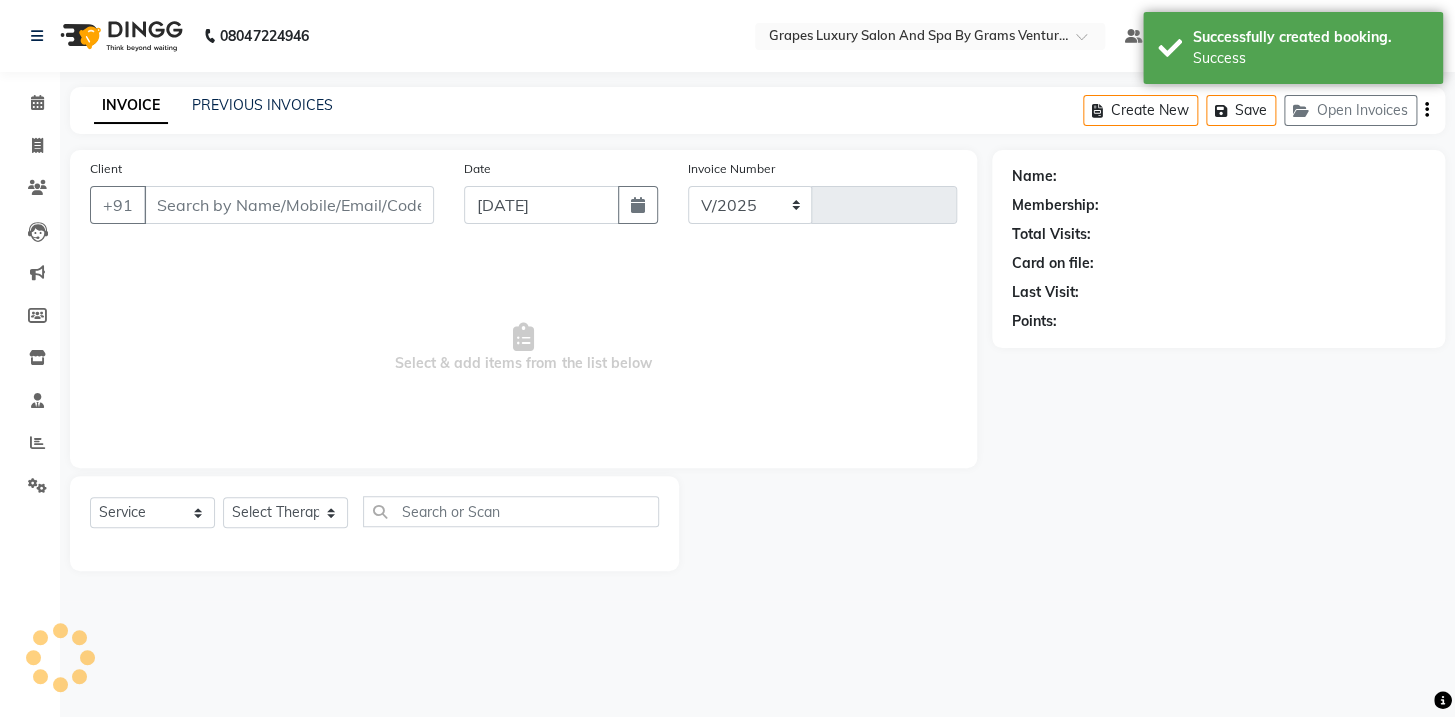 type on "1620" 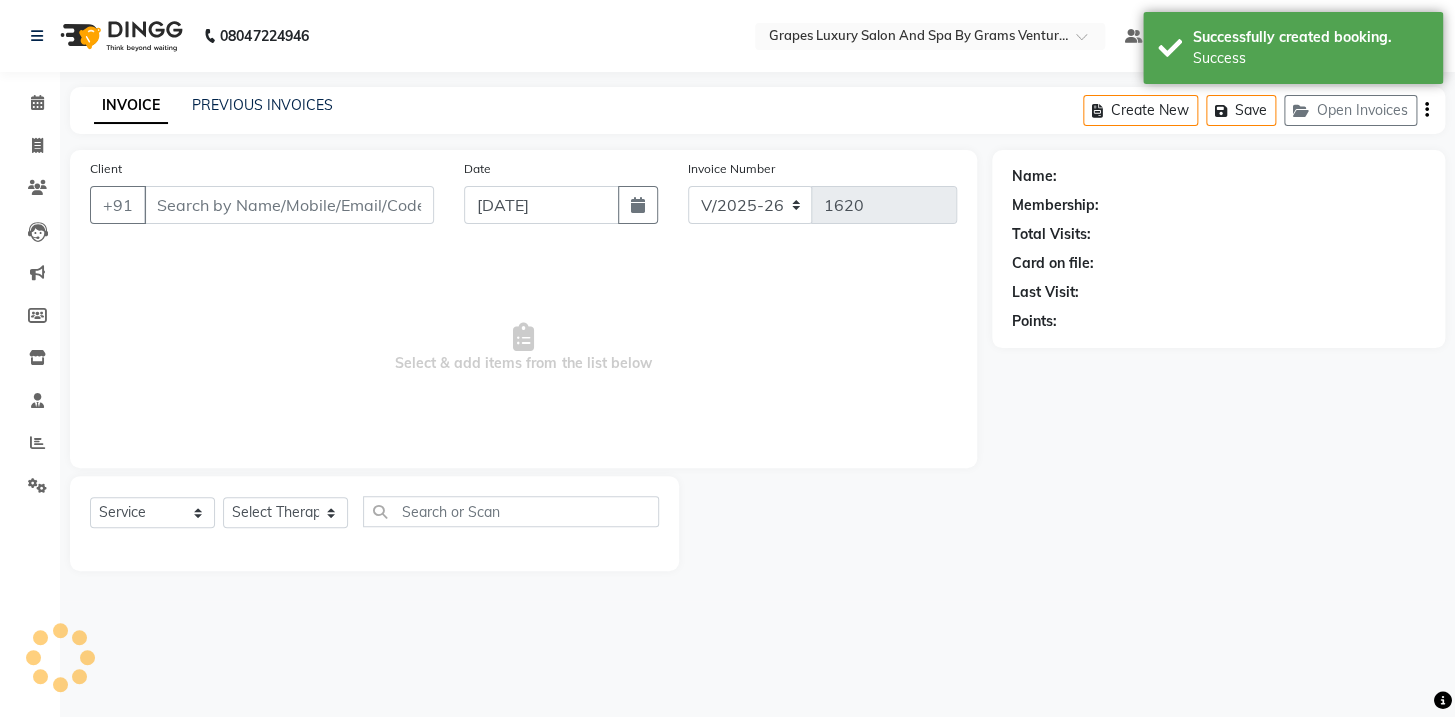type on "9075073094" 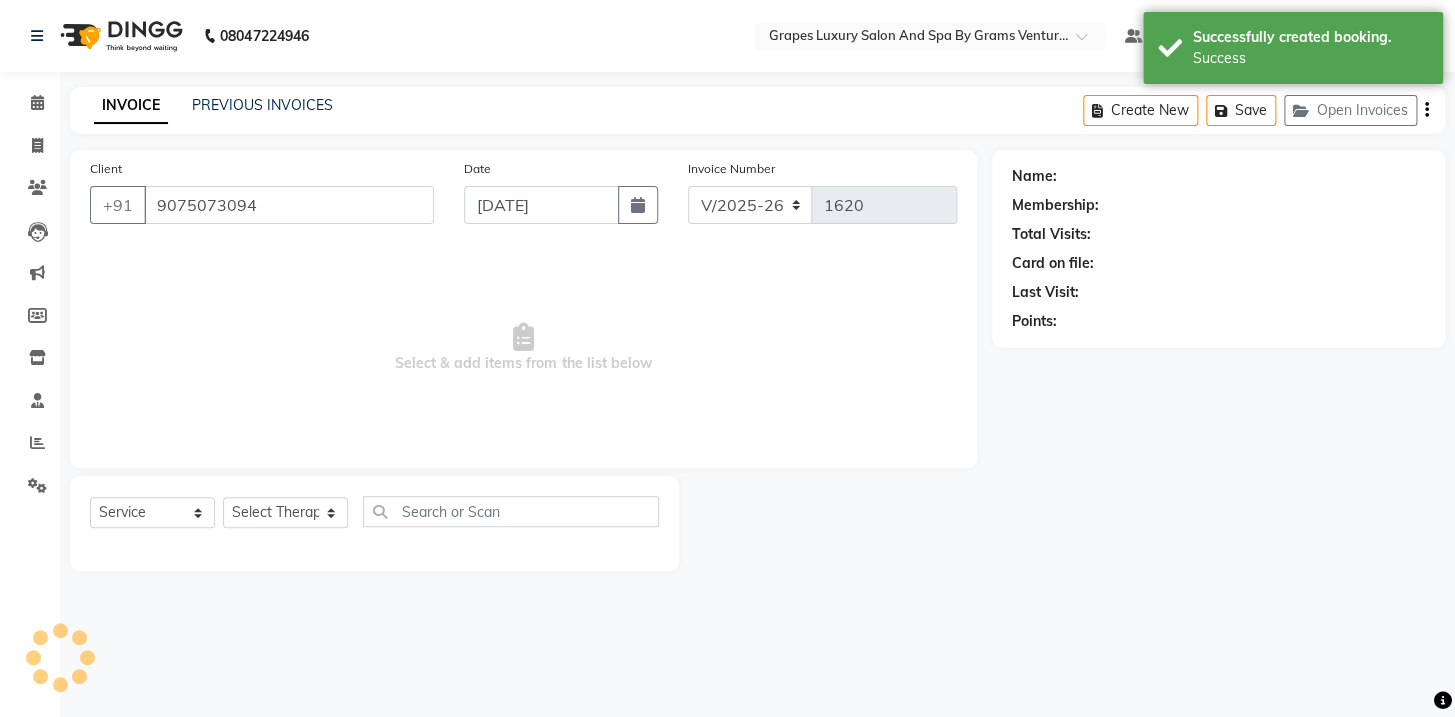 select on "71245" 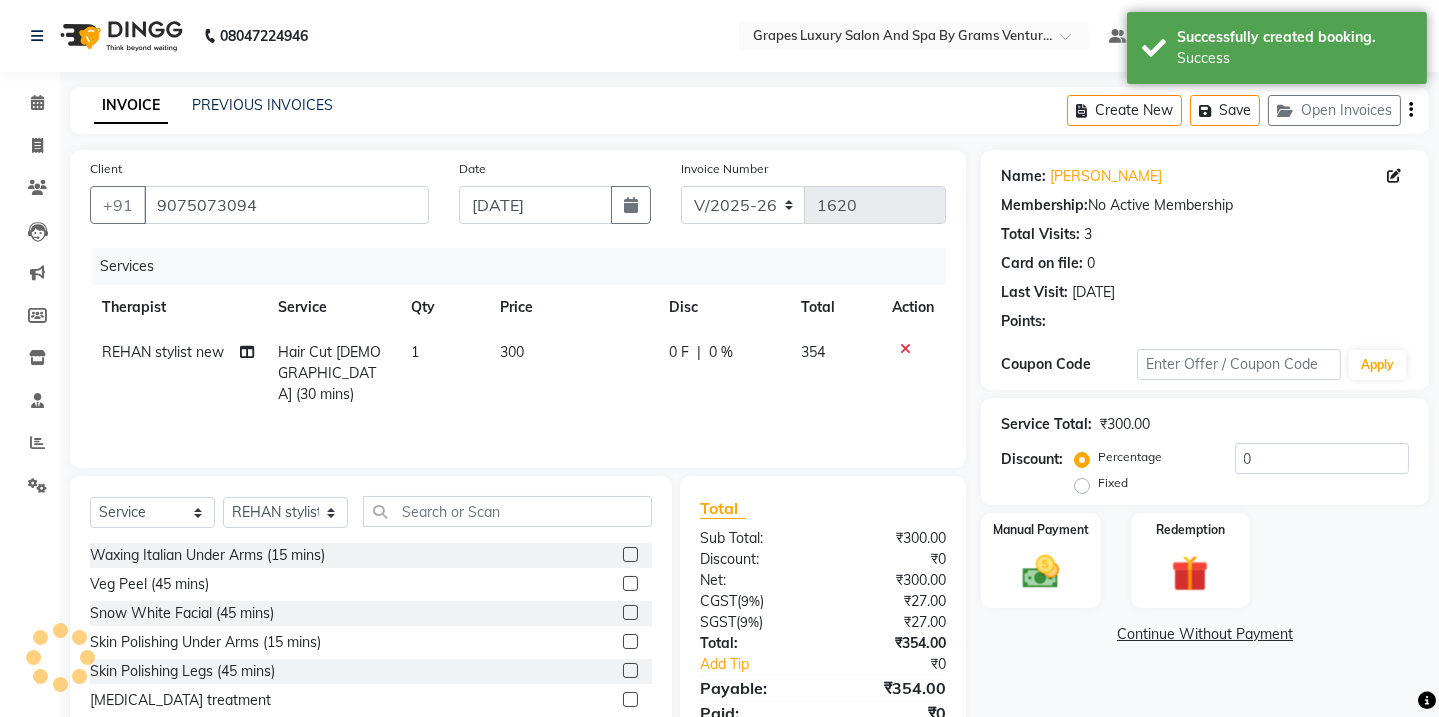 scroll, scrollTop: 84, scrollLeft: 0, axis: vertical 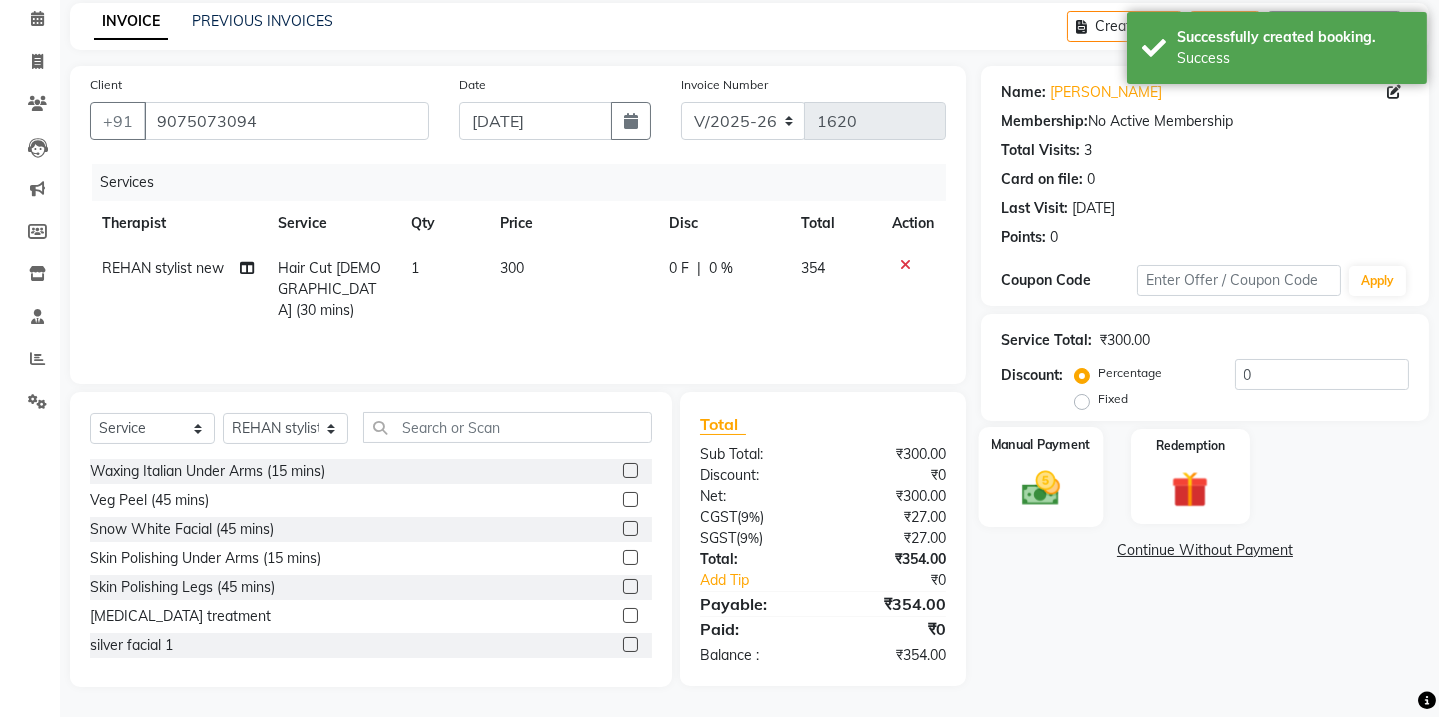 click 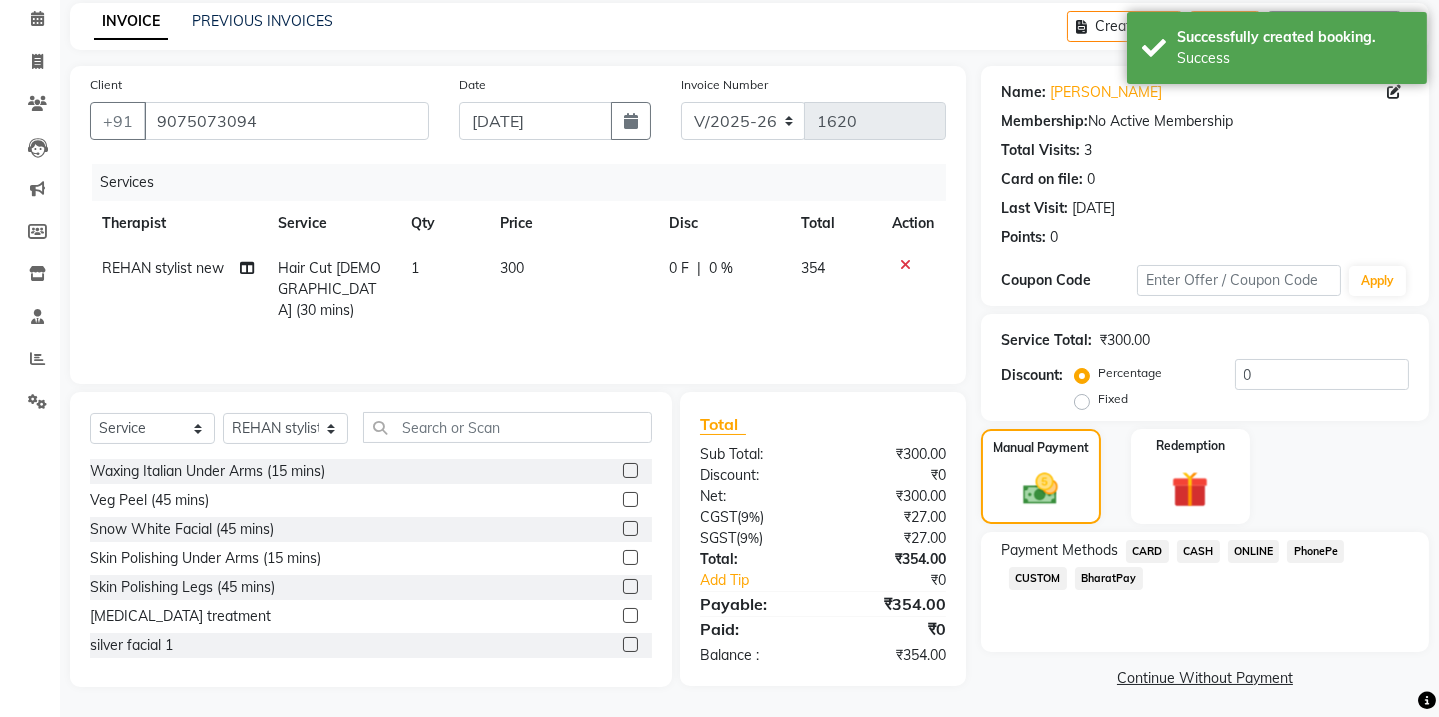 click on "ONLINE" 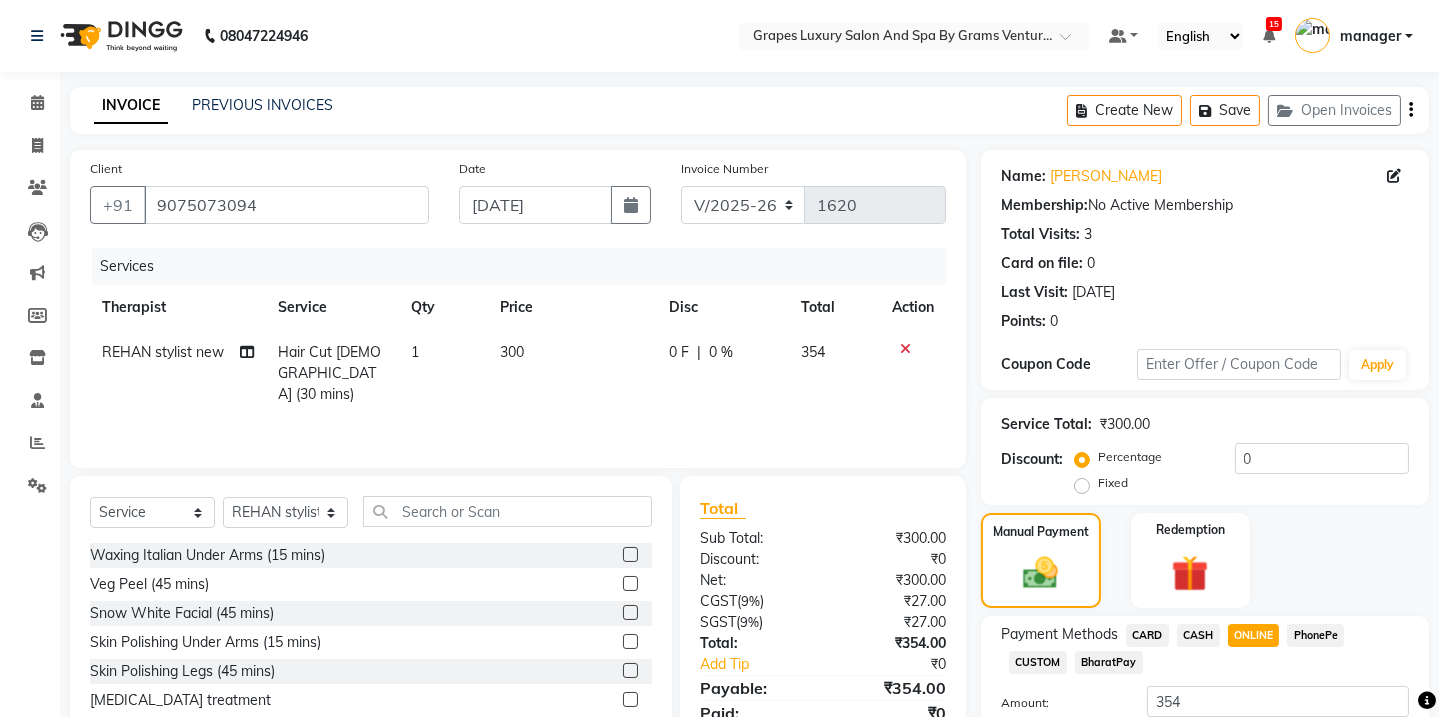 scroll, scrollTop: 145, scrollLeft: 0, axis: vertical 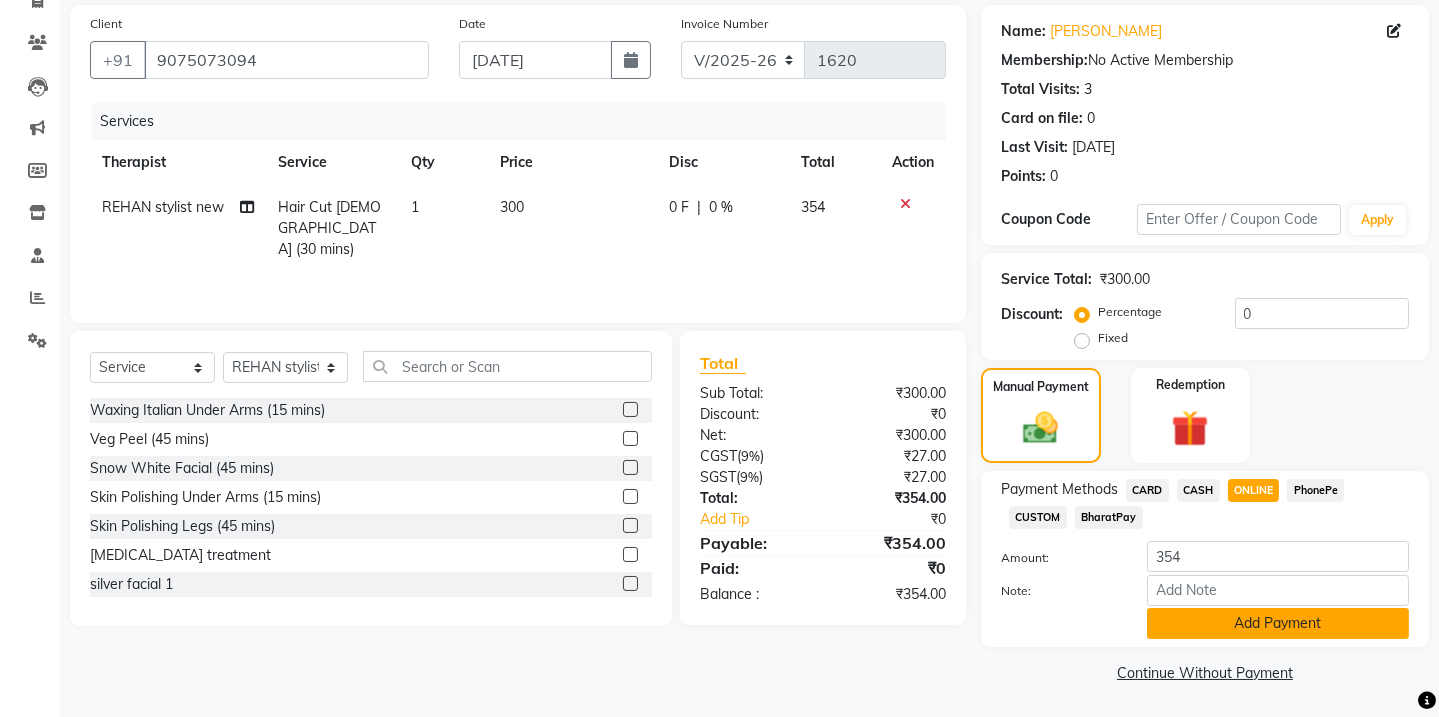click on "Add Payment" 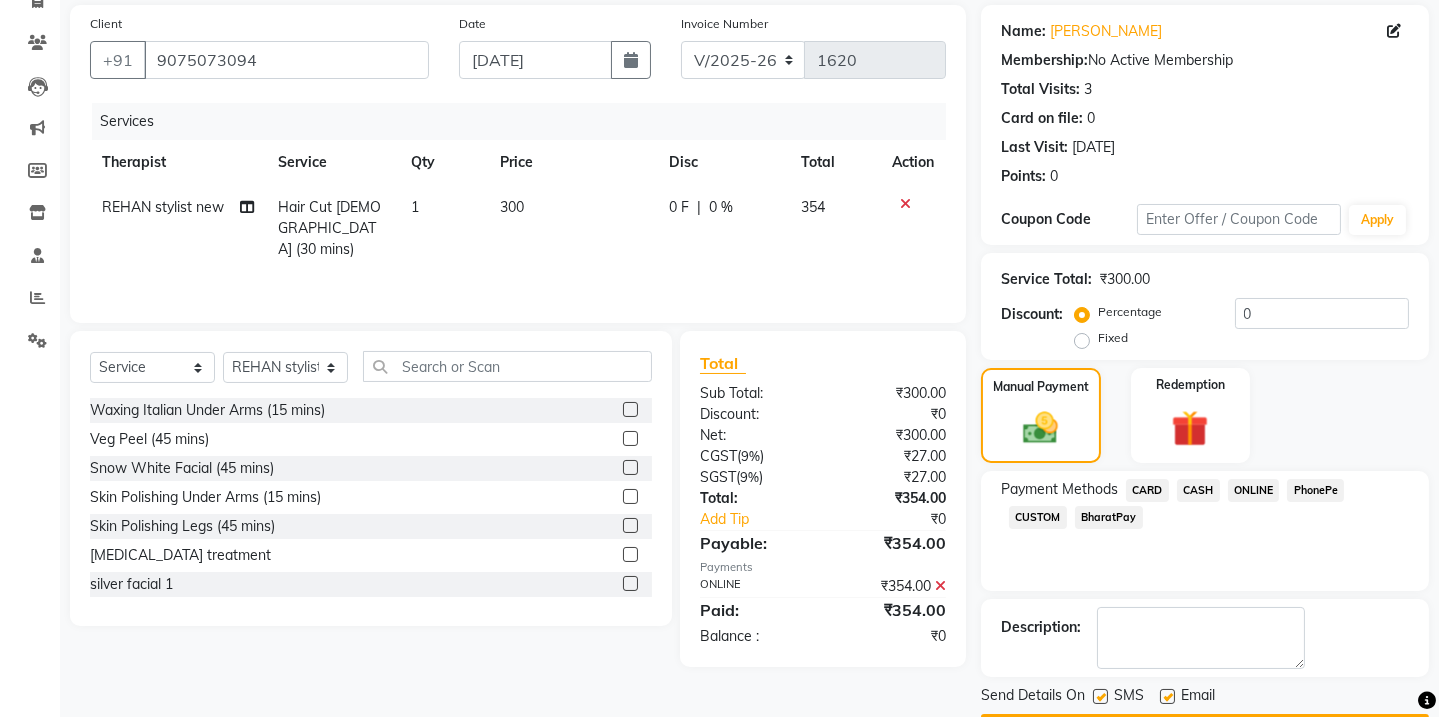 scroll, scrollTop: 201, scrollLeft: 0, axis: vertical 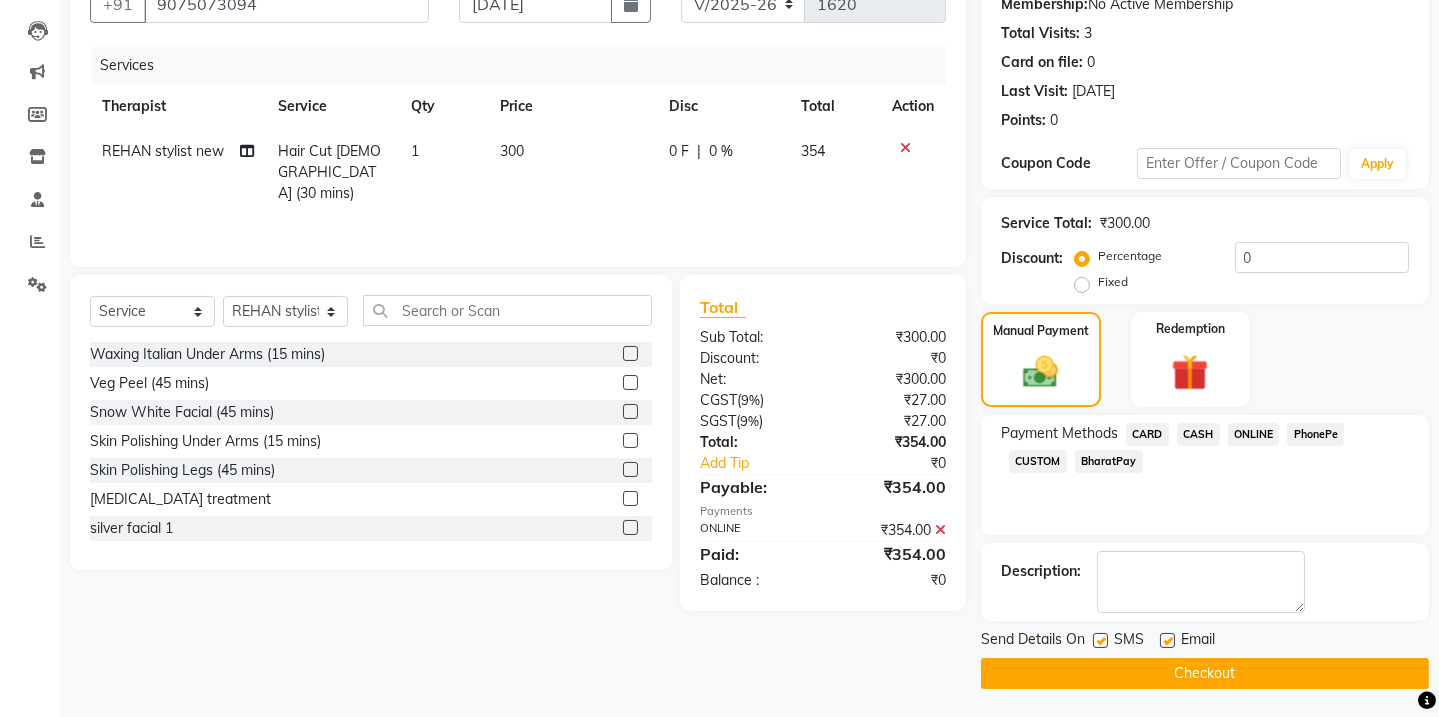 click 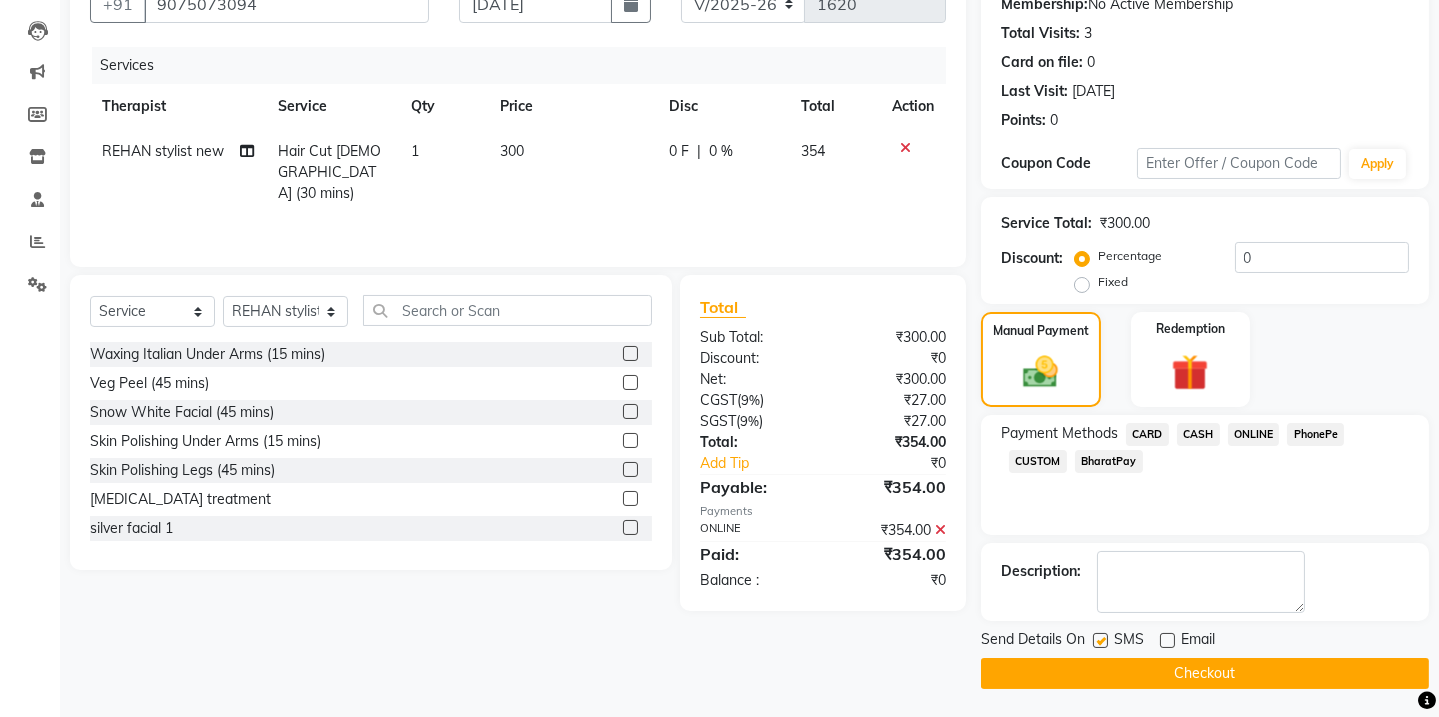 click on "Checkout" 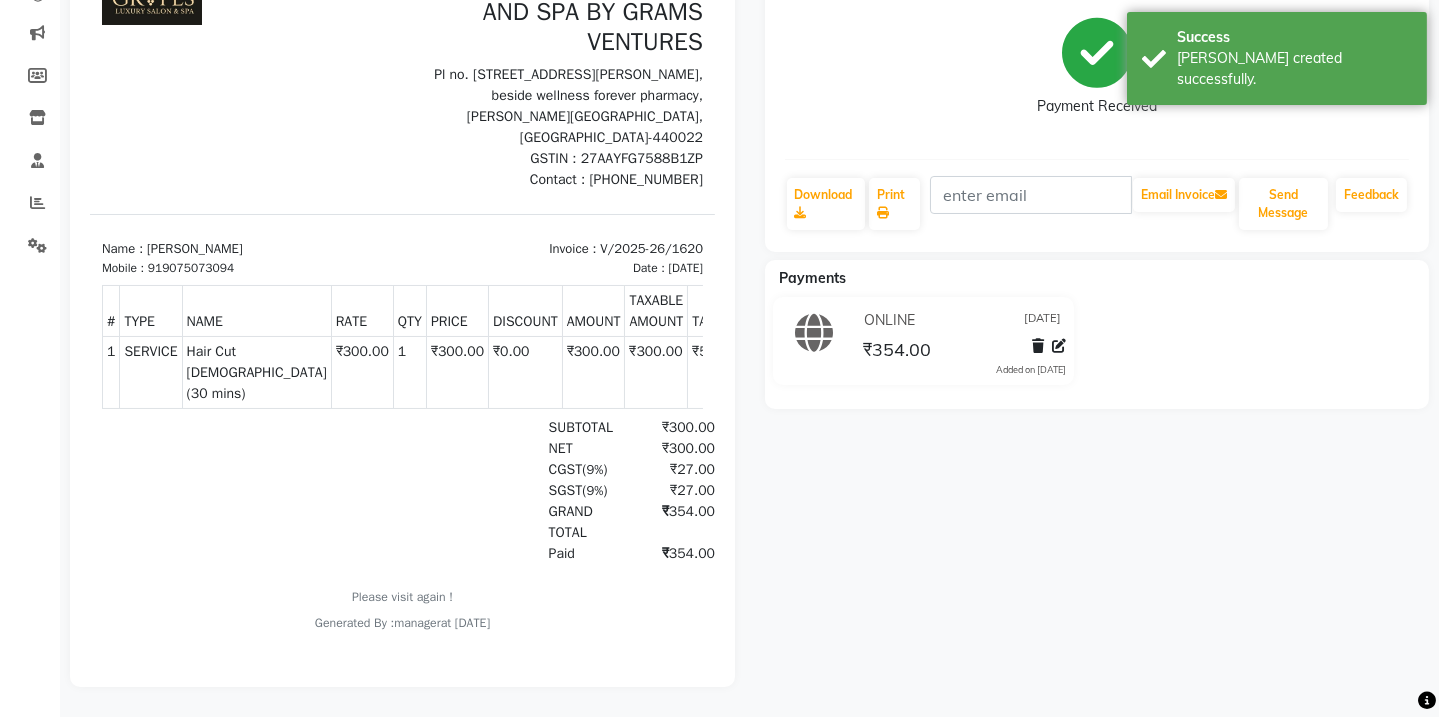 scroll, scrollTop: 0, scrollLeft: 0, axis: both 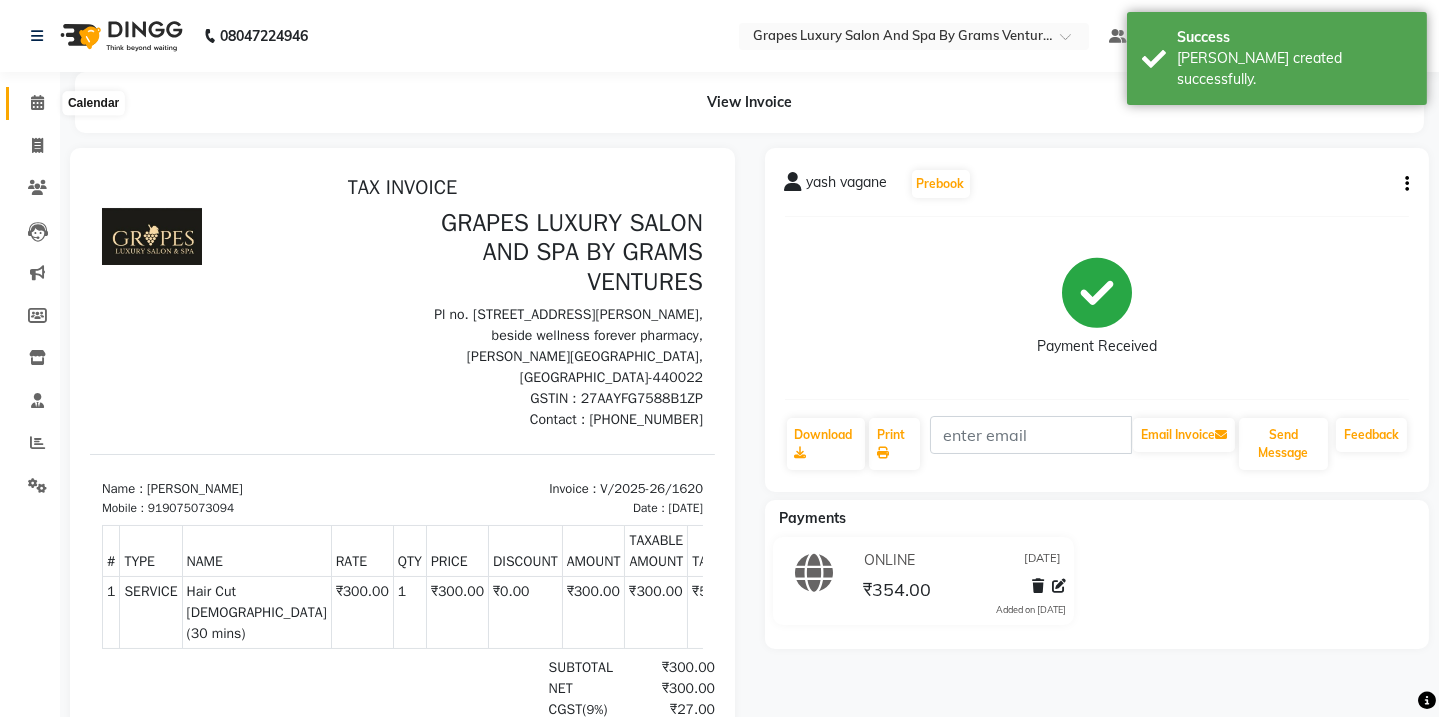 click 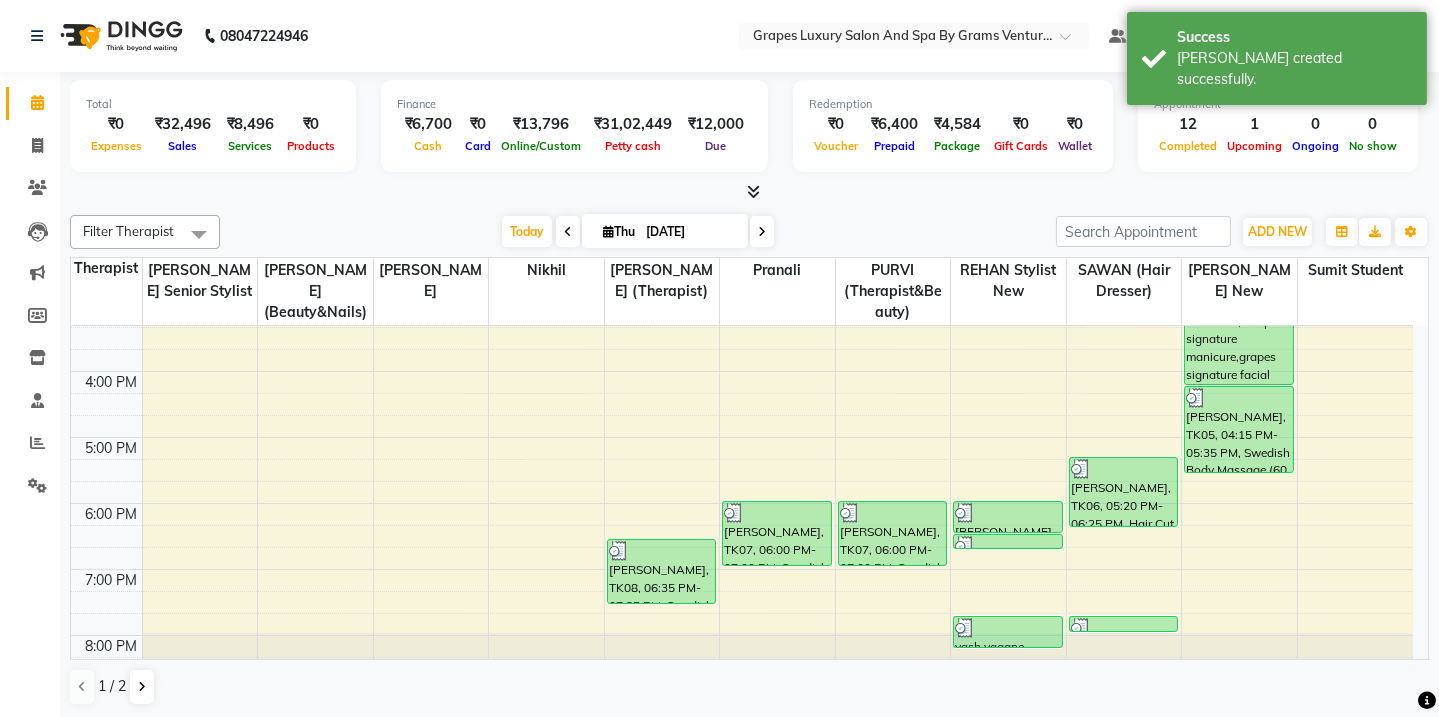 scroll, scrollTop: 520, scrollLeft: 0, axis: vertical 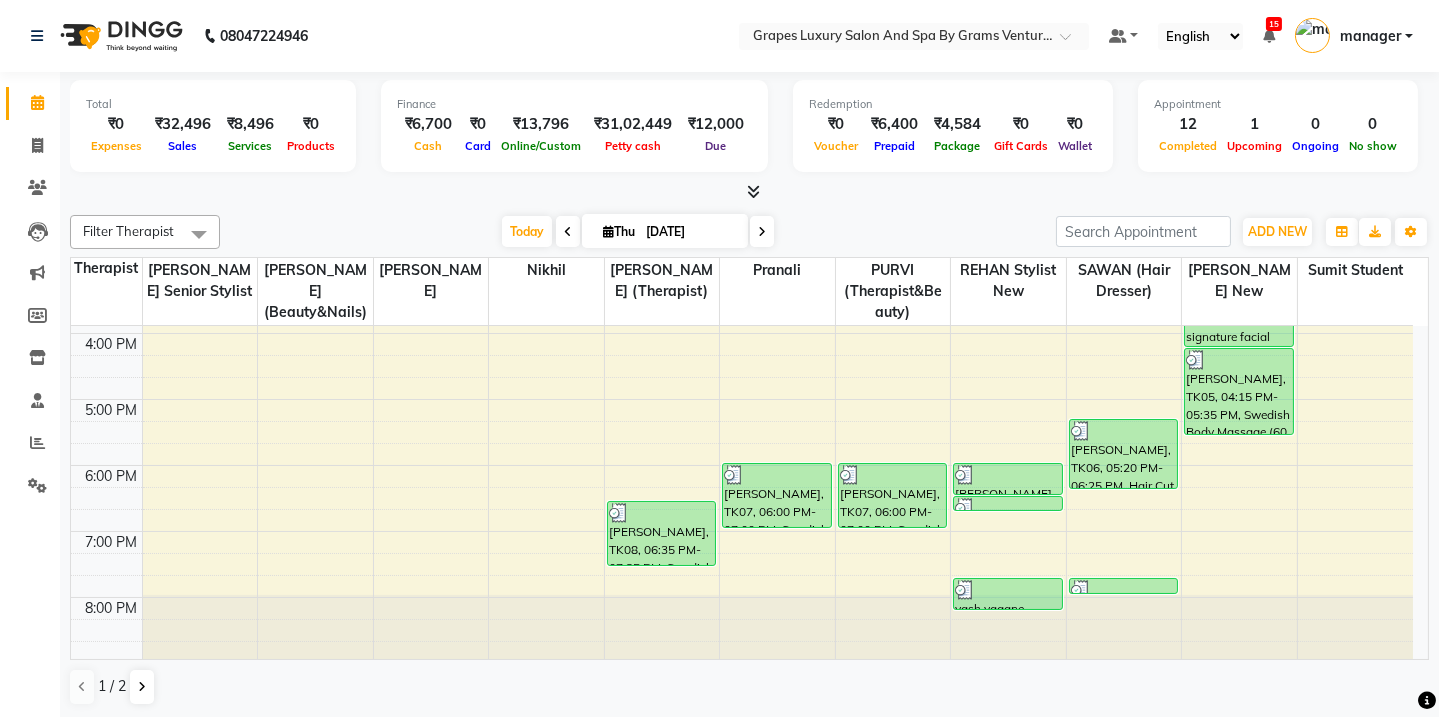 click on "8:00 AM 9:00 AM 10:00 AM 11:00 AM 12:00 PM 1:00 PM 2:00 PM 3:00 PM 4:00 PM 5:00 PM 6:00 PM 7:00 PM 8:00 PM     saee chaudhari, TK01, 11:00 AM-11:30 AM, Blow Dry With Outcurls/ Straight (30 mins)     aditya sir, TK03, 02:20 PM-03:20 PM, Swedish Body Massage (60 mins)     sahil, TK08, 06:35 PM-07:35 PM, Swedish Body Massage (60 mins)     sawraj, TK07, 06:00 PM-07:00 PM, Swedish Body Massage (60 mins)     sawraj, TK07, 06:00 PM-07:00 PM, Swedish Body Massage (60 mins)     parth sir, TK09, 06:00 PM-06:30 PM, Hair Cut Male (30 mins)     parth sir, TK09, 06:30 PM-06:45 PM, Beard Trimming (15 mins)     yash vagane, TK11, 07:45 PM-08:15 PM, Hair Cut Male (30 mins)    Ekta Patel, TK02, 01:05 PM-01:50 PM, Hair Cut Female (45 mins)     mahek, TK06, 05:20 PM-06:25 PM, Hair Cut Female (45 mins)     Sagar raut, TK10, 07:45 PM-08:00 PM, Beard Trimming (15 mins)     p. desai, TK04, 02:15 PM-04:15 PM, Grapes signature manicure,grapes signature facial (₹5500)" at bounding box center (742, 234) 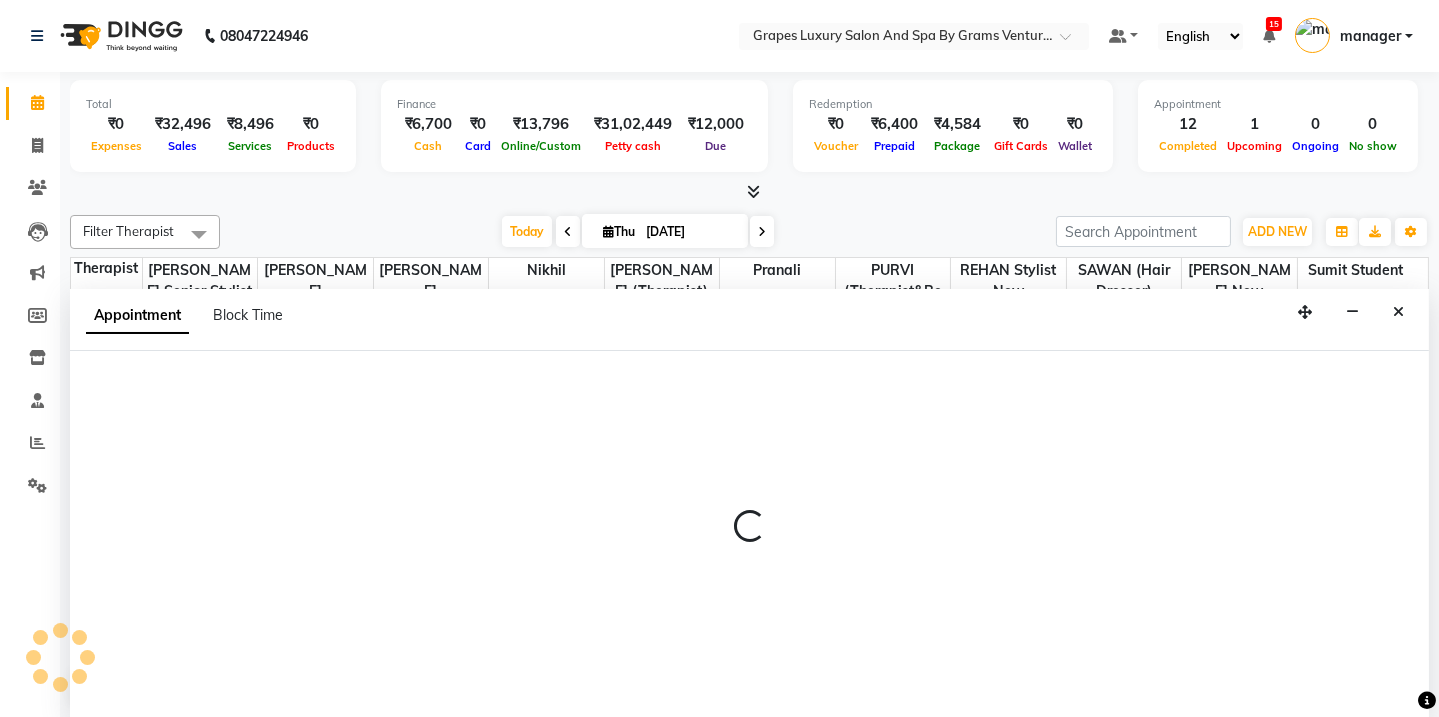 scroll, scrollTop: 0, scrollLeft: 0, axis: both 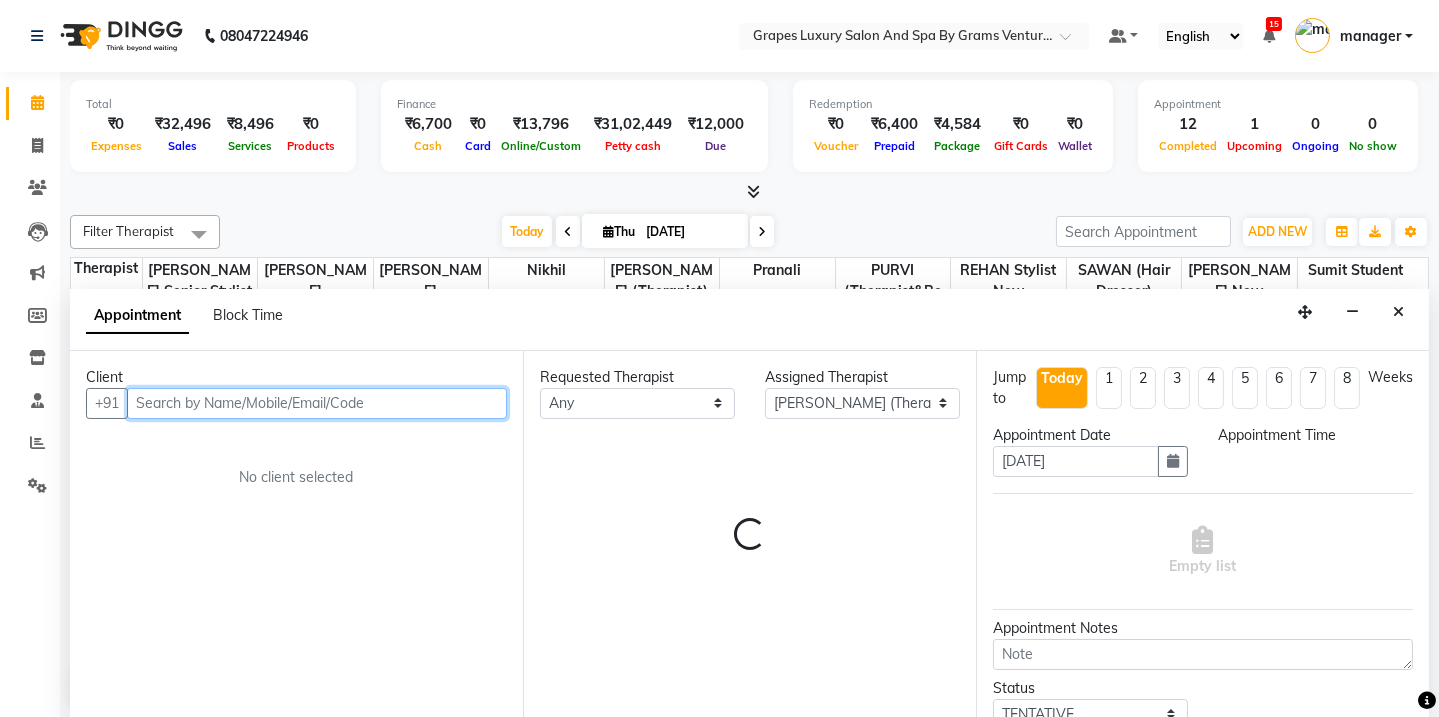 select on "1185" 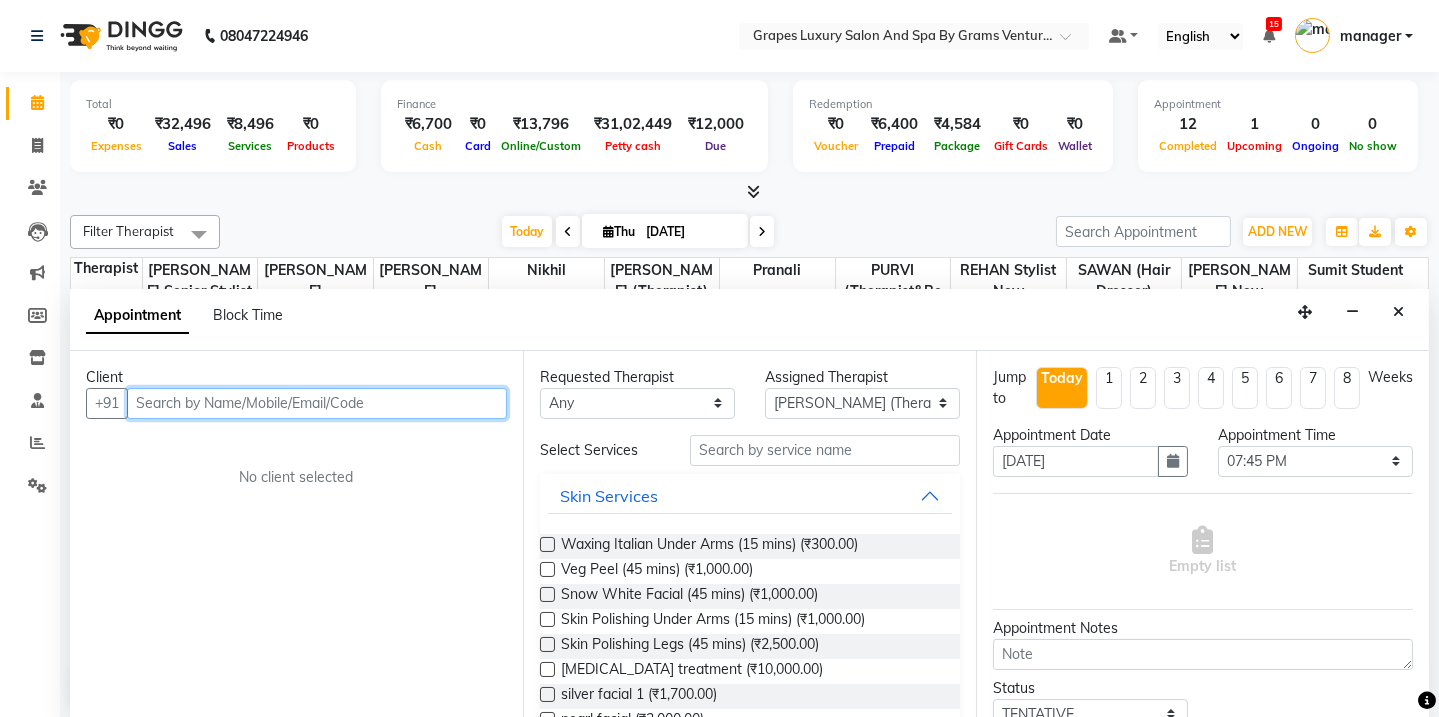 click at bounding box center (317, 403) 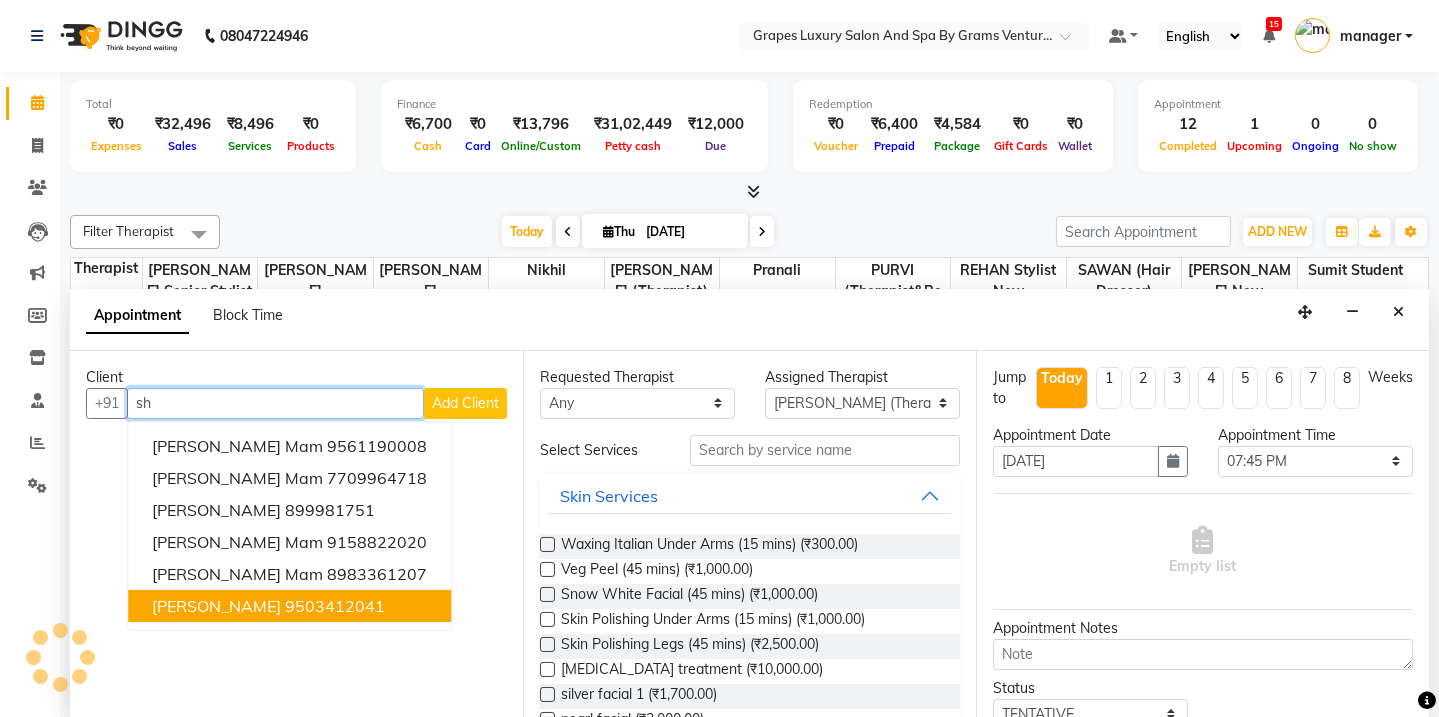 type on "s" 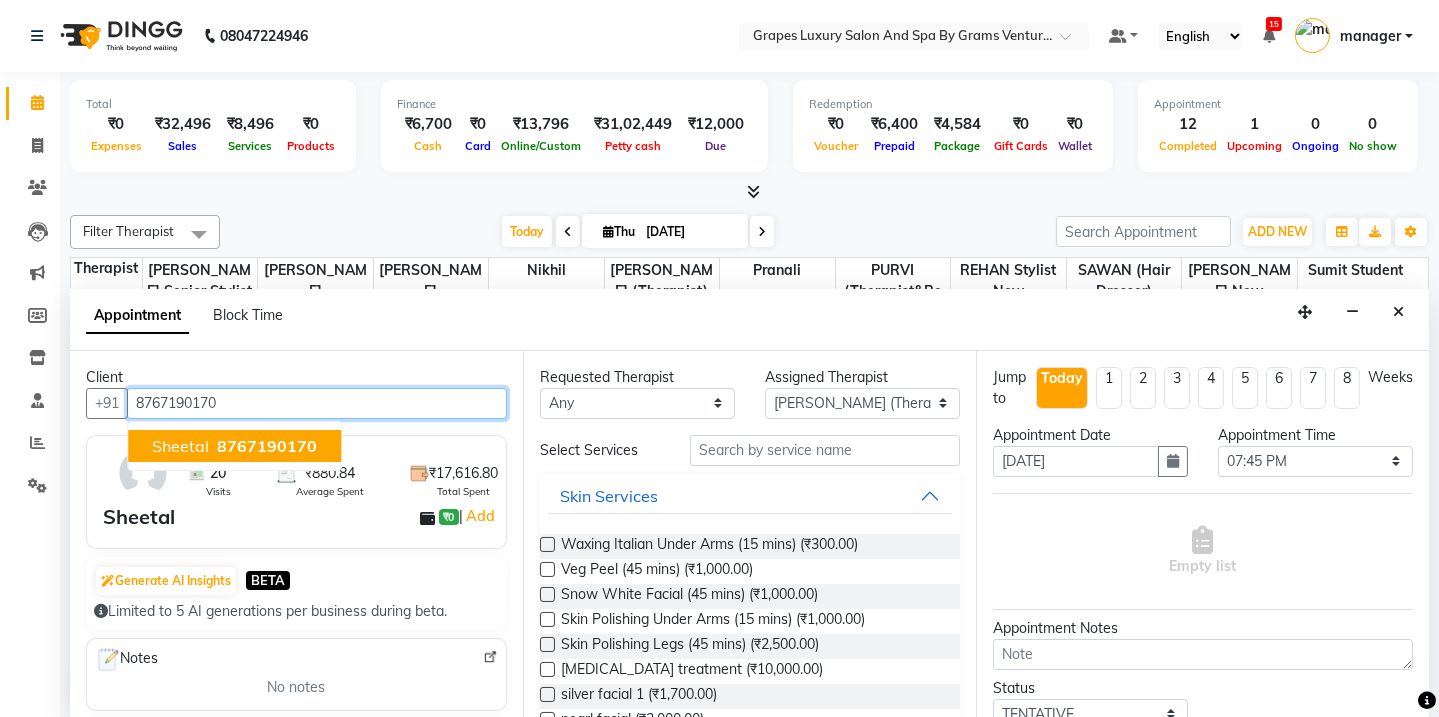 click on "Sheetal" at bounding box center (180, 446) 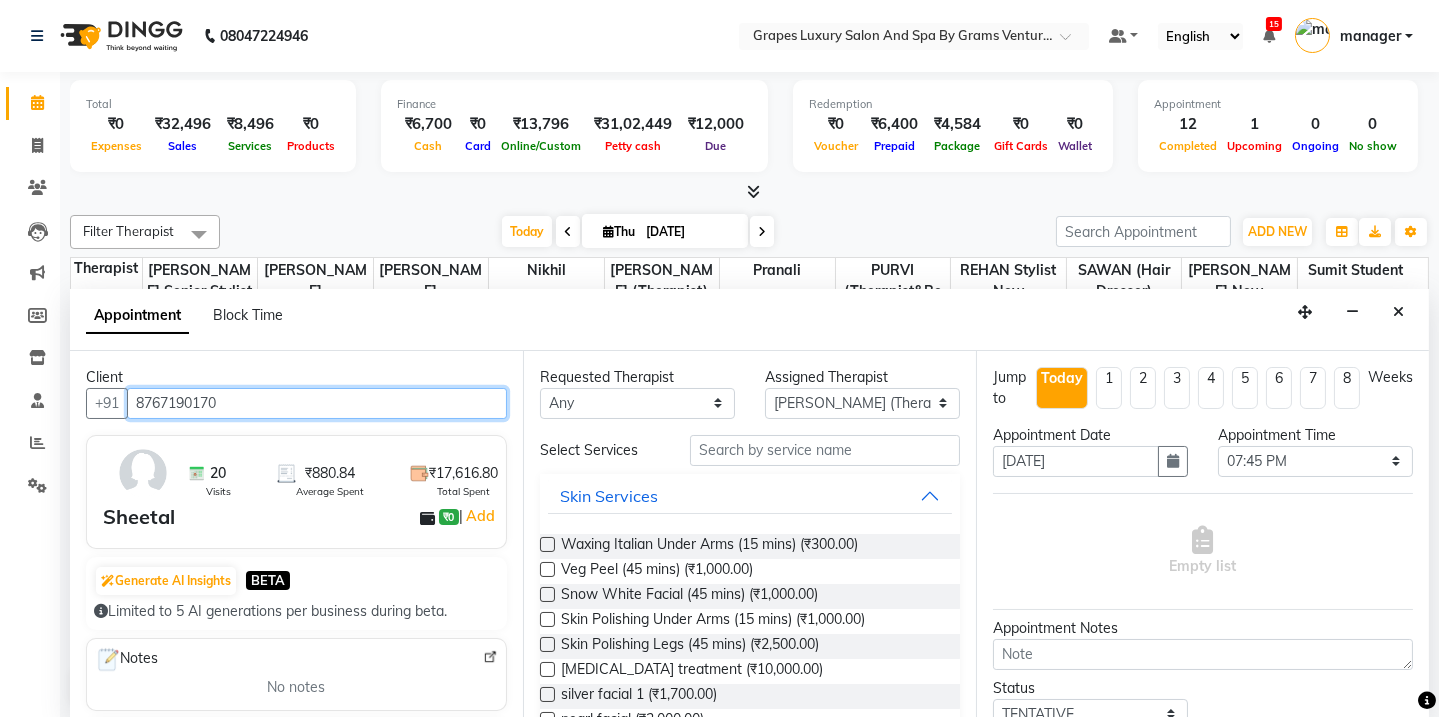 type on "8767190170" 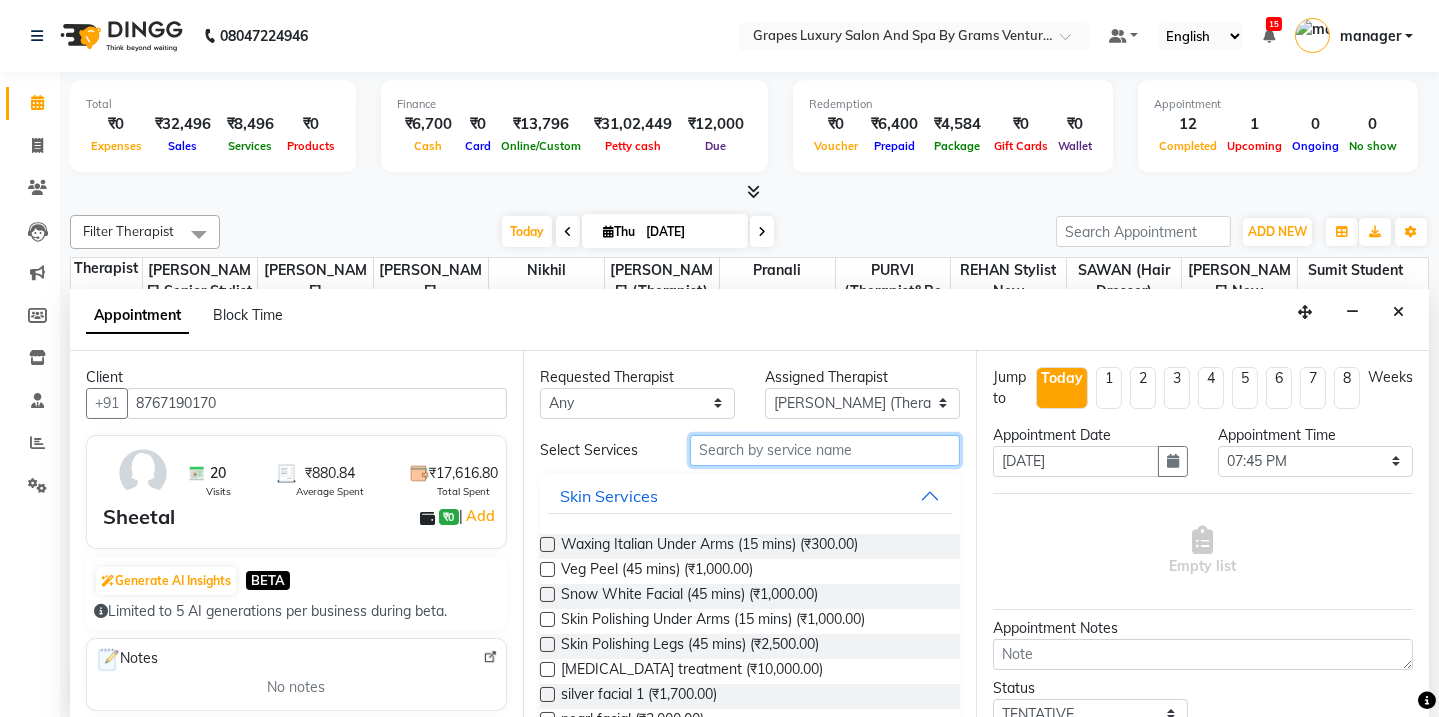 click at bounding box center (825, 450) 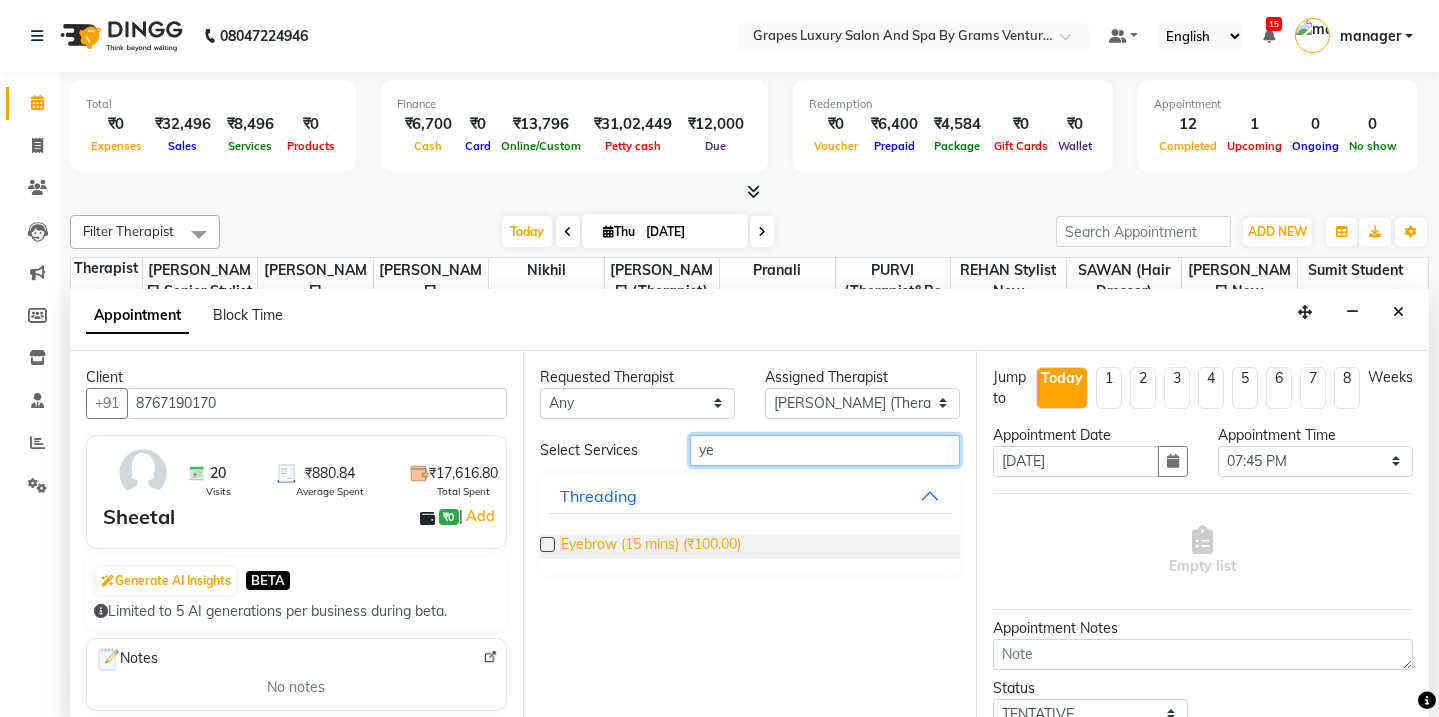 type on "ye" 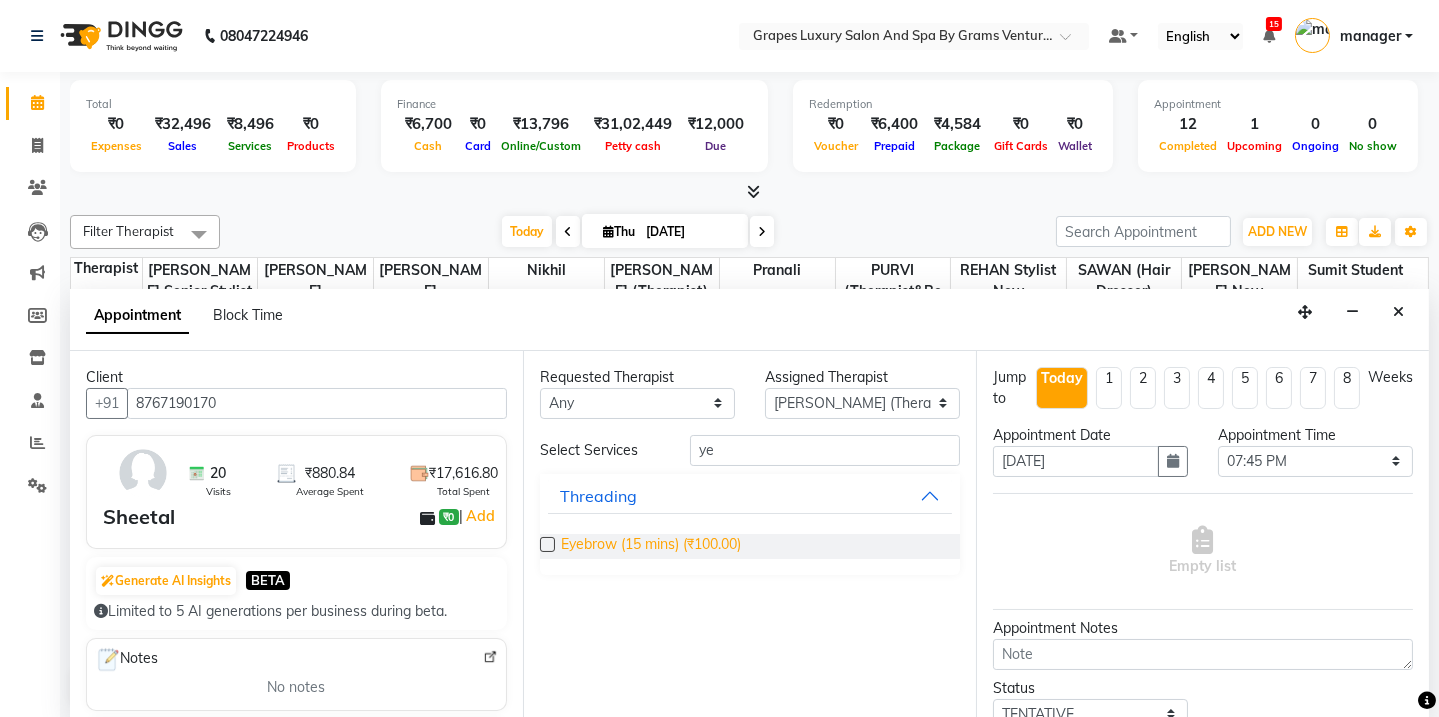 click on "Eyebrow (15 mins) (₹100.00)" at bounding box center (651, 546) 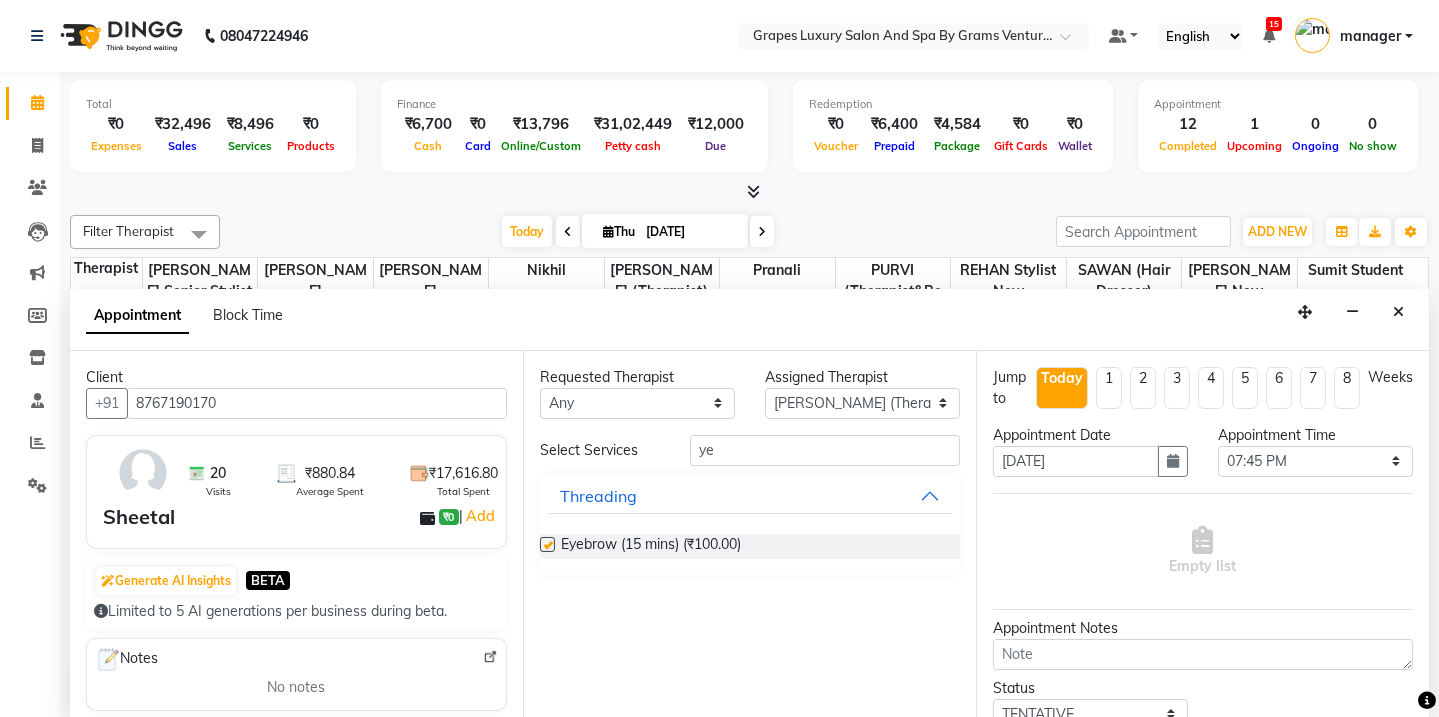 checkbox on "false" 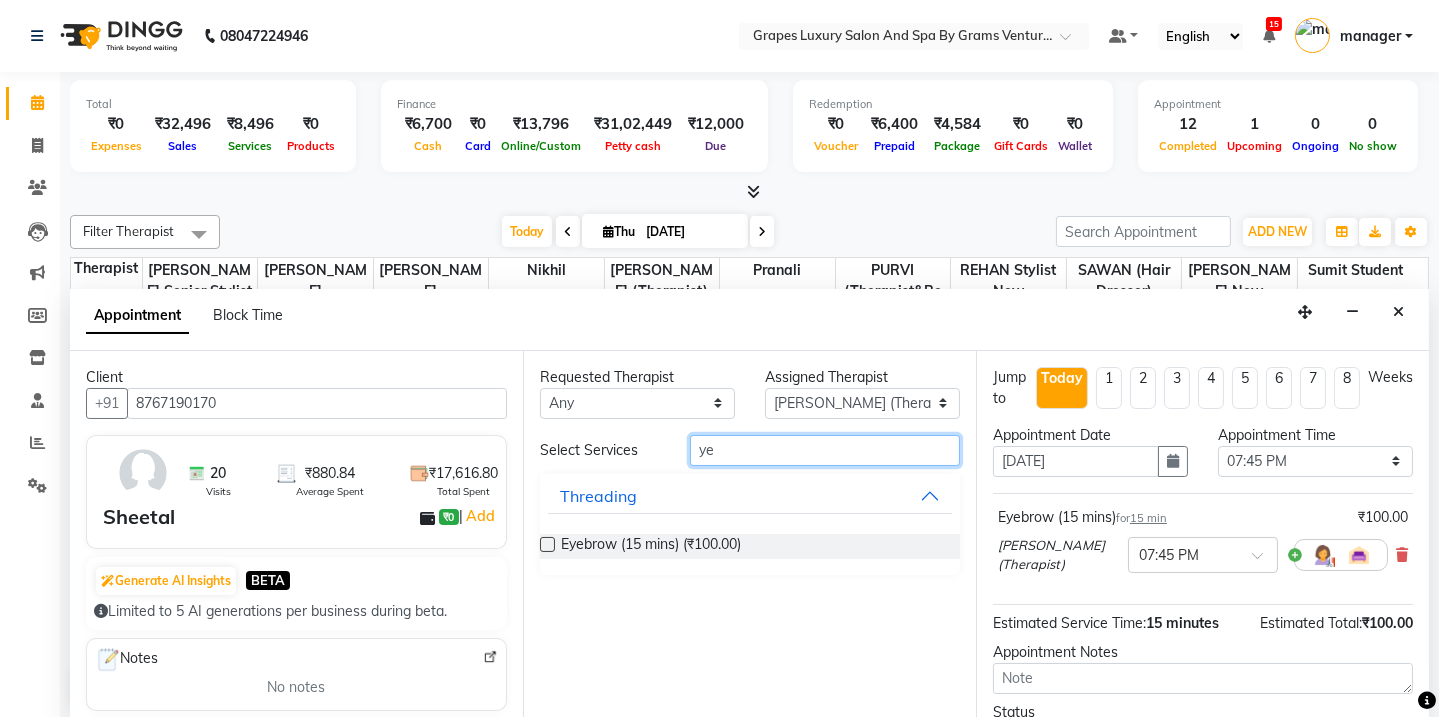 drag, startPoint x: 721, startPoint y: 445, endPoint x: 645, endPoint y: 450, distance: 76.1643 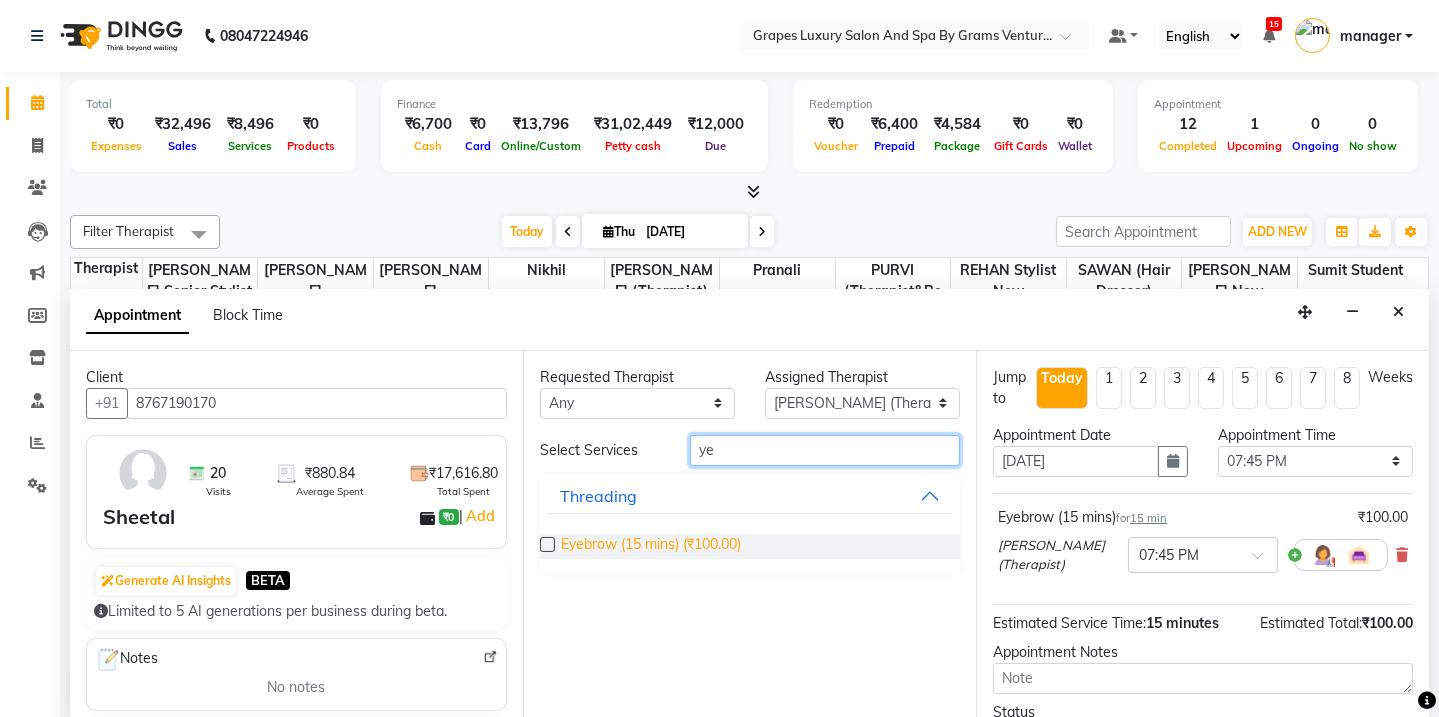 type on "ye" 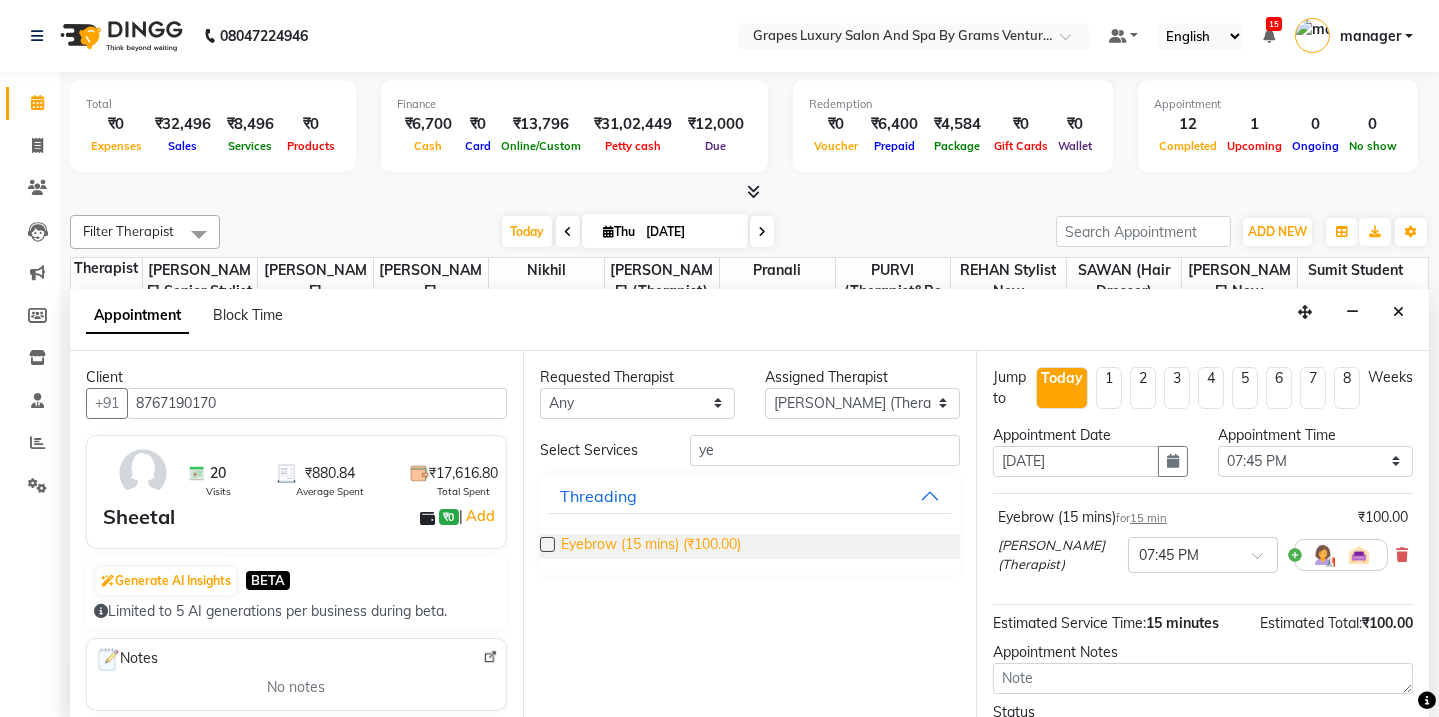 click on "Eyebrow (15 mins) (₹100.00)" at bounding box center (651, 546) 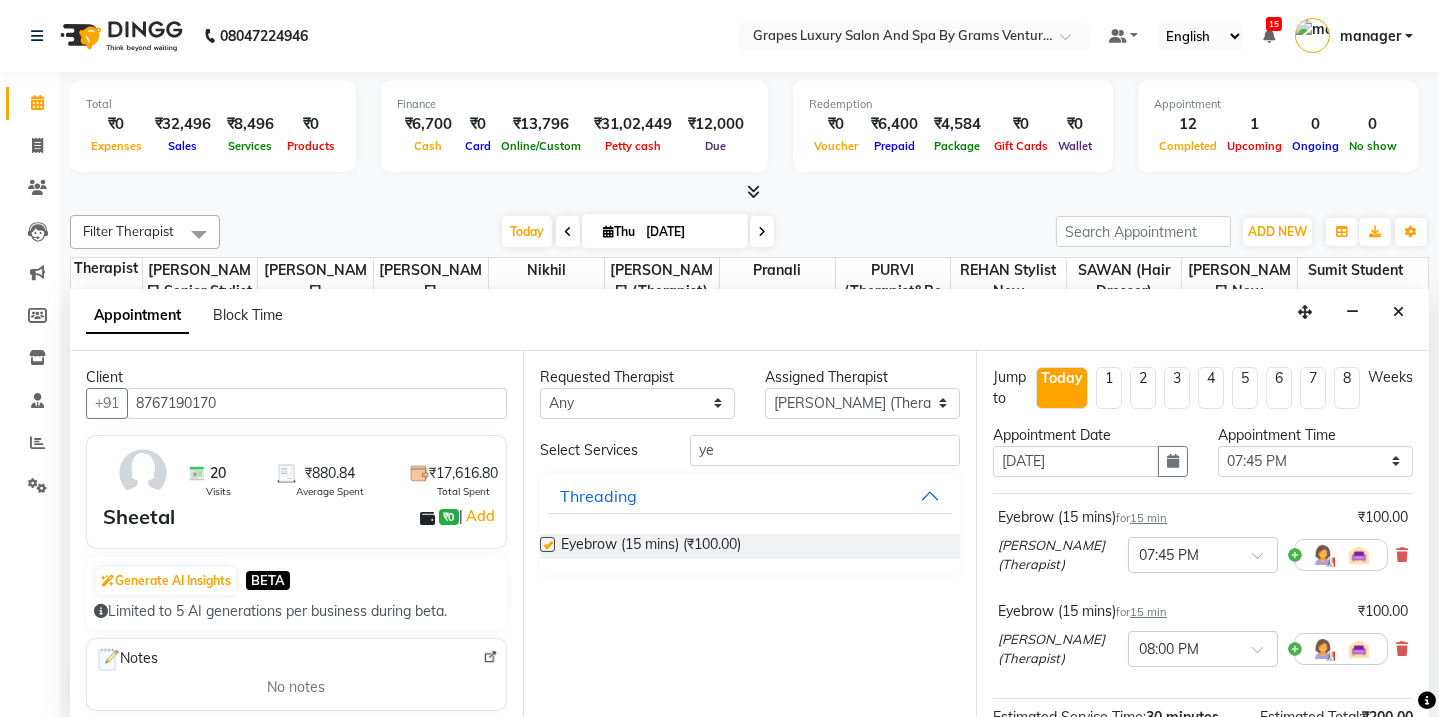 checkbox on "false" 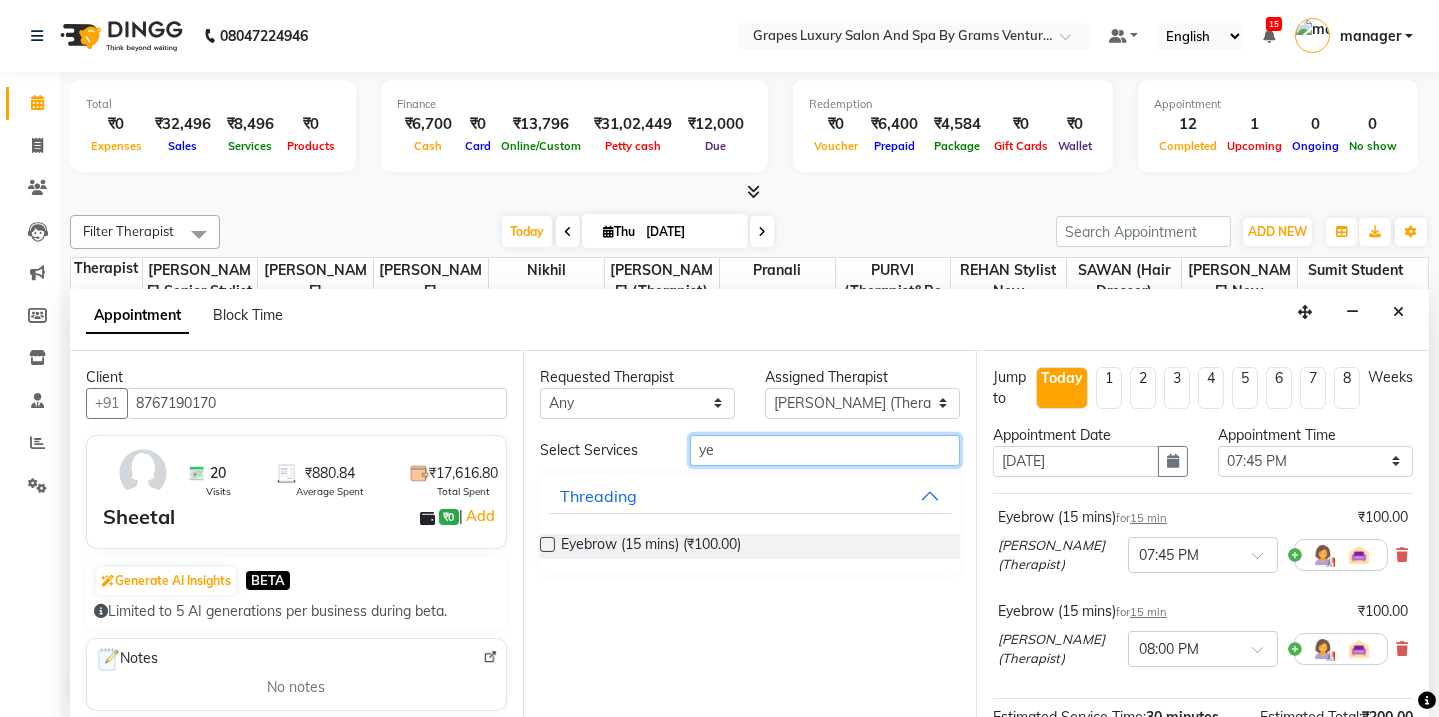 drag, startPoint x: 718, startPoint y: 446, endPoint x: 659, endPoint y: 438, distance: 59.5399 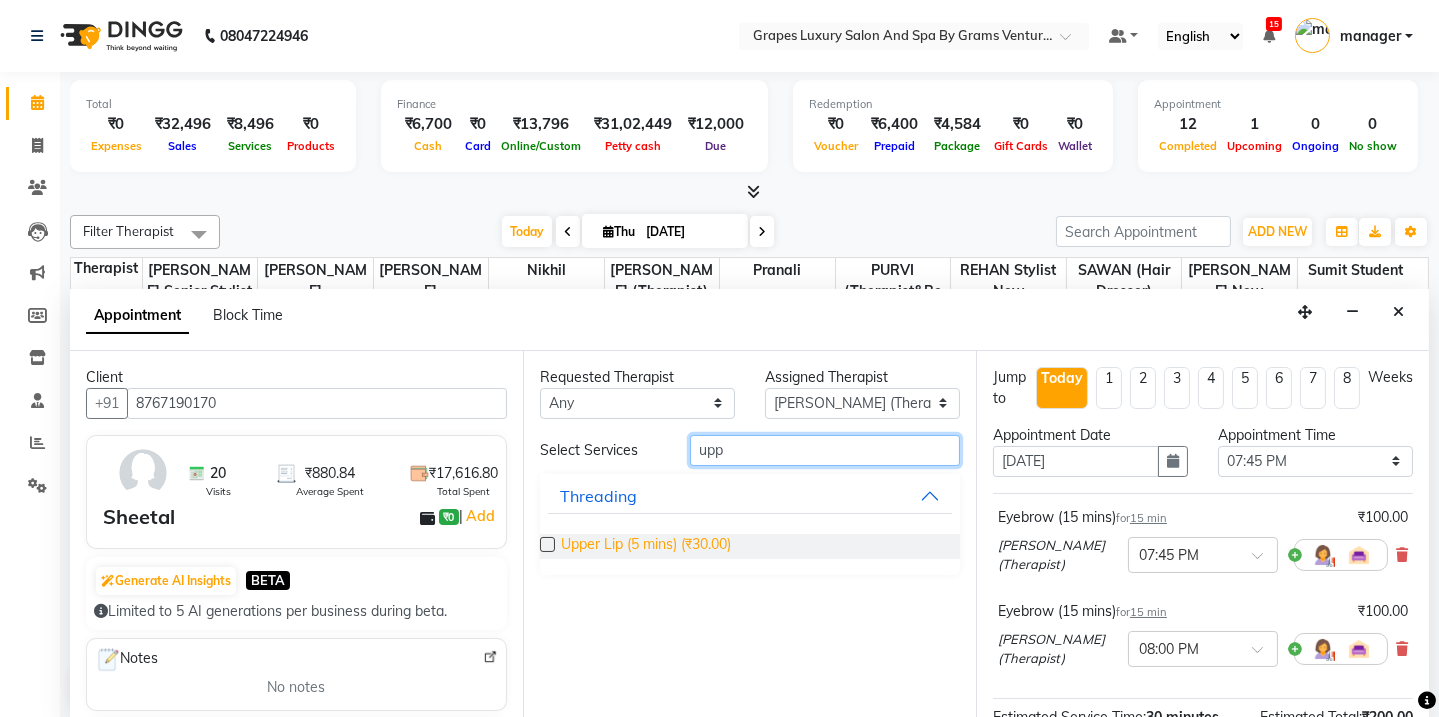 type on "upp" 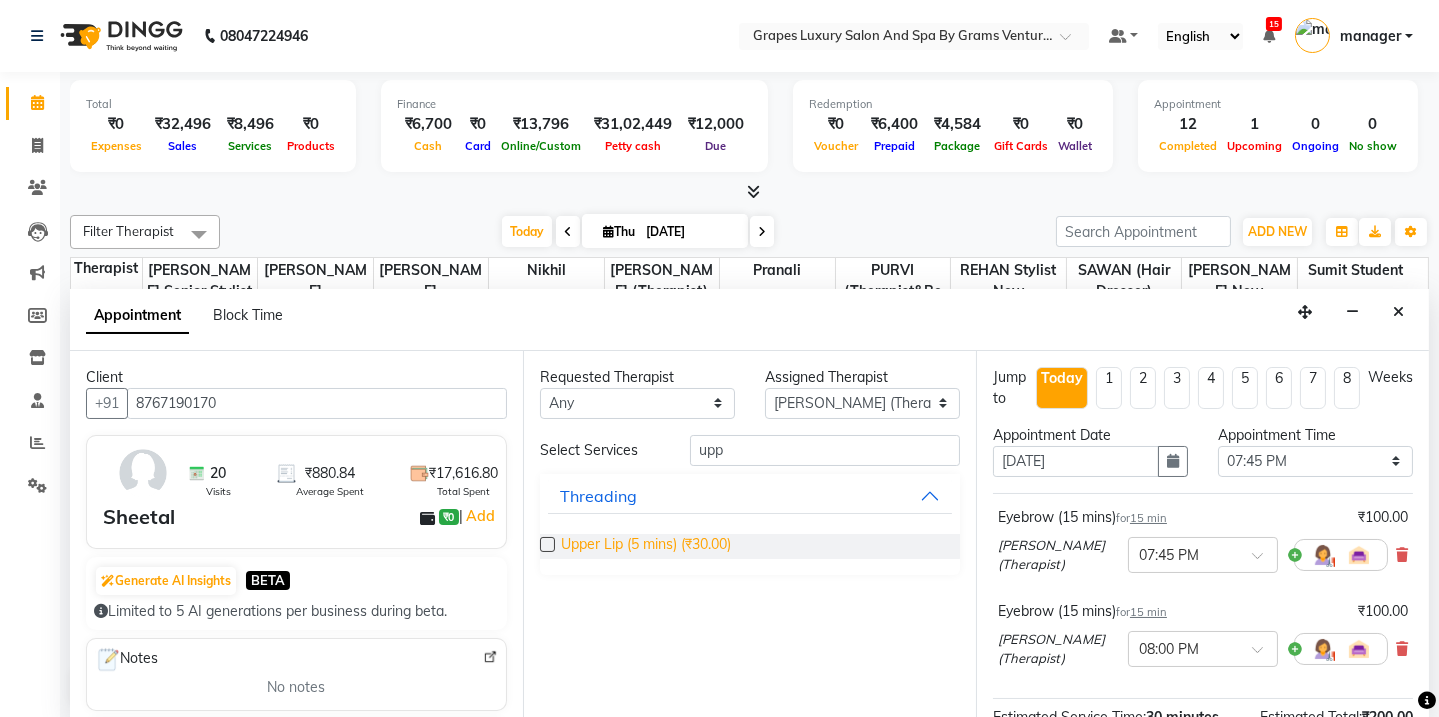 click on "Upper Lip (5 mins) (₹30.00)" at bounding box center (646, 546) 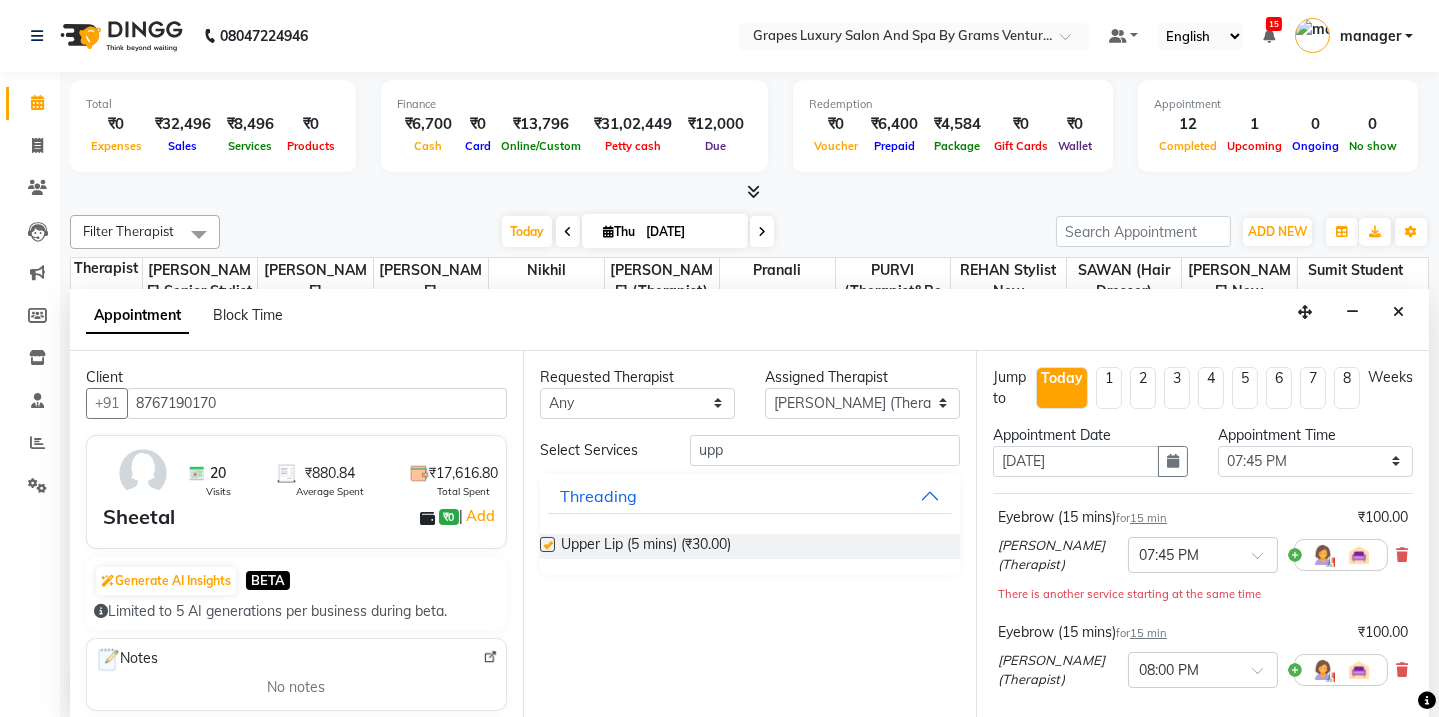 checkbox on "false" 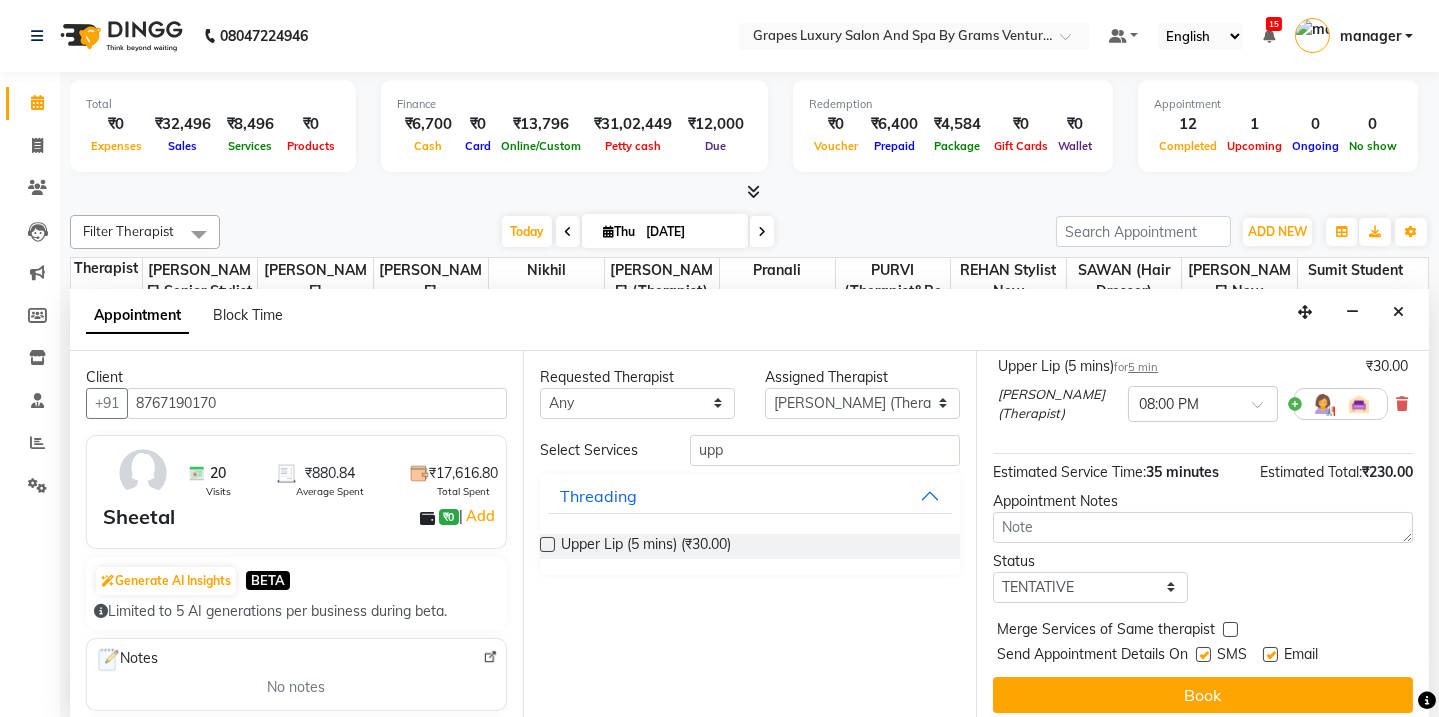 scroll, scrollTop: 0, scrollLeft: 0, axis: both 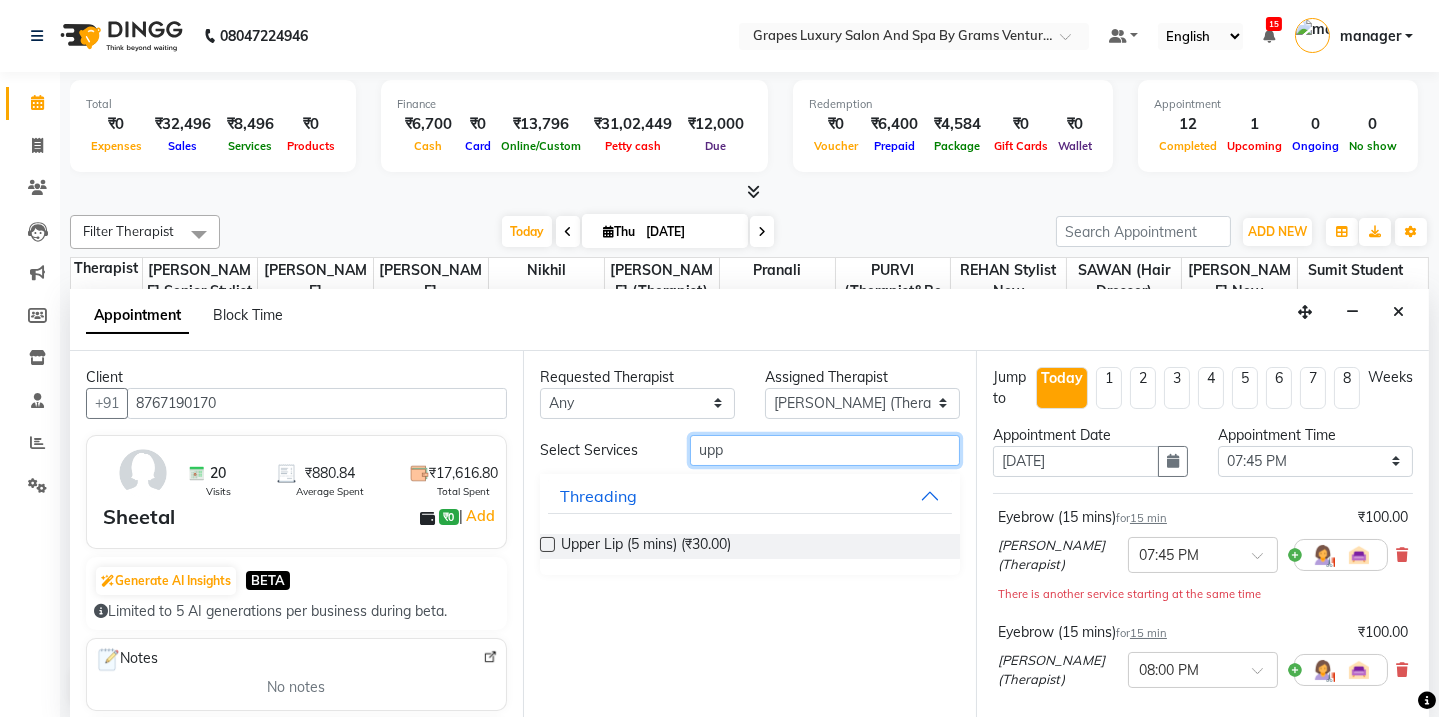 drag, startPoint x: 739, startPoint y: 453, endPoint x: 671, endPoint y: 447, distance: 68.26419 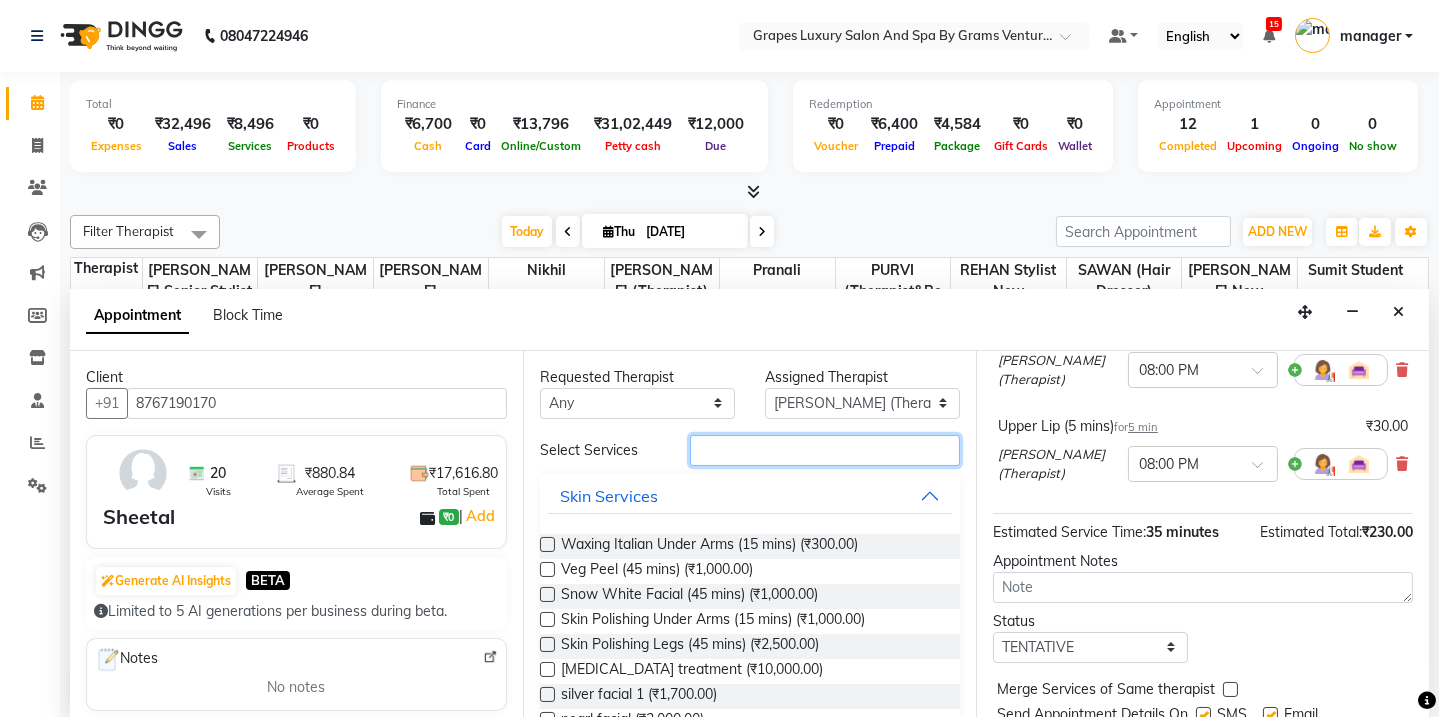 scroll, scrollTop: 360, scrollLeft: 0, axis: vertical 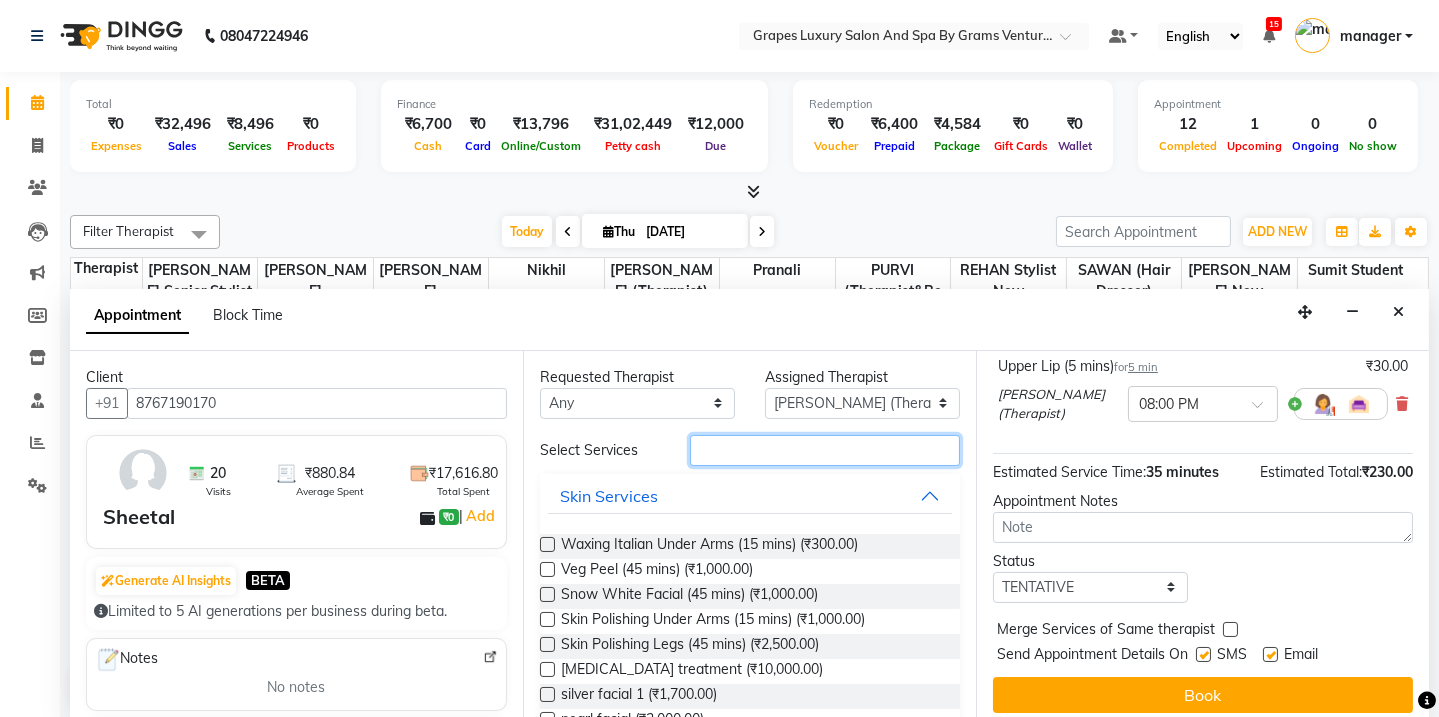 type 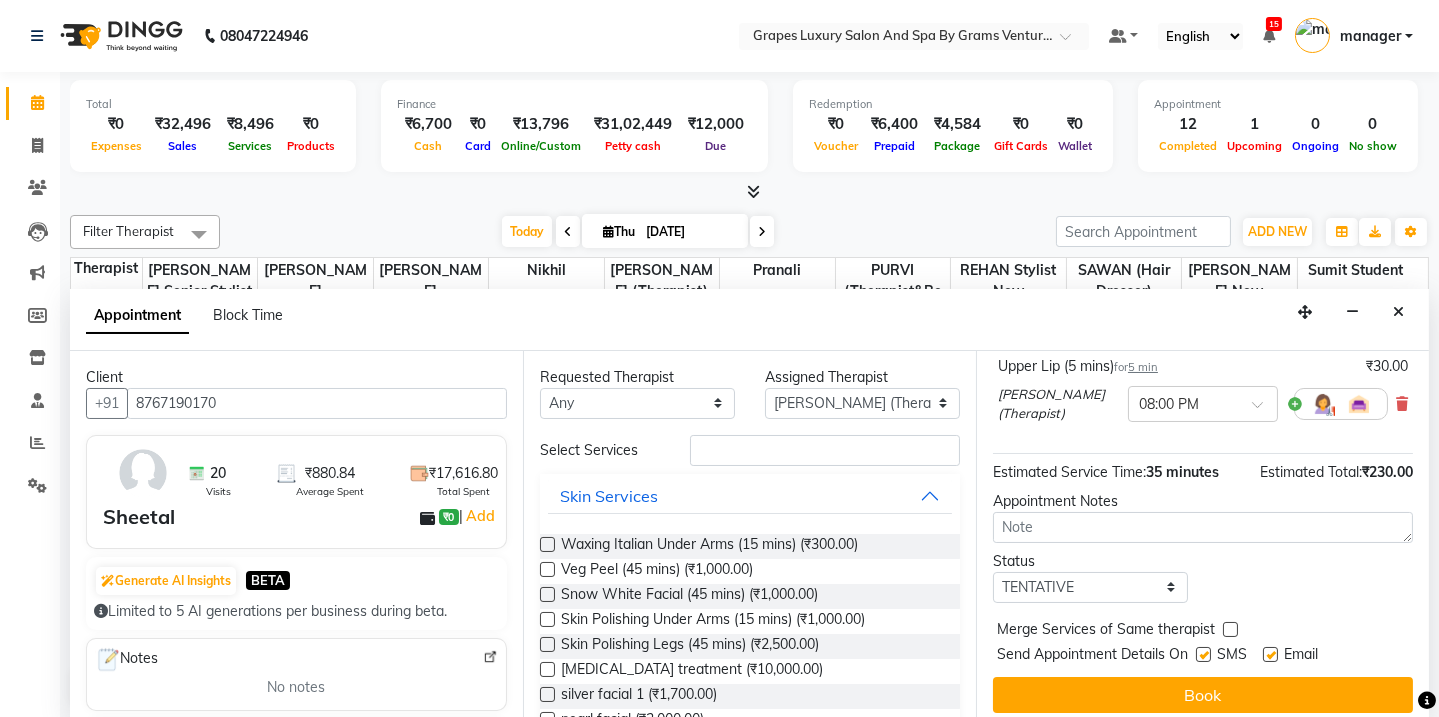 click at bounding box center (1270, 654) 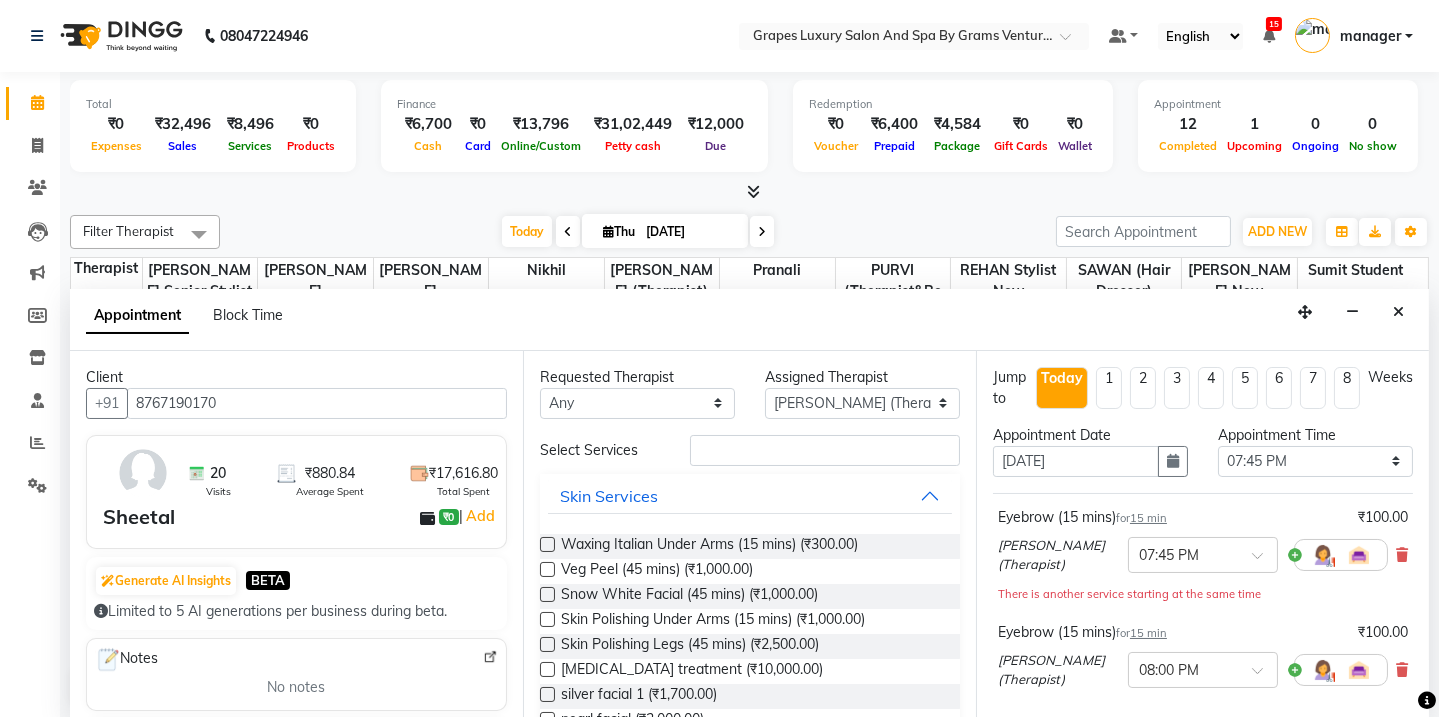 scroll, scrollTop: 360, scrollLeft: 0, axis: vertical 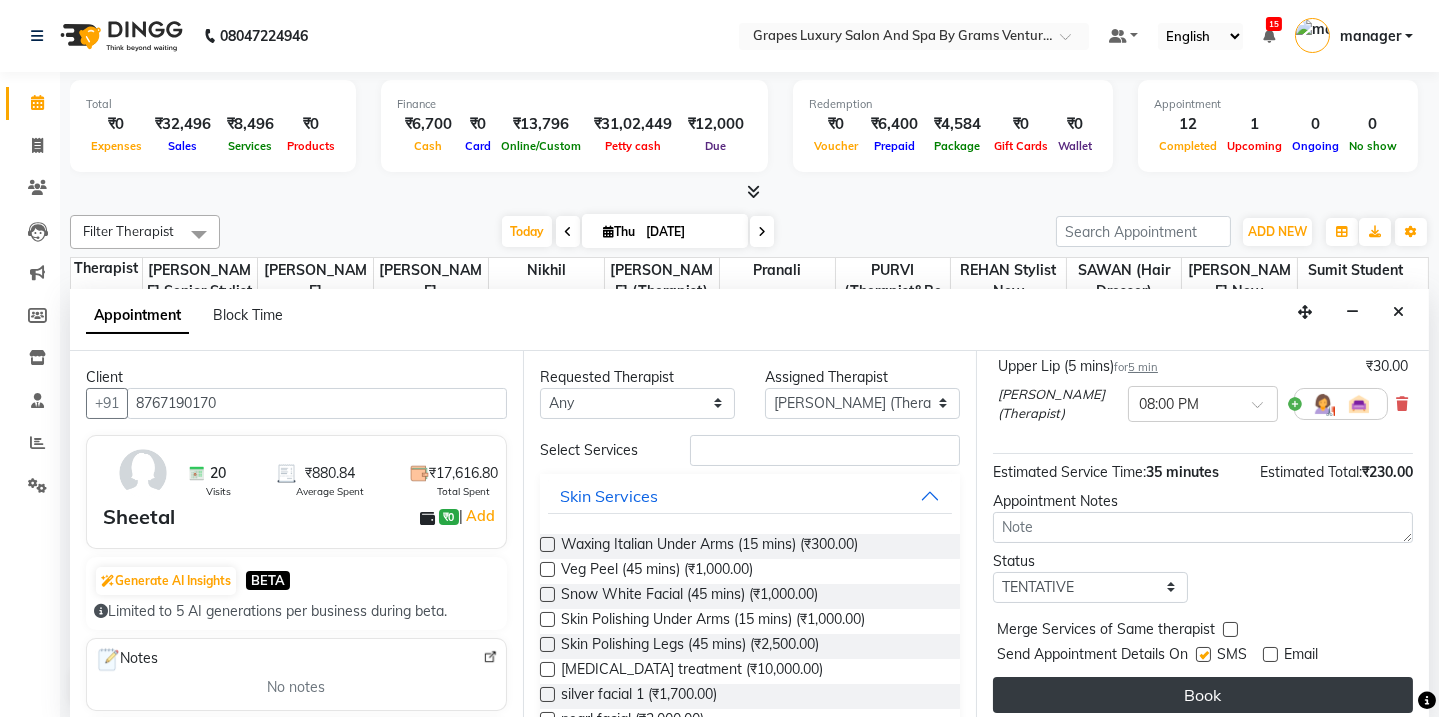 click on "Book" at bounding box center [1203, 695] 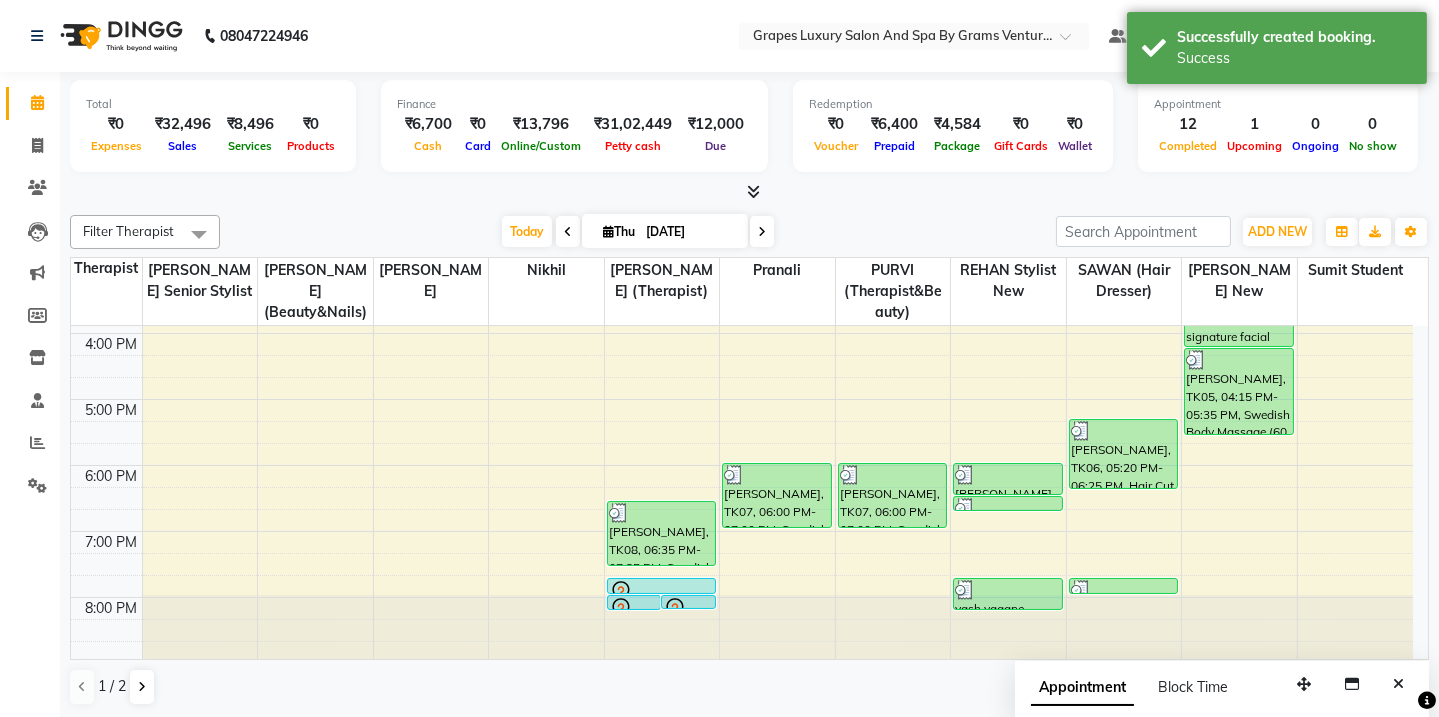 scroll, scrollTop: 0, scrollLeft: 0, axis: both 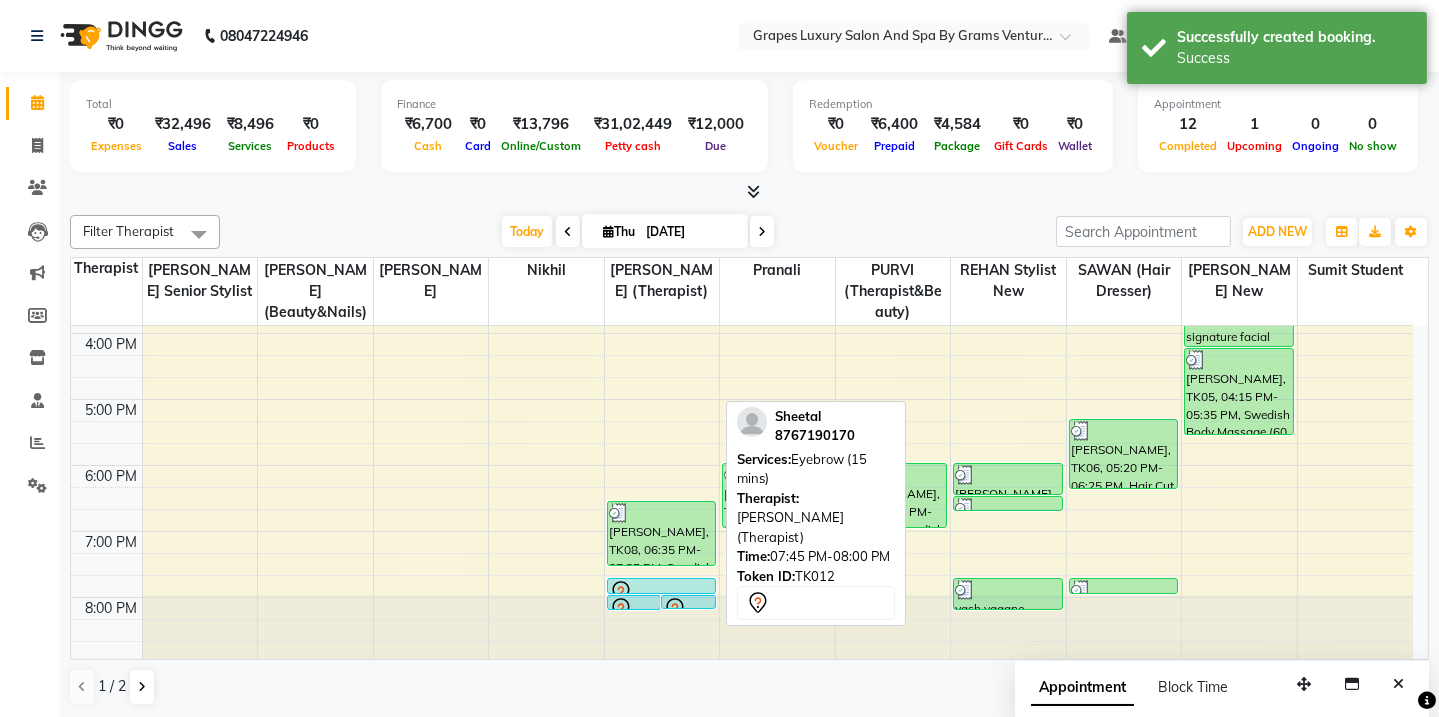 click at bounding box center (662, 593) 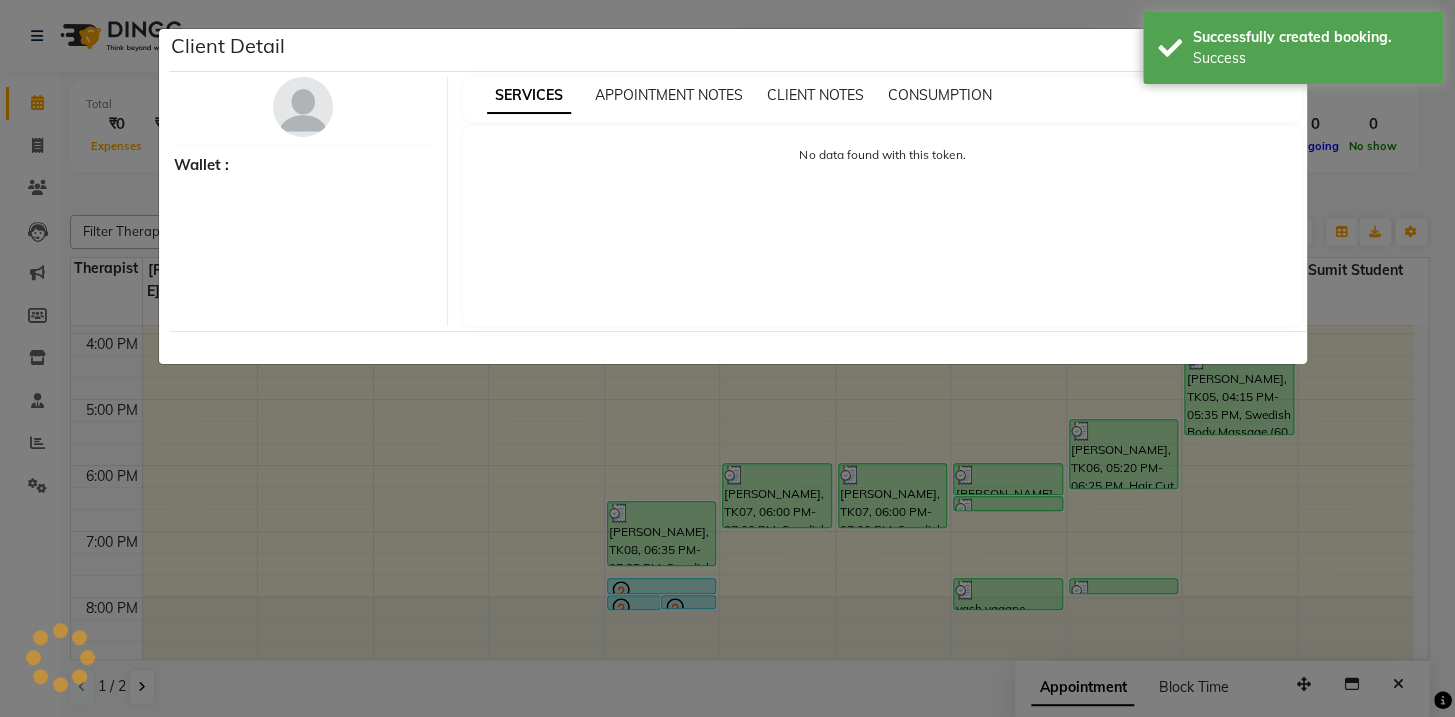 select on "7" 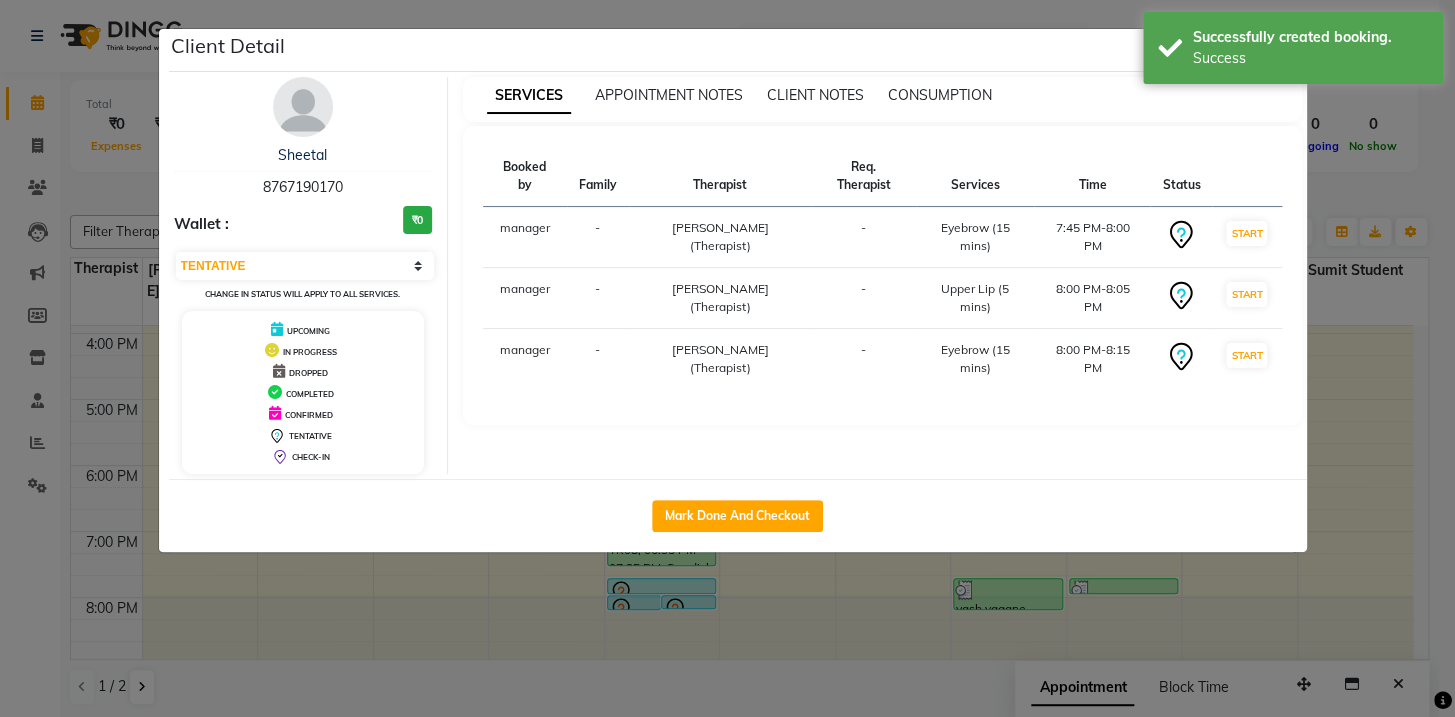 drag, startPoint x: 756, startPoint y: 504, endPoint x: 1326, endPoint y: 556, distance: 572.367 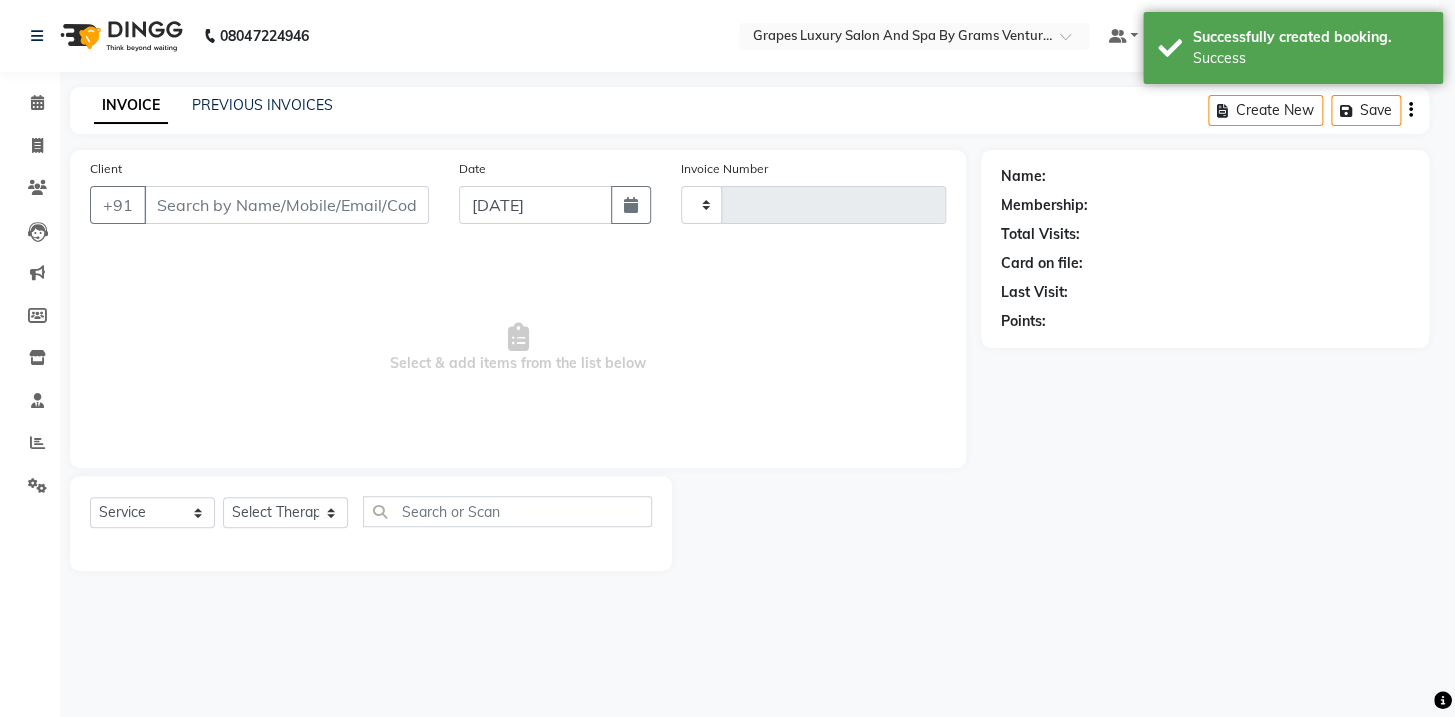 type on "1621" 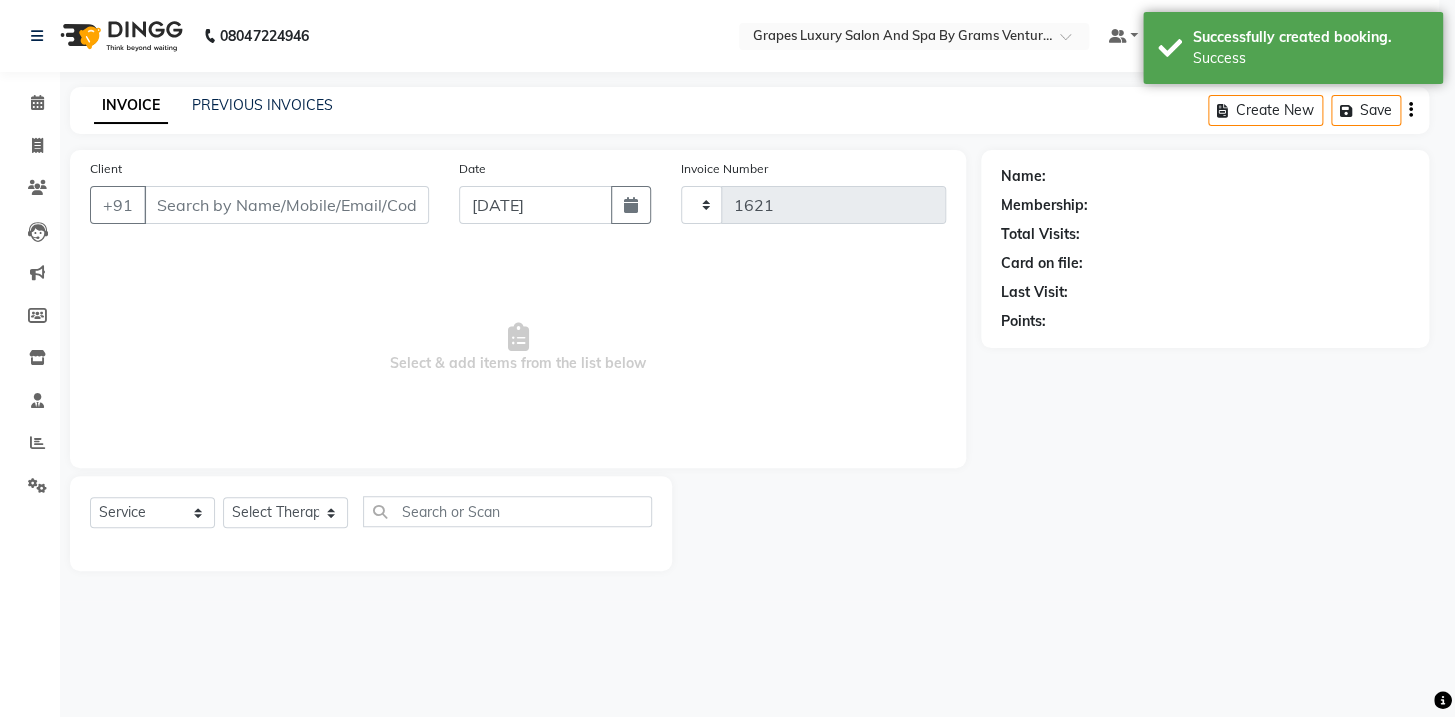 select on "3585" 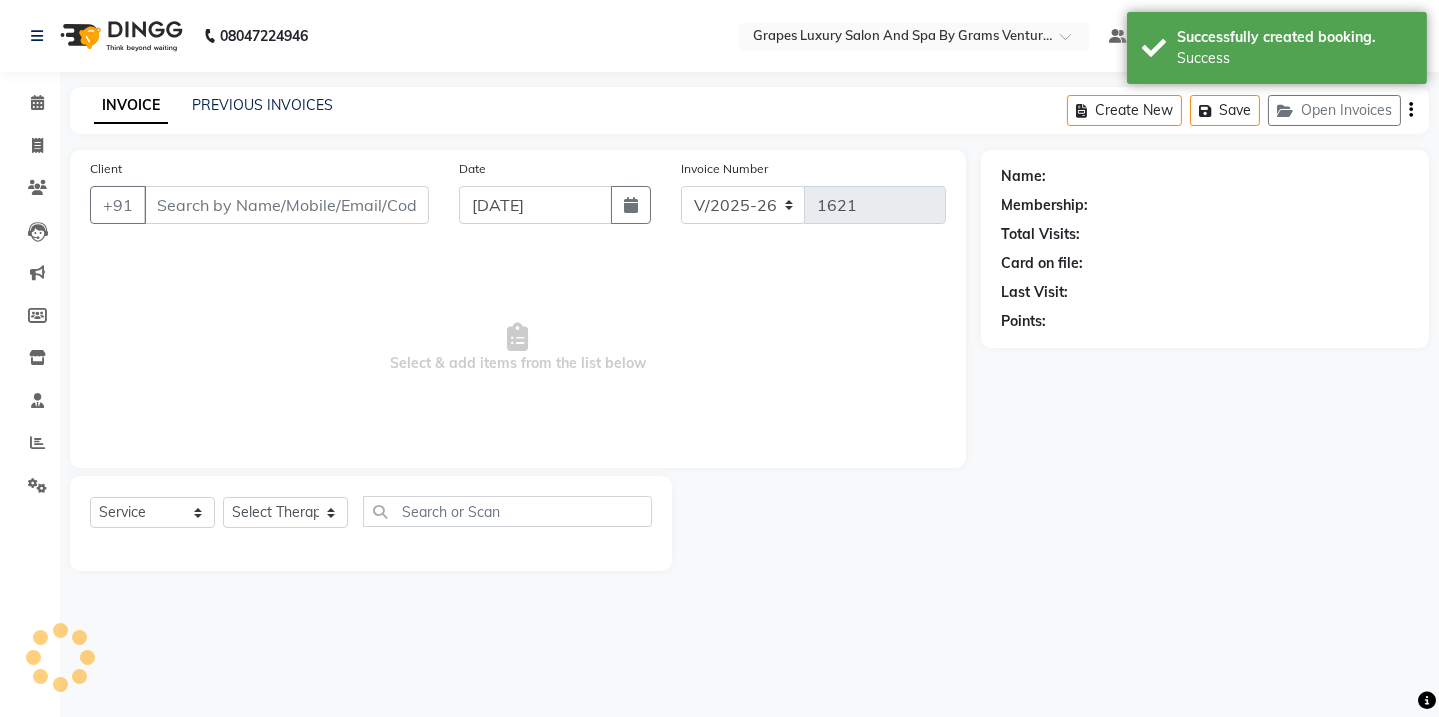 type on "8767190170" 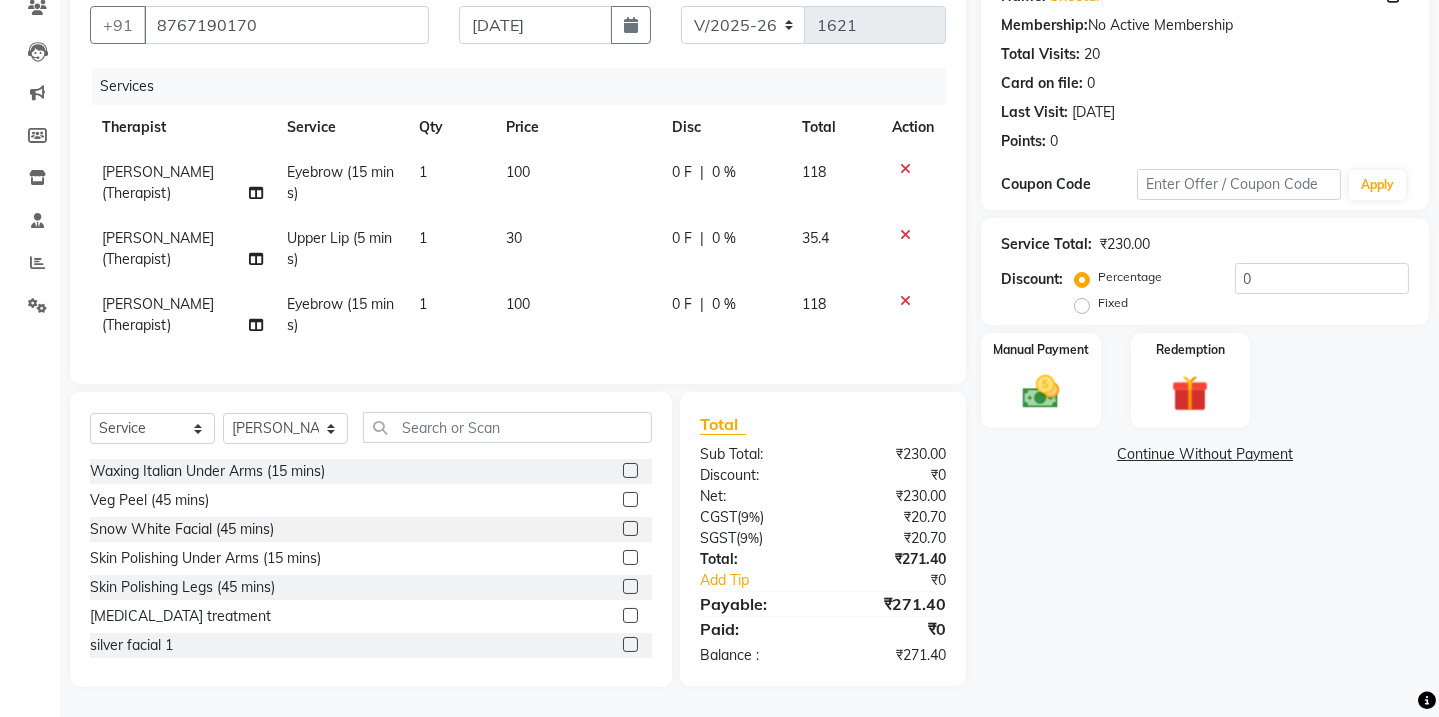 scroll, scrollTop: 0, scrollLeft: 0, axis: both 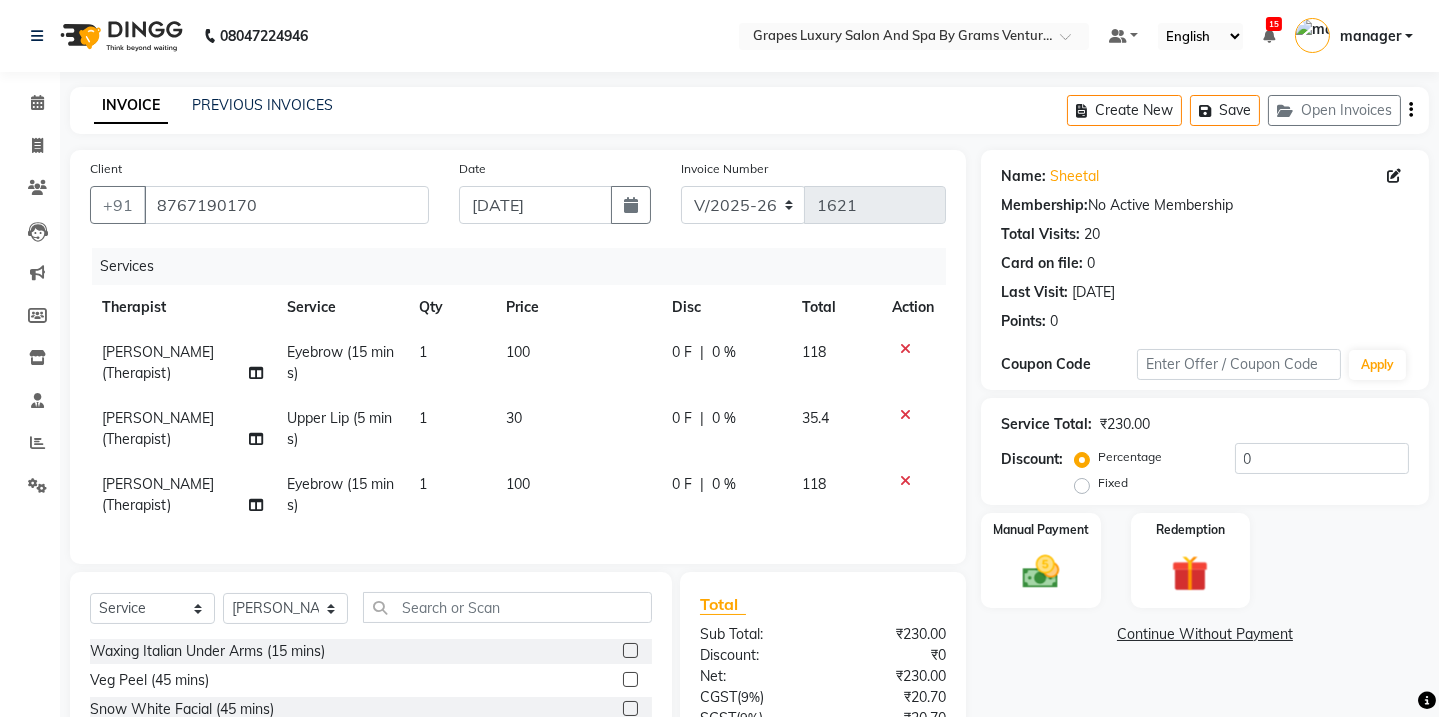 click on "30" 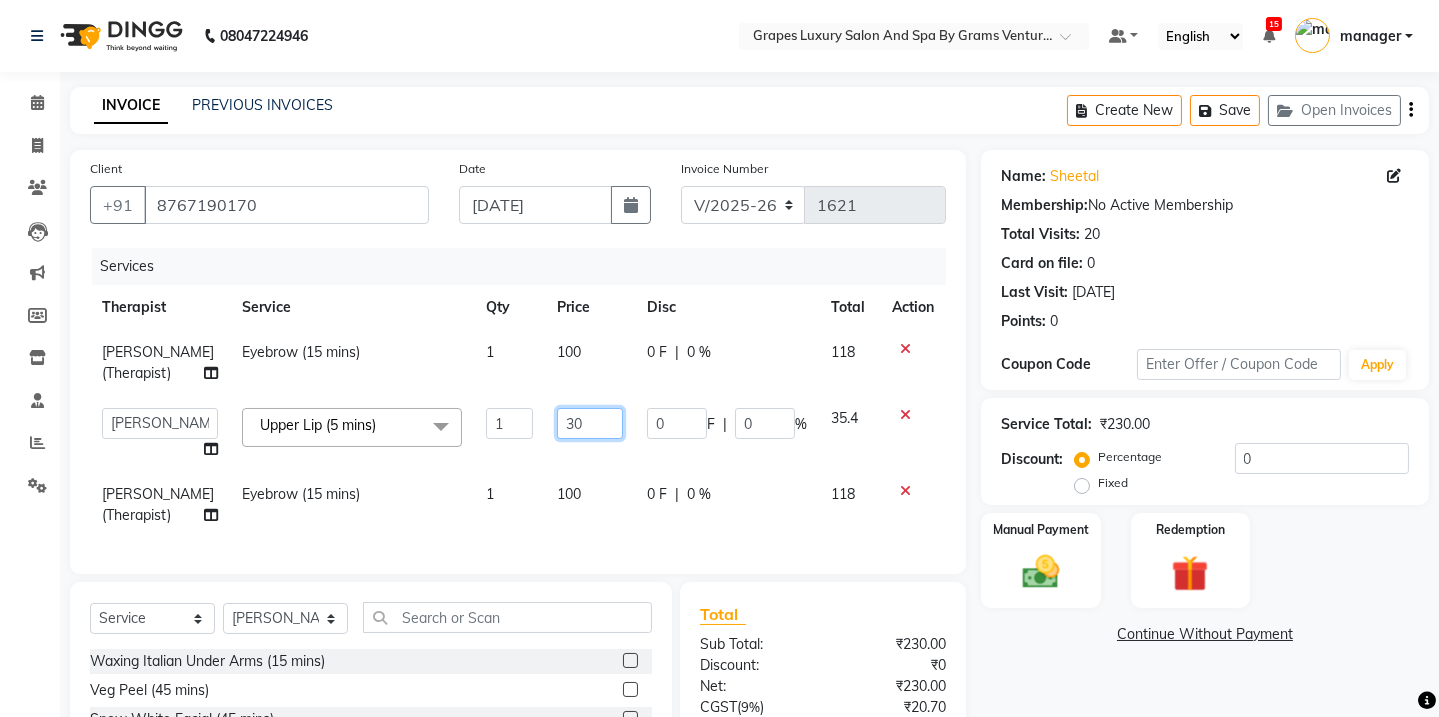click on "30" 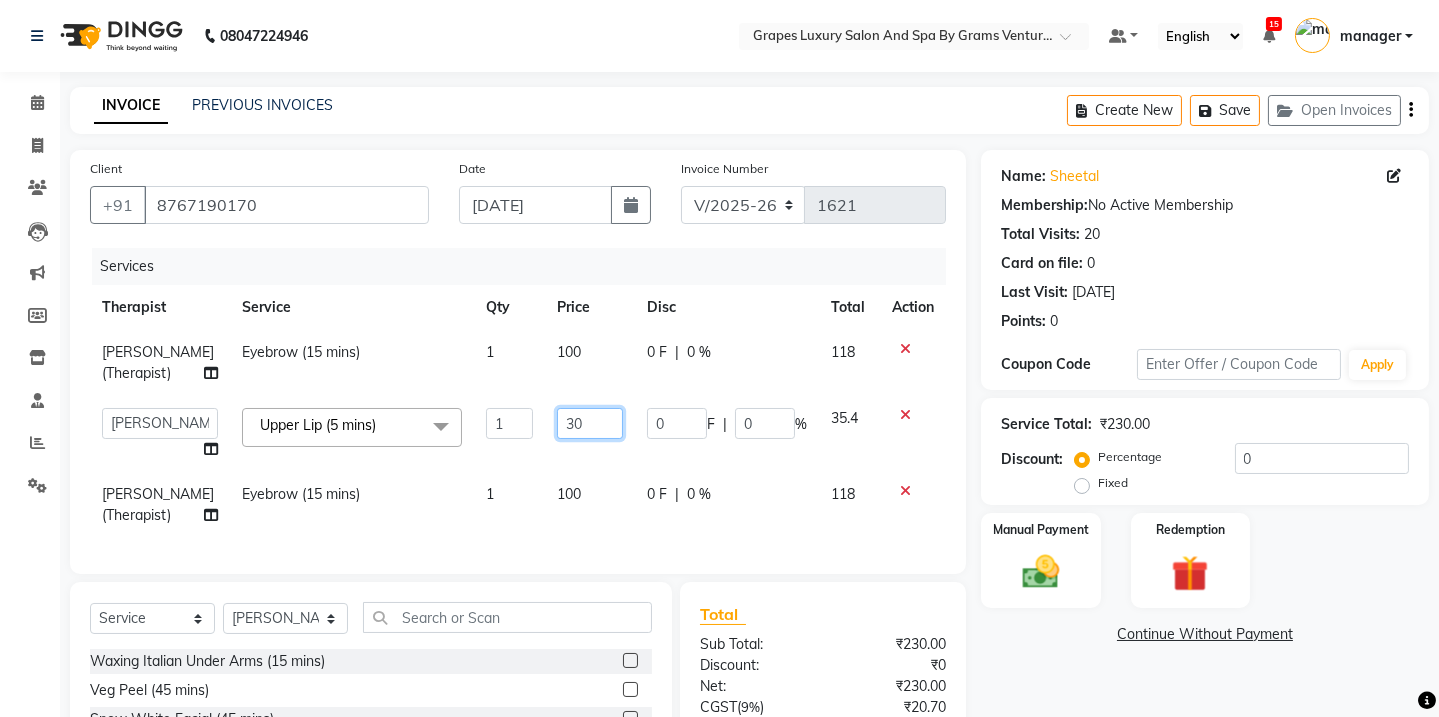 type on "3" 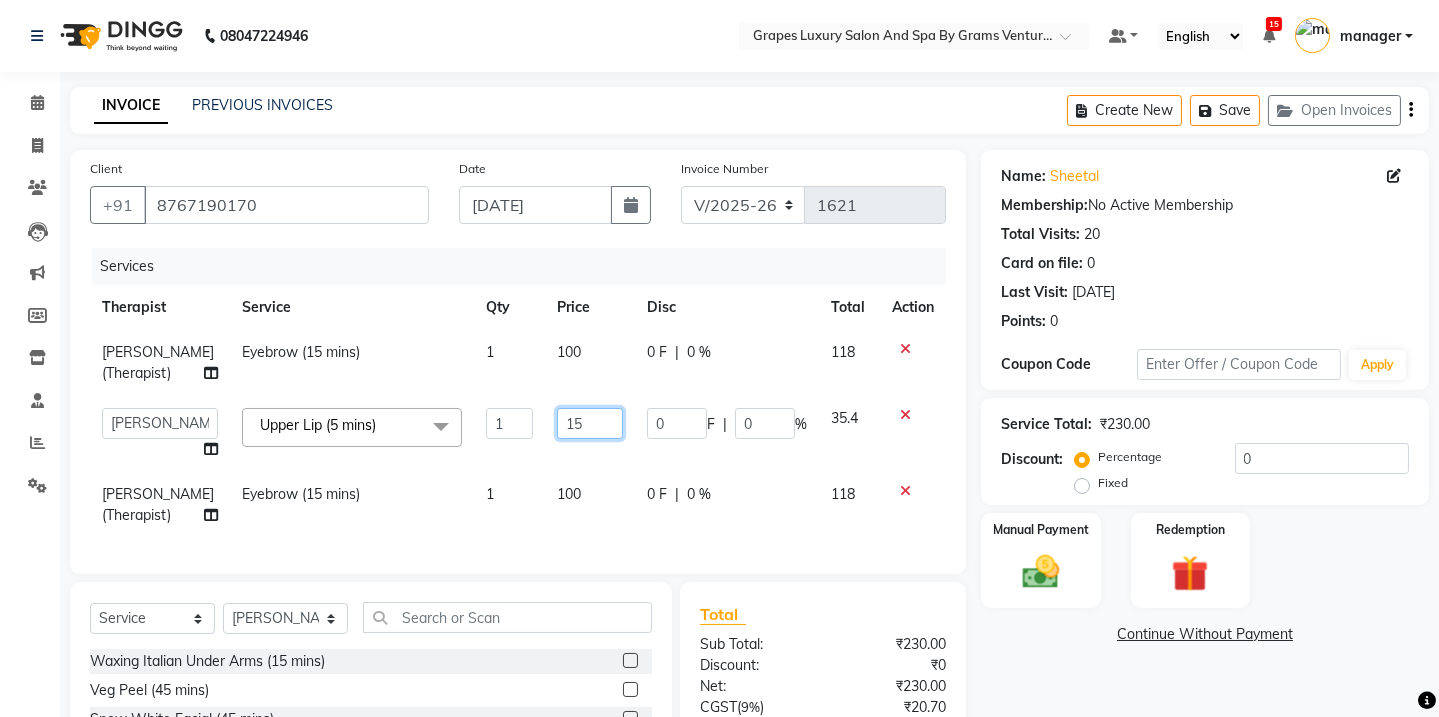 type on "150" 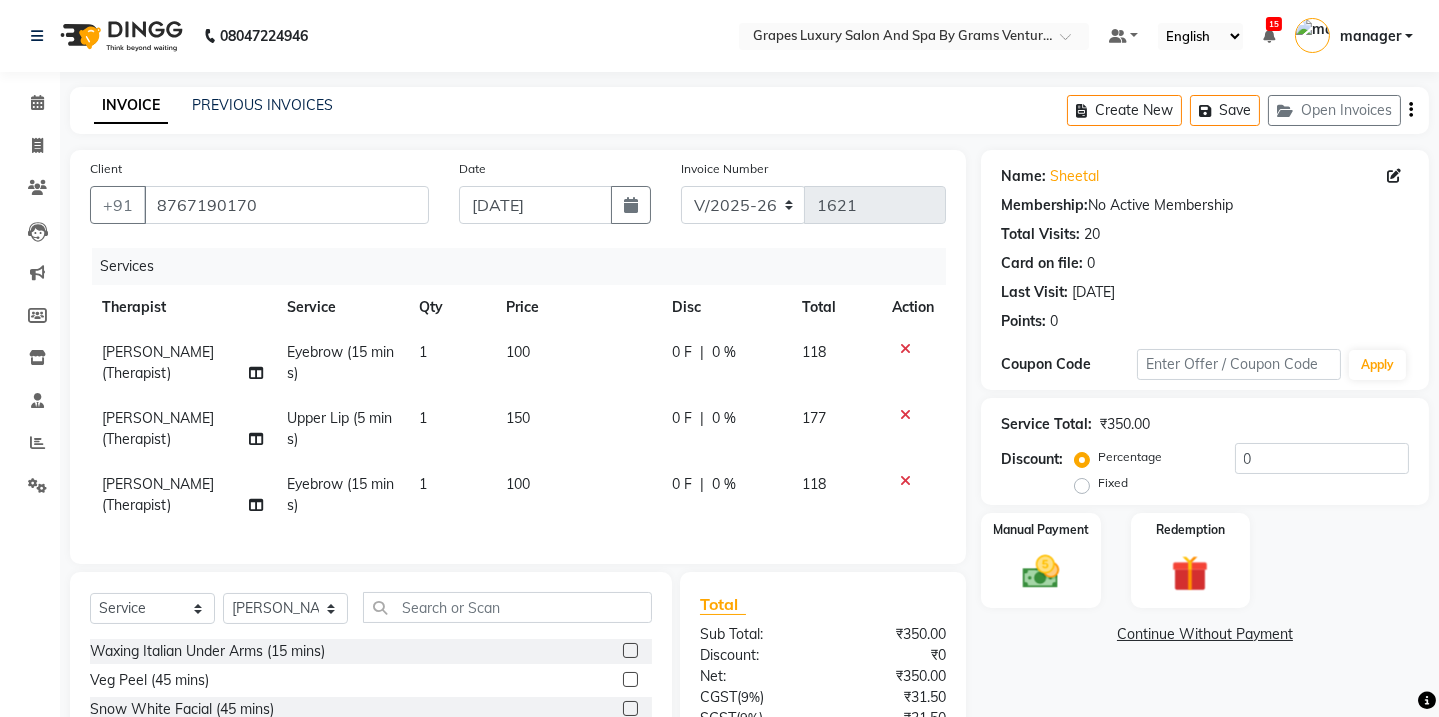 click on "Name: Sheetal  Membership:  No Active Membership  Total Visits:  20 Card on file:  0 Last Visit:   27-06-2025 Points:   0  Coupon Code Apply Service Total:  ₹350.00  Discount:  Percentage   Fixed  0 Manual Payment Redemption  Continue Without Payment" 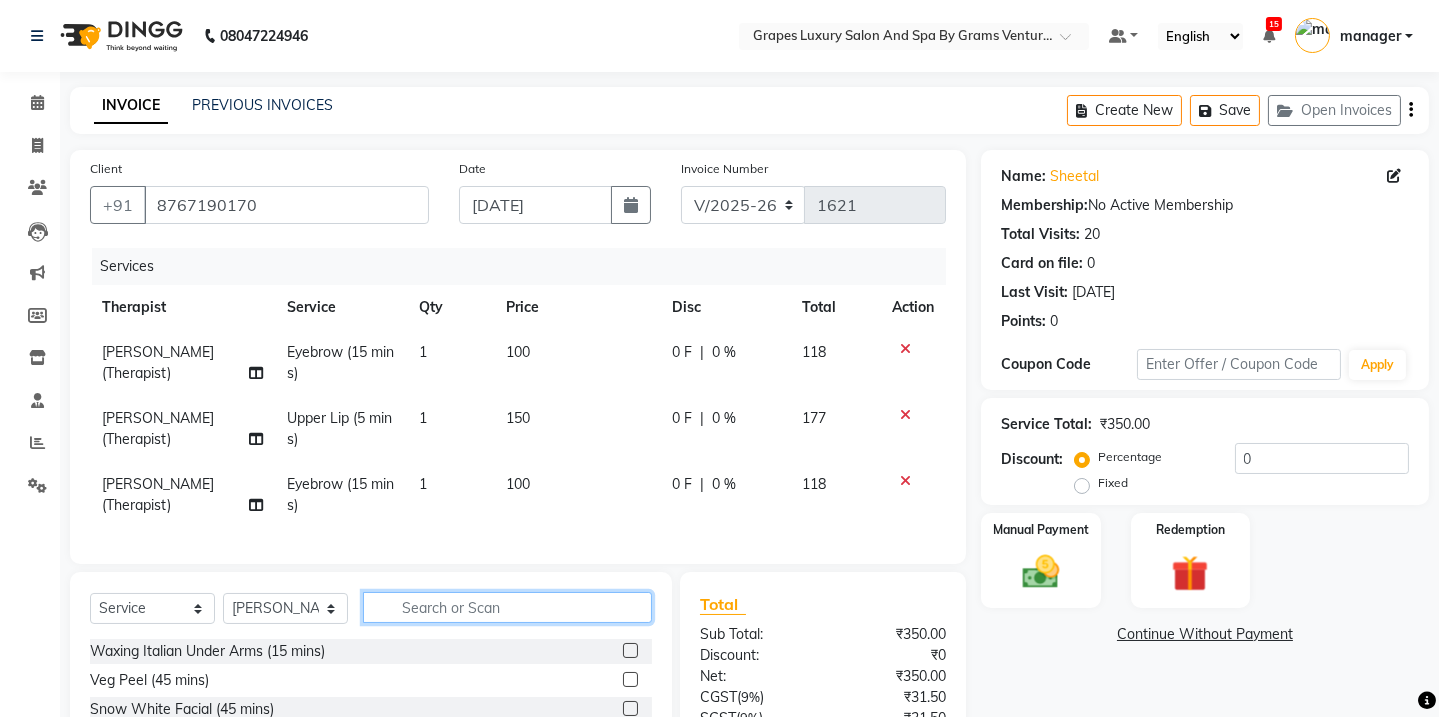 click 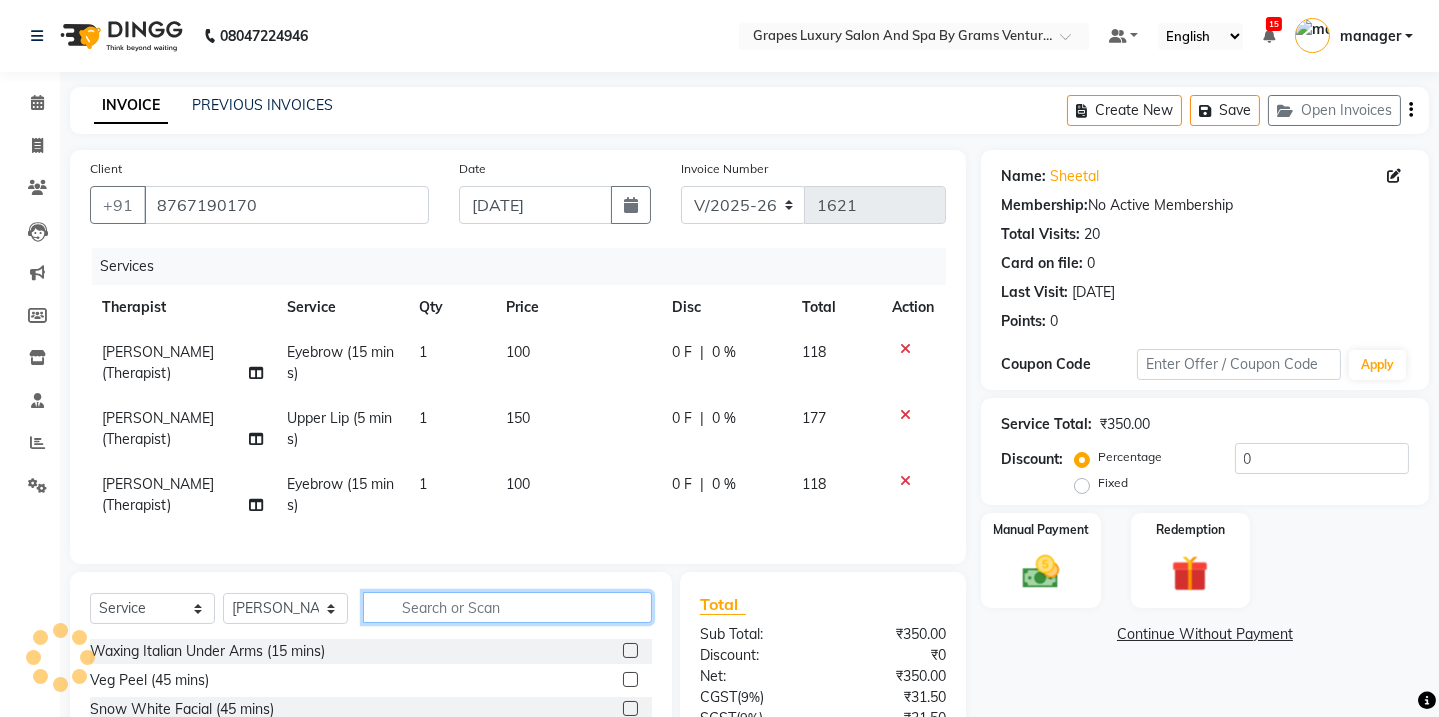 scroll, scrollTop: 181, scrollLeft: 0, axis: vertical 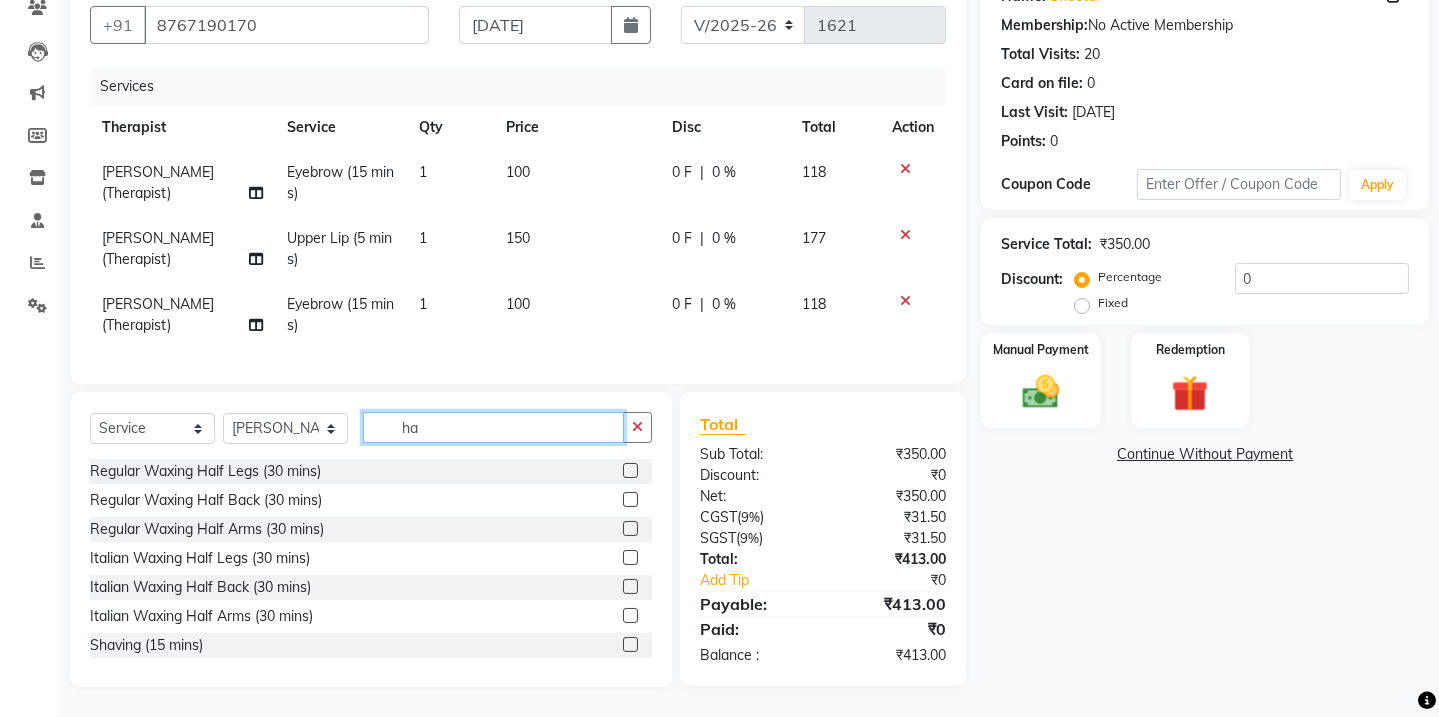 type on "h" 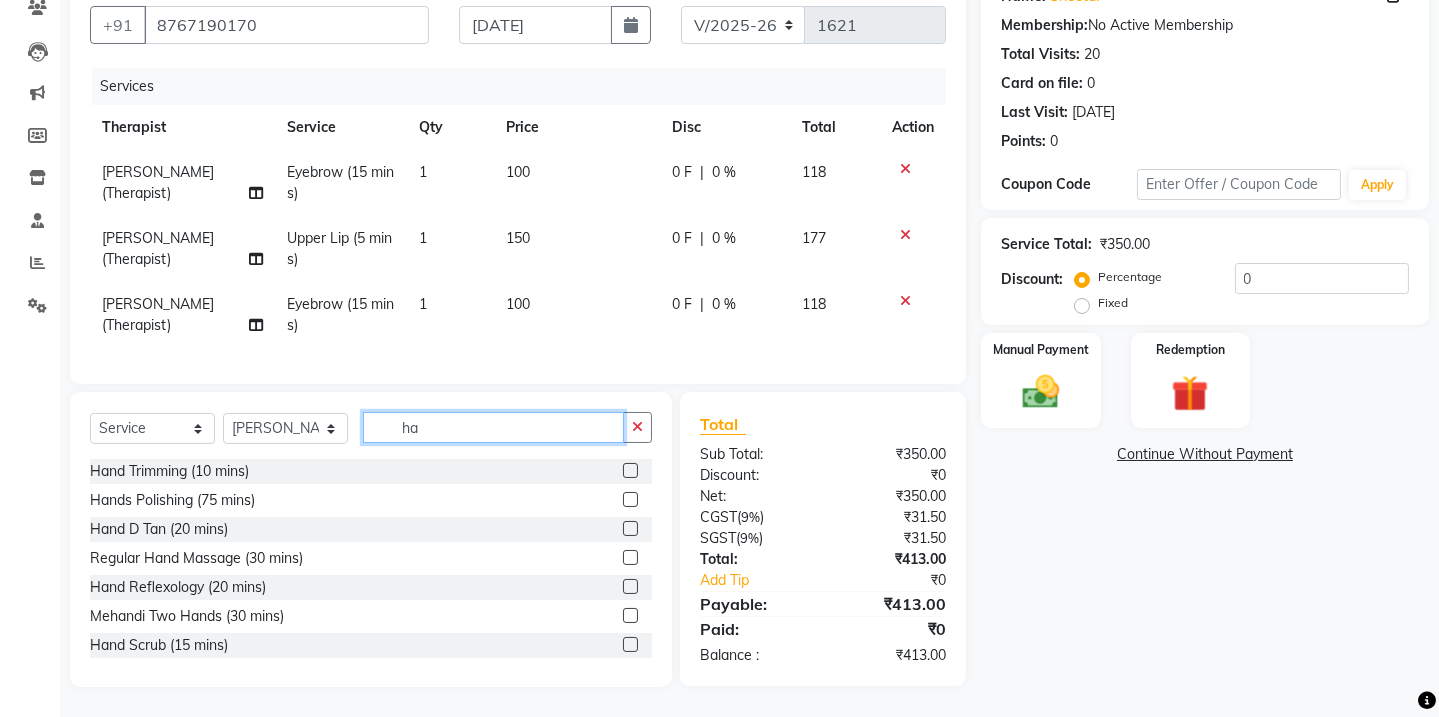 type on "h" 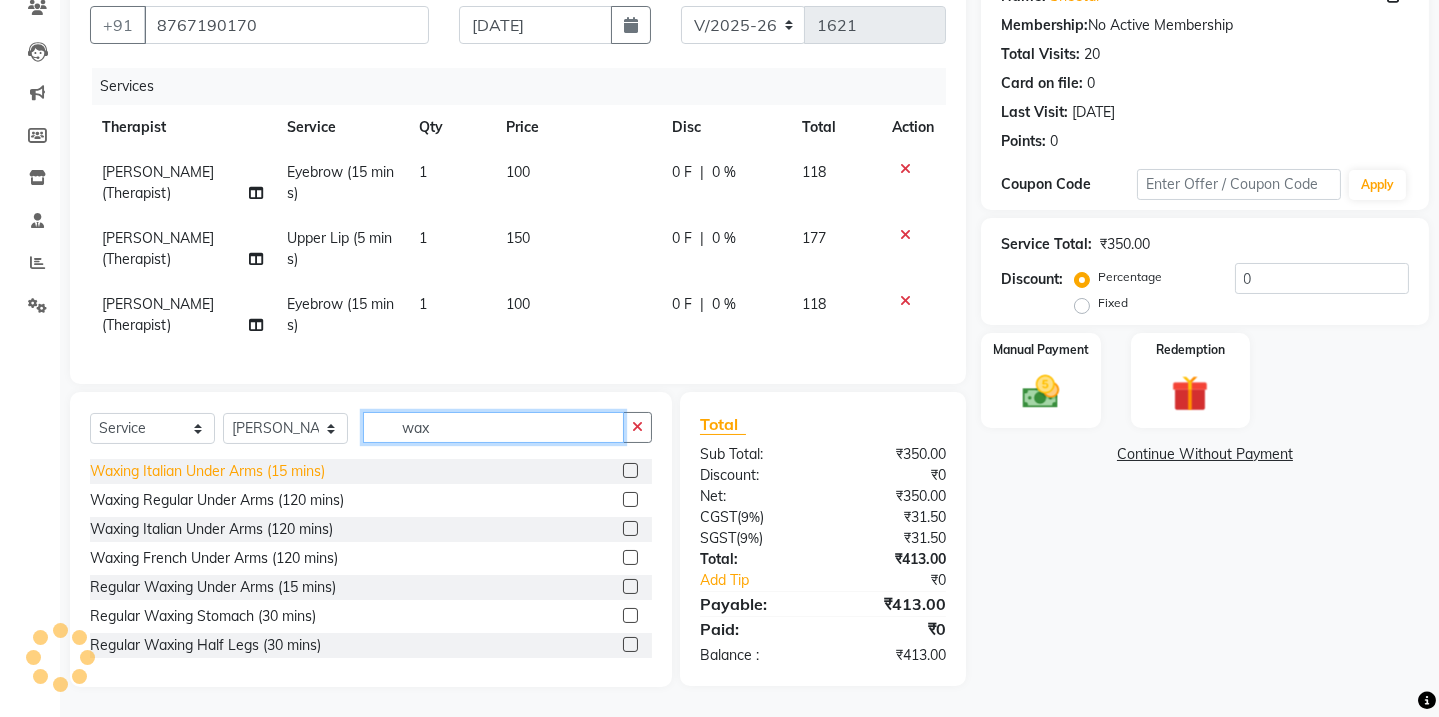 type on "wax" 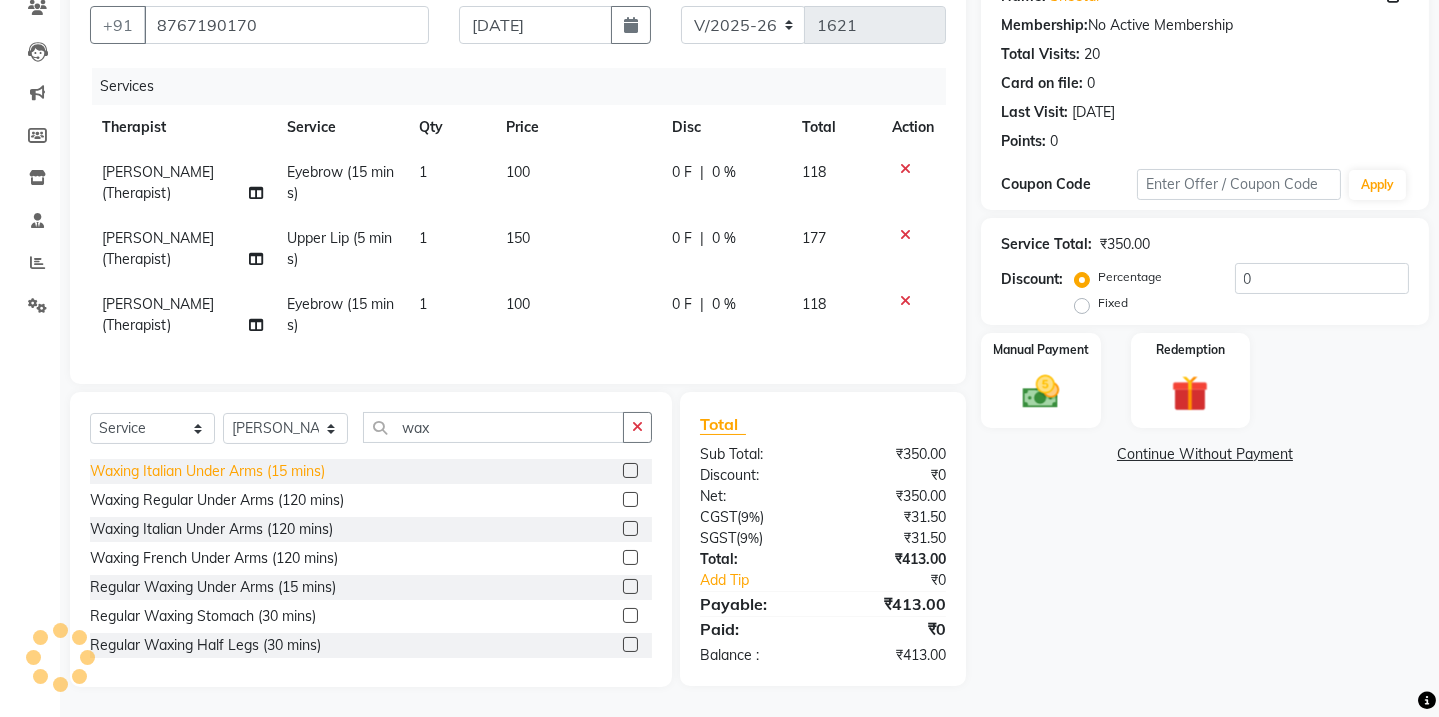 click on "Waxing Italian Under Arms (15 mins)" 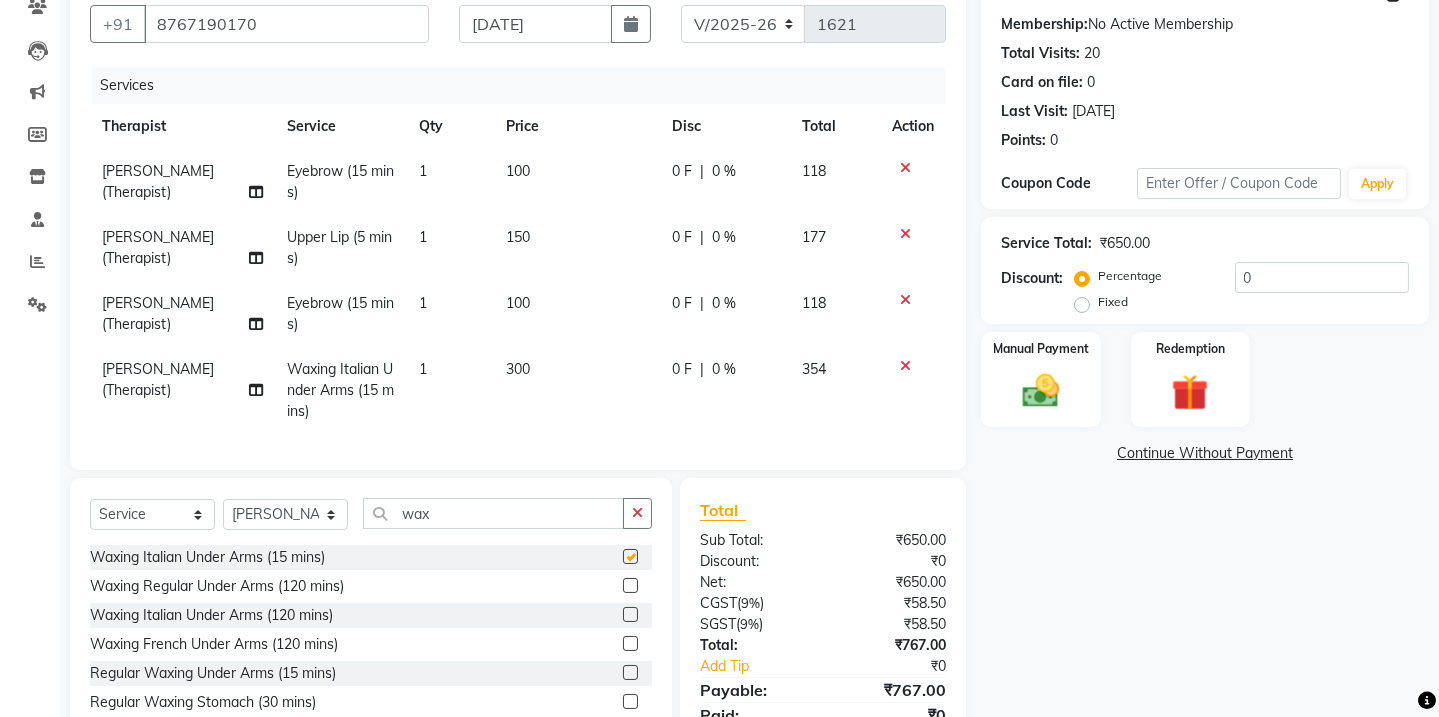 checkbox on "false" 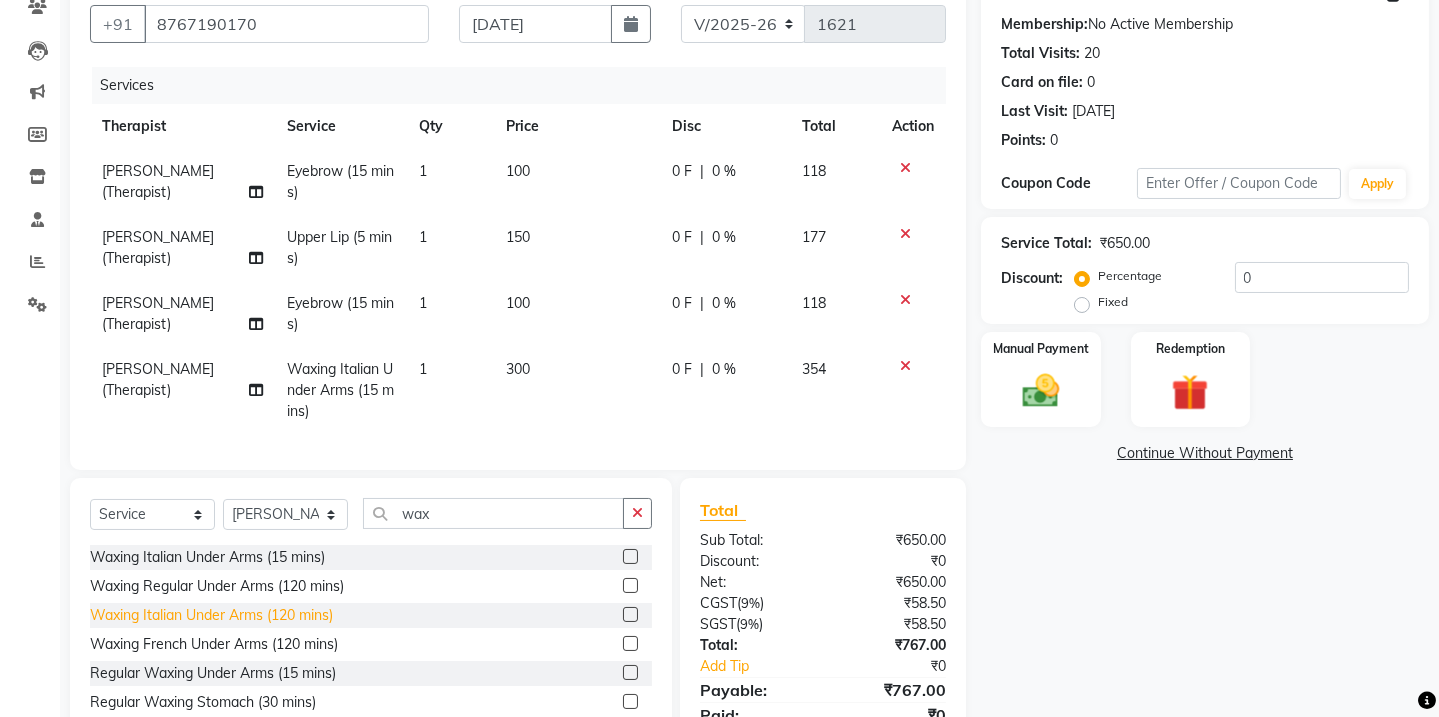 scroll, scrollTop: 282, scrollLeft: 0, axis: vertical 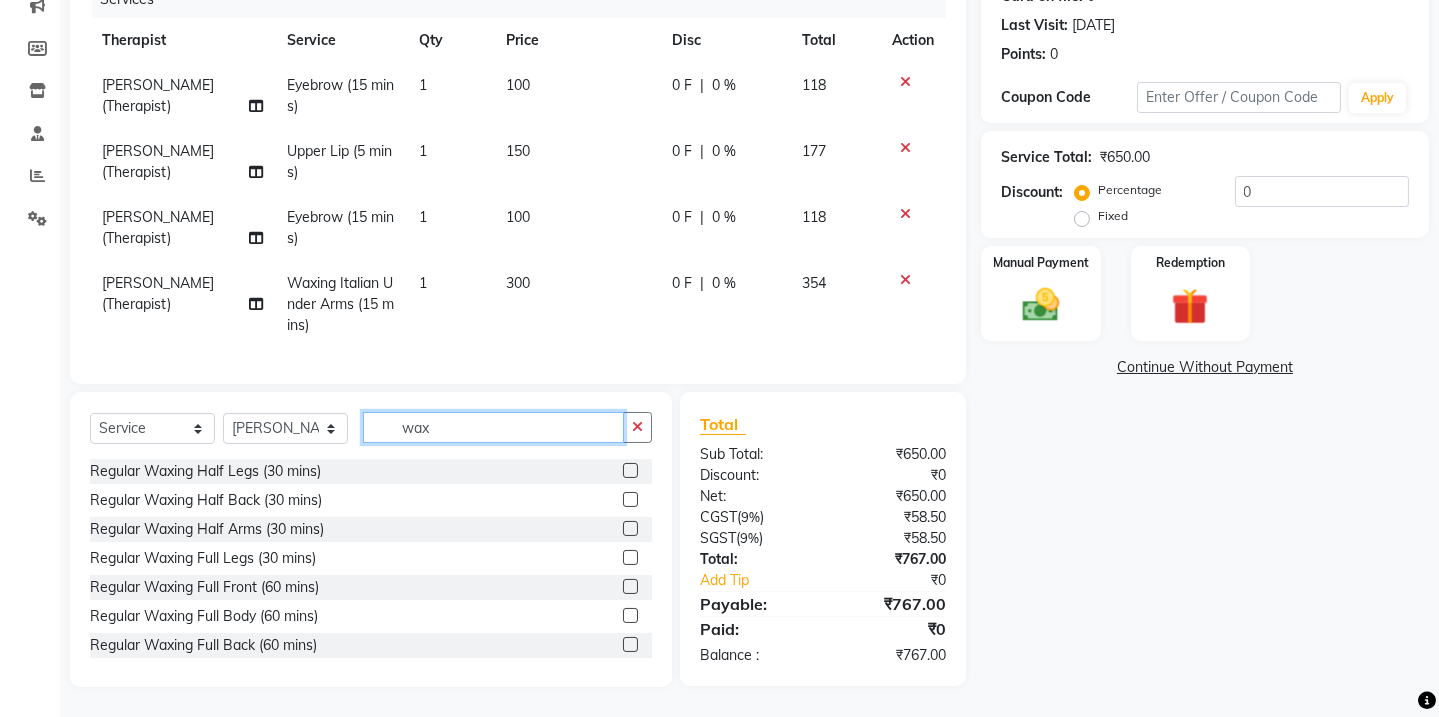 click on "wax" 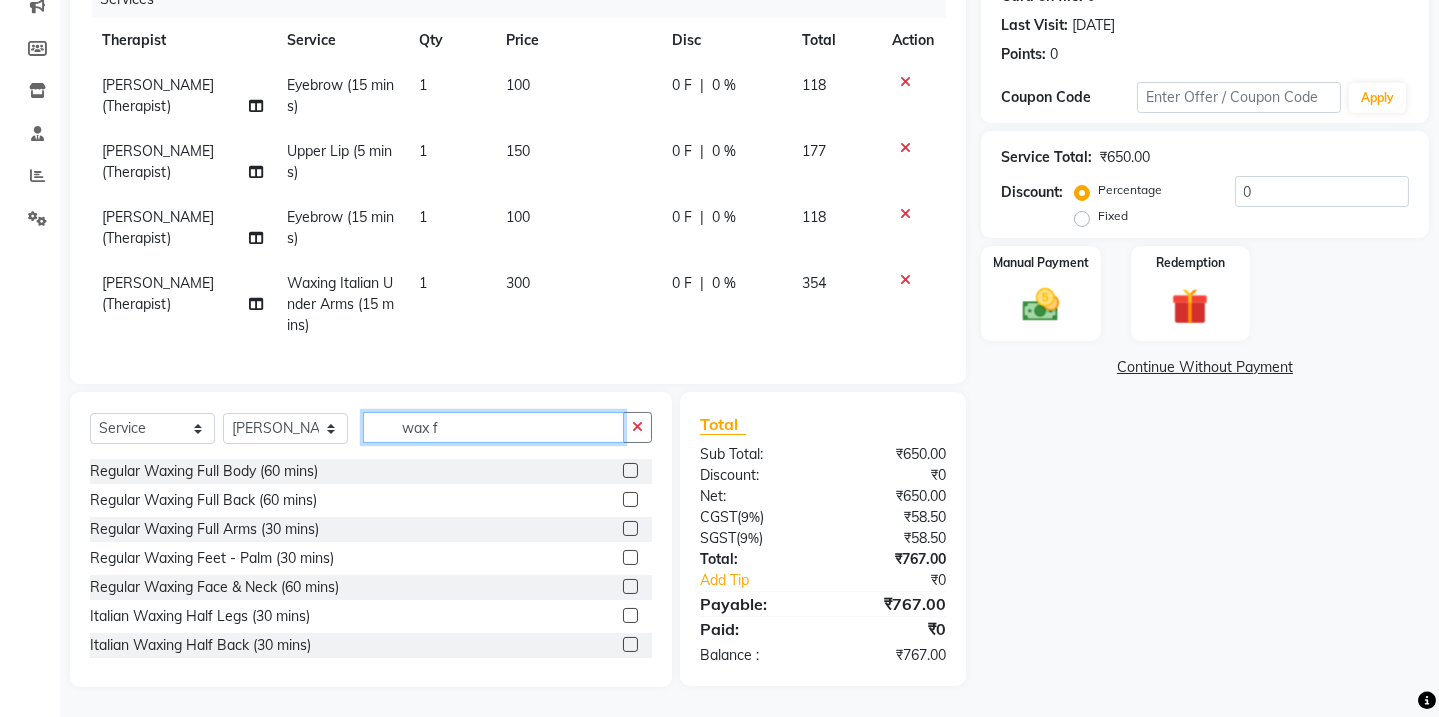 scroll, scrollTop: 29, scrollLeft: 0, axis: vertical 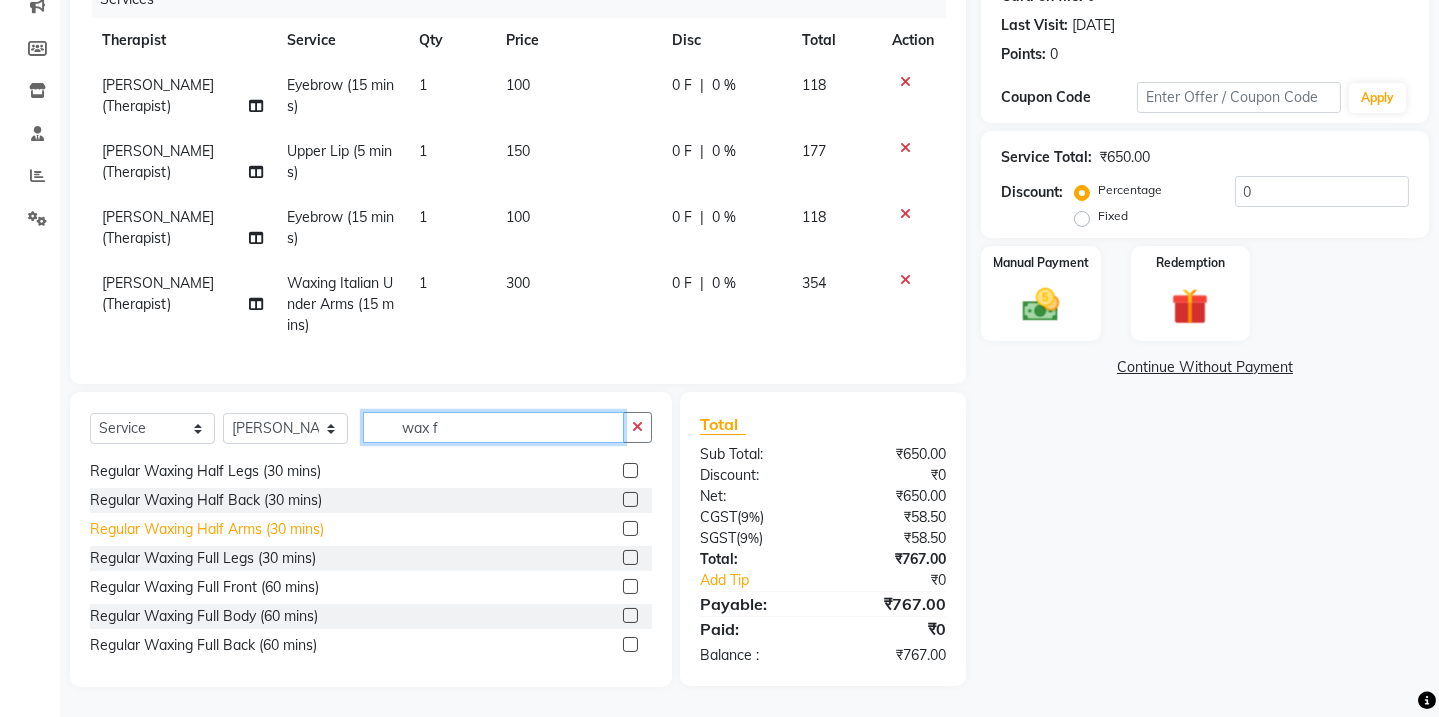 type on "wax f" 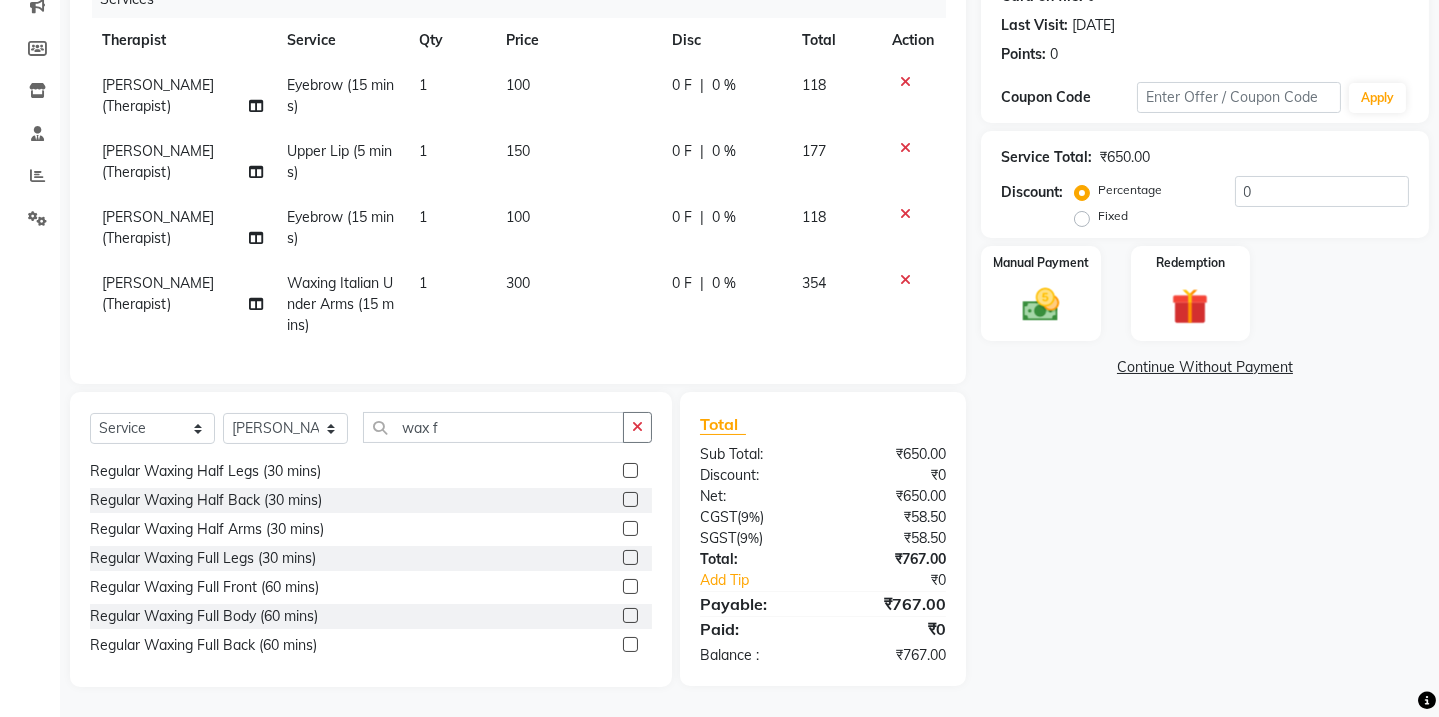click on "Regular Waxing Half Arms (30 mins)" 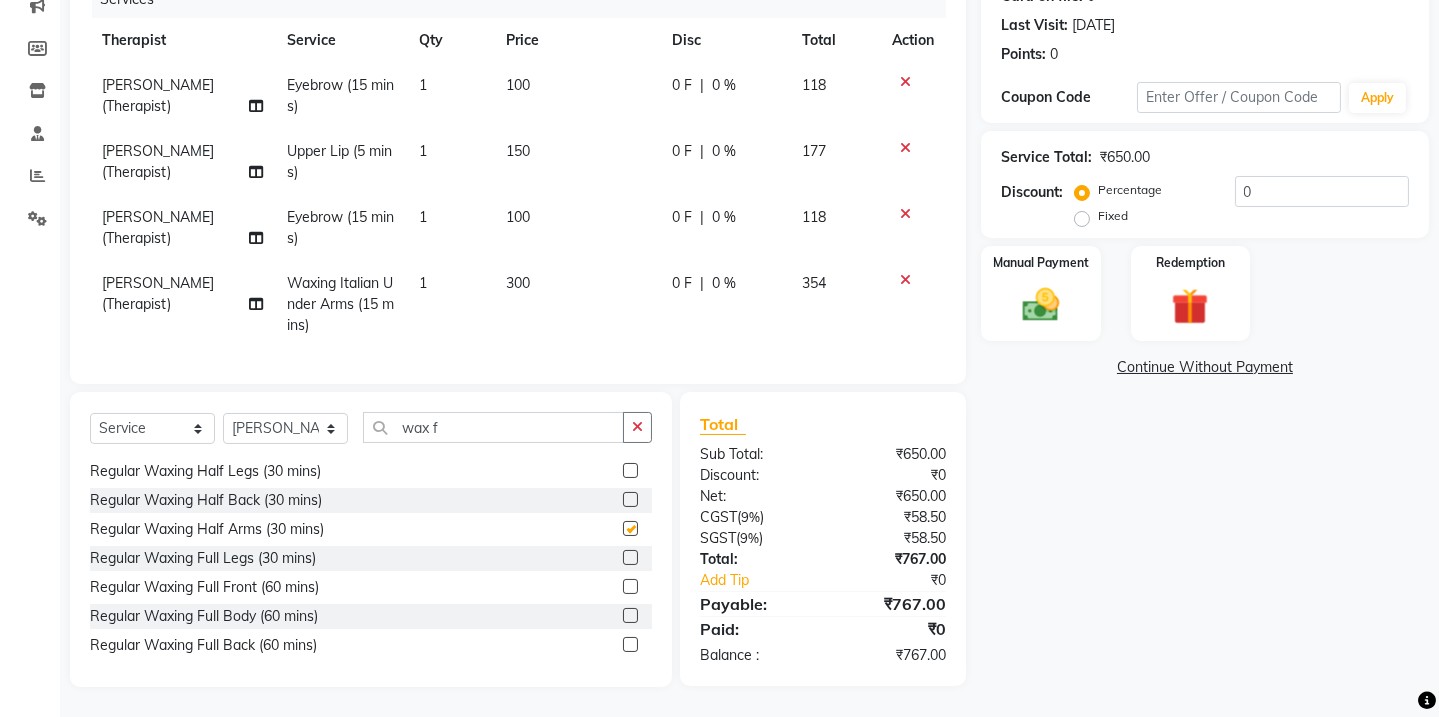 checkbox on "false" 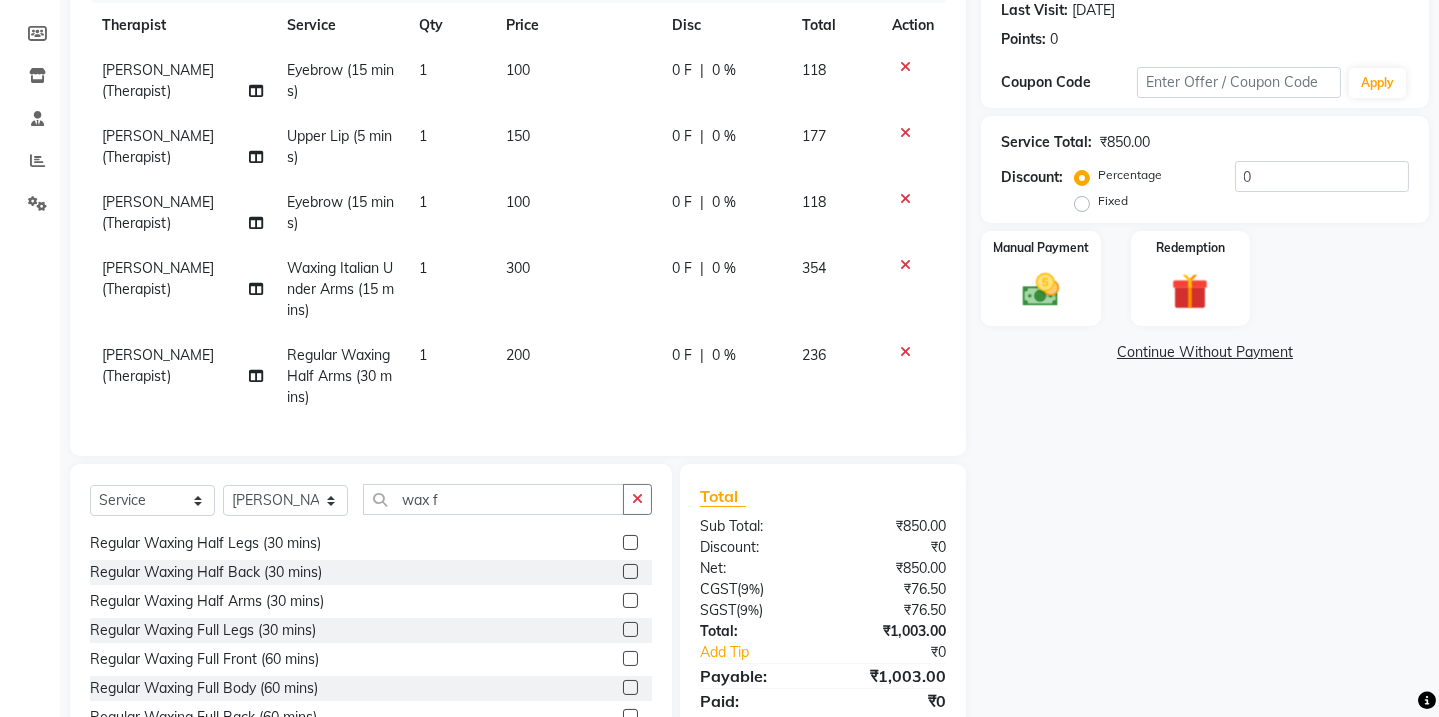 scroll, scrollTop: 437, scrollLeft: 0, axis: vertical 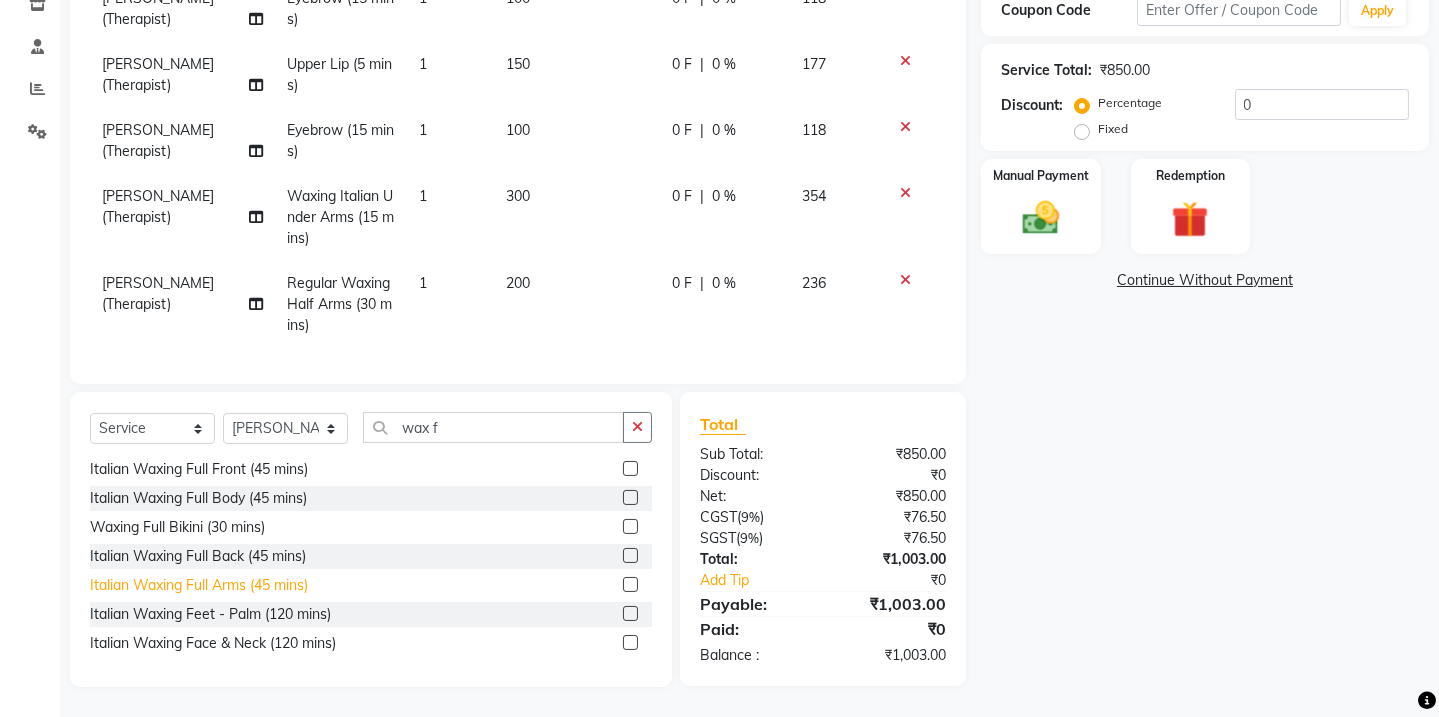 click on "Italian Waxing Full Arms (45 mins)" 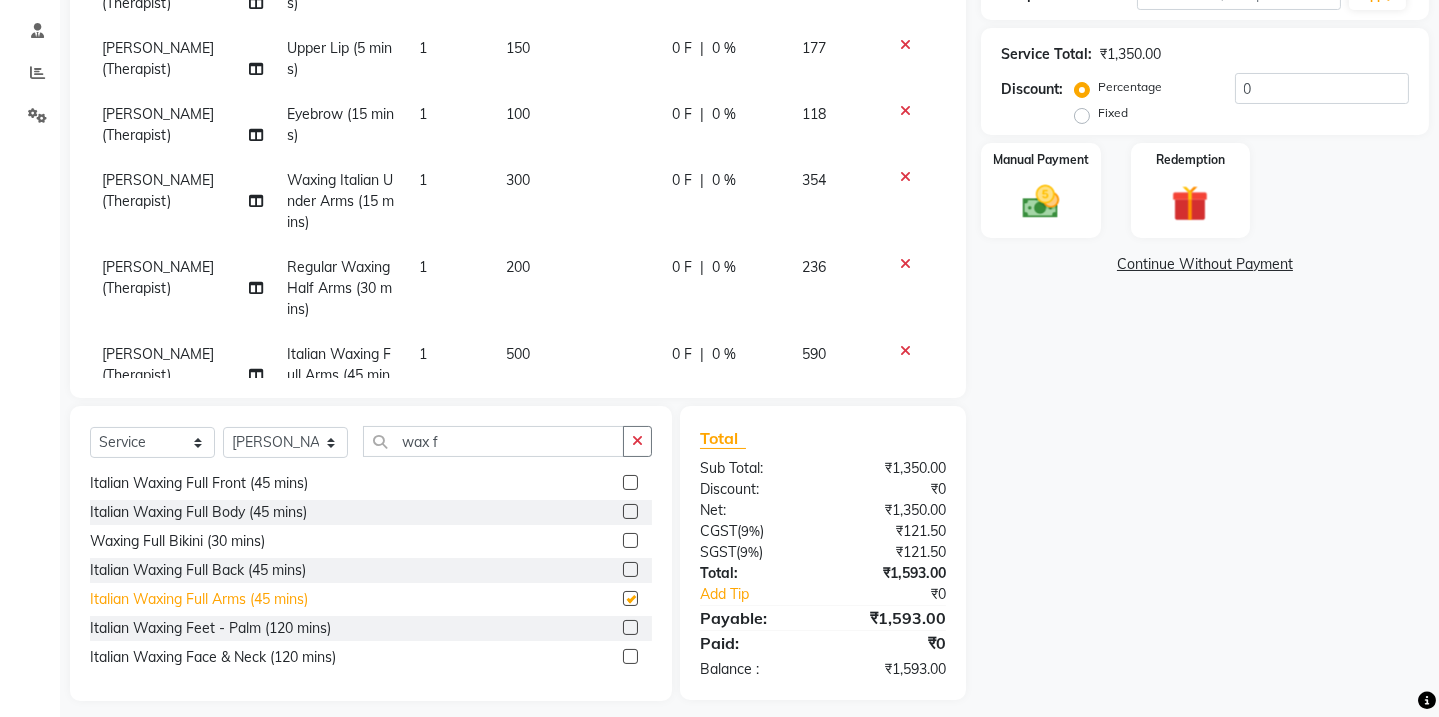 checkbox on "false" 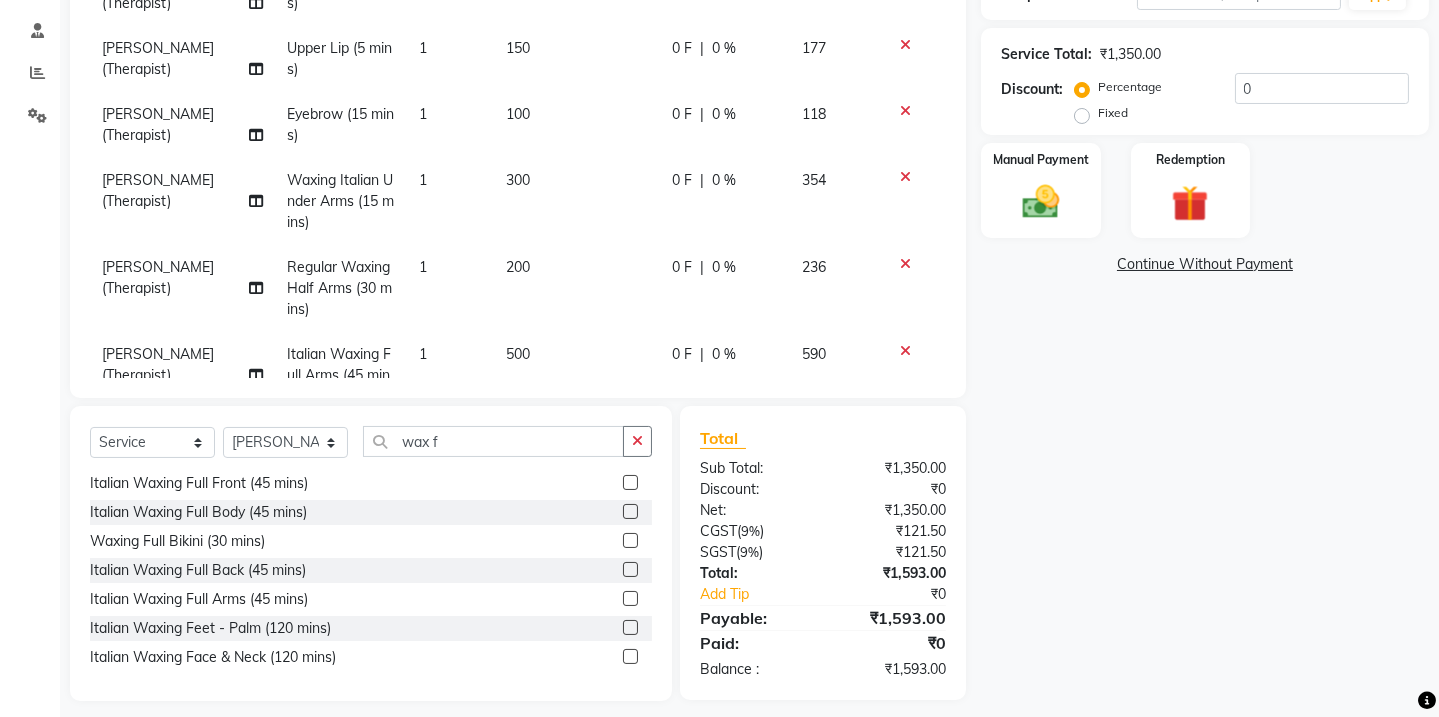 click on "200" 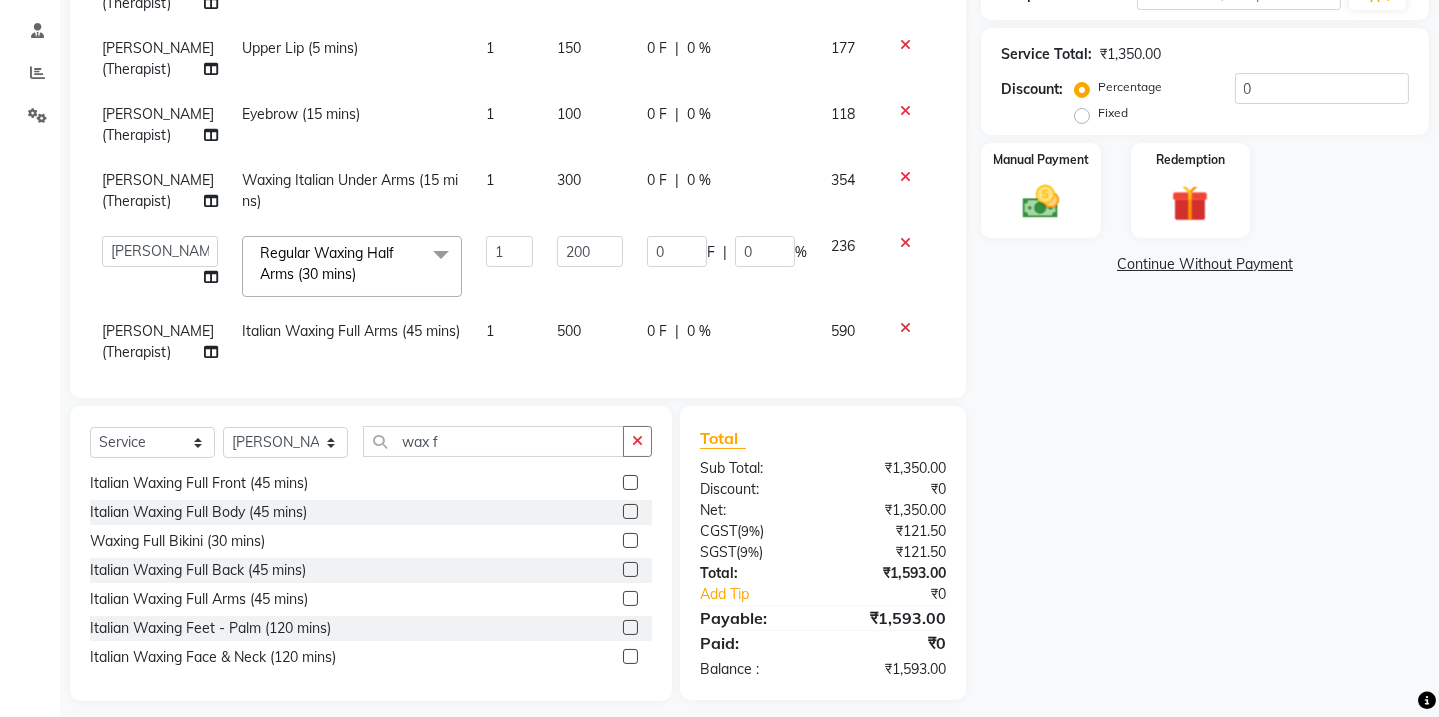 click 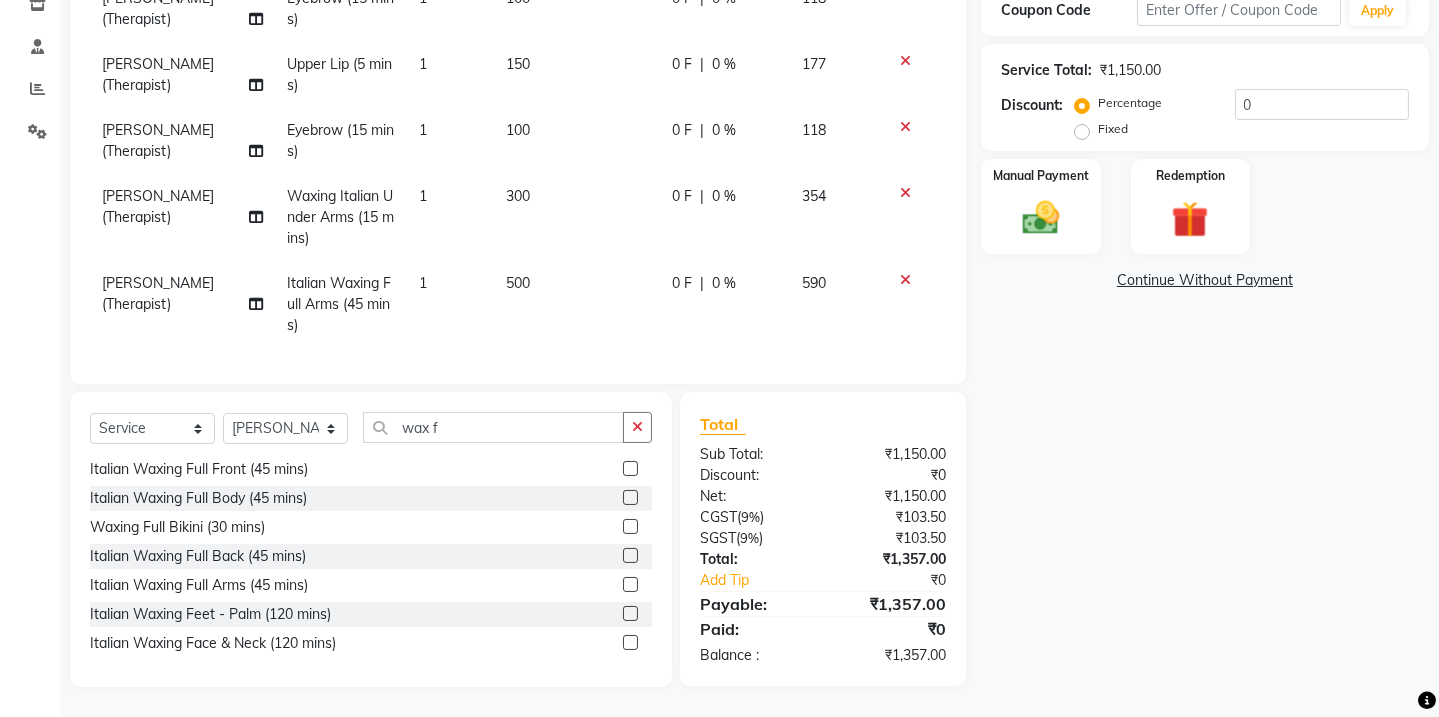 click on "500" 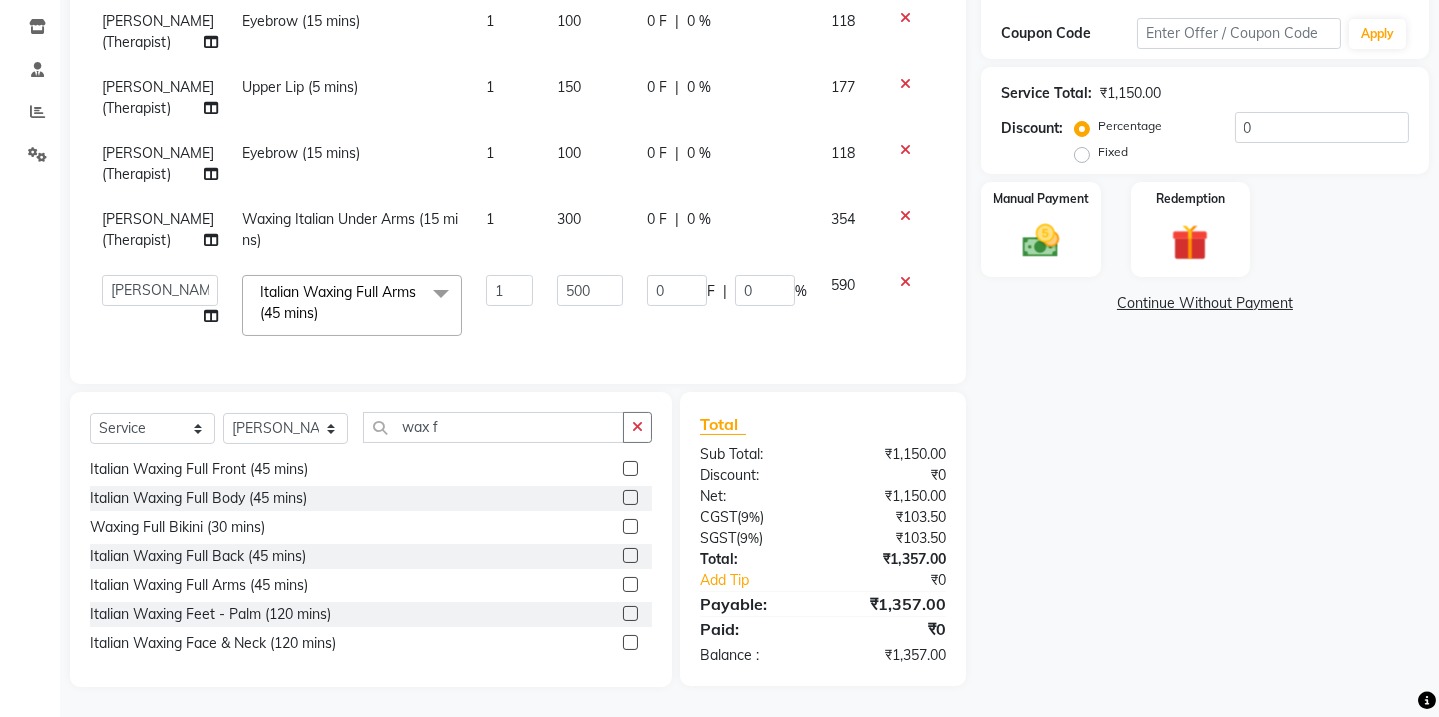 scroll, scrollTop: 346, scrollLeft: 0, axis: vertical 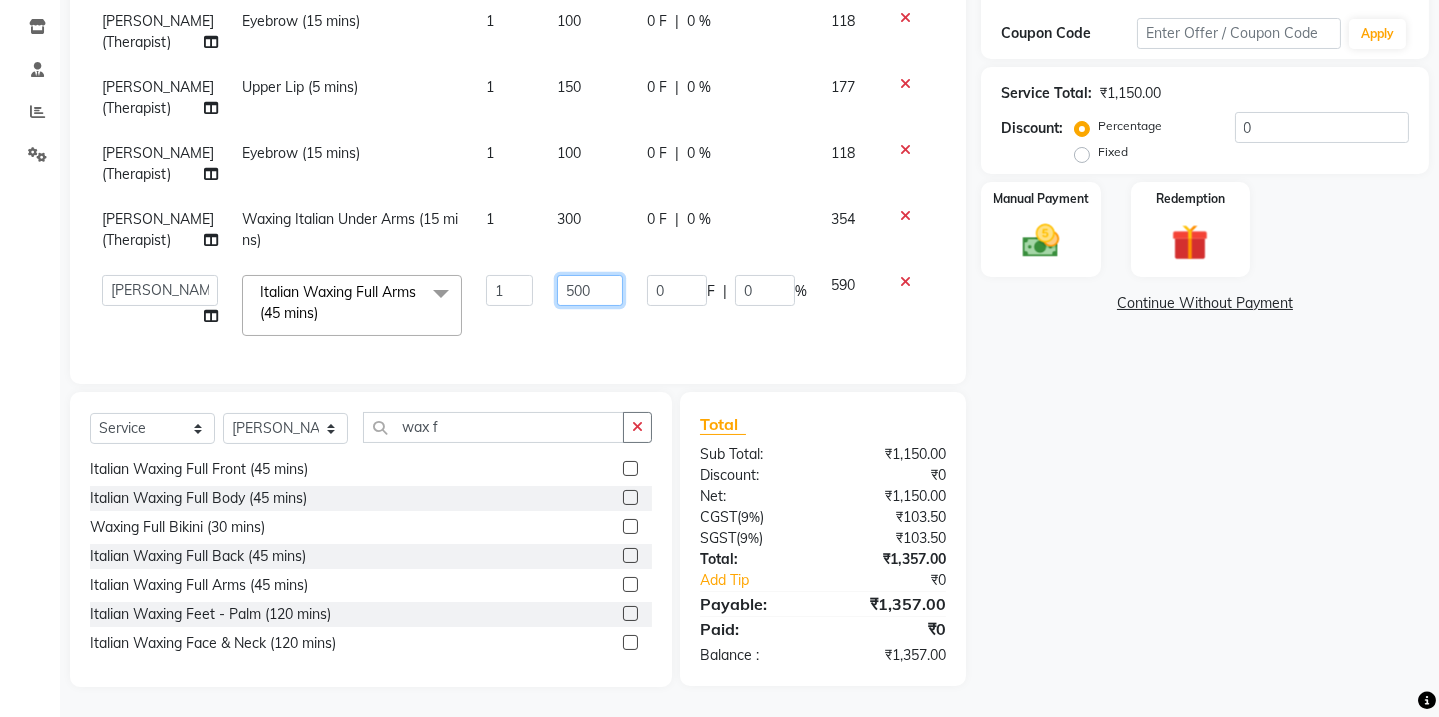 click on "500" 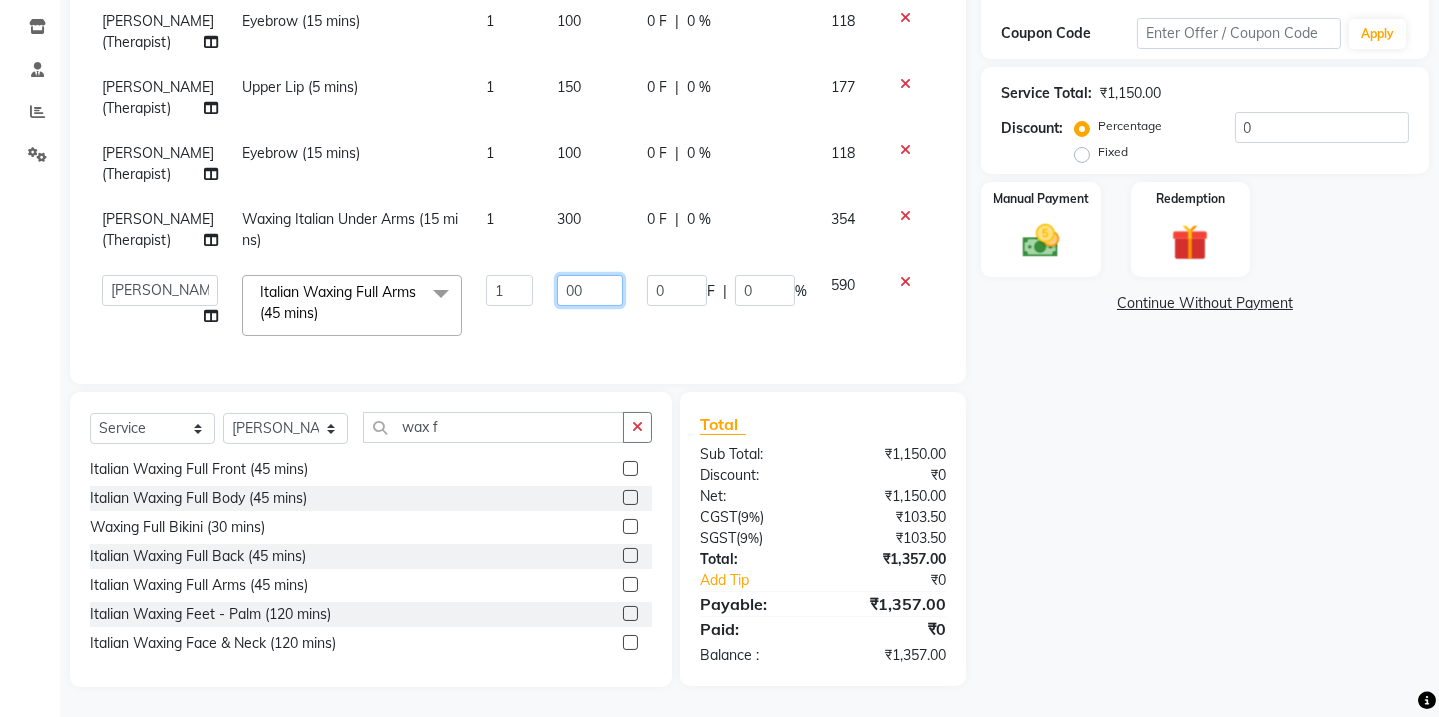 type on "600" 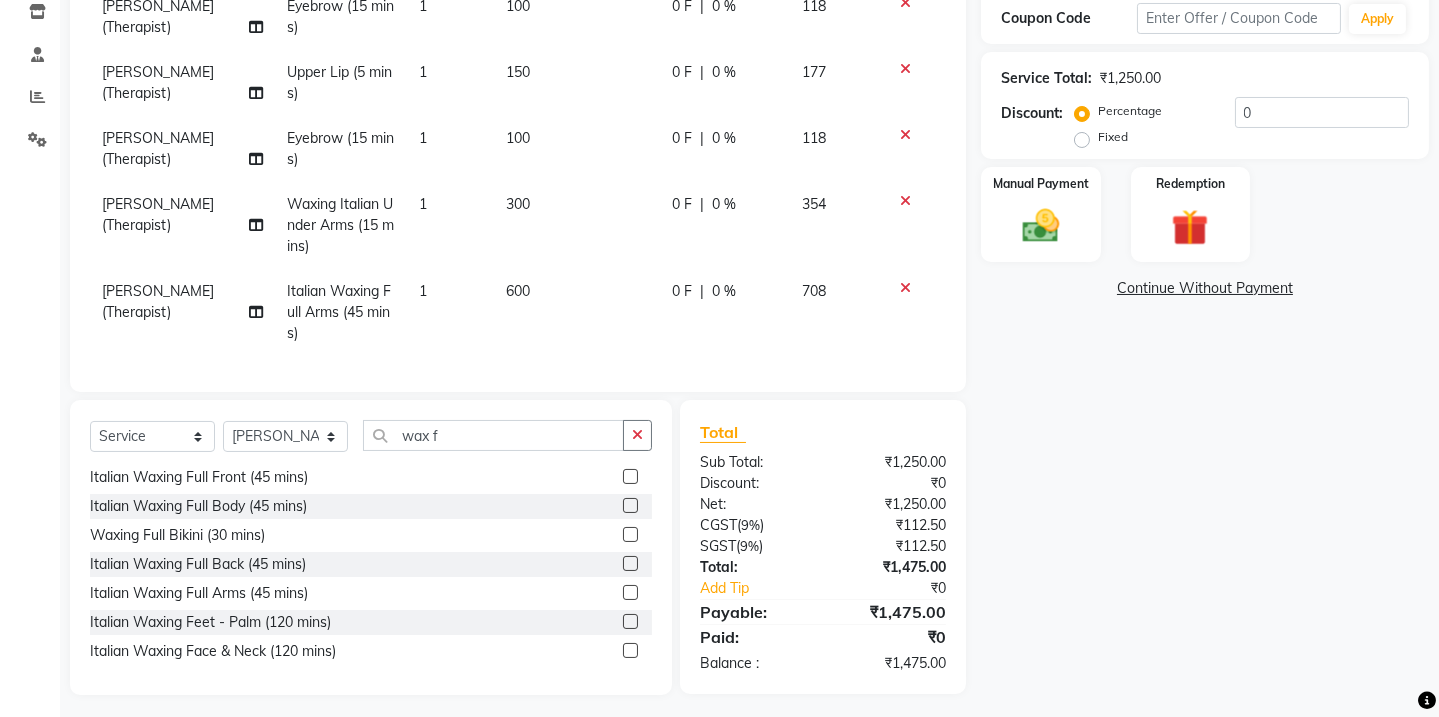 click on "Name: Sheetal  Membership:  No Active Membership  Total Visits:  20 Card on file:  0 Last Visit:   27-06-2025 Points:   0  Coupon Code Apply Service Total:  ₹1,250.00  Discount:  Percentage   Fixed  0 Manual Payment Redemption  Continue Without Payment" 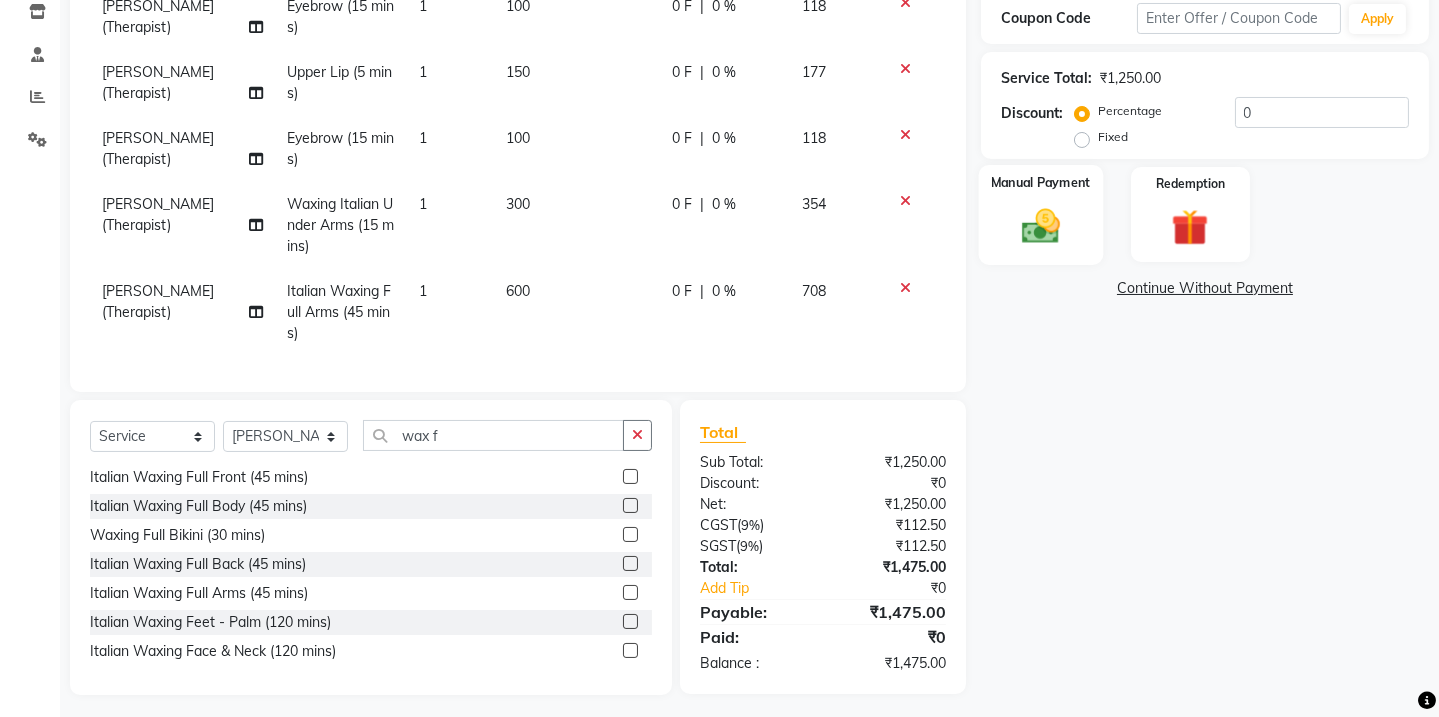 click 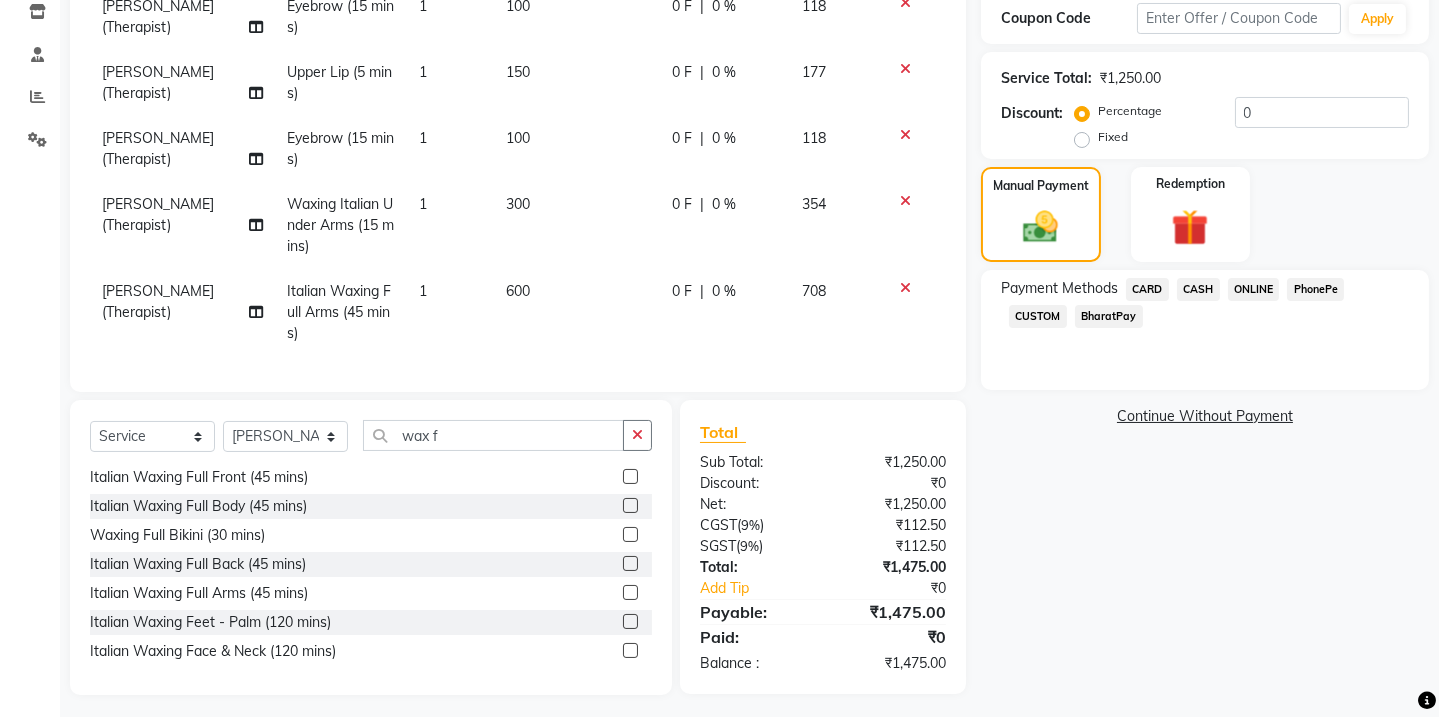 click on "ONLINE" 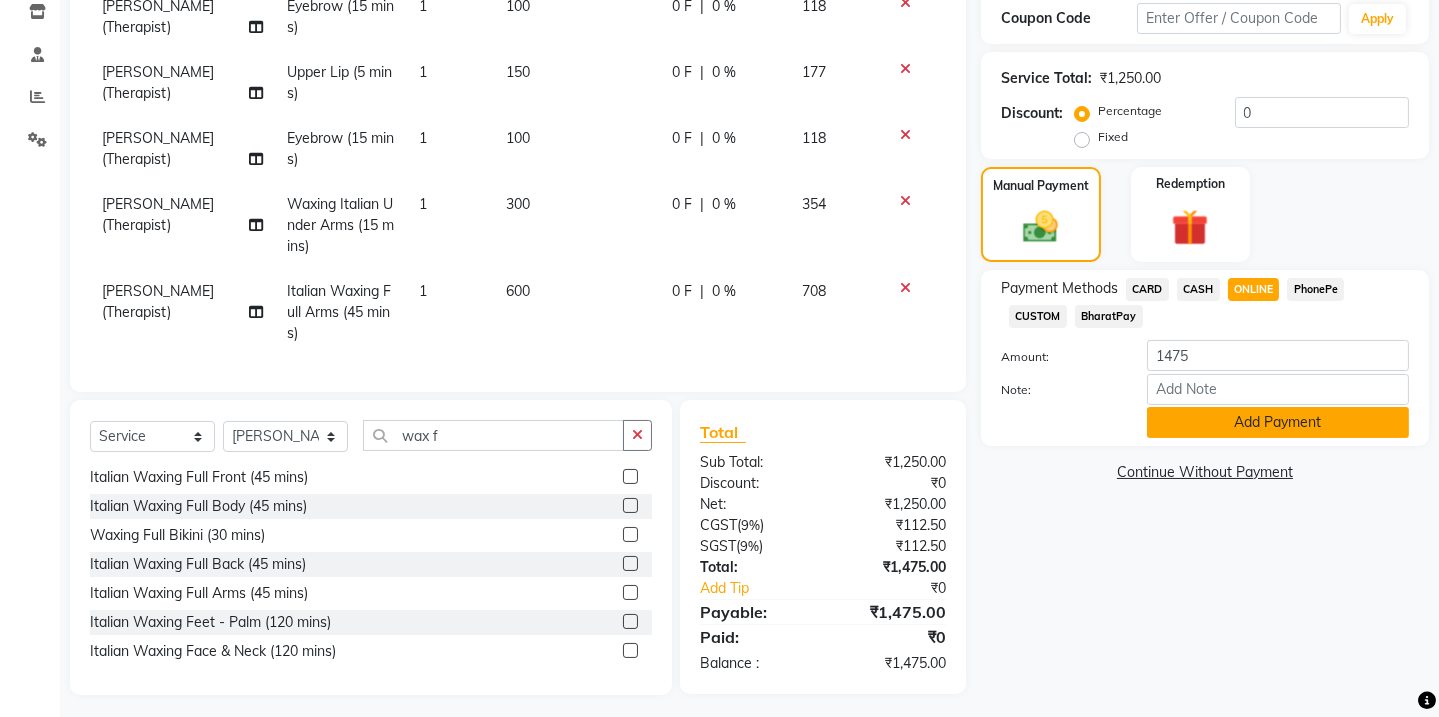 click on "Add Payment" 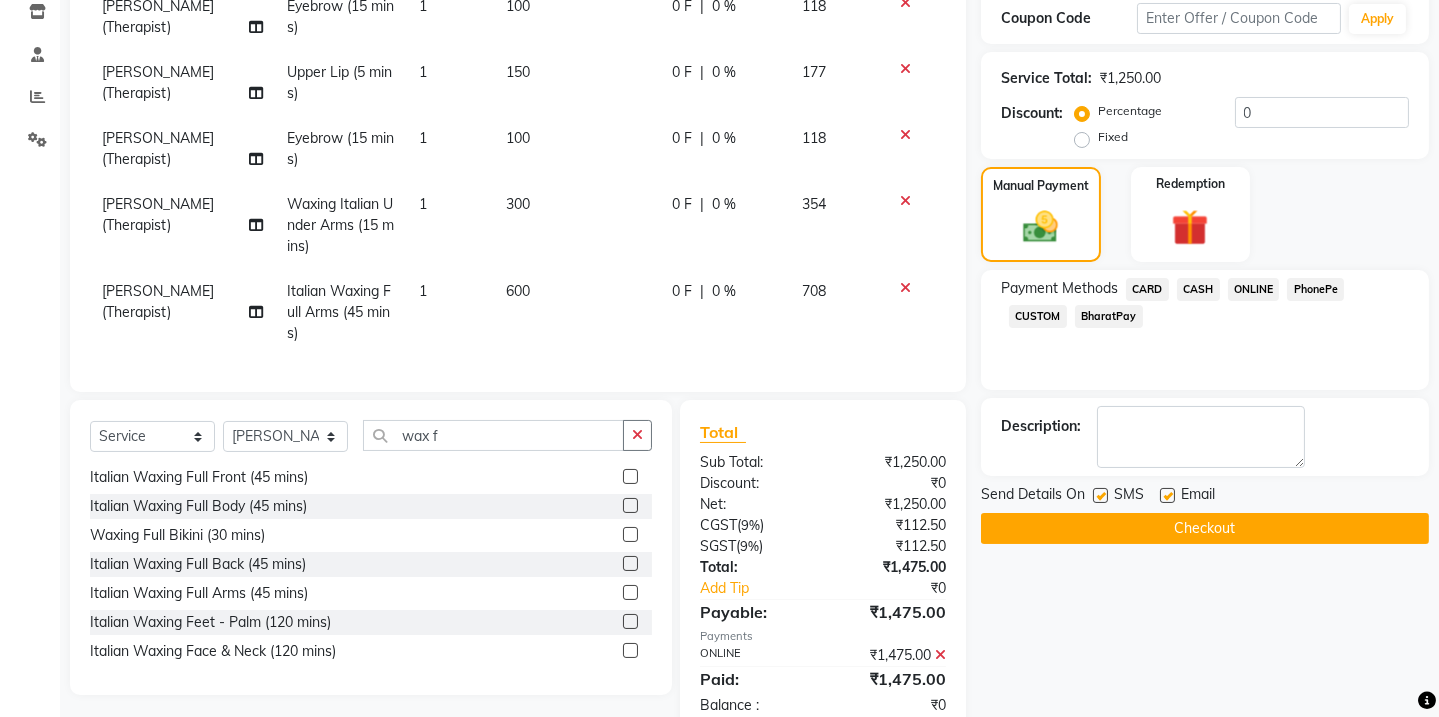 click 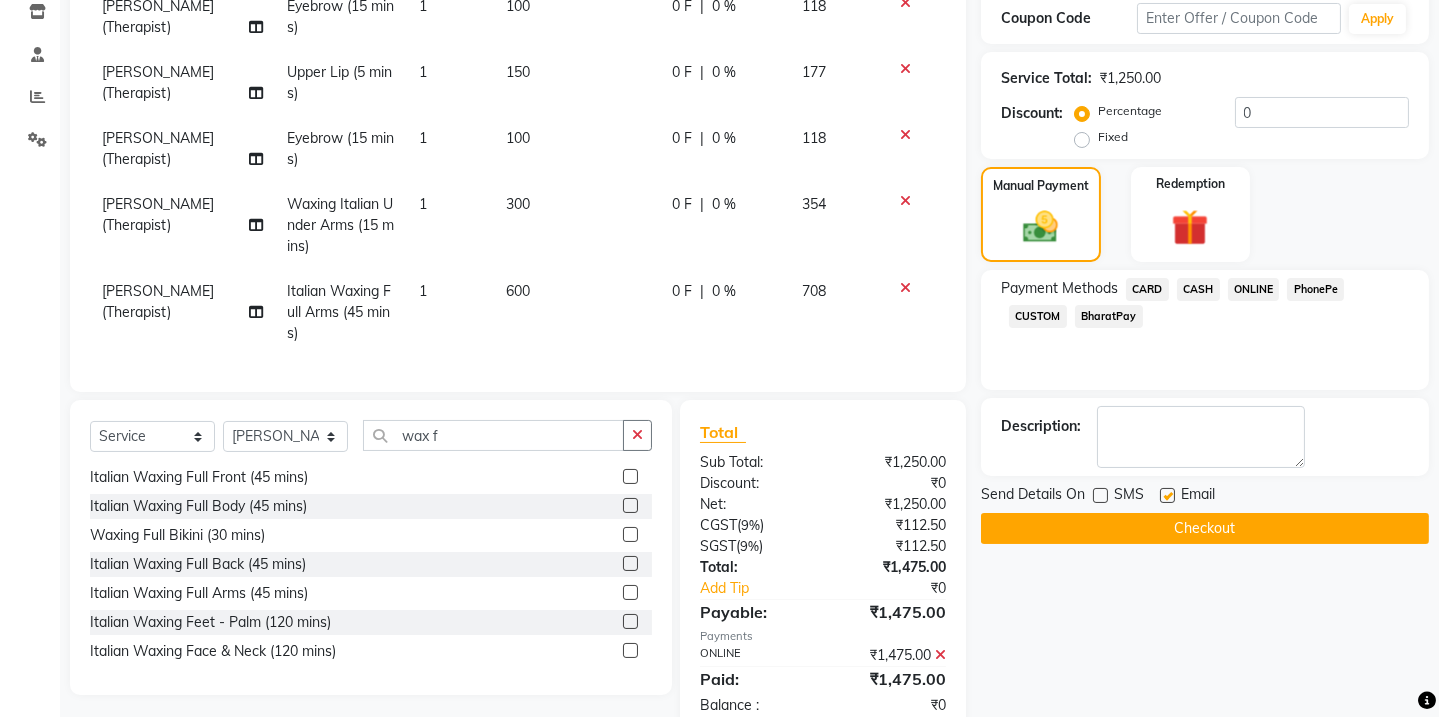 click 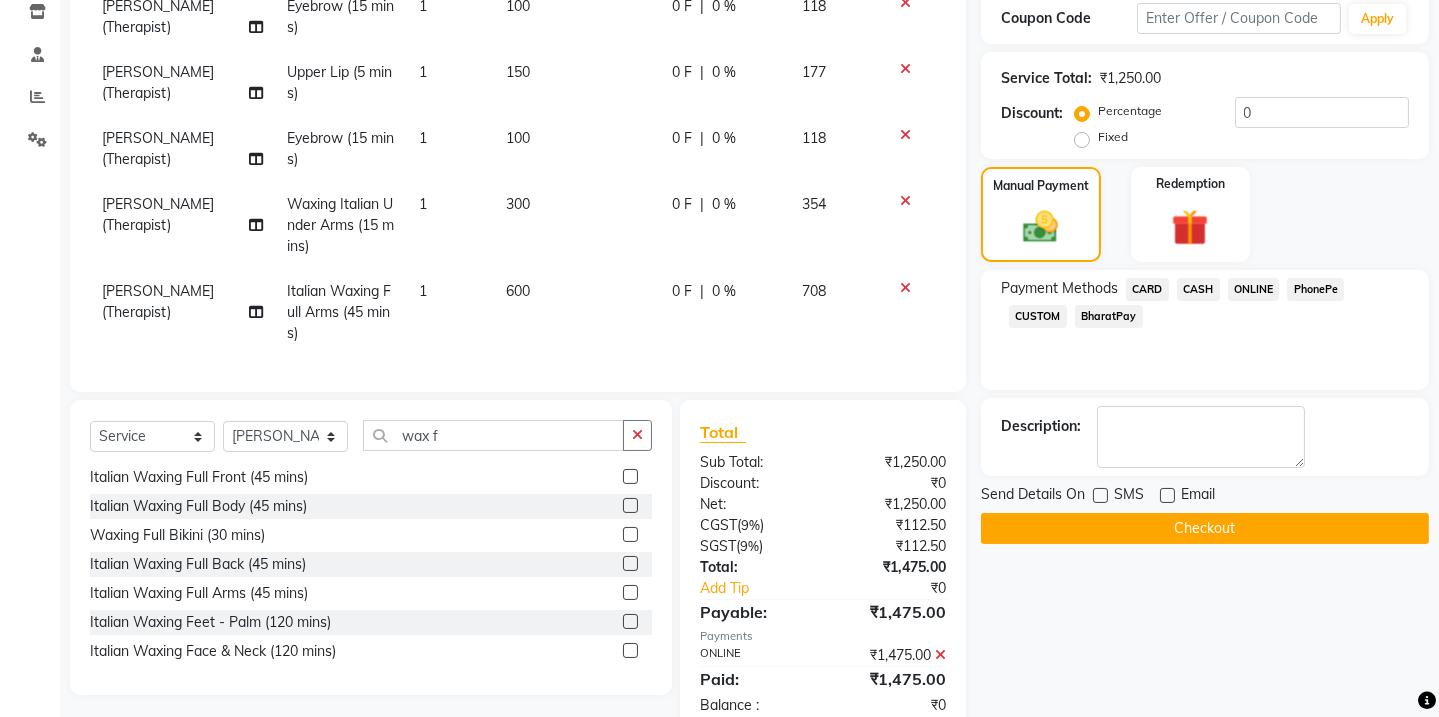 click on "Checkout" 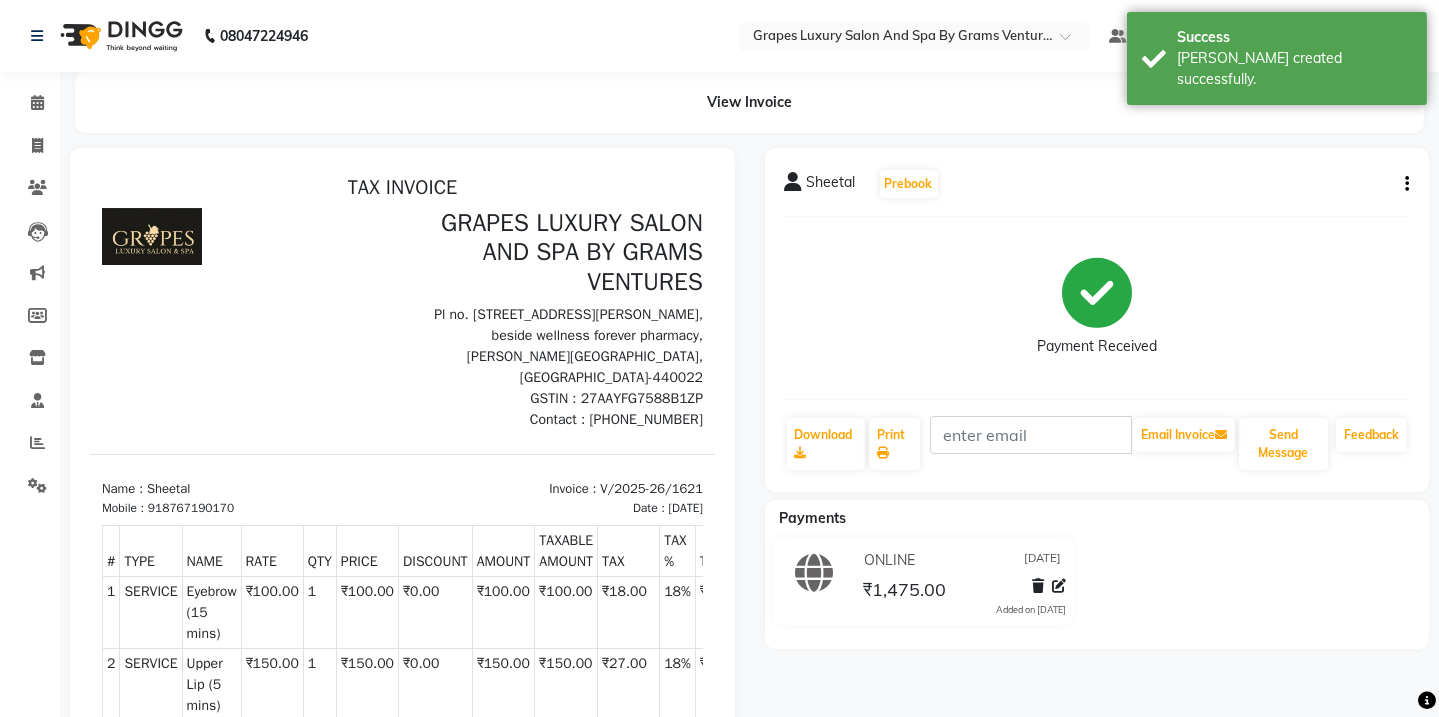 scroll, scrollTop: 0, scrollLeft: 0, axis: both 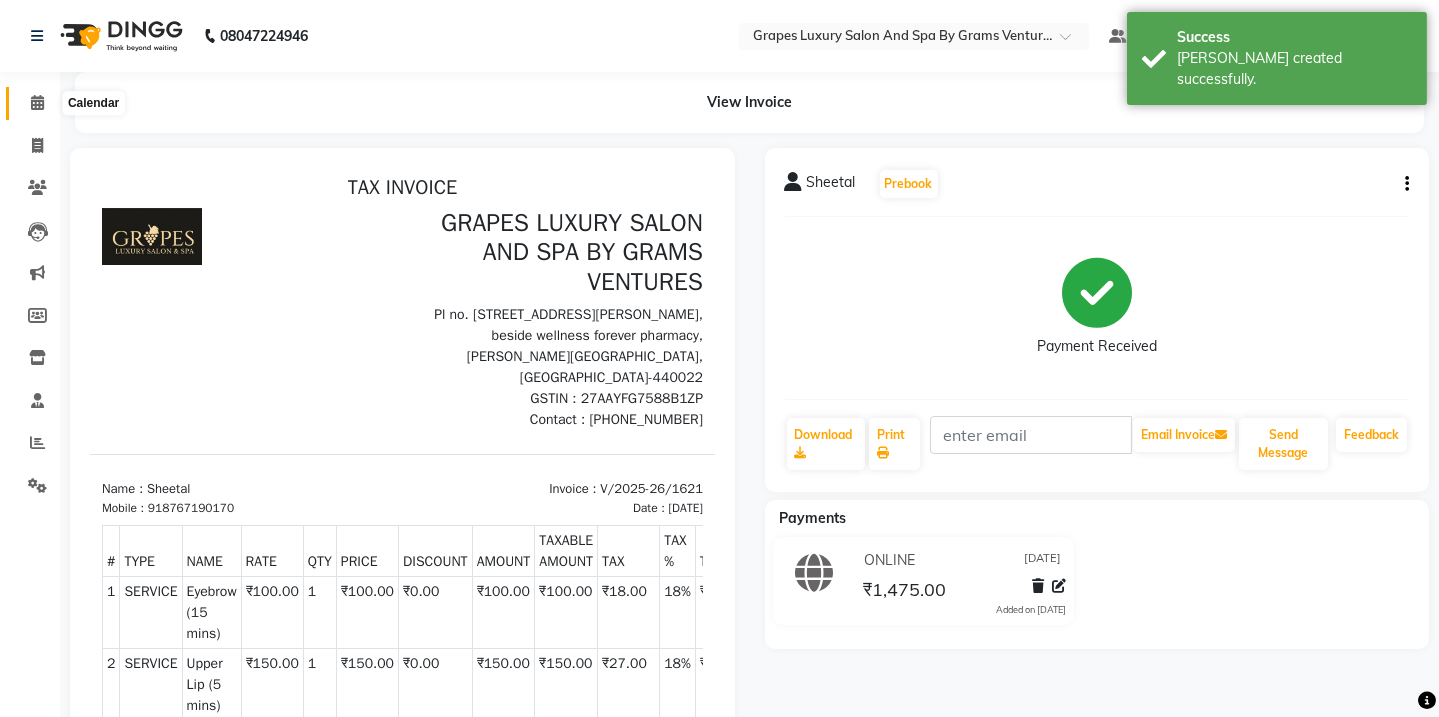 click 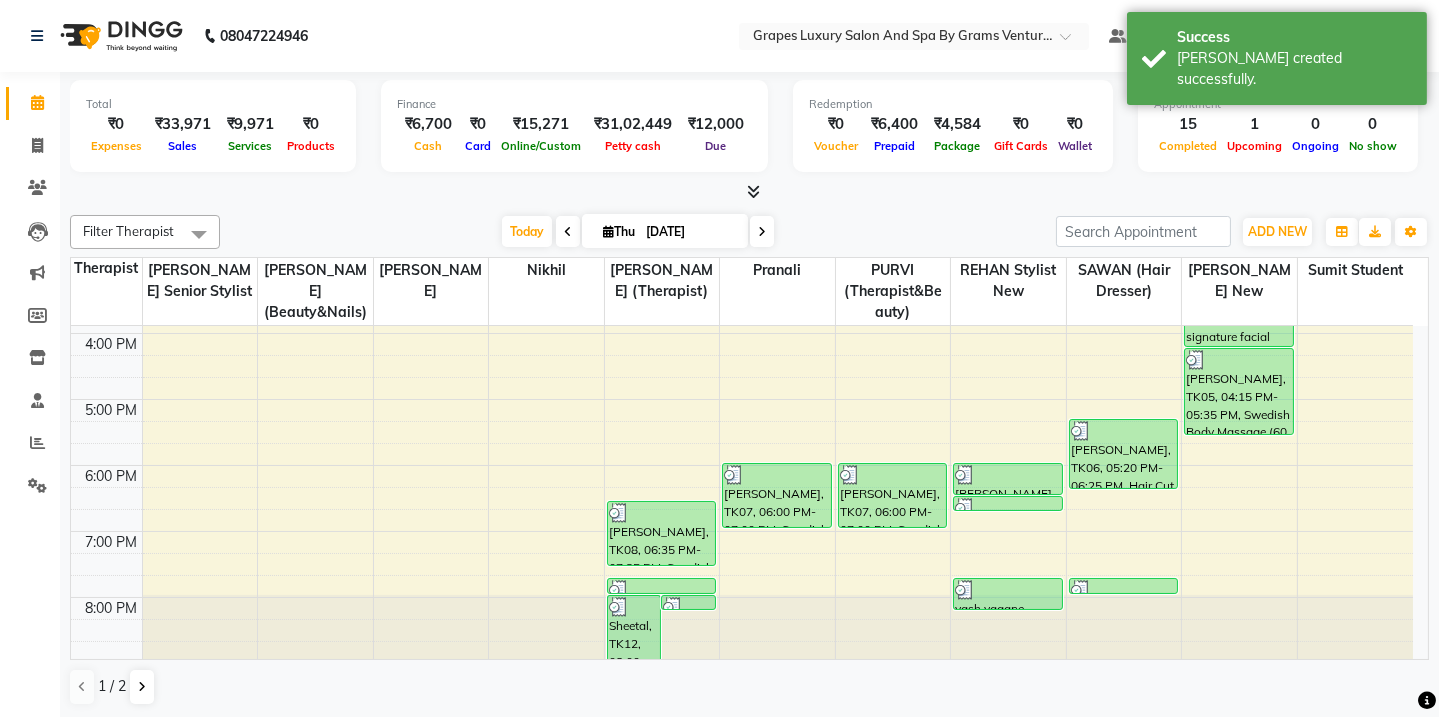 scroll, scrollTop: 474, scrollLeft: 0, axis: vertical 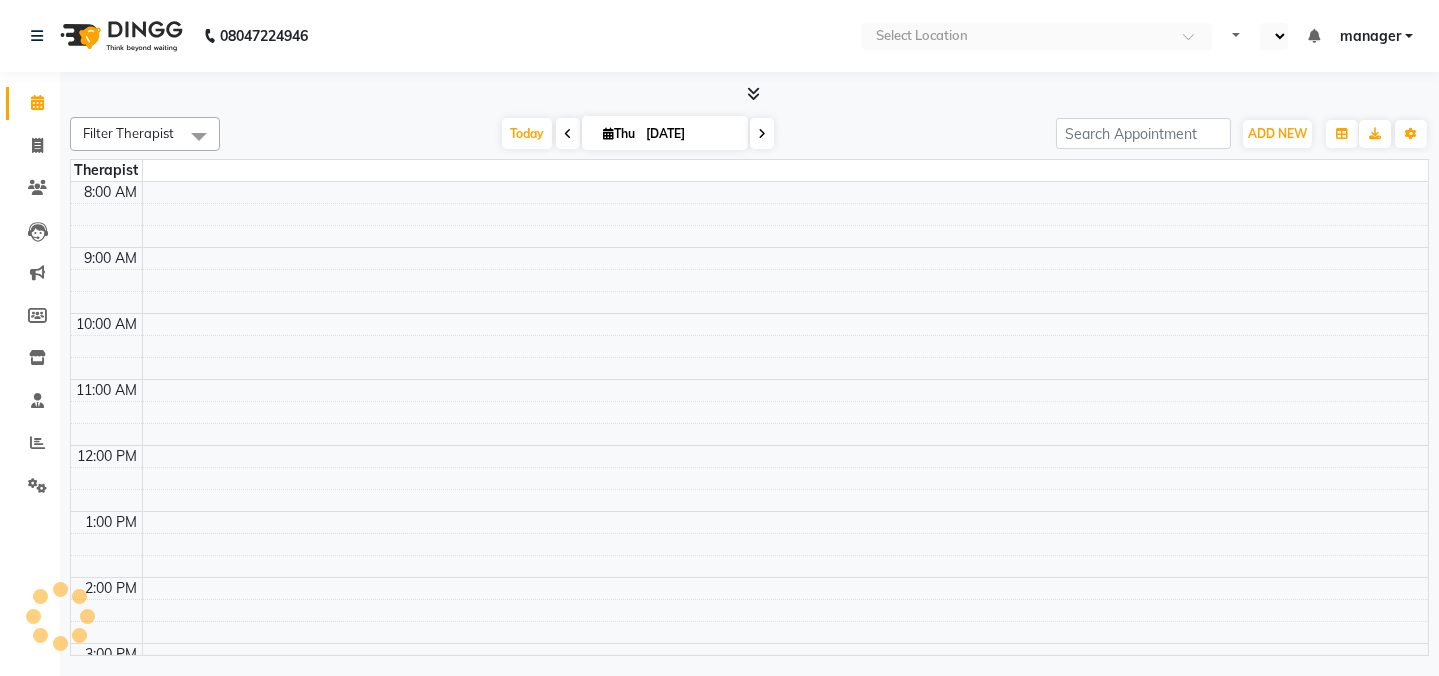 select on "en" 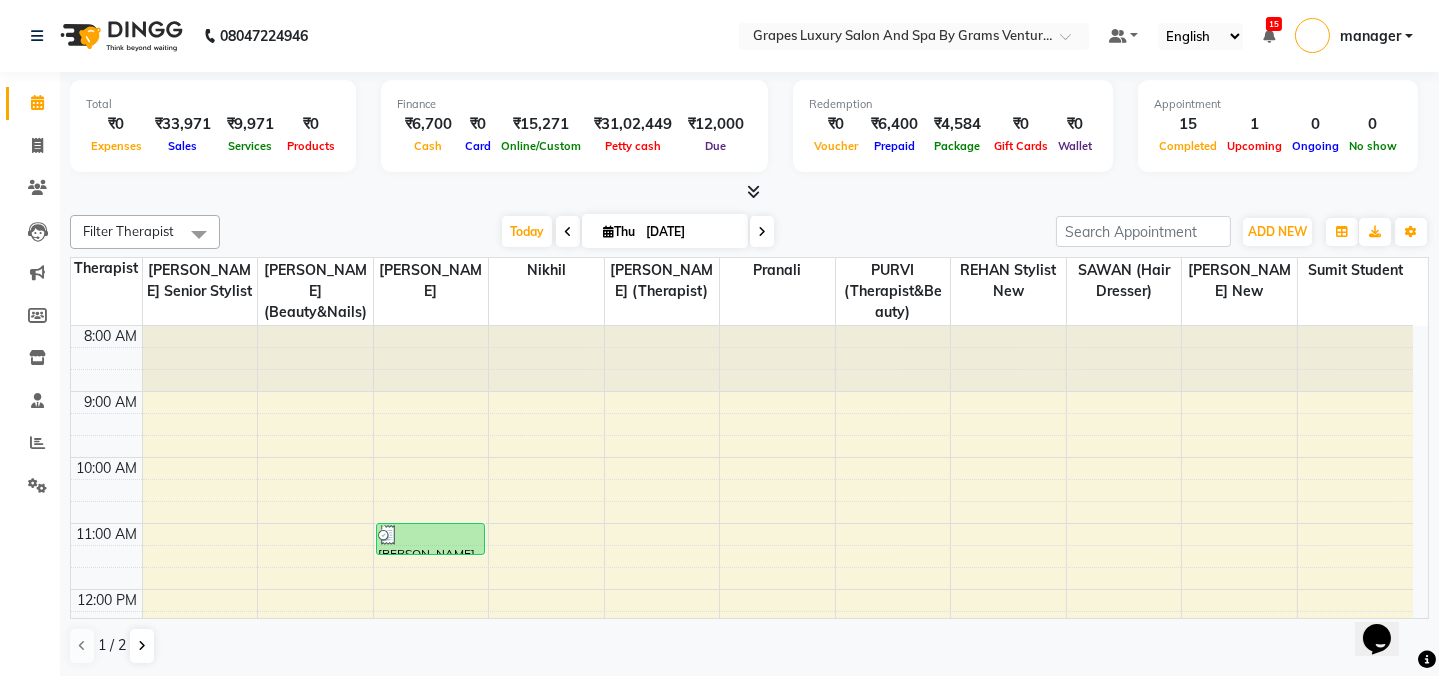 scroll, scrollTop: 0, scrollLeft: 0, axis: both 